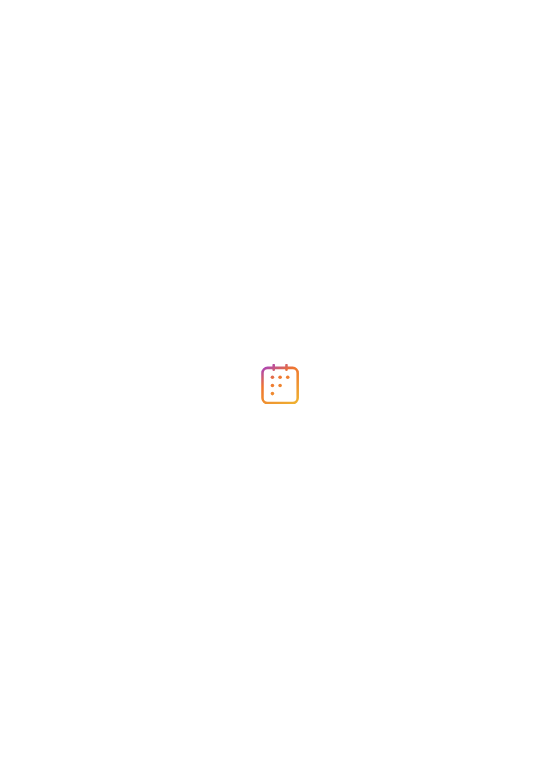 scroll, scrollTop: 0, scrollLeft: 0, axis: both 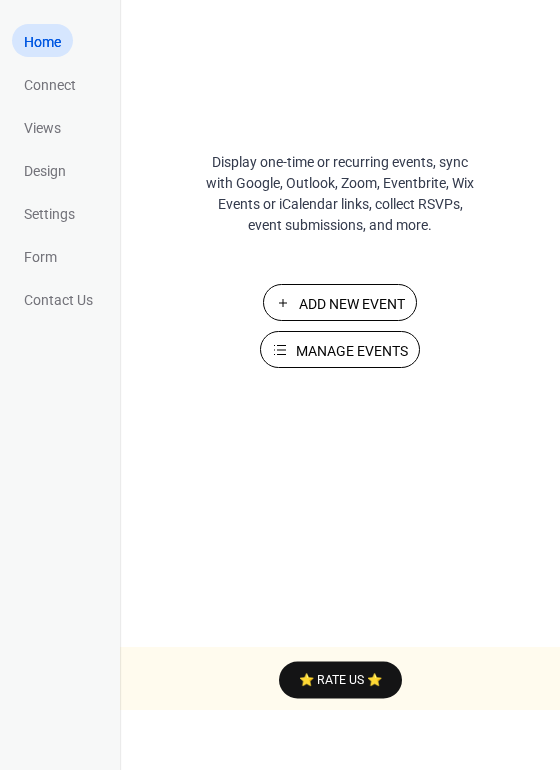 click on "Manage Events" at bounding box center (352, 351) 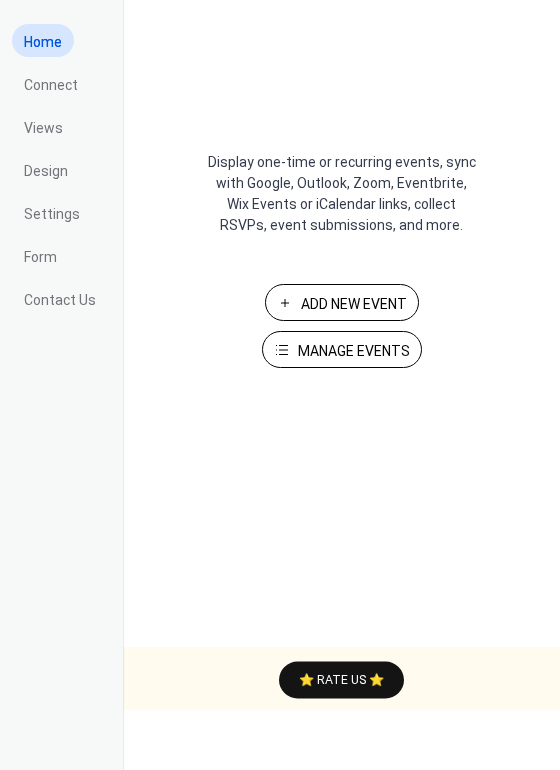 click on "Manage Events" at bounding box center [354, 351] 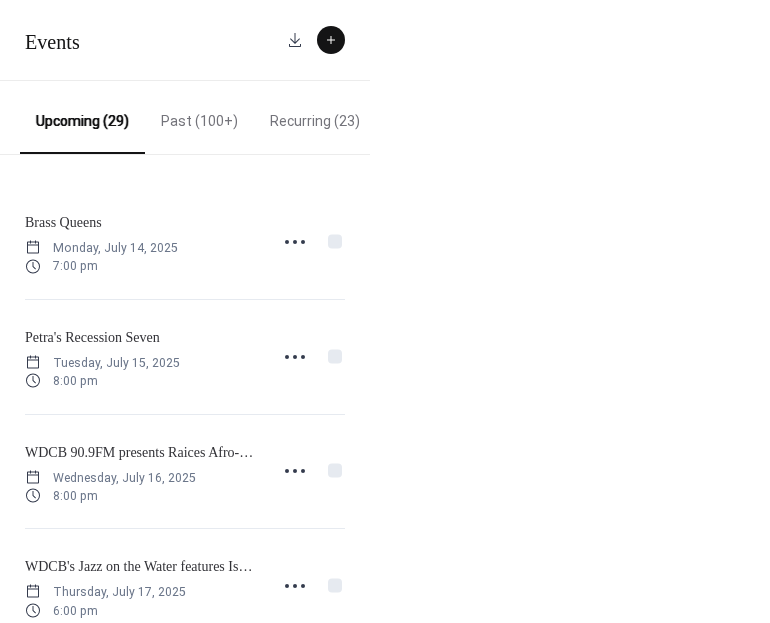 scroll, scrollTop: 0, scrollLeft: 0, axis: both 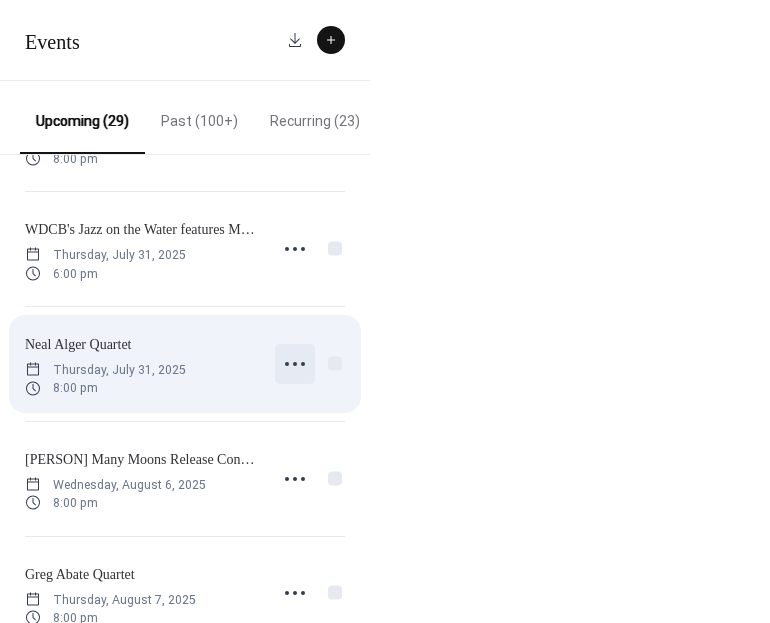 click 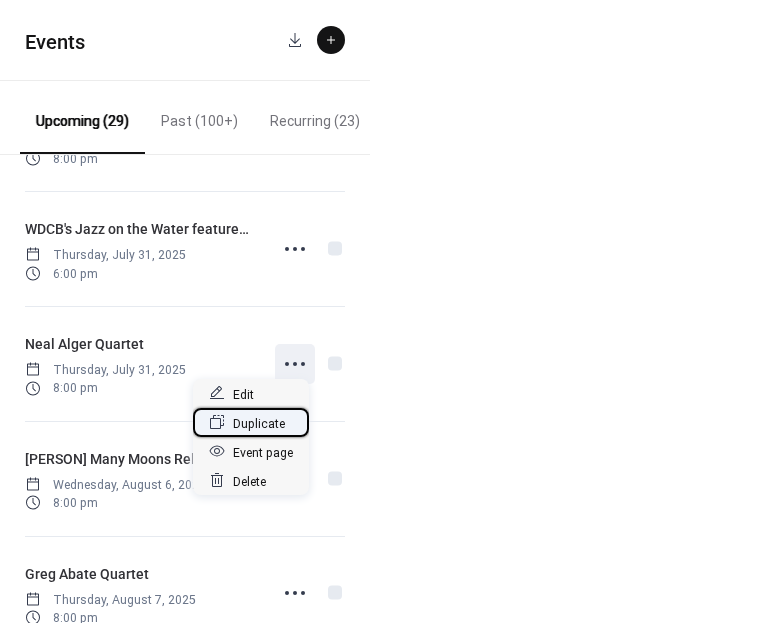 click on "Duplicate" at bounding box center (259, 423) 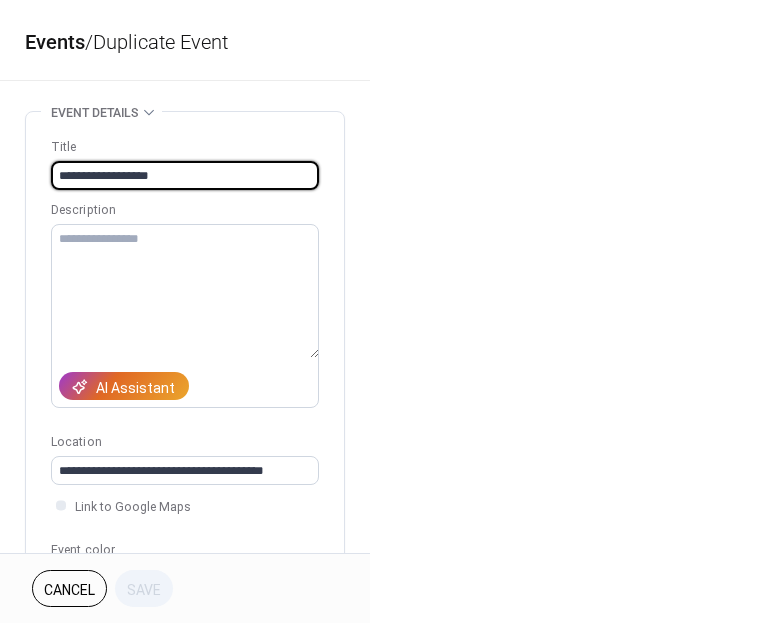 drag, startPoint x: 115, startPoint y: 175, endPoint x: 15, endPoint y: 175, distance: 100 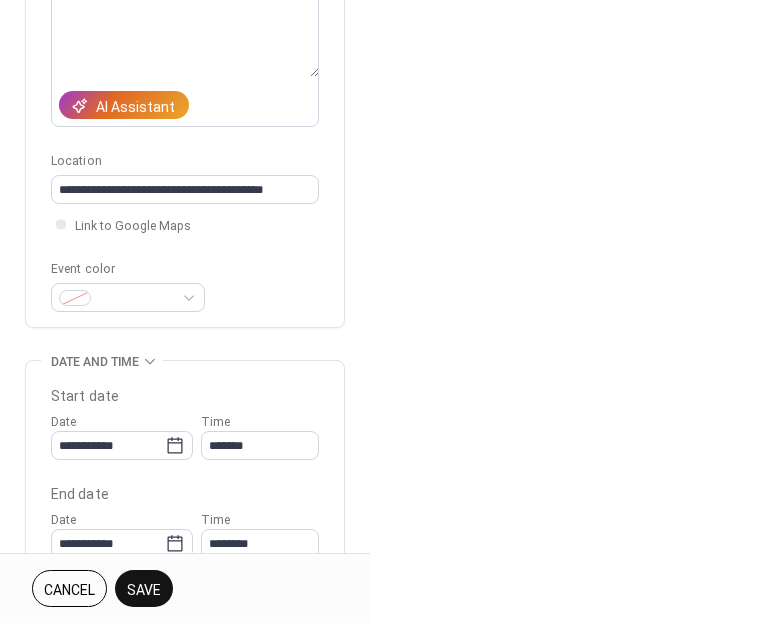 scroll, scrollTop: 343, scrollLeft: 0, axis: vertical 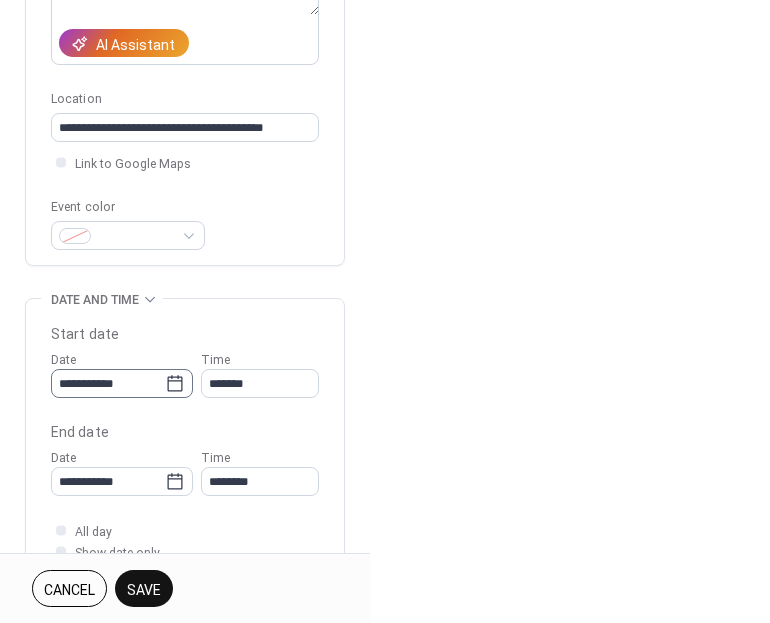 type on "**********" 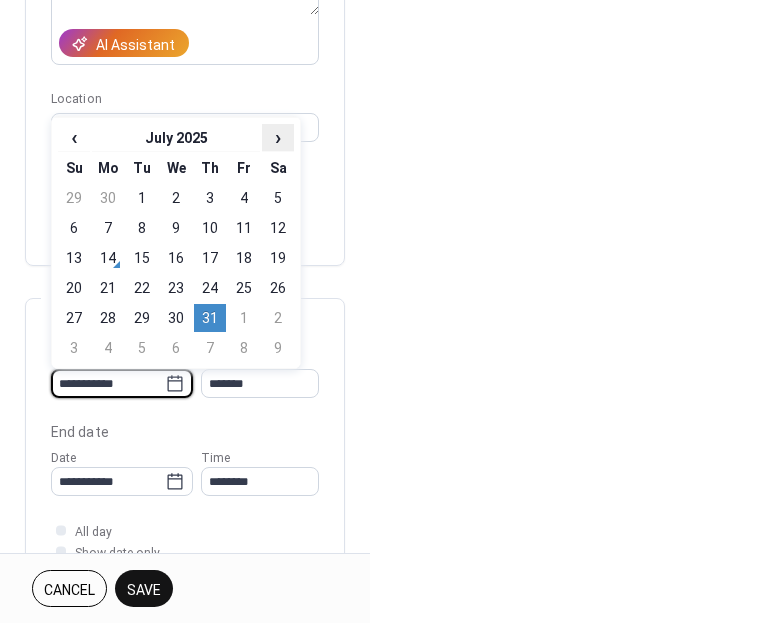 click on "›" at bounding box center [278, 137] 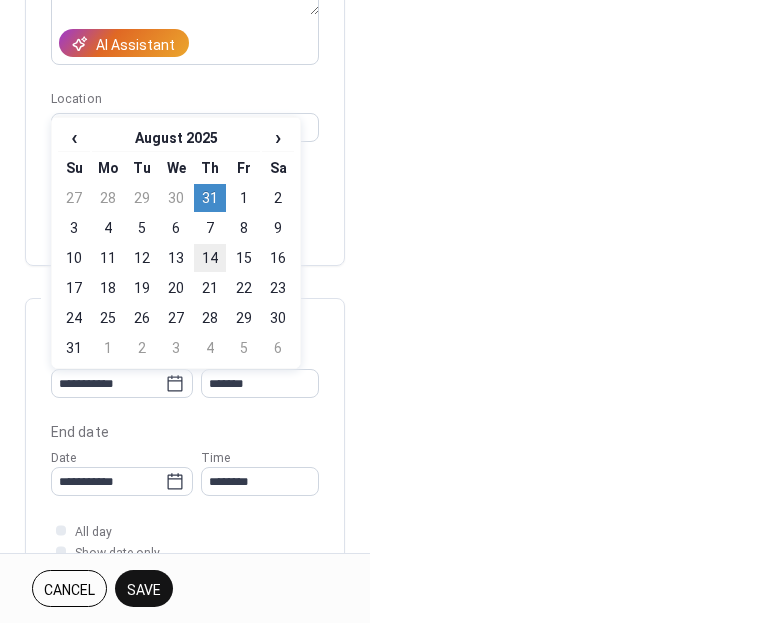 click on "14" at bounding box center [210, 258] 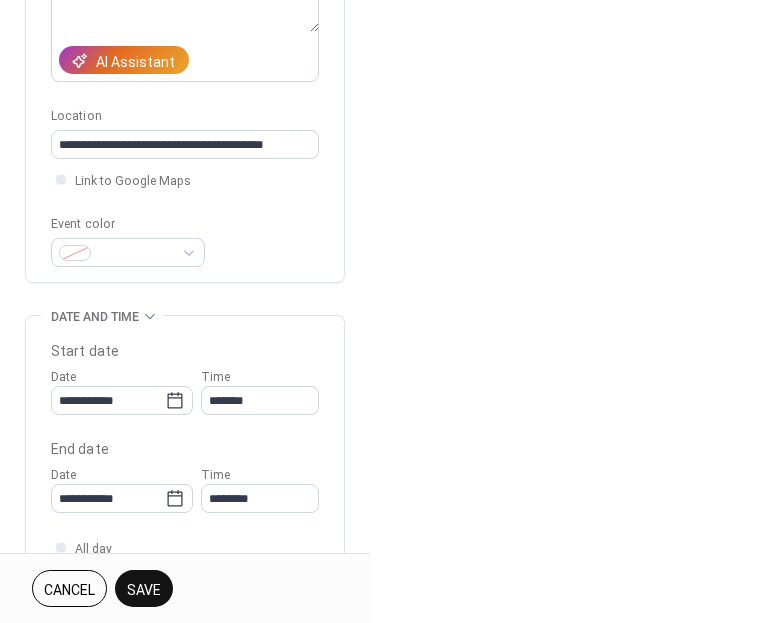 scroll, scrollTop: 192, scrollLeft: 0, axis: vertical 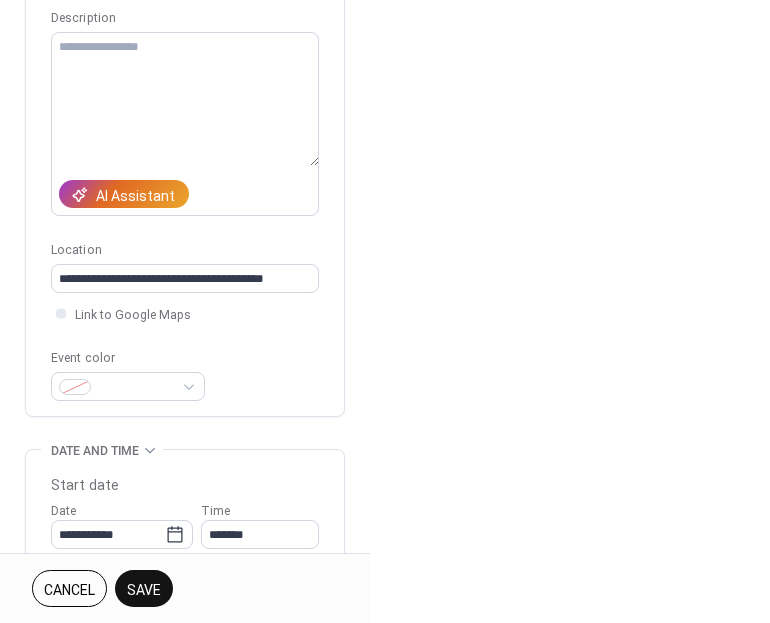 click on "Save" at bounding box center (144, 590) 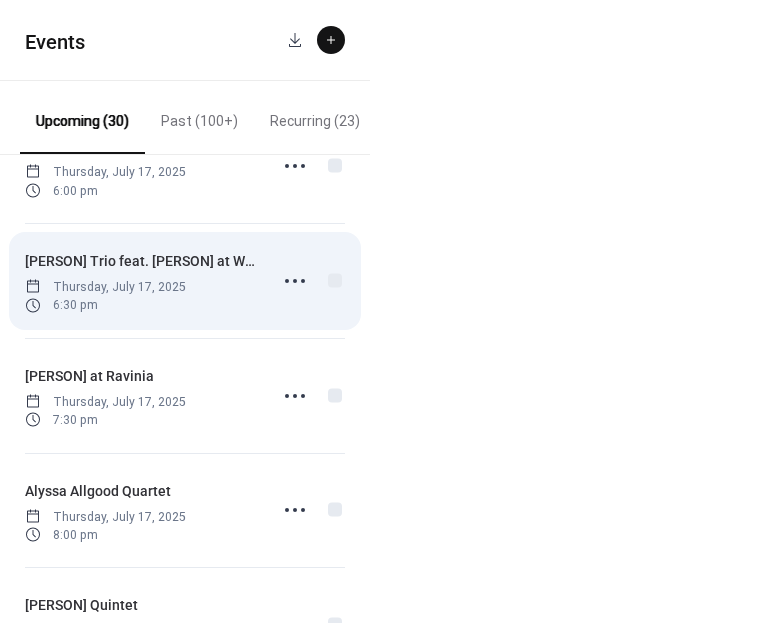 scroll, scrollTop: 613, scrollLeft: 0, axis: vertical 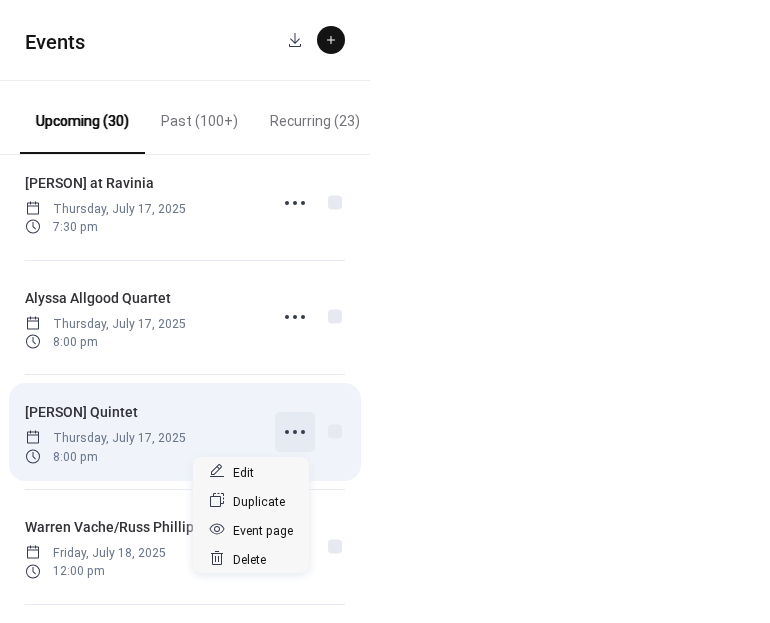 click 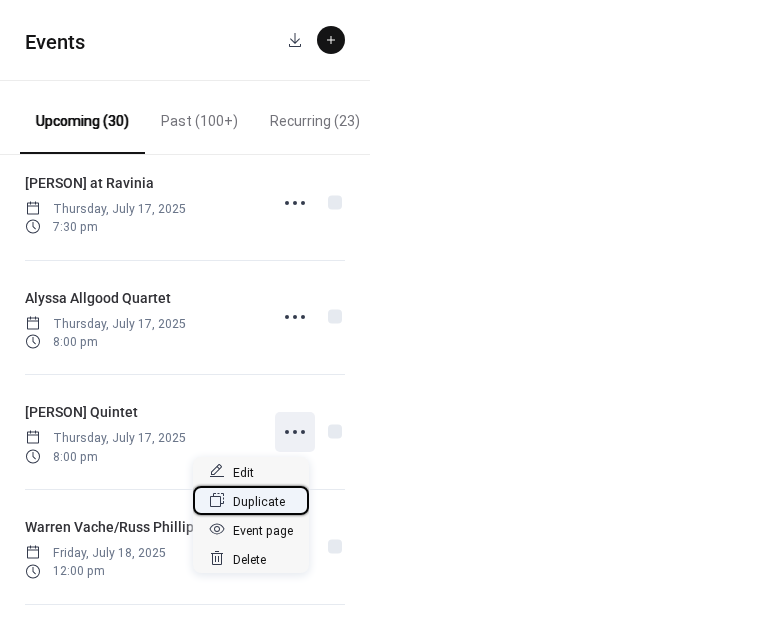 click on "Duplicate" at bounding box center [259, 501] 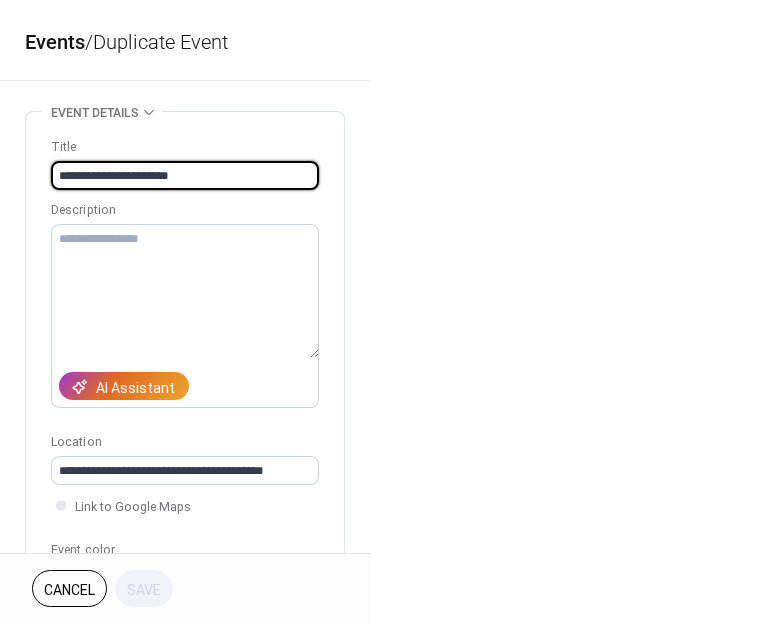 drag, startPoint x: 186, startPoint y: 176, endPoint x: -23, endPoint y: 173, distance: 209.02153 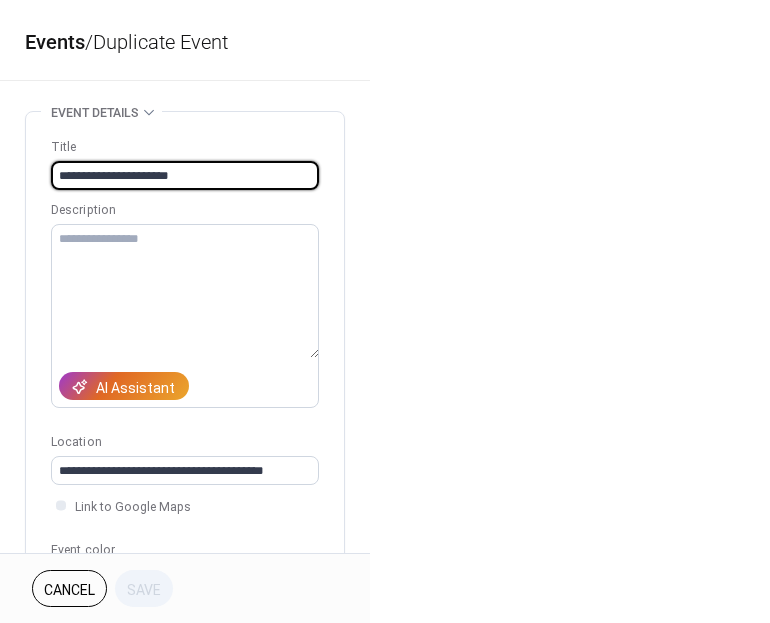 click on "**********" at bounding box center [385, 311] 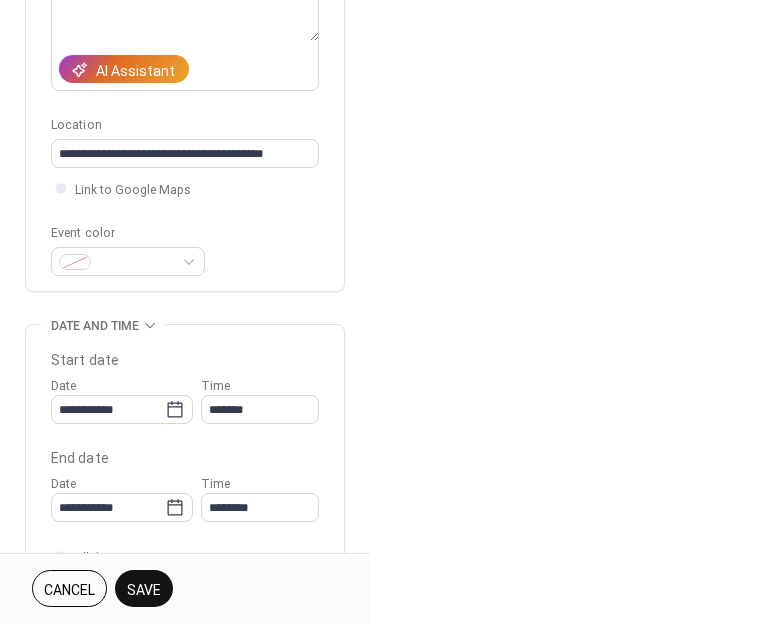 scroll, scrollTop: 489, scrollLeft: 0, axis: vertical 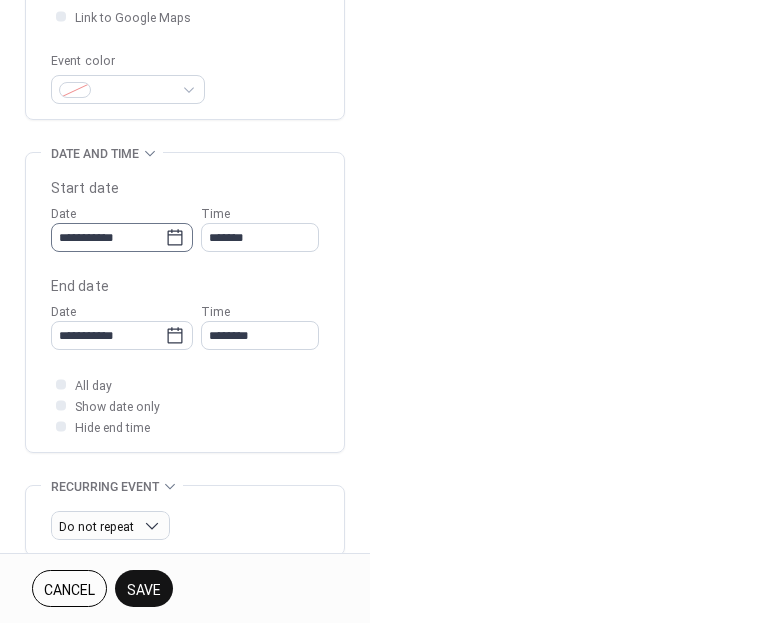 type on "**********" 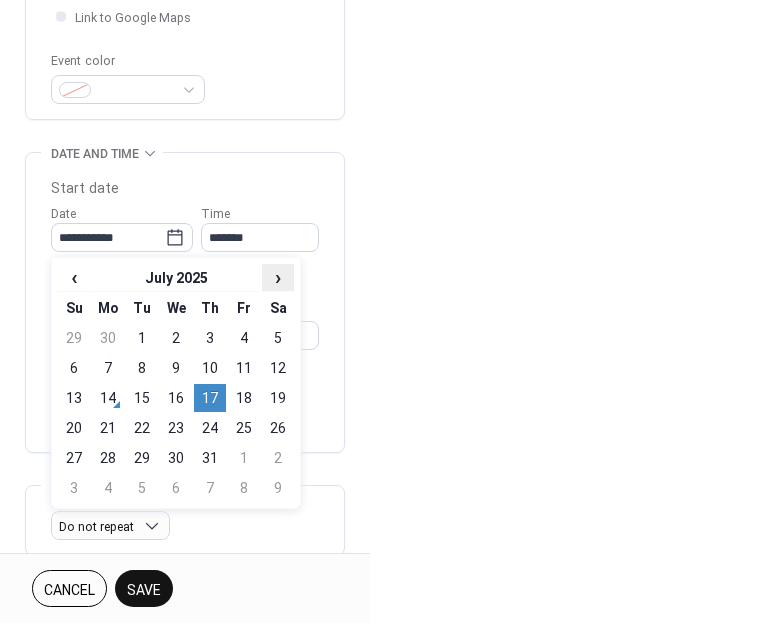 click on "›" at bounding box center [278, 277] 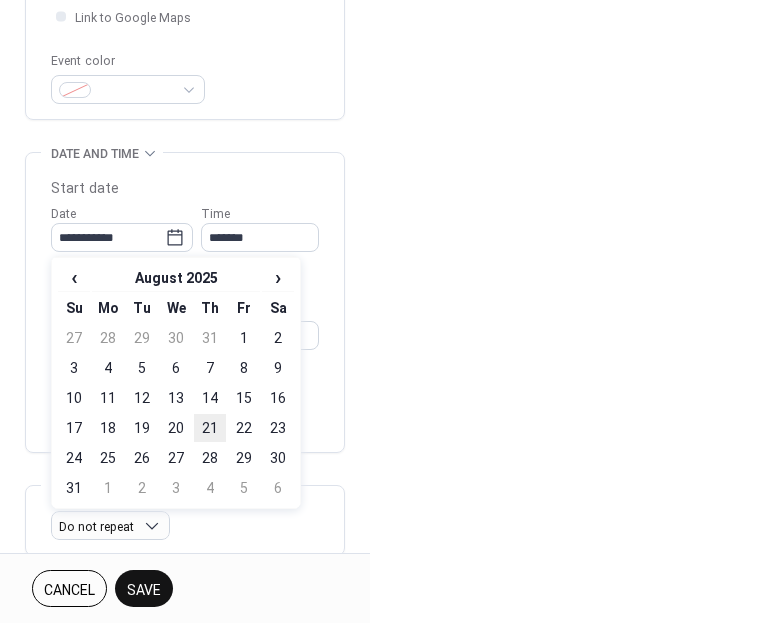 click on "21" at bounding box center [210, 428] 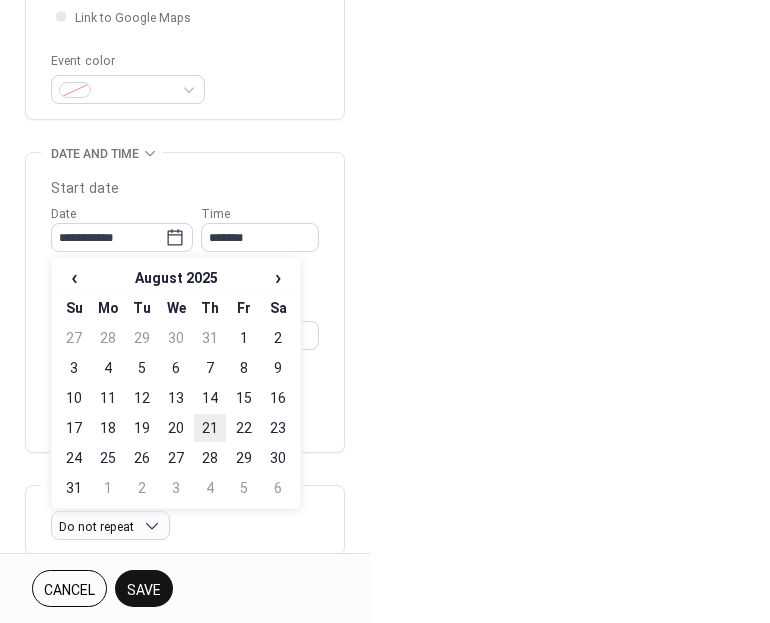 type on "**********" 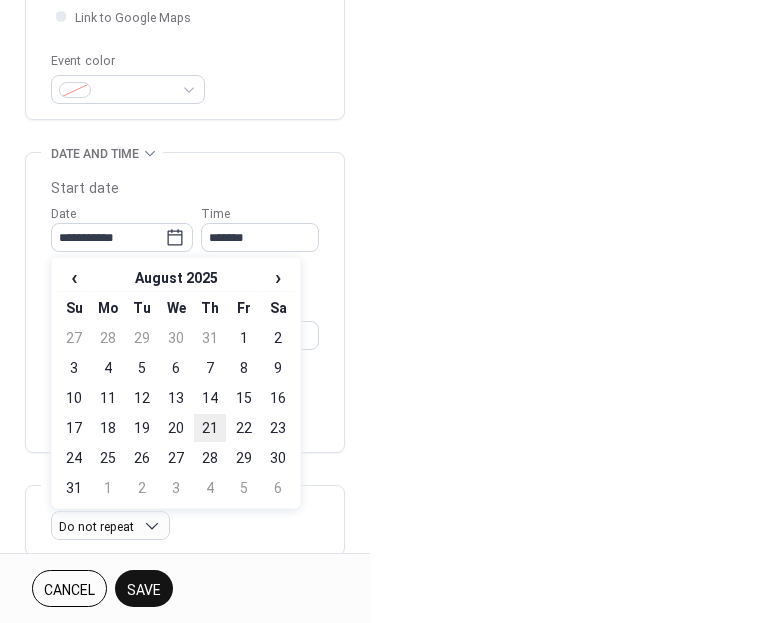 type on "**********" 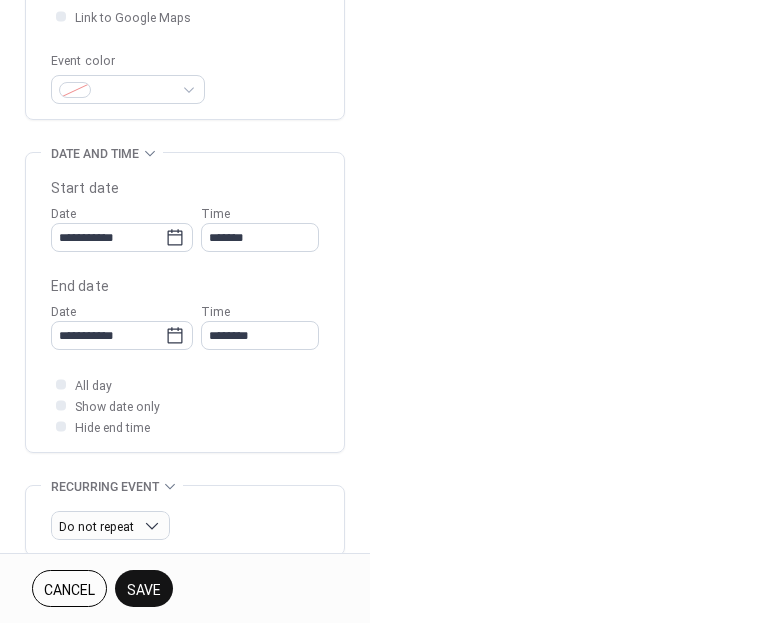 scroll, scrollTop: 501, scrollLeft: 0, axis: vertical 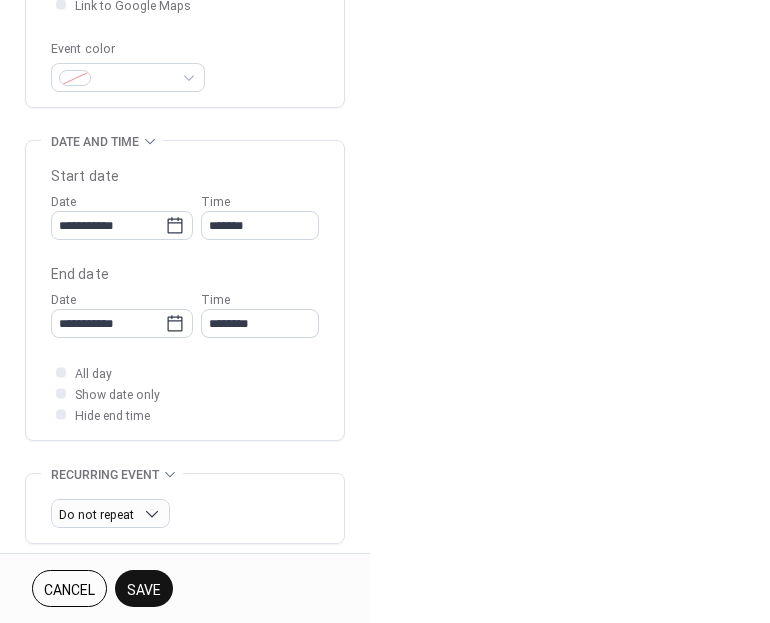 click on "Save" at bounding box center (144, 590) 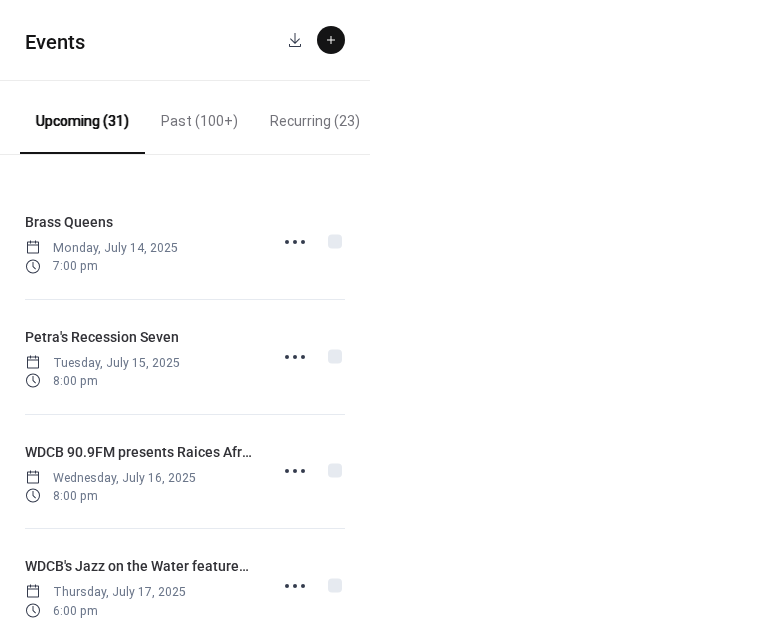 click on "Events Upcoming (31) Past (100+) Recurring (23) Submissions Brass Queens Monday, July 14, 2025 7:00 pm Petra's Recession Seven Tuesday, July 15, 2025 8:00 pm WDCB 90.9FM presents Raices Afro-Latin Jazz Quintet Wednesday, July 16, 2025 8:00 pm WDCB's Jazz on the Water features Isabella Isherwood Trio Thursday, July 17, 2025 6:00 pm Jeremy Kahn Trio feat. Leslie Beukelman at Winters Thursday, July 17, 2025 6:30 pm RONNIE BAKER BROOKS at Ravinia Thursday, July 17, 2025 7:30 pm Alyssa Allgood Quartet Thursday, July 17, 2025 8:00 pm Alyssa Allgood Quintet Thursday, July 17, 2025 8:00 pm Warren Vache/Russ Phillips Quintet Friday, July 18, 2025 12:00 pm Keeping It Moving at Andy's Friday, July 18, 2025 6:00 pm Colvin House Tuesday, July 22, 2025 6:30 pm Scott Hesse Trio Tuesday, July 22, 2025 8:00 pm CHRISTIAN DILLINGHAM QUARTET Wednesday, July 23, 2025 8:00 pm Afternoon Delight Jazz at The Promontory Experience some of Chicago's Best Every 4th Thursday!! Thursday, July 24, 2025 1:00 pm Thursday, July 24, 2025" at bounding box center (385, 311) 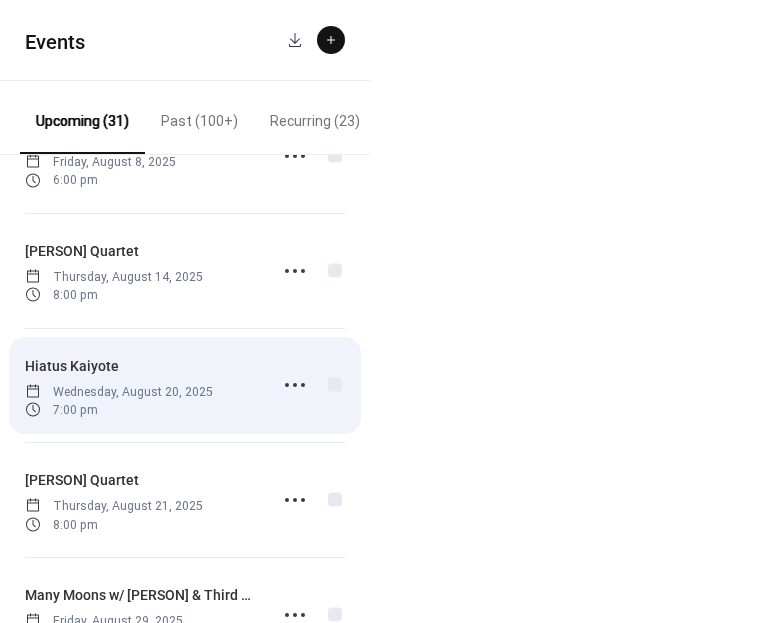scroll, scrollTop: 2844, scrollLeft: 0, axis: vertical 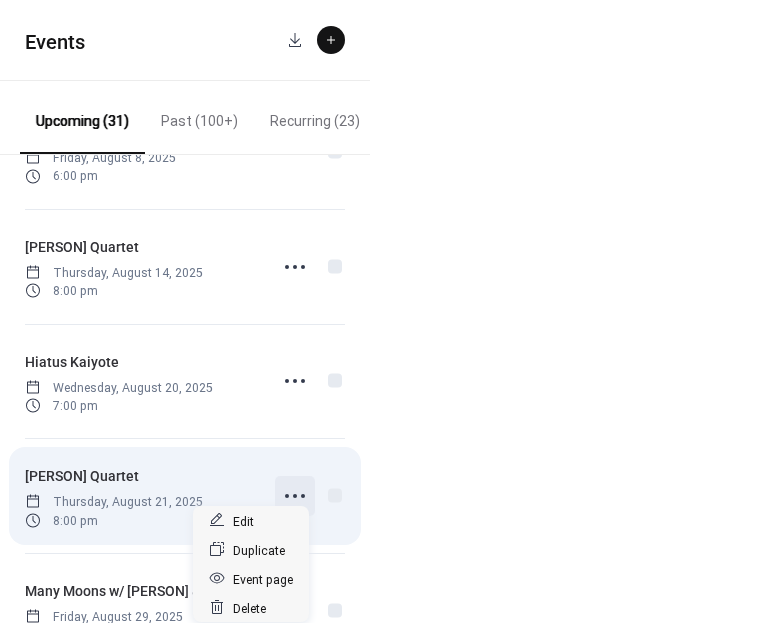 click 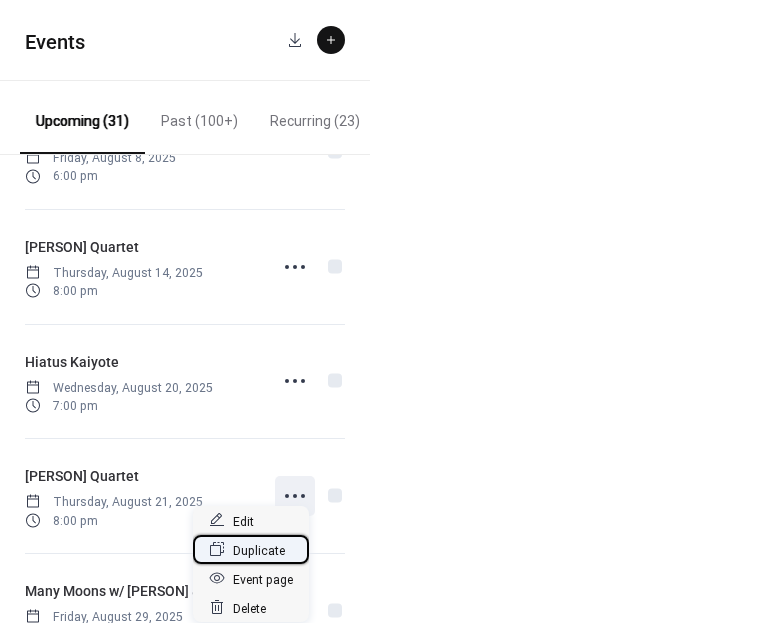 click on "Duplicate" at bounding box center (259, 550) 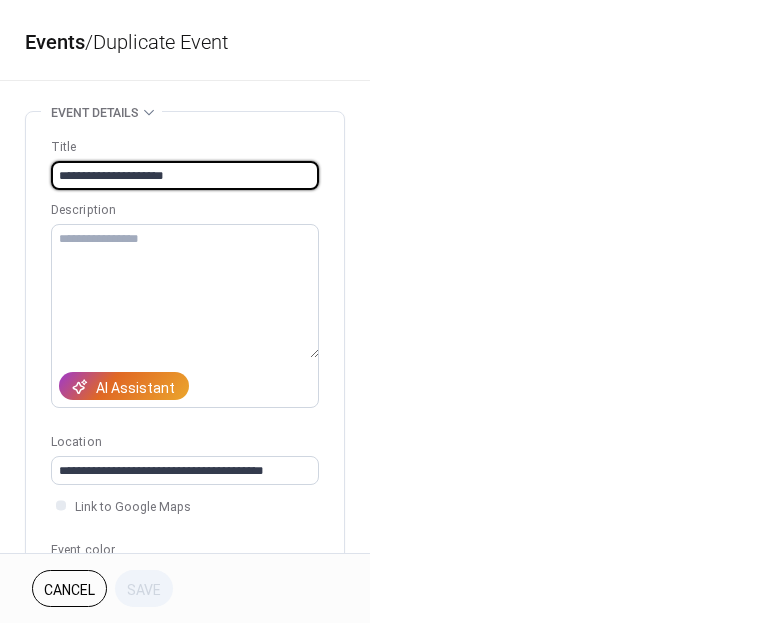 paste on "**********" 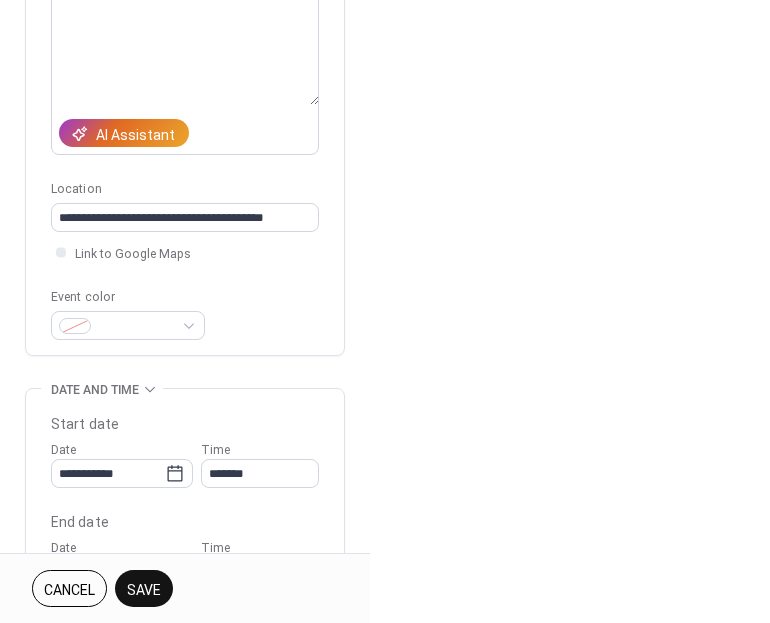 scroll, scrollTop: 257, scrollLeft: 0, axis: vertical 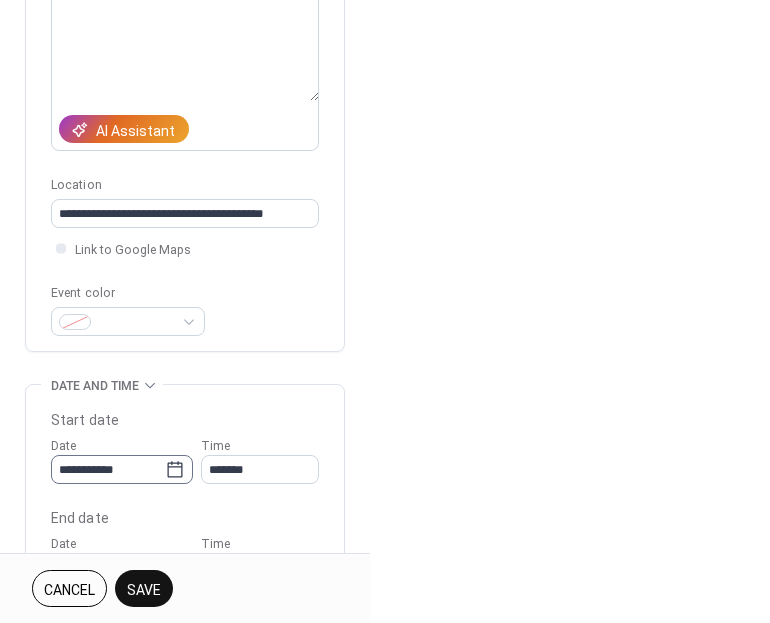 type on "**********" 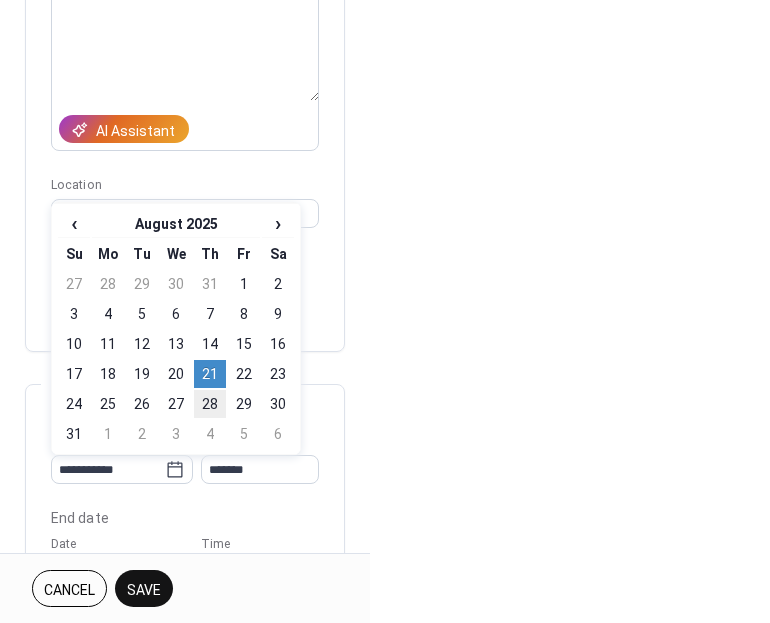 click on "28" at bounding box center [210, 404] 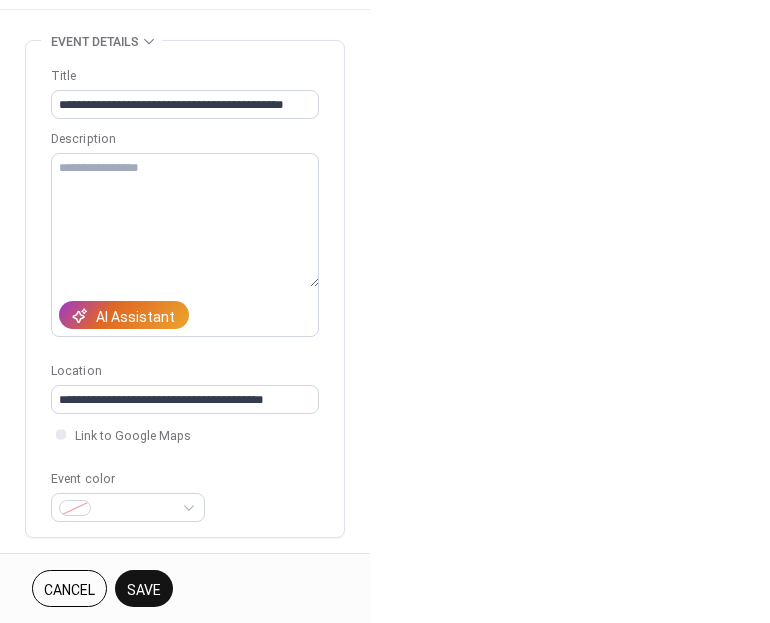 scroll, scrollTop: 63, scrollLeft: 0, axis: vertical 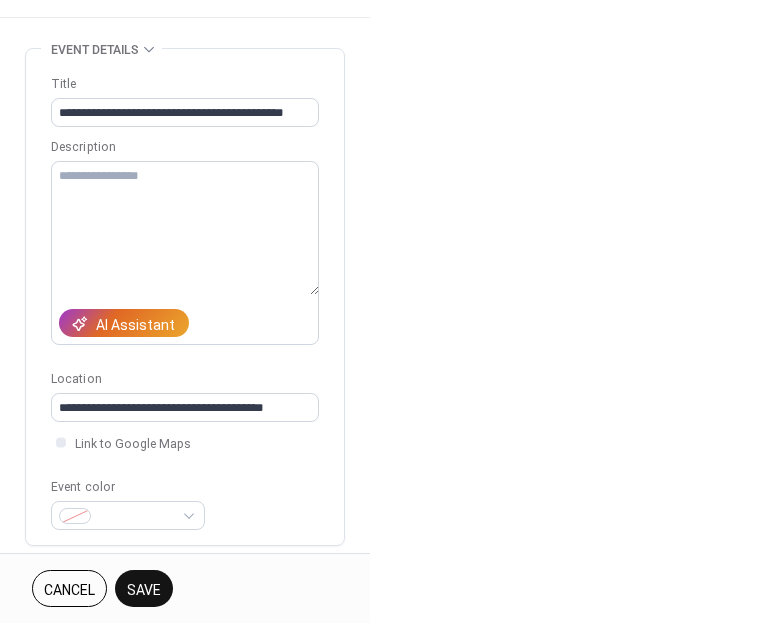 click on "Save" at bounding box center [144, 590] 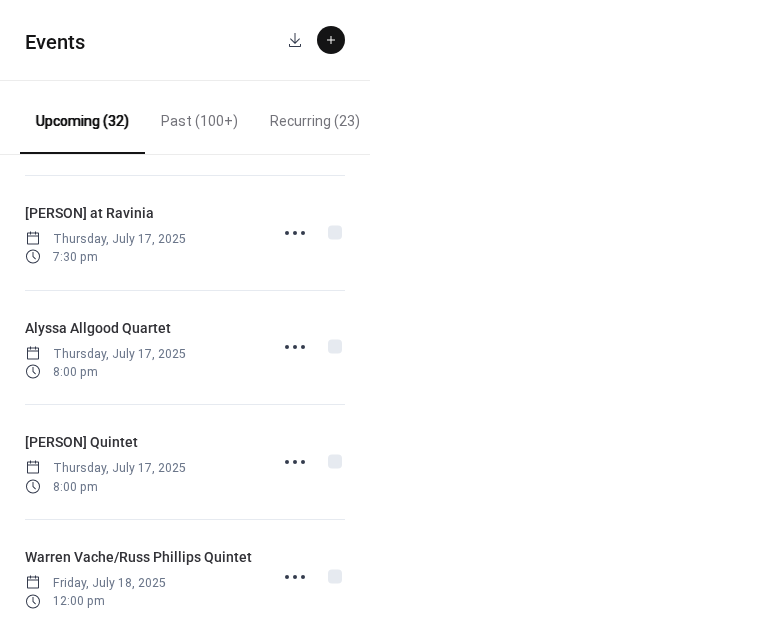 scroll, scrollTop: 586, scrollLeft: 0, axis: vertical 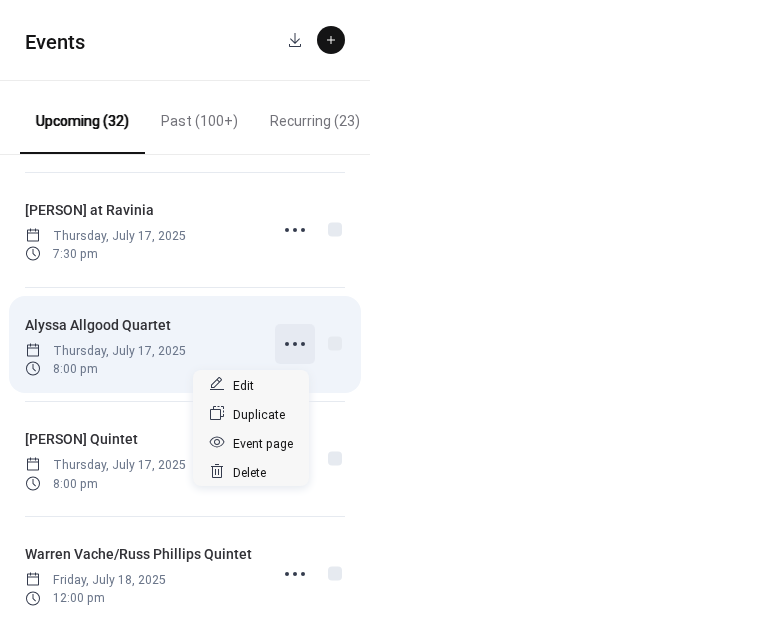 click 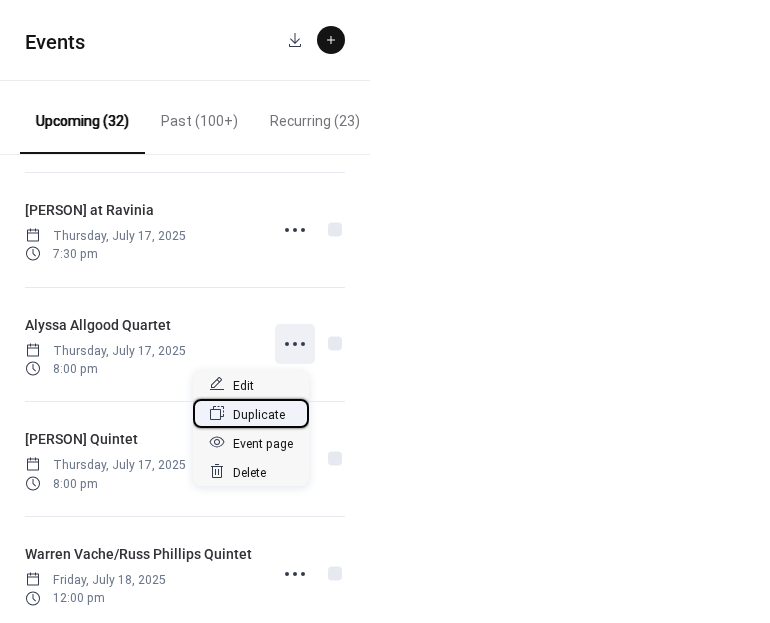 click on "Duplicate" at bounding box center (259, 414) 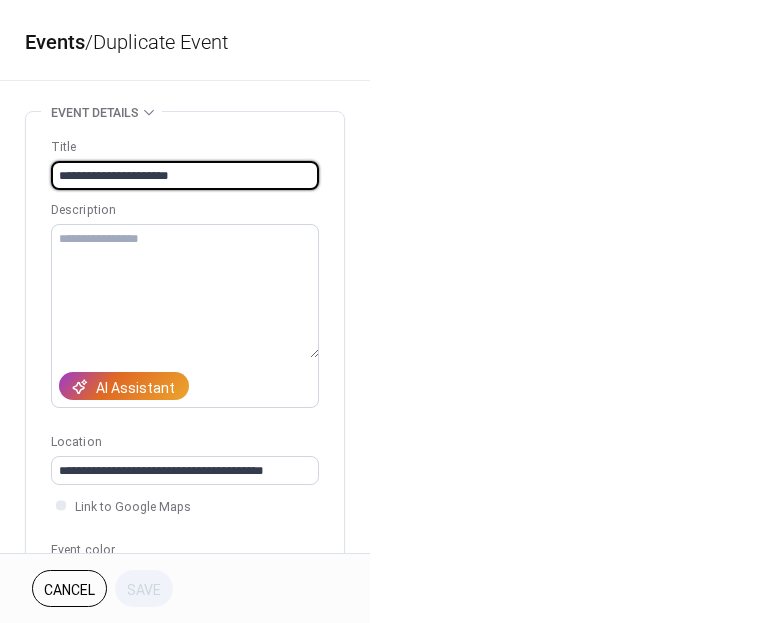 drag, startPoint x: 137, startPoint y: 172, endPoint x: -63, endPoint y: 145, distance: 201.81427 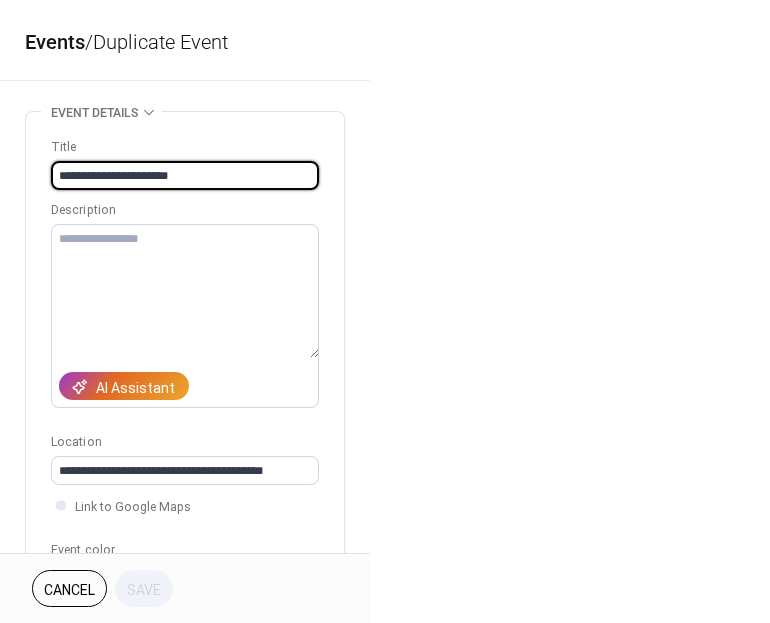 click on "**********" at bounding box center [385, 311] 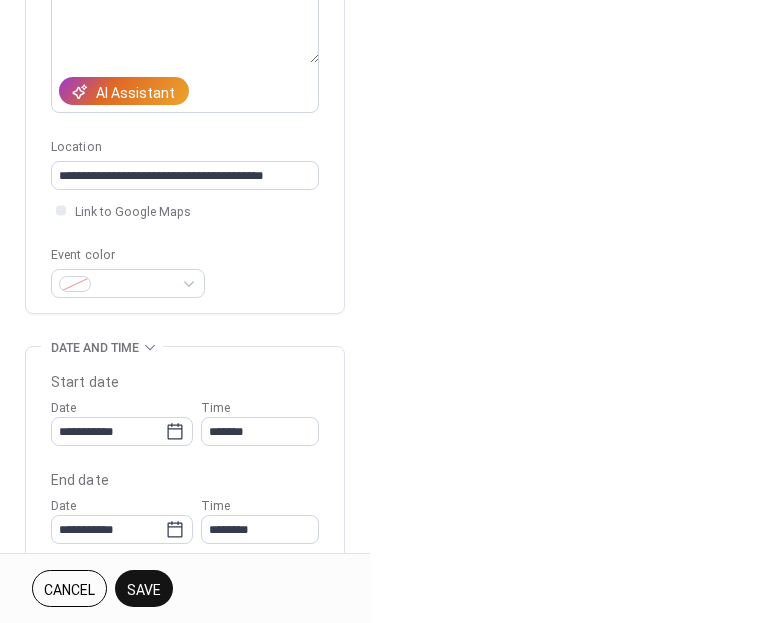 scroll, scrollTop: 448, scrollLeft: 0, axis: vertical 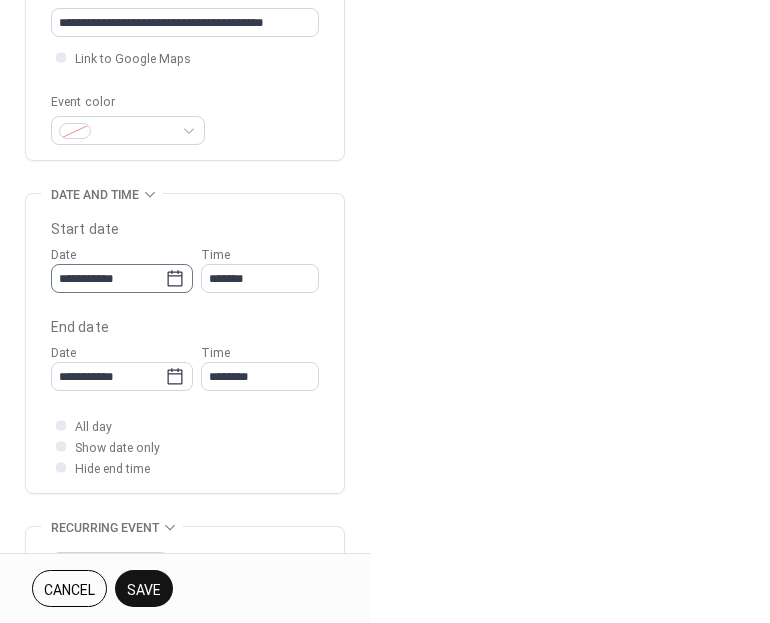 type on "**********" 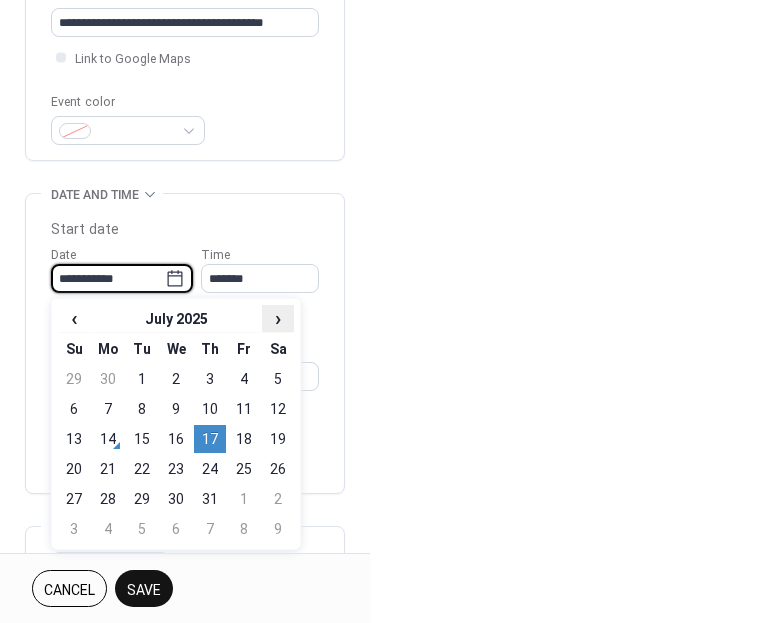 click on "›" at bounding box center [278, 318] 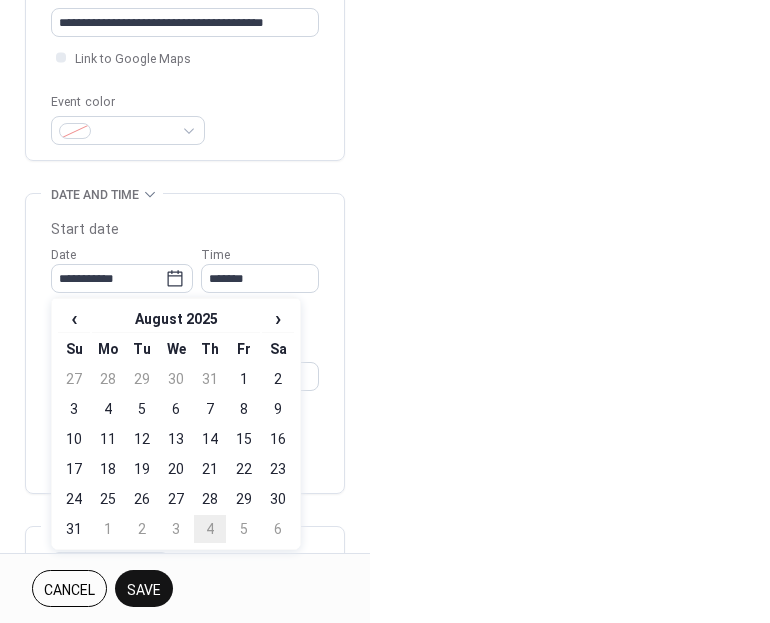 click on "4" at bounding box center [210, 529] 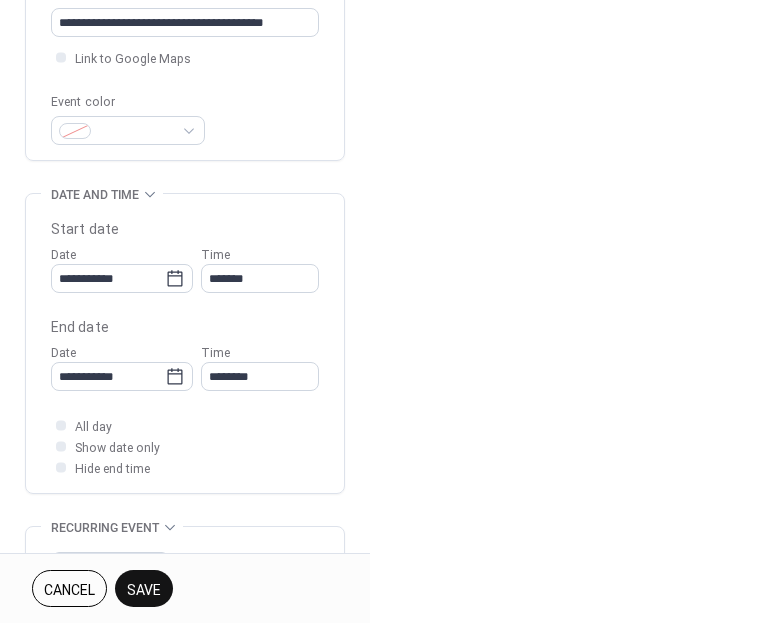 click on "Save" at bounding box center [144, 590] 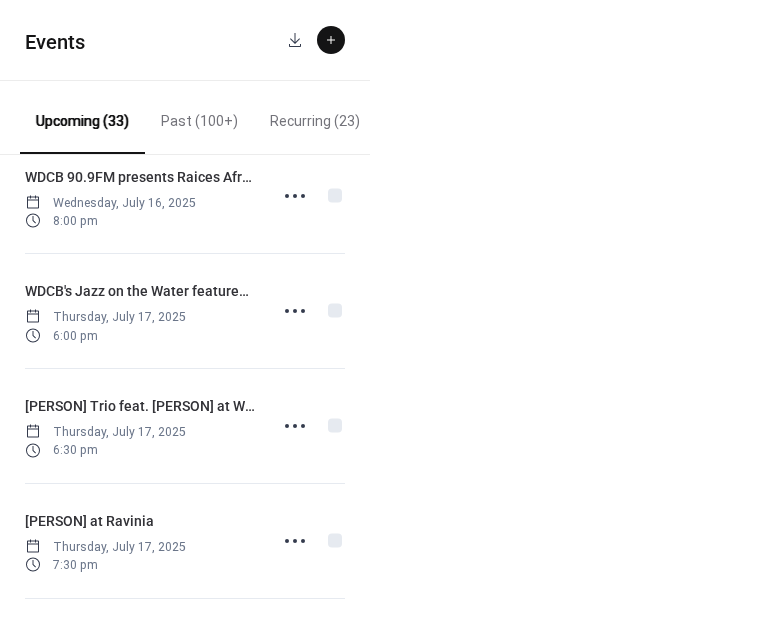 scroll, scrollTop: 523, scrollLeft: 0, axis: vertical 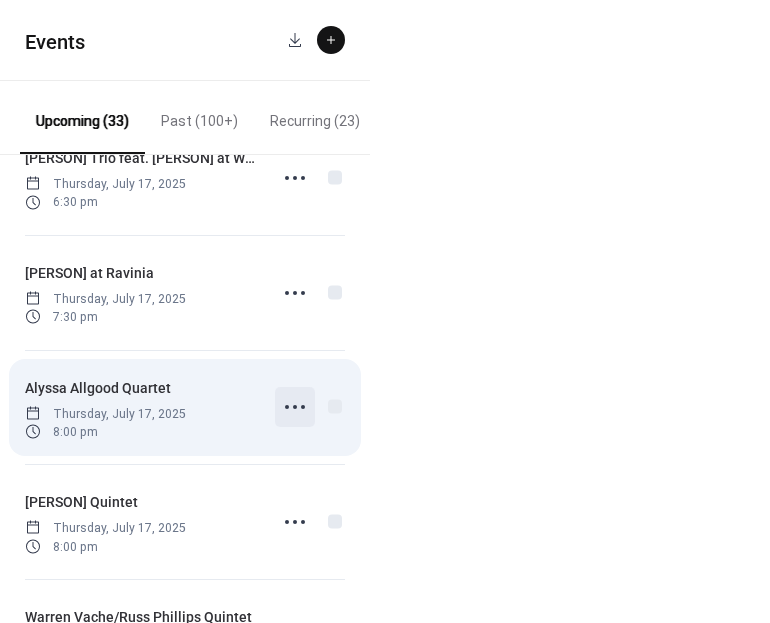click 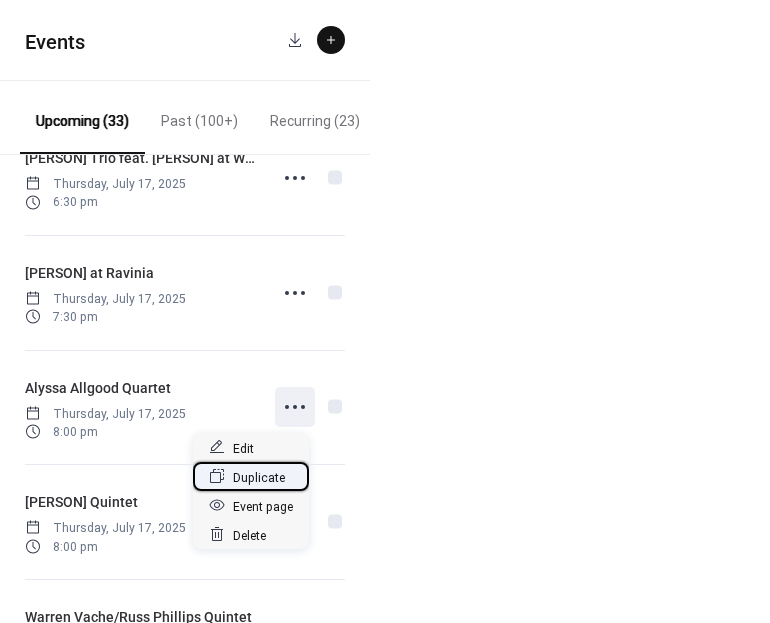 click on "Duplicate" at bounding box center (259, 477) 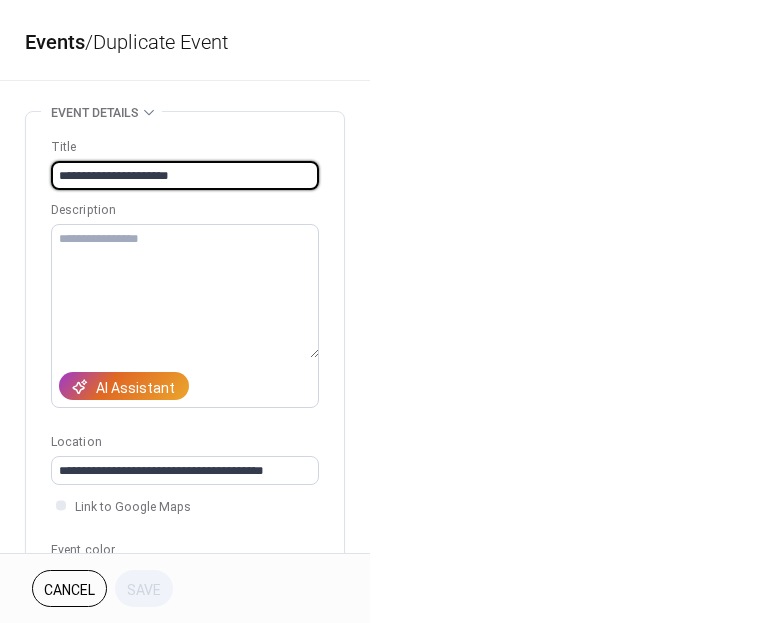 drag, startPoint x: 183, startPoint y: 175, endPoint x: -13, endPoint y: 163, distance: 196.367 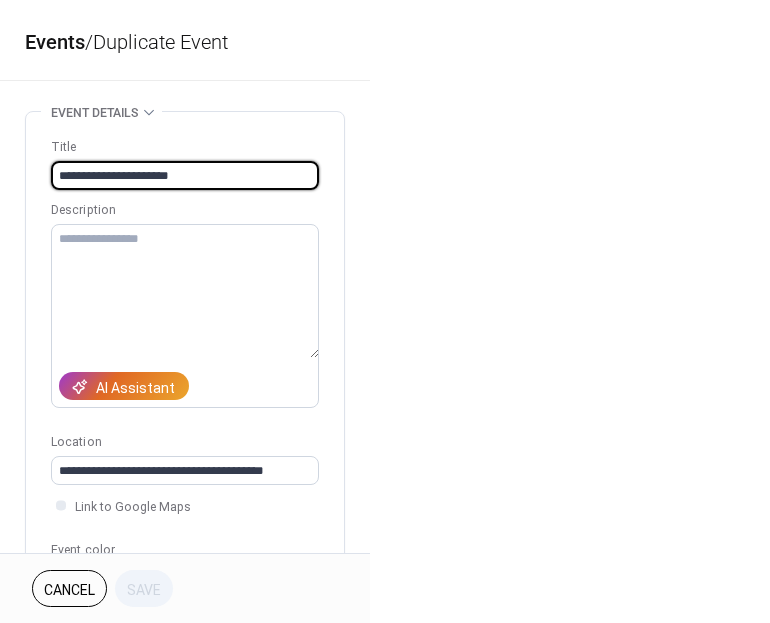 click on "**********" at bounding box center [385, 311] 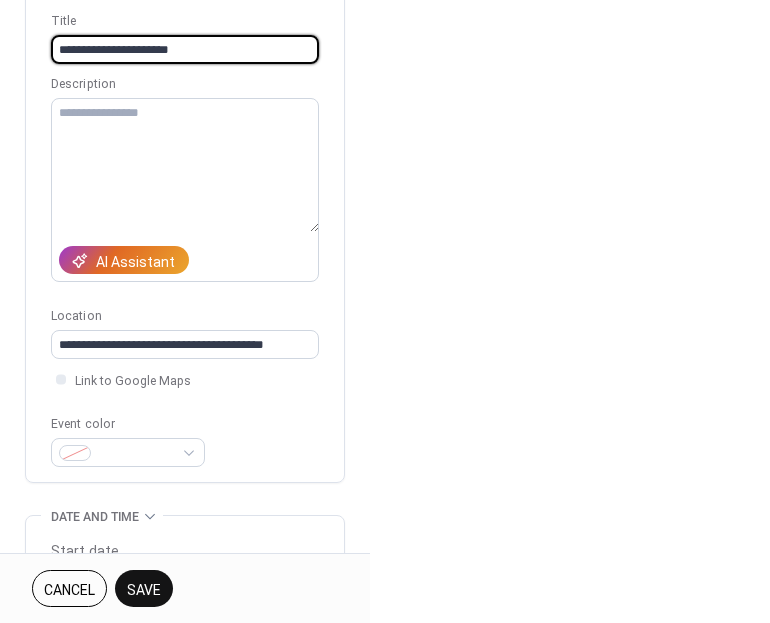scroll, scrollTop: 431, scrollLeft: 0, axis: vertical 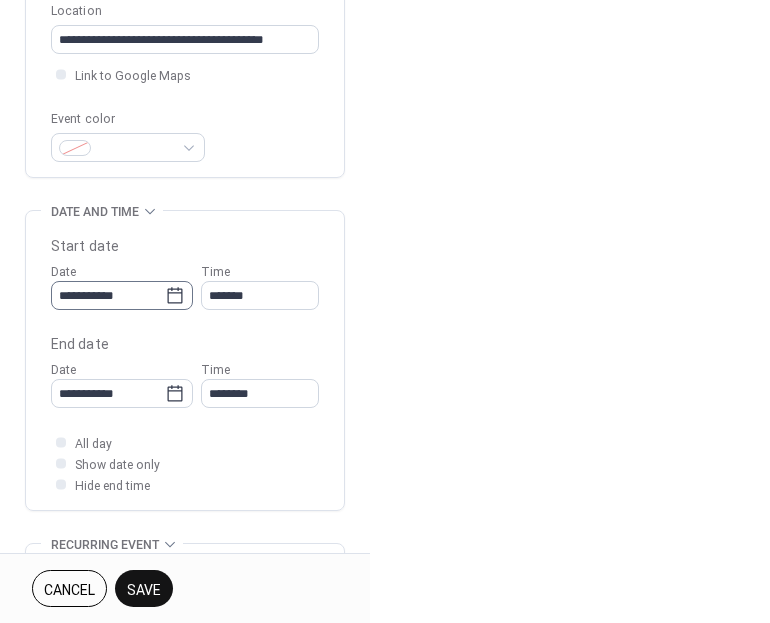 type on "**********" 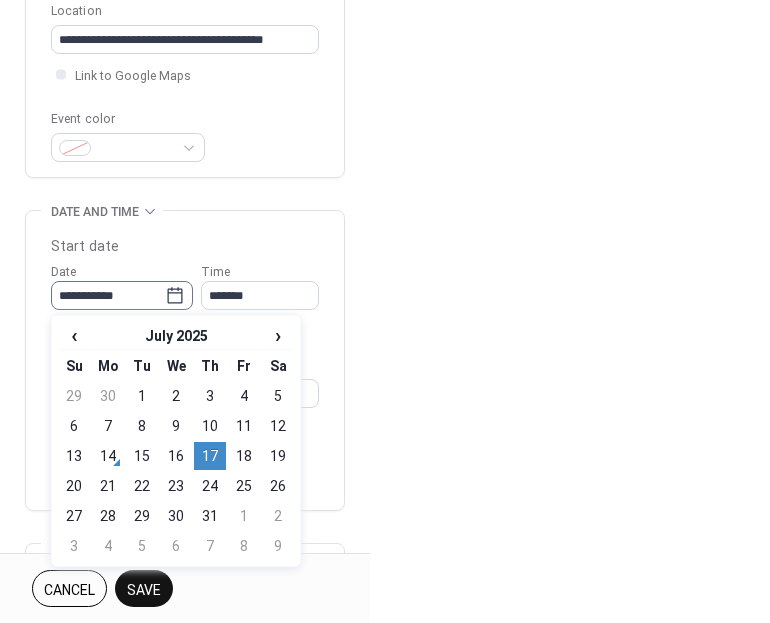 click 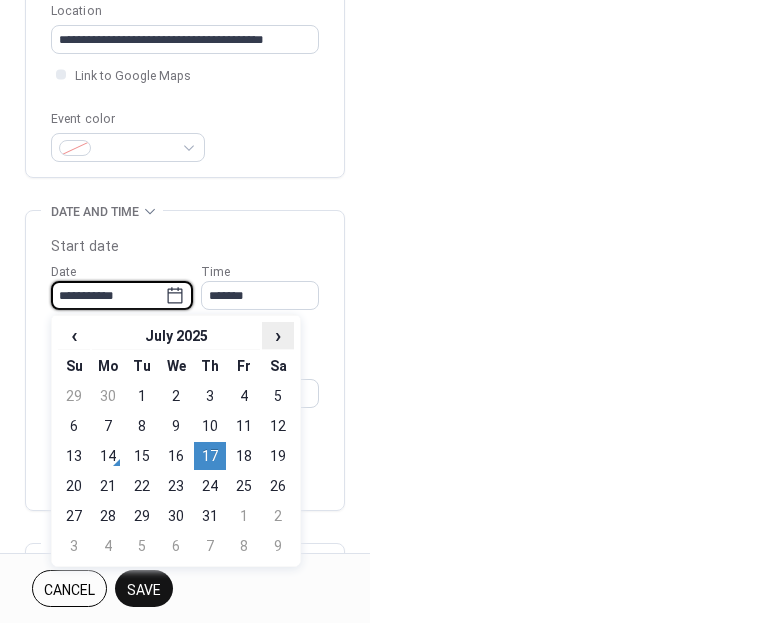 click on "›" at bounding box center [278, 335] 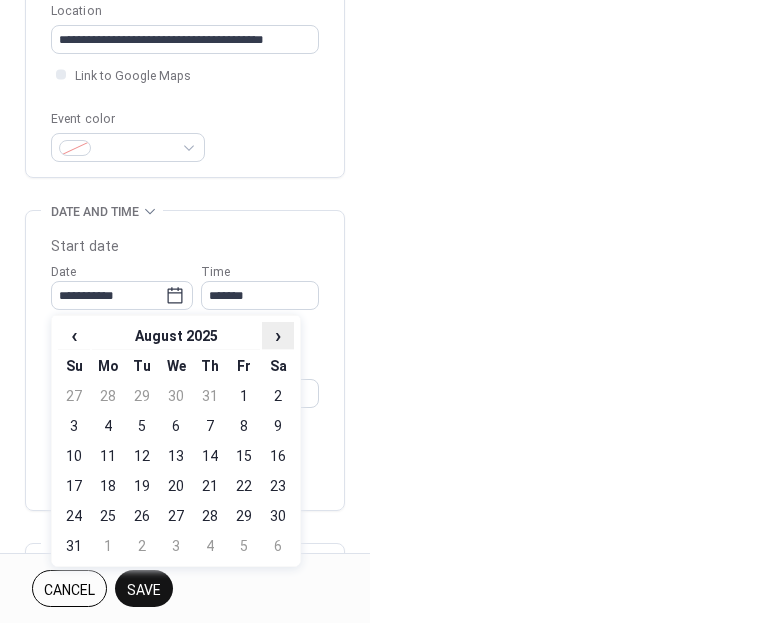 click on "›" at bounding box center [278, 335] 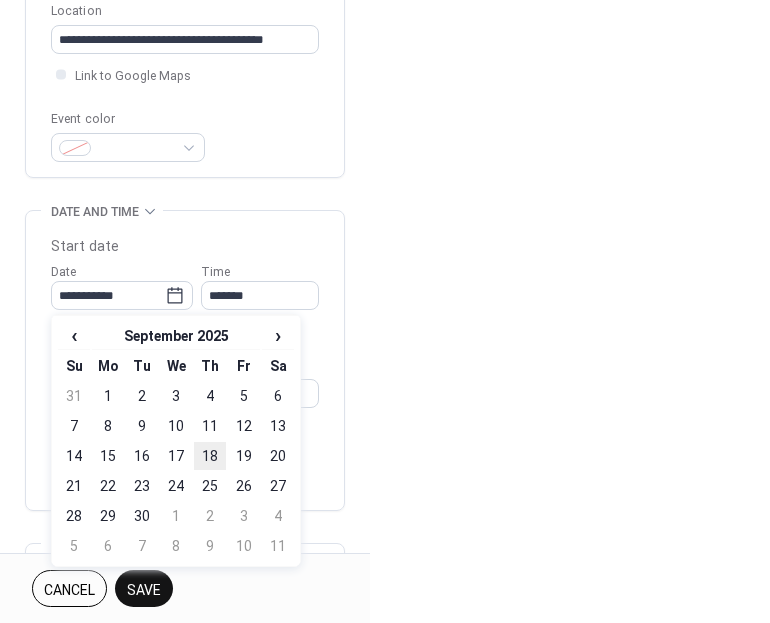 click on "18" at bounding box center (210, 456) 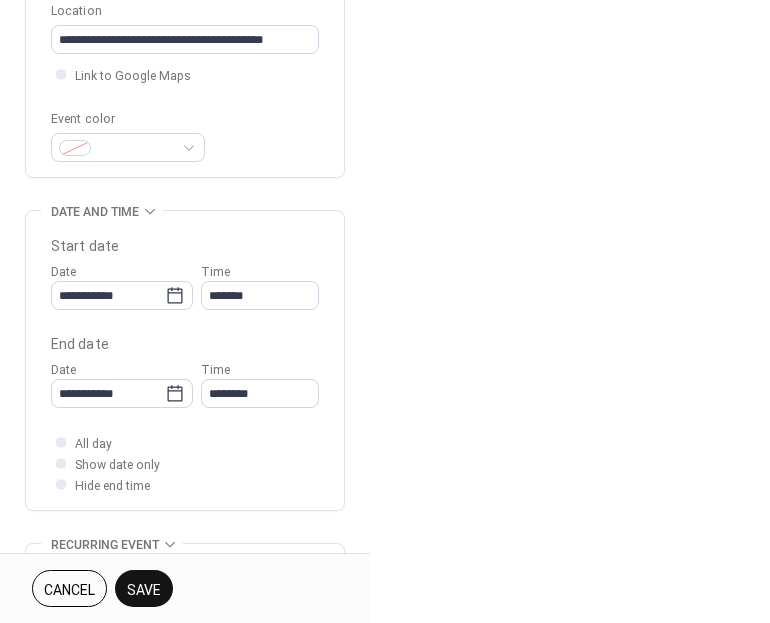 click on "Save" at bounding box center (144, 590) 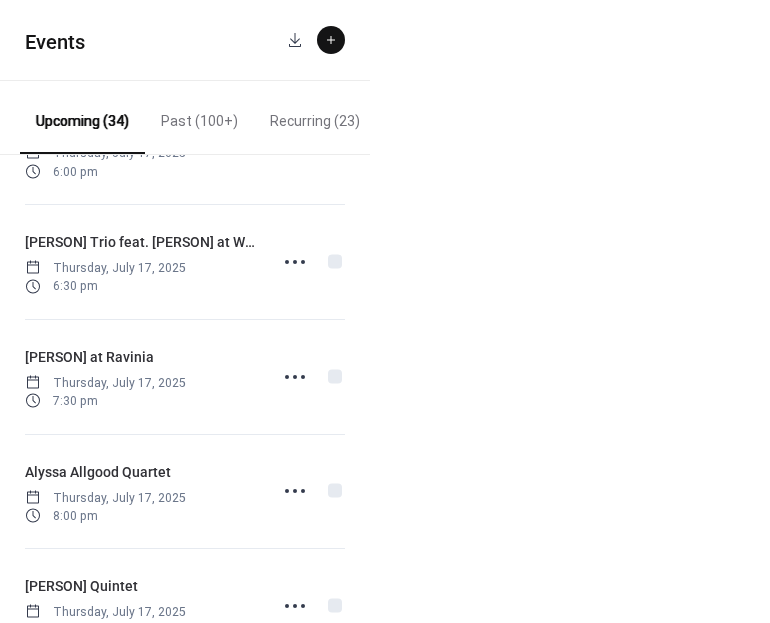 scroll, scrollTop: 657, scrollLeft: 0, axis: vertical 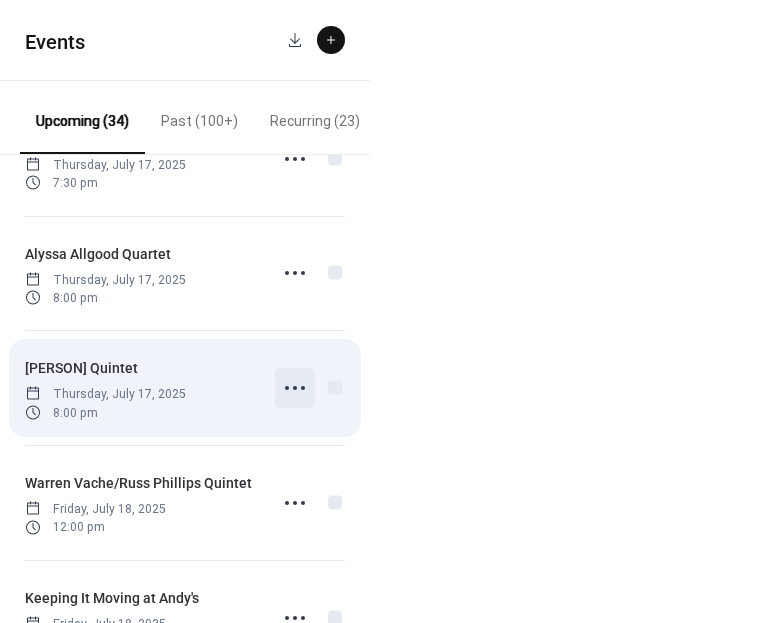 click 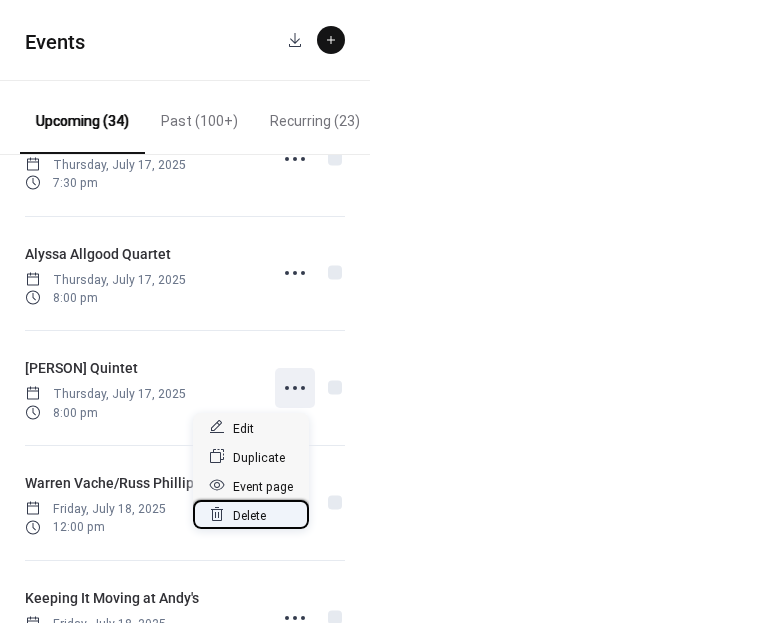 click on "Delete" at bounding box center (251, 514) 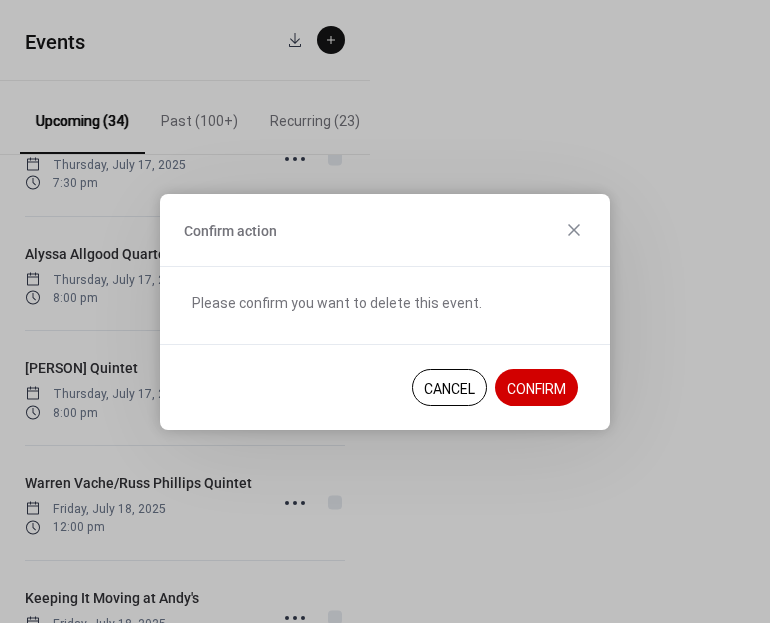 click on "Confirm" at bounding box center [536, 388] 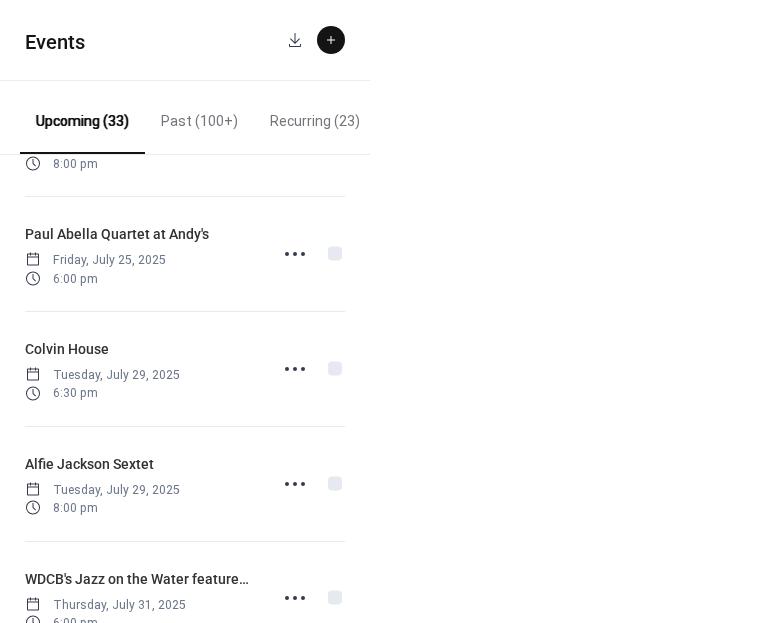 scroll, scrollTop: 1672, scrollLeft: 0, axis: vertical 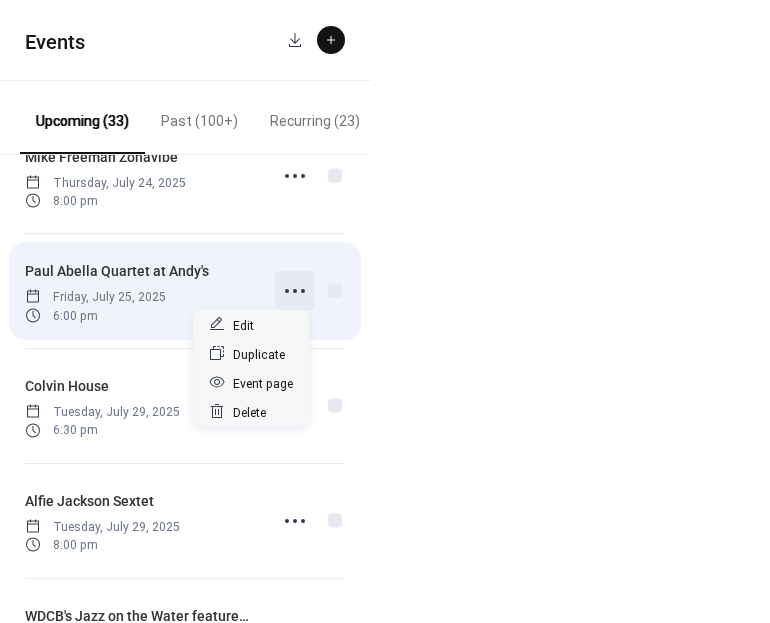 click 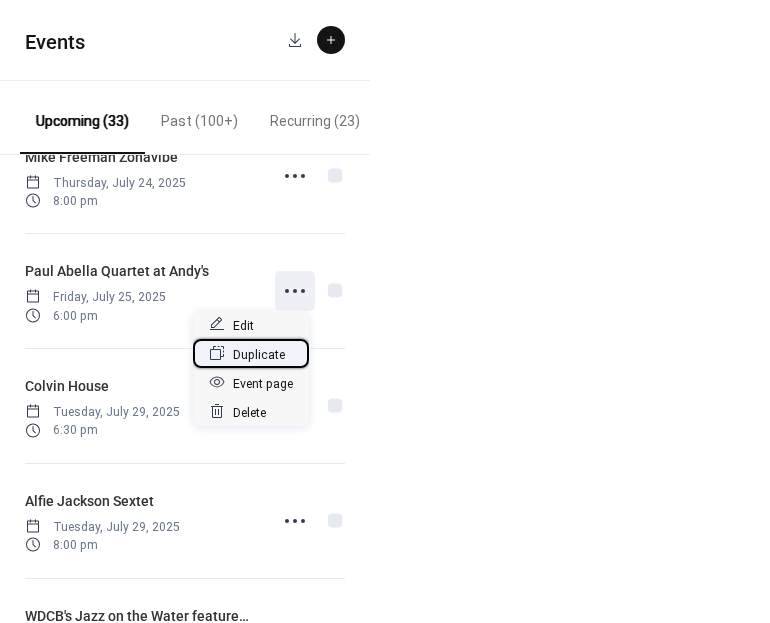 click on "Duplicate" at bounding box center [259, 354] 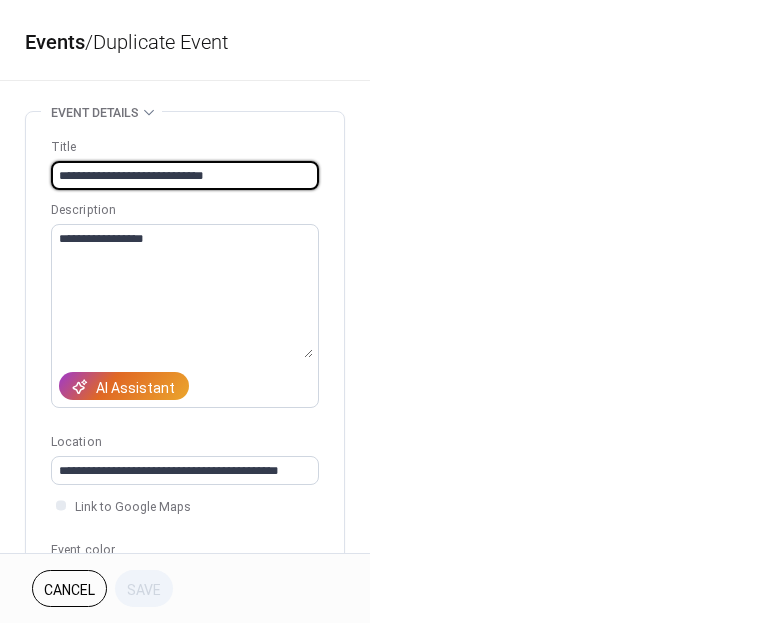 drag, startPoint x: 162, startPoint y: 175, endPoint x: -67, endPoint y: 155, distance: 229.8717 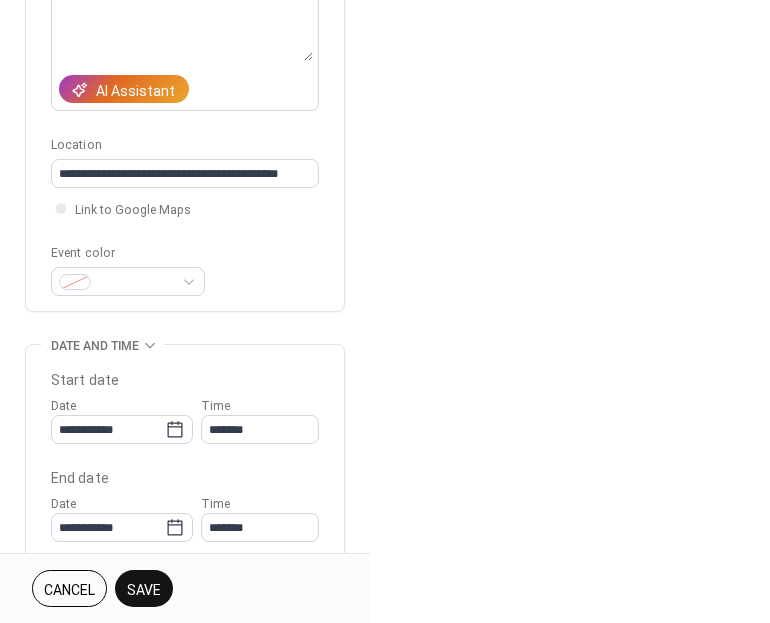 scroll, scrollTop: 363, scrollLeft: 0, axis: vertical 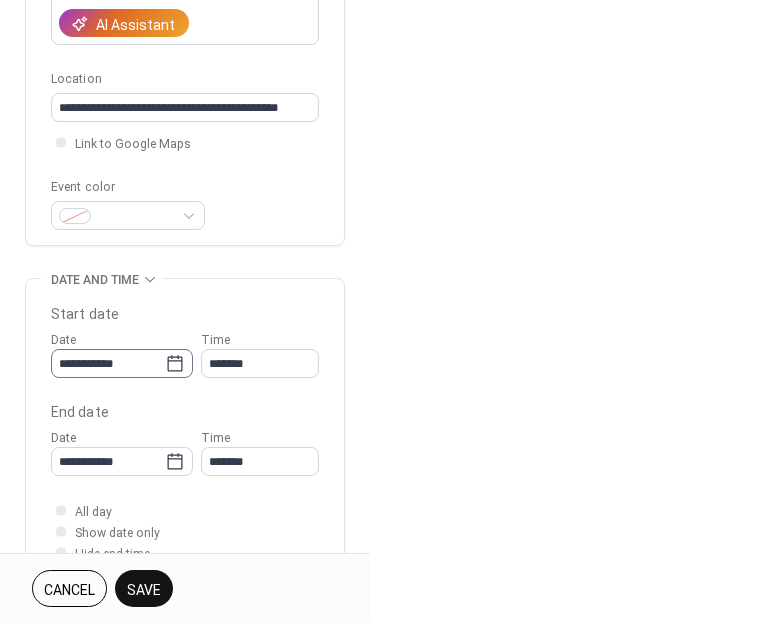 type on "**********" 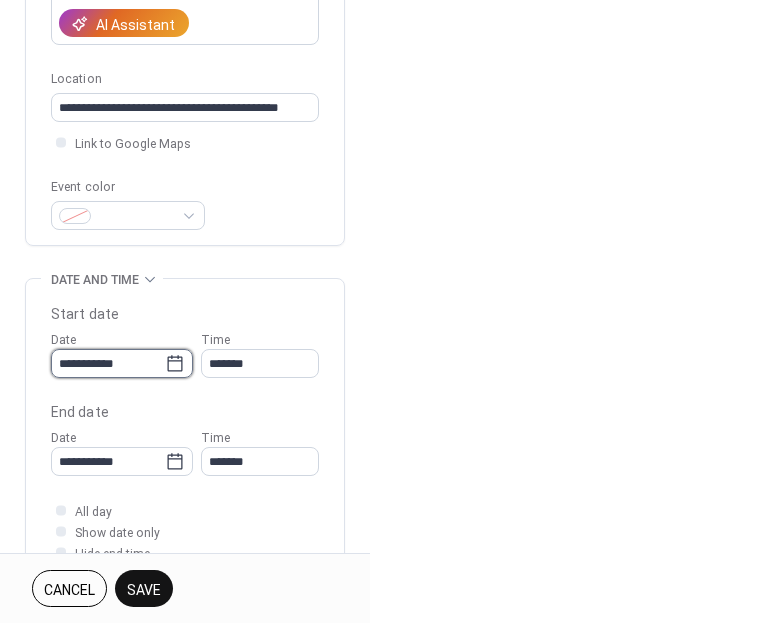 click on "**********" at bounding box center (108, 363) 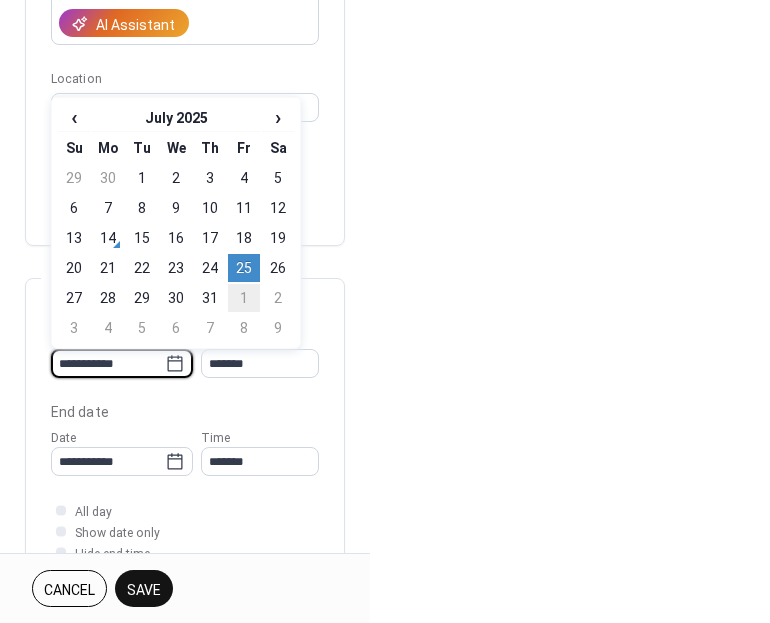 click on "1" at bounding box center (244, 298) 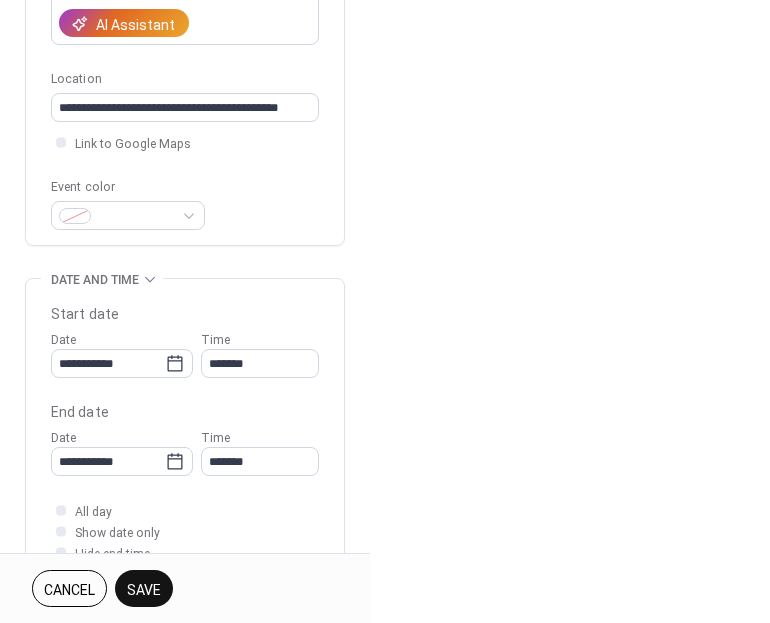 type on "**********" 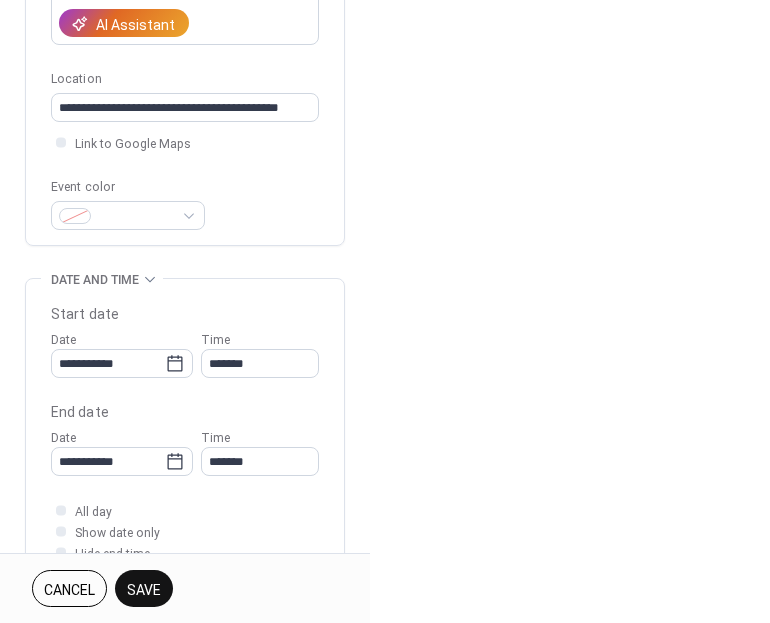 type on "**********" 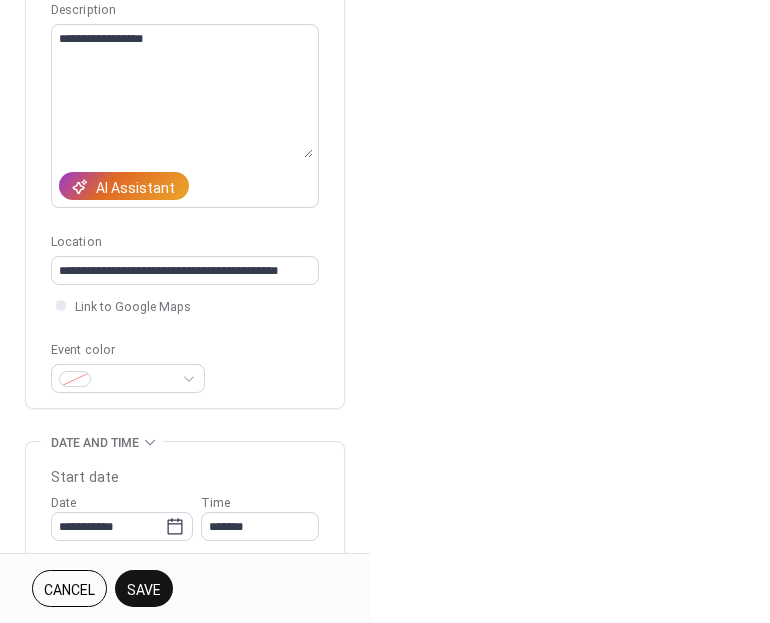 scroll, scrollTop: 248, scrollLeft: 0, axis: vertical 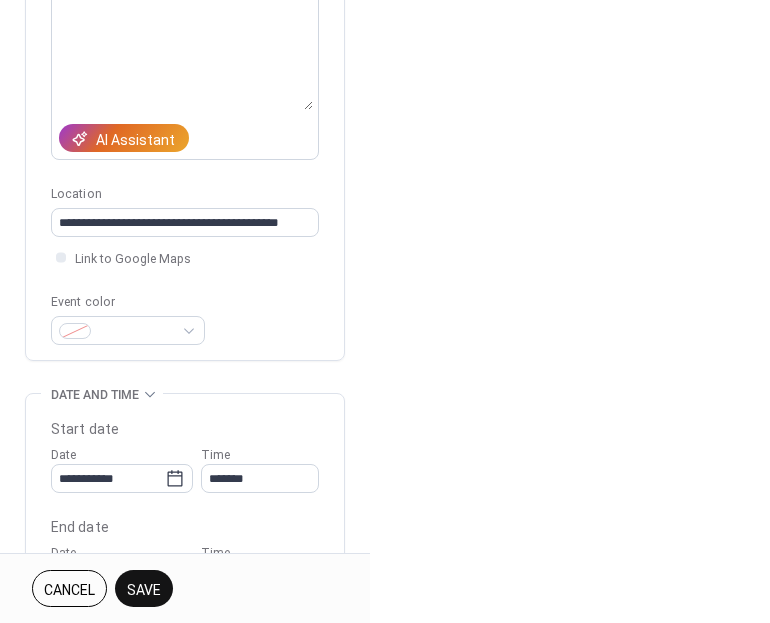 click on "Save" at bounding box center (144, 590) 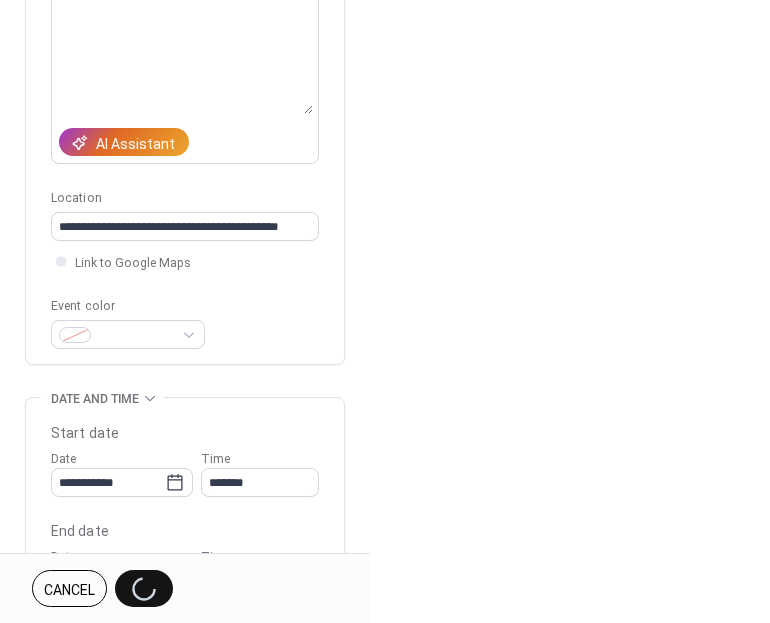 scroll, scrollTop: 240, scrollLeft: 0, axis: vertical 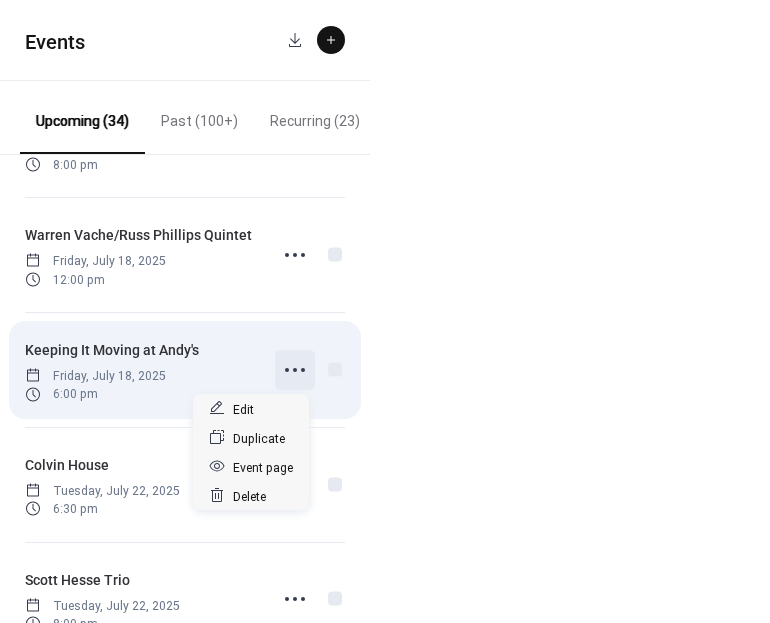 click 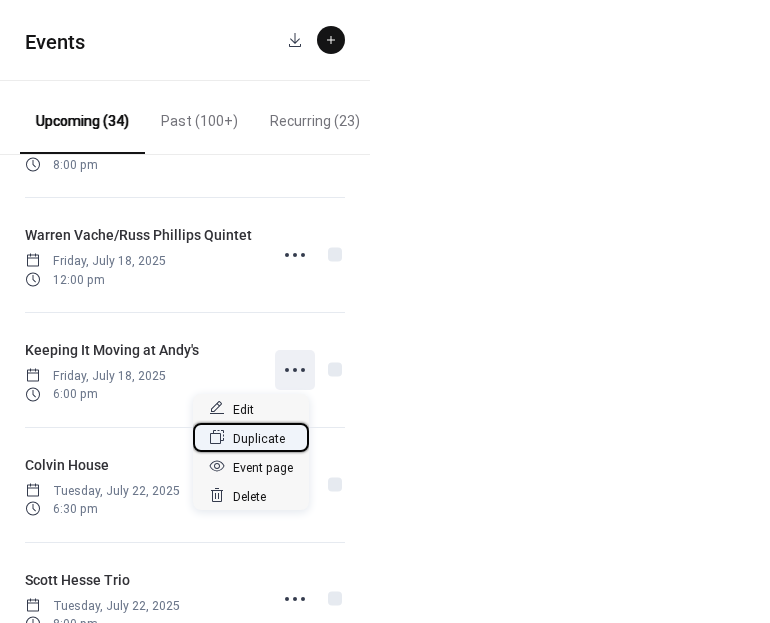 click on "Duplicate" at bounding box center [259, 438] 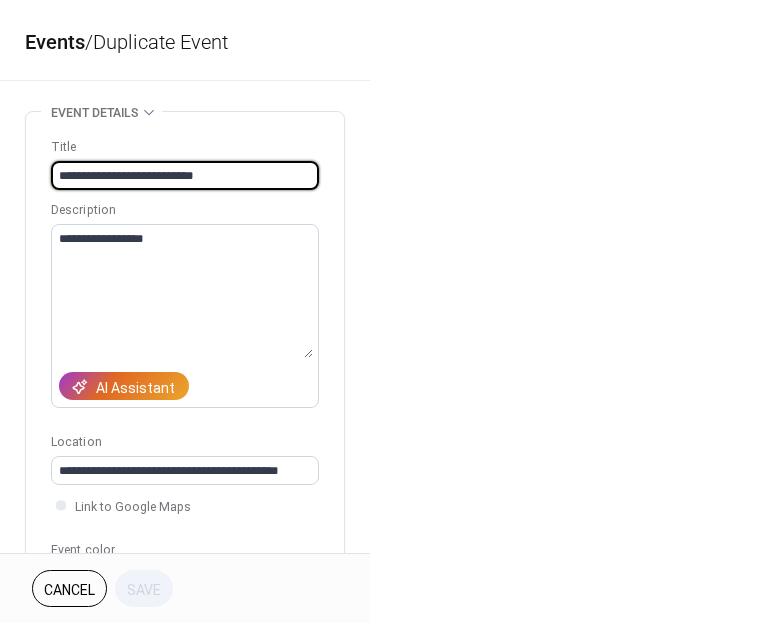drag, startPoint x: 154, startPoint y: 175, endPoint x: 18, endPoint y: 158, distance: 137.05838 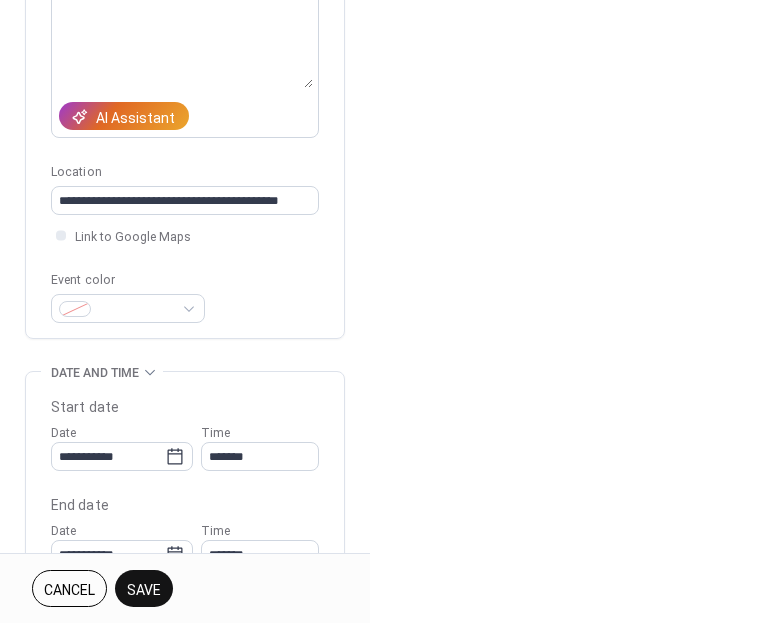 scroll, scrollTop: 274, scrollLeft: 0, axis: vertical 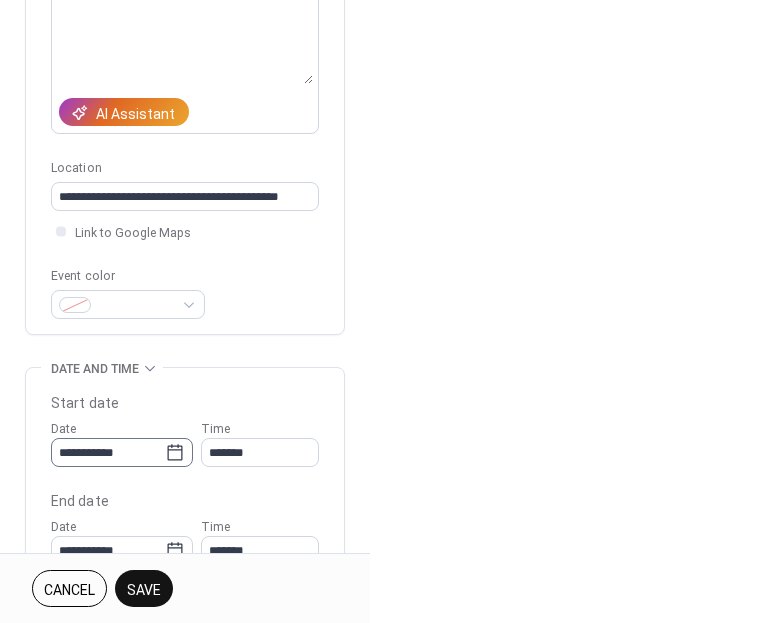 type on "**********" 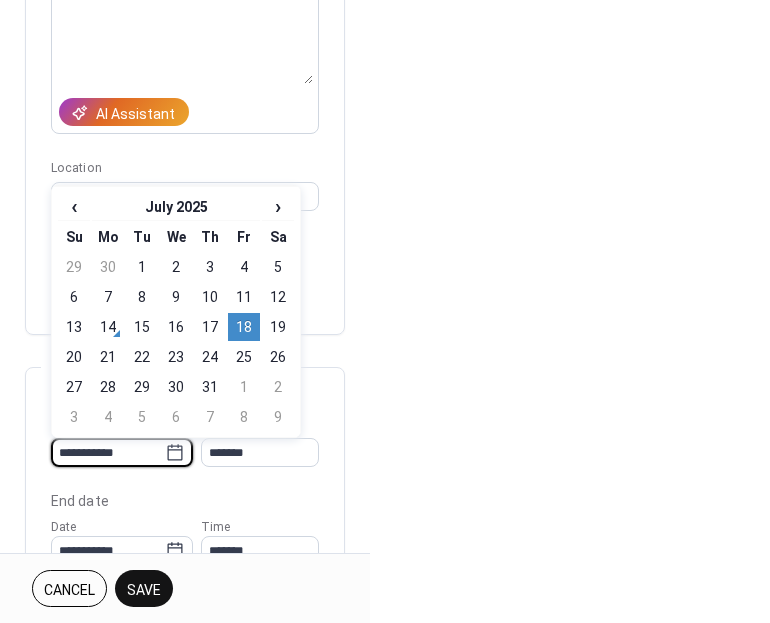 click on "**********" at bounding box center [108, 452] 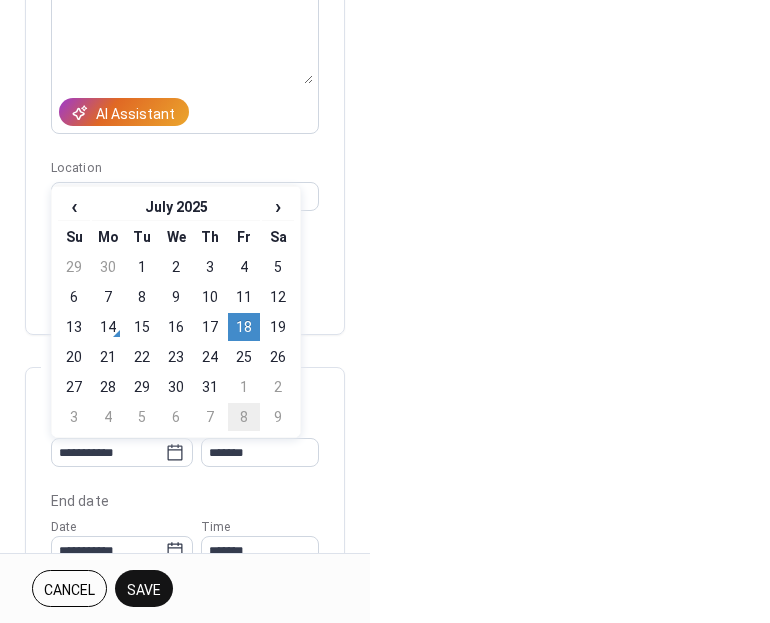 click on "8" at bounding box center [244, 417] 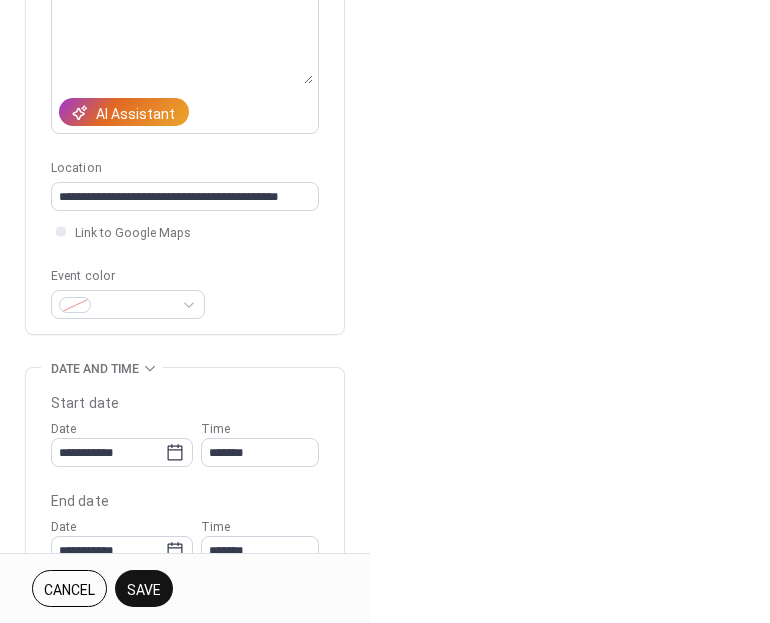 scroll, scrollTop: 292, scrollLeft: 0, axis: vertical 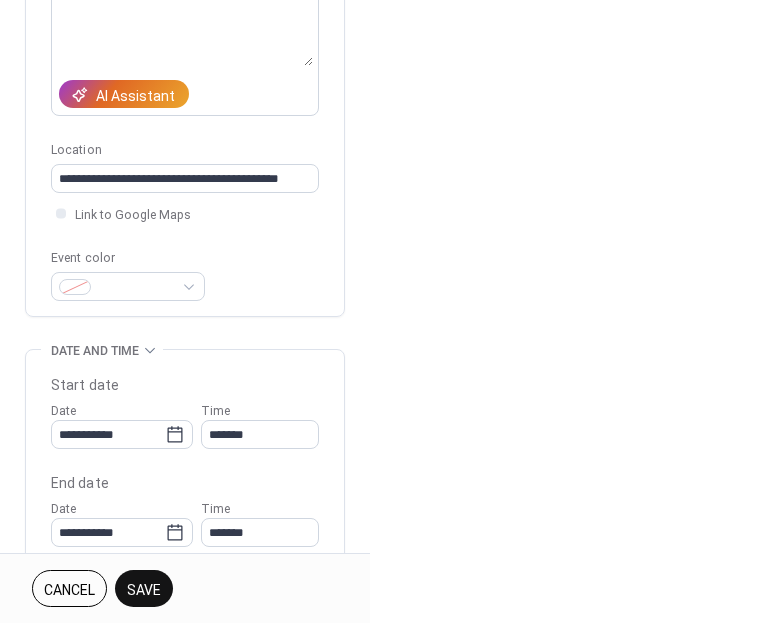 click on "Save" at bounding box center (144, 590) 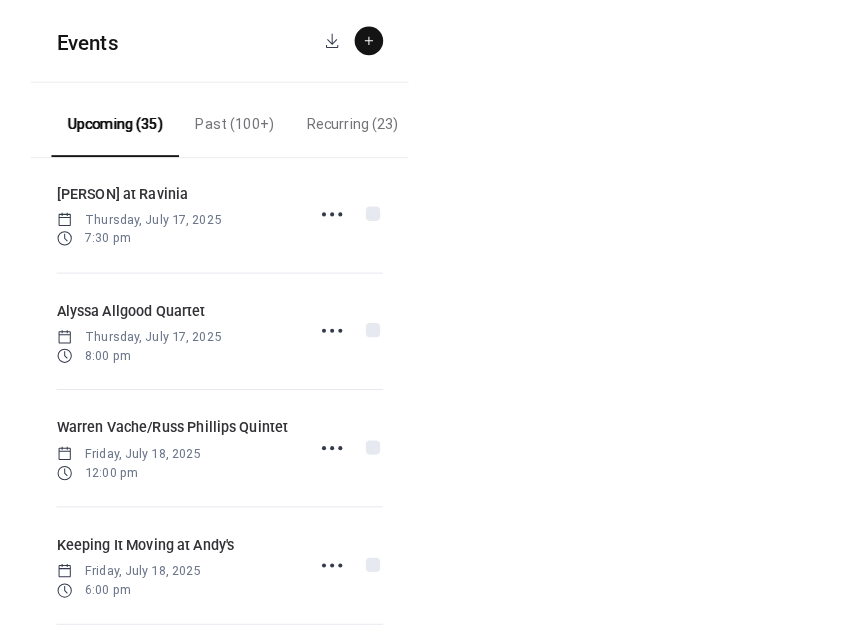 scroll, scrollTop: 673, scrollLeft: 0, axis: vertical 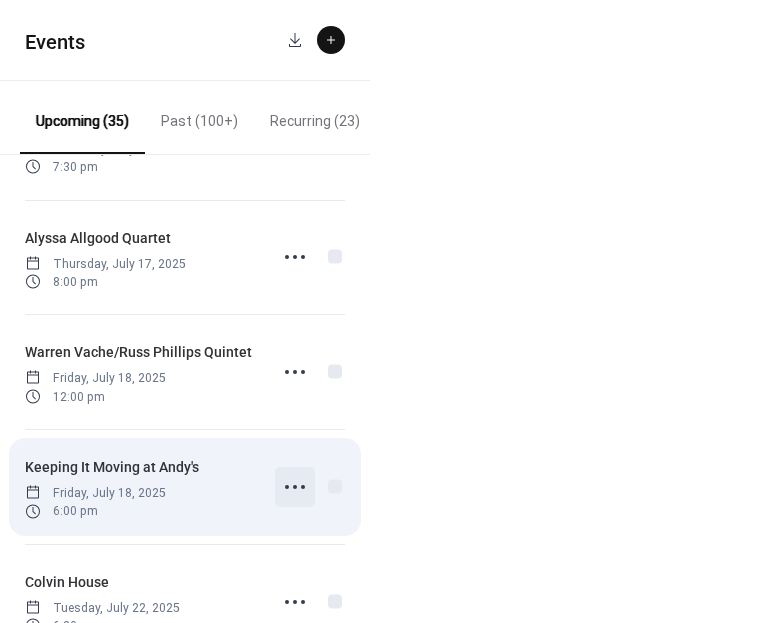 click 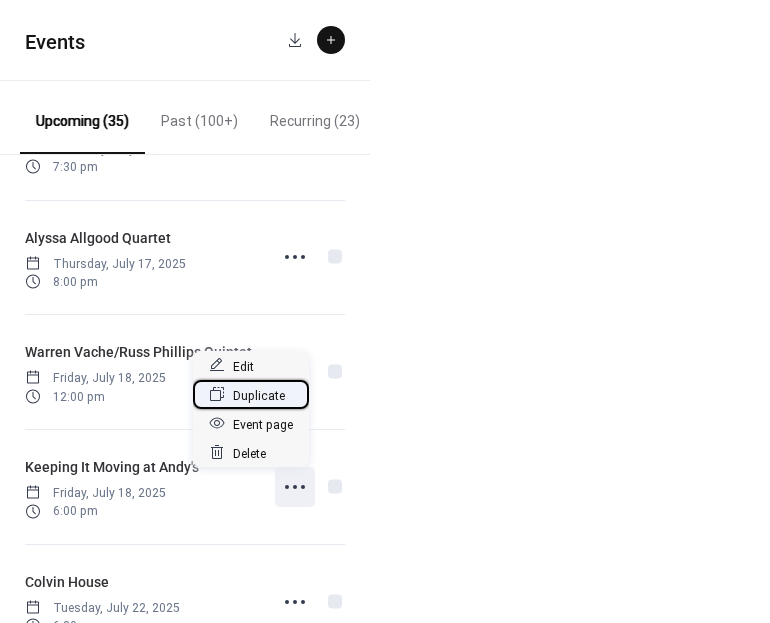 click on "Duplicate" at bounding box center [259, 395] 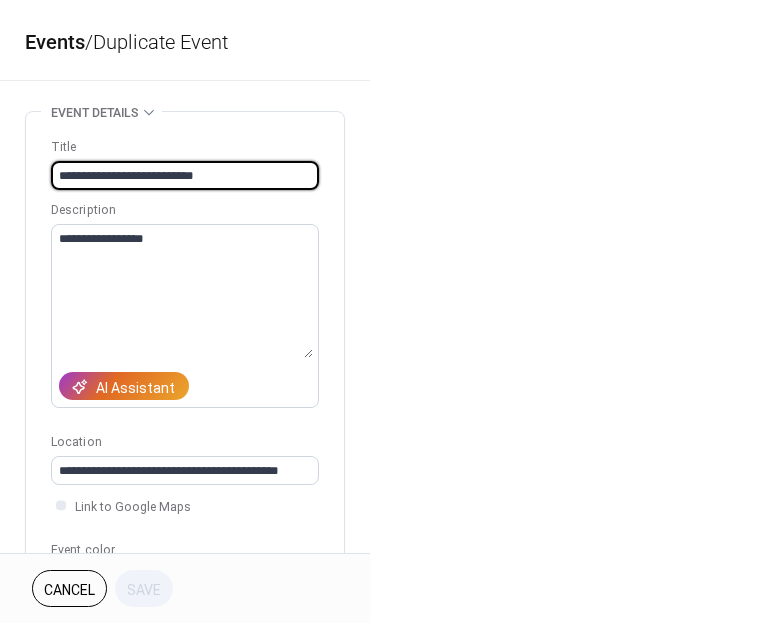 drag, startPoint x: 155, startPoint y: 179, endPoint x: -36, endPoint y: 184, distance: 191.06543 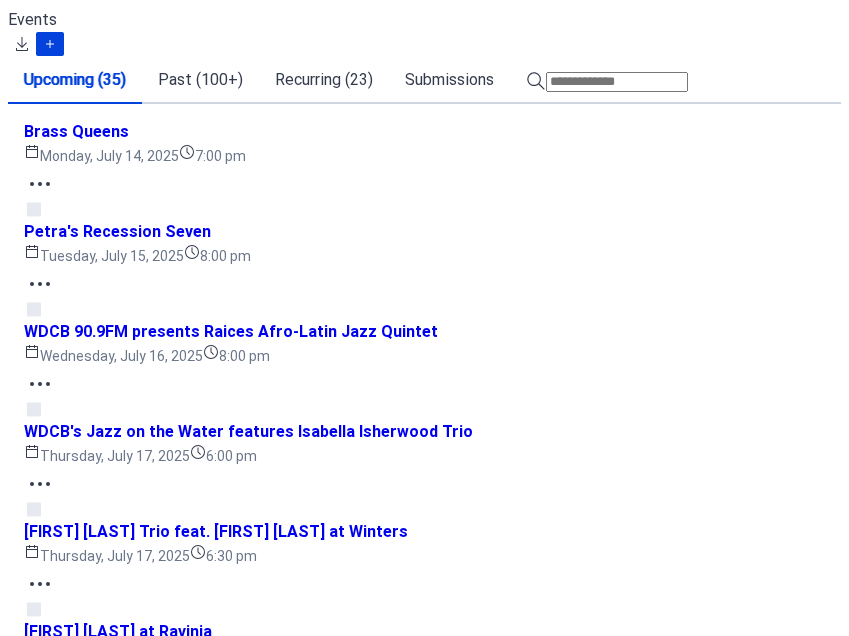 scroll, scrollTop: 0, scrollLeft: 0, axis: both 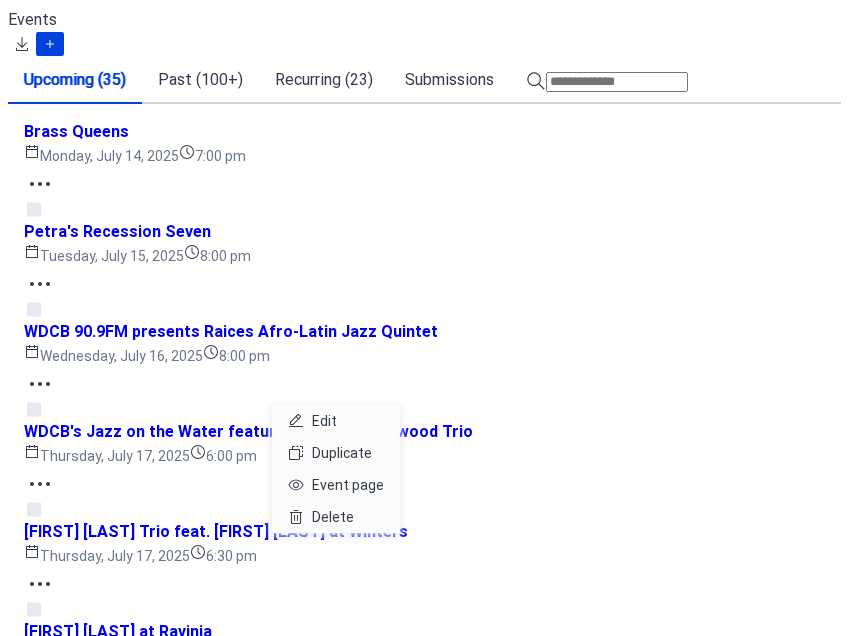 click 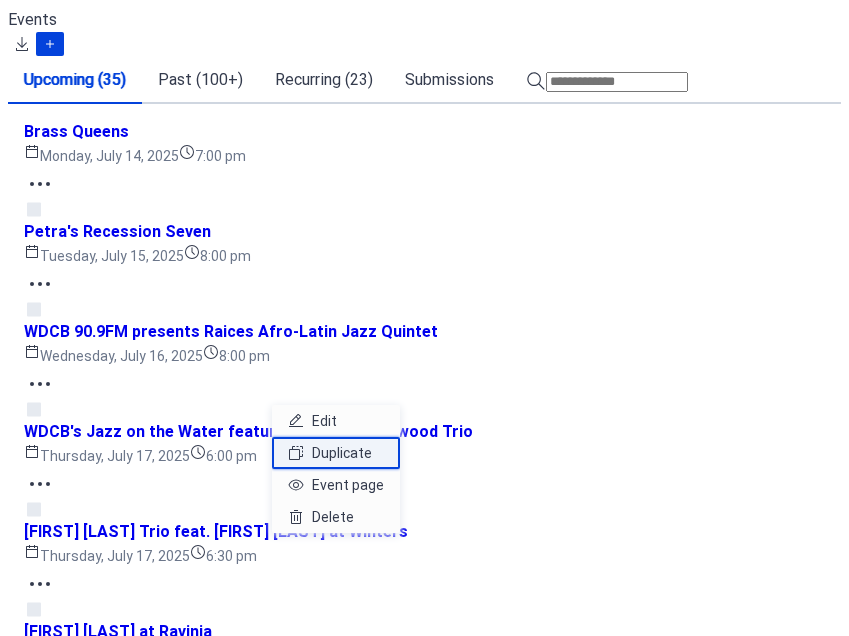 click on "Duplicate" at bounding box center (342, 453) 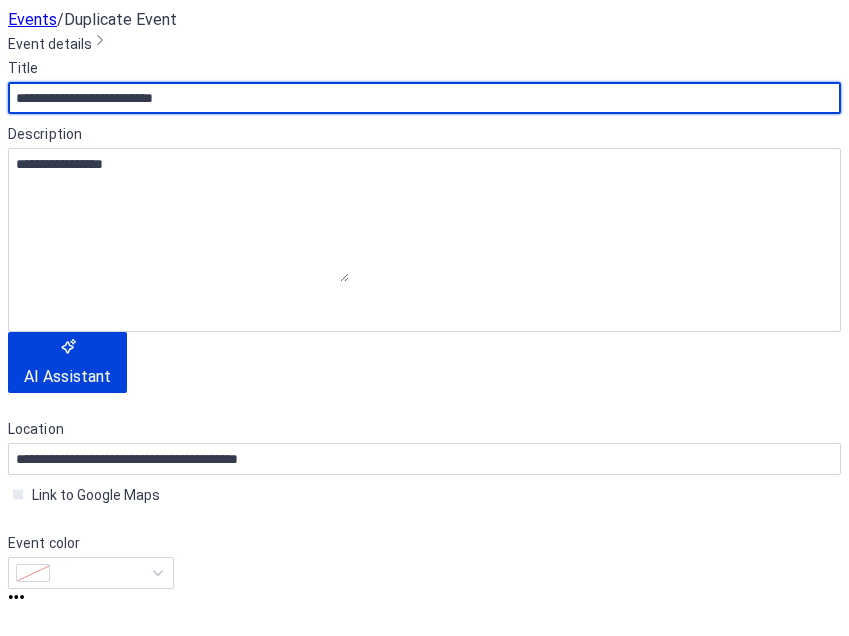 drag, startPoint x: 156, startPoint y: 177, endPoint x: -9, endPoint y: 176, distance: 165.00304 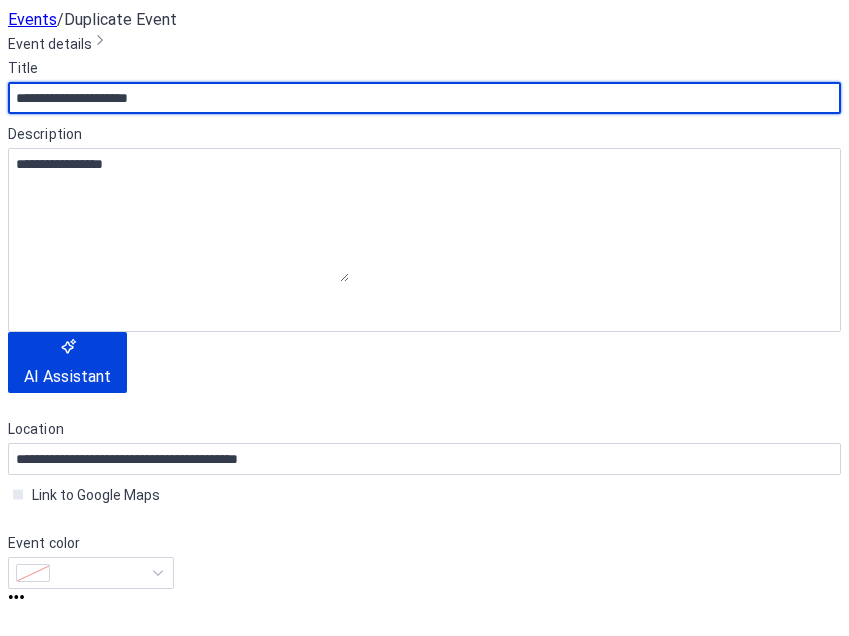 scroll, scrollTop: 412, scrollLeft: 0, axis: vertical 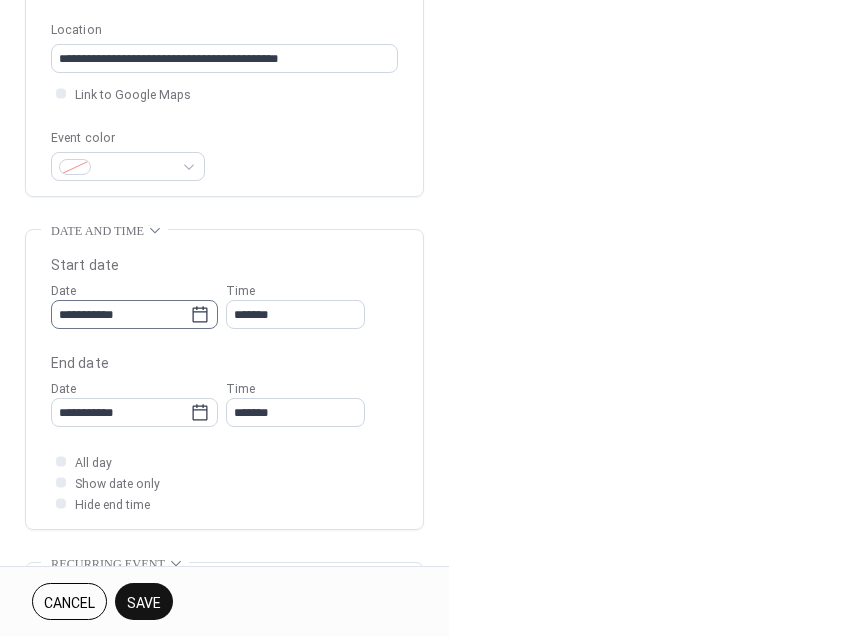 type on "**********" 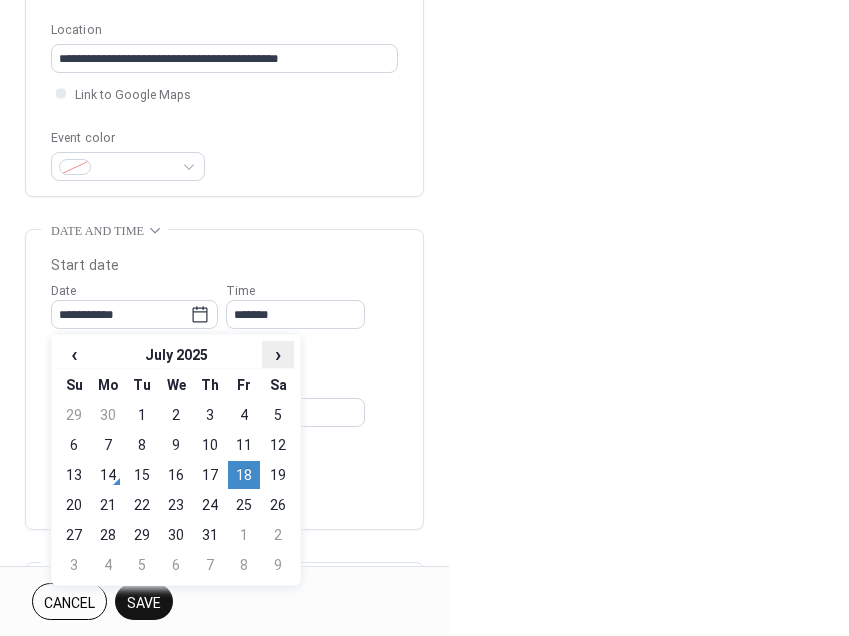 click on "›" at bounding box center (278, 354) 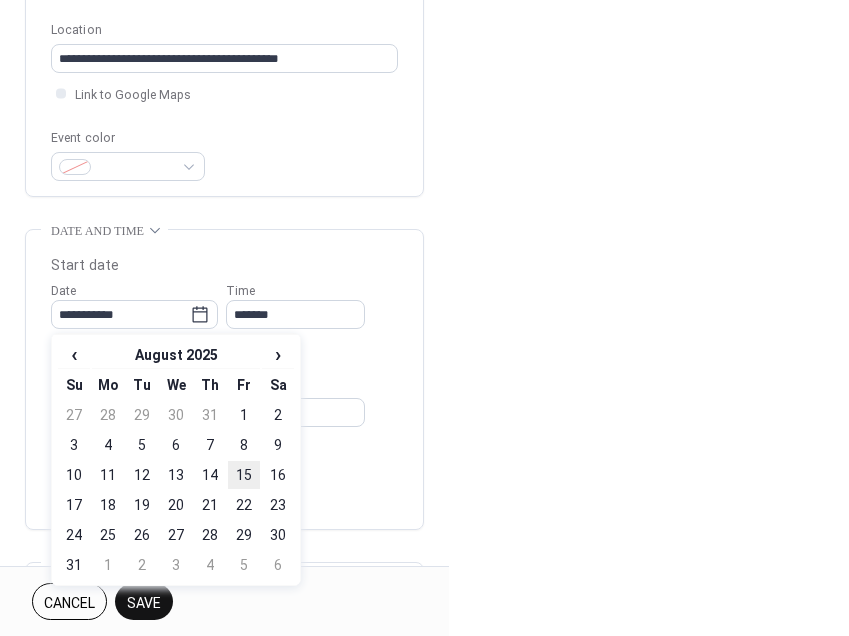 click on "15" at bounding box center [244, 475] 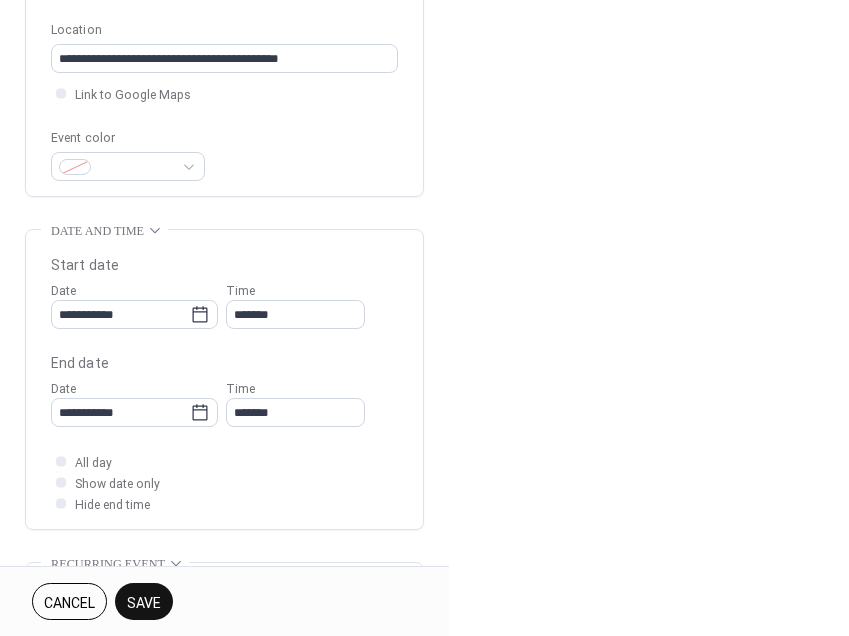 click on "Save" at bounding box center (144, 603) 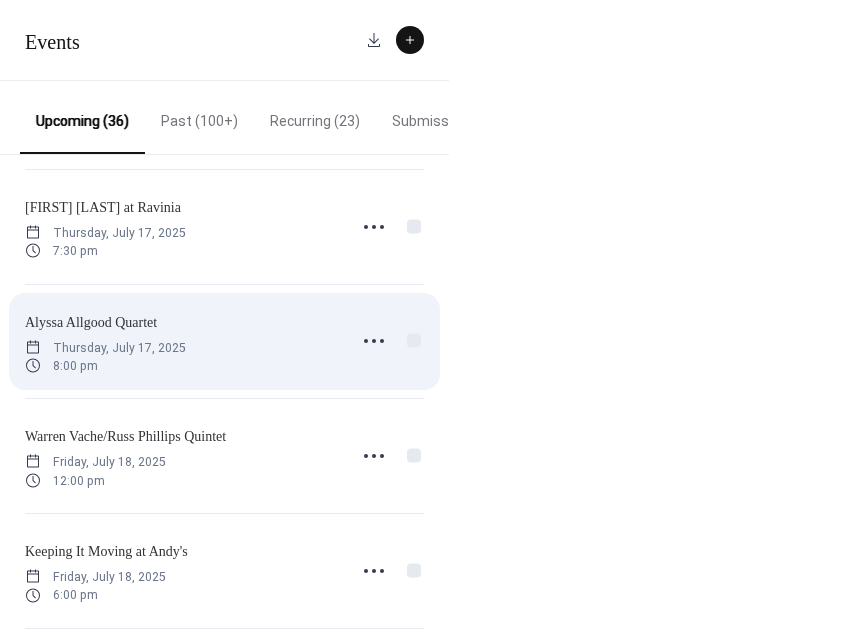 scroll, scrollTop: 881, scrollLeft: 0, axis: vertical 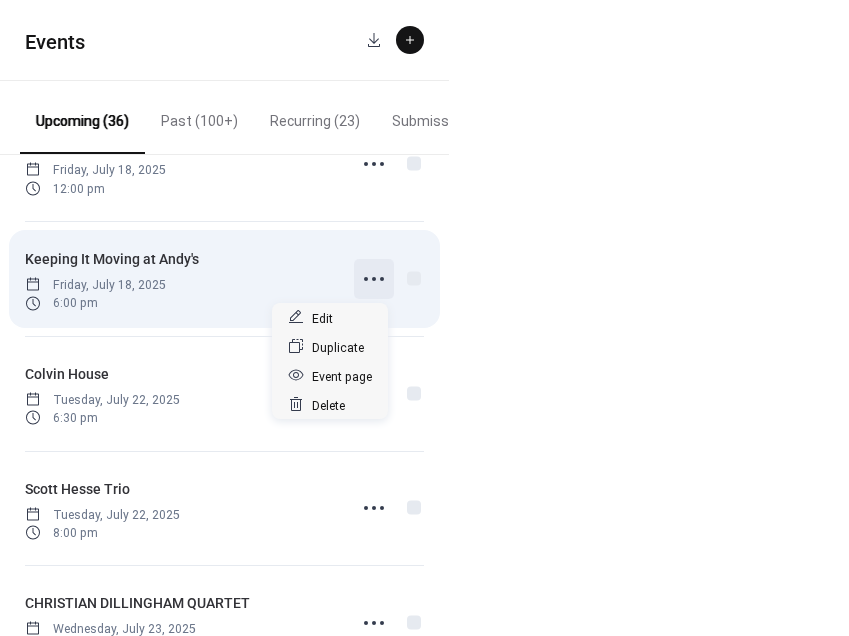 click 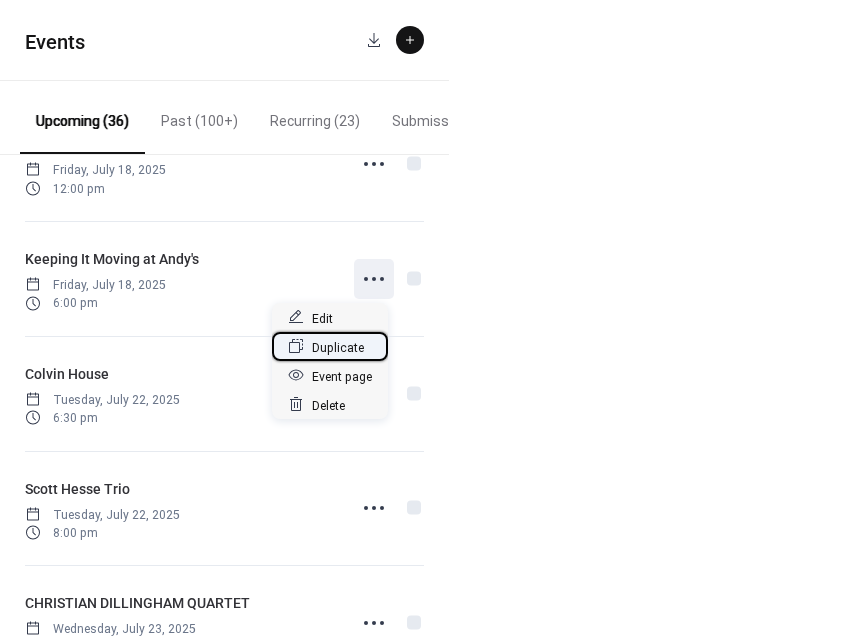 click on "Duplicate" at bounding box center (338, 347) 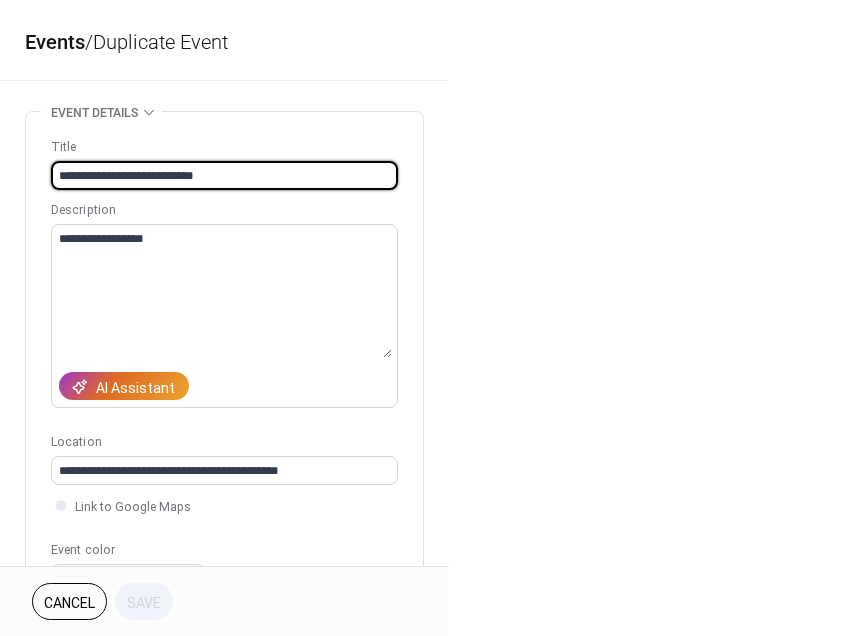 drag, startPoint x: 155, startPoint y: 175, endPoint x: 14, endPoint y: 160, distance: 141.79562 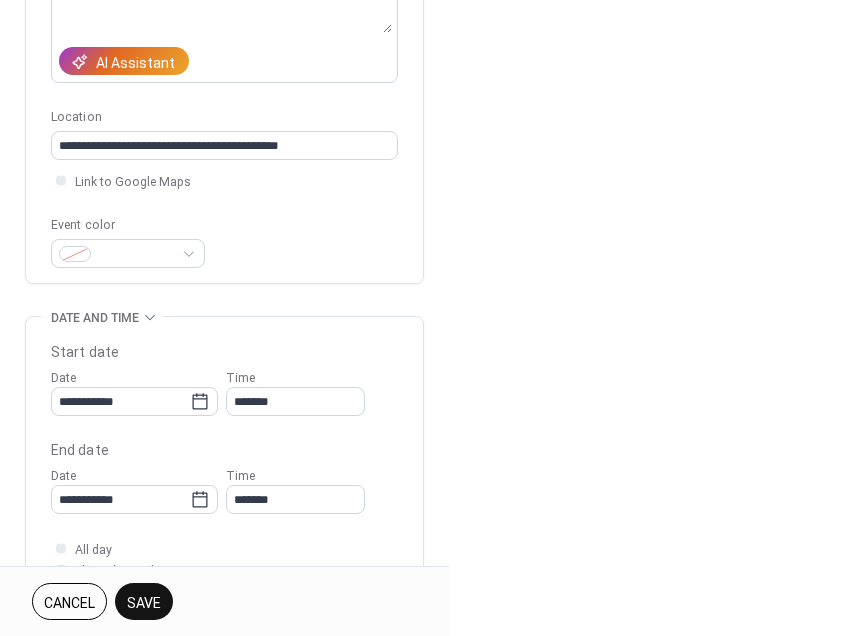 scroll, scrollTop: 350, scrollLeft: 0, axis: vertical 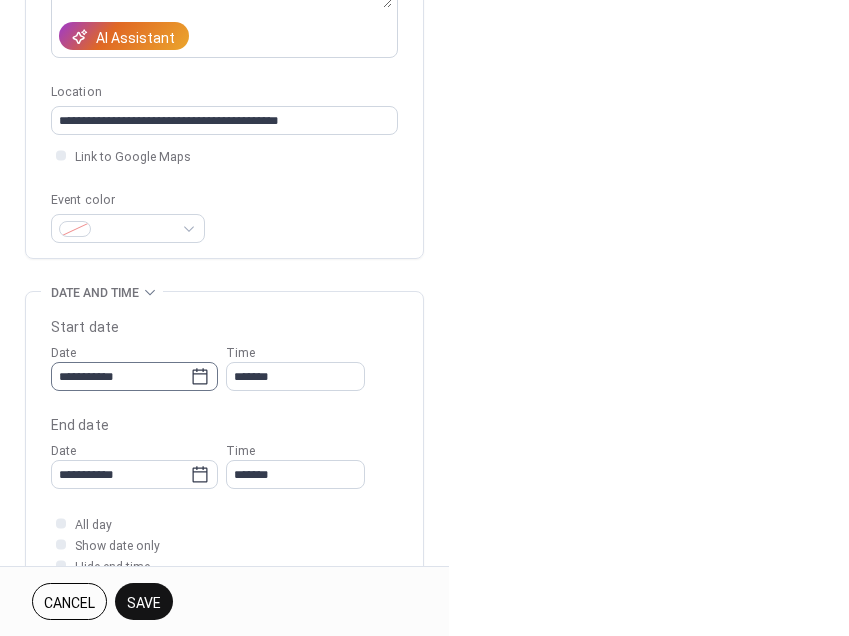 type on "**********" 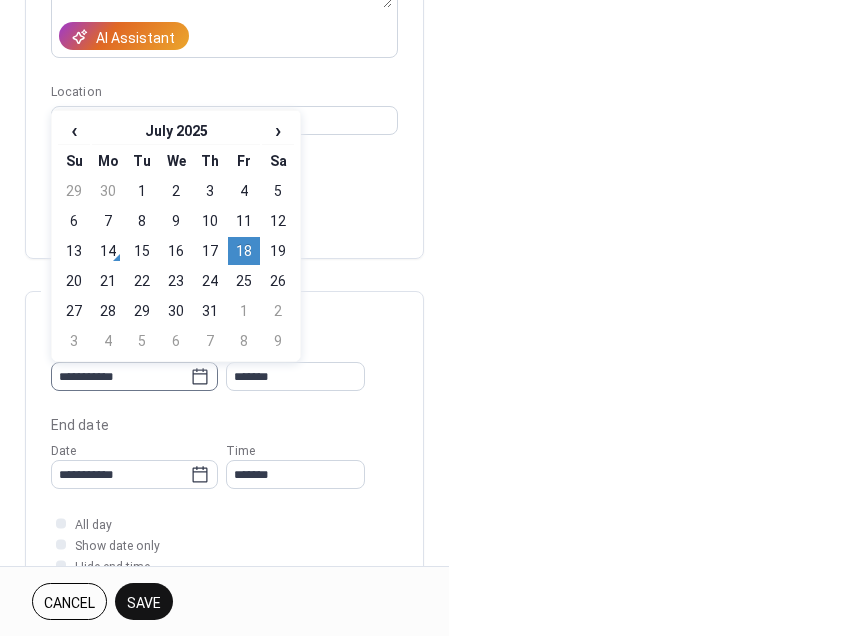 click 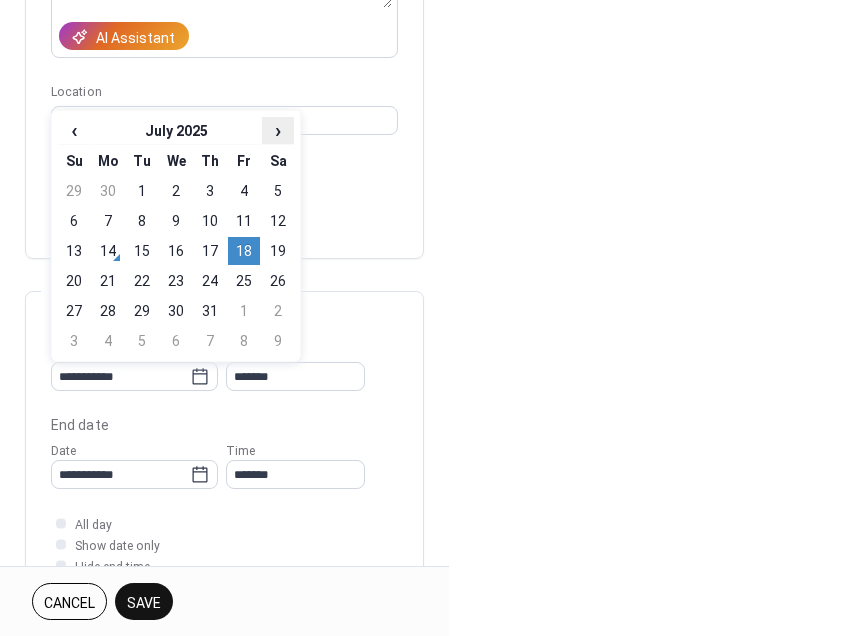 click on "›" at bounding box center (278, 130) 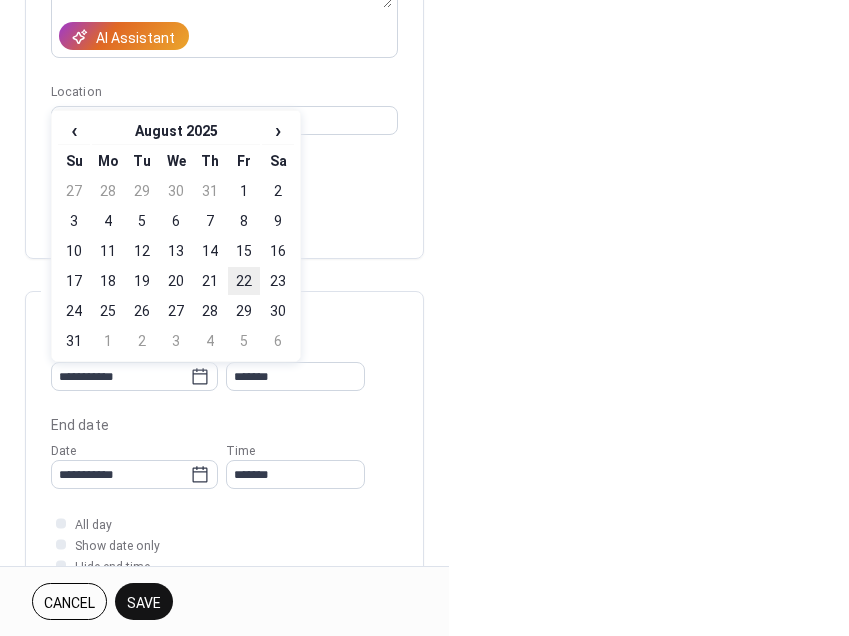 click on "22" at bounding box center [244, 281] 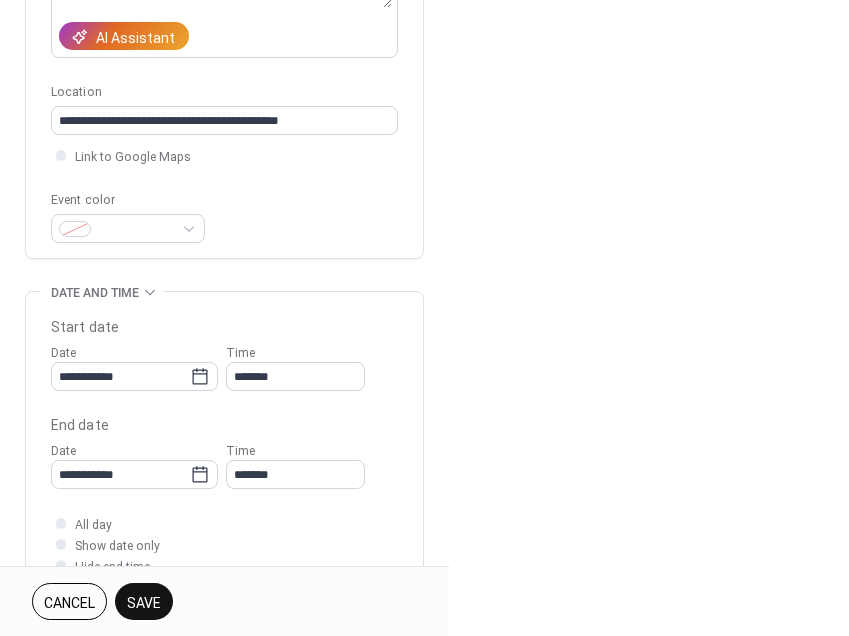 click on "Save" at bounding box center (144, 603) 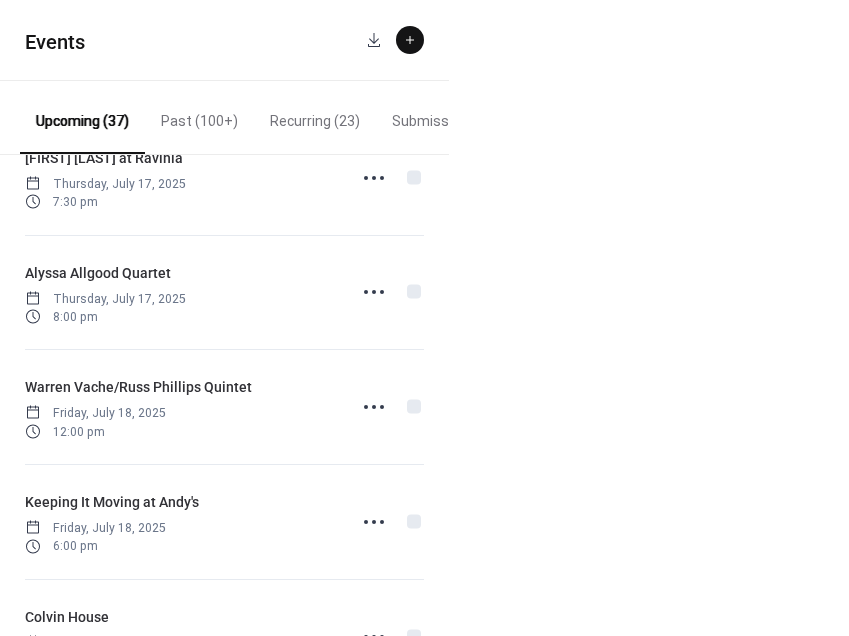 scroll, scrollTop: 706, scrollLeft: 0, axis: vertical 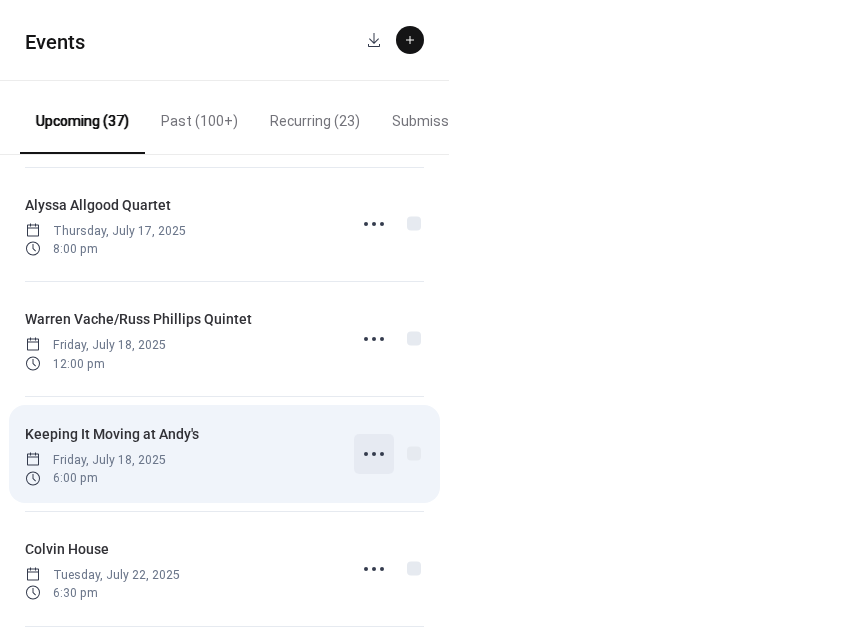 click 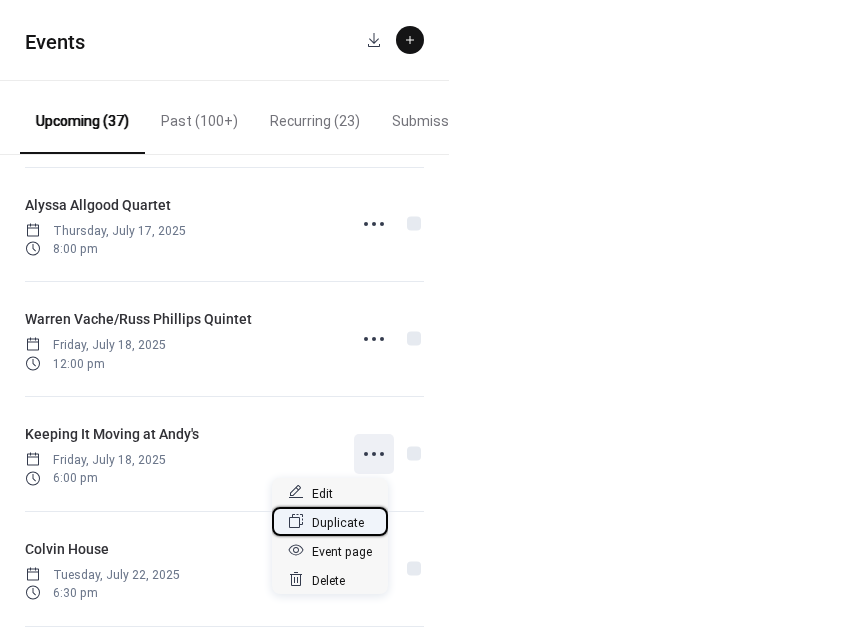 click on "Duplicate" at bounding box center [338, 522] 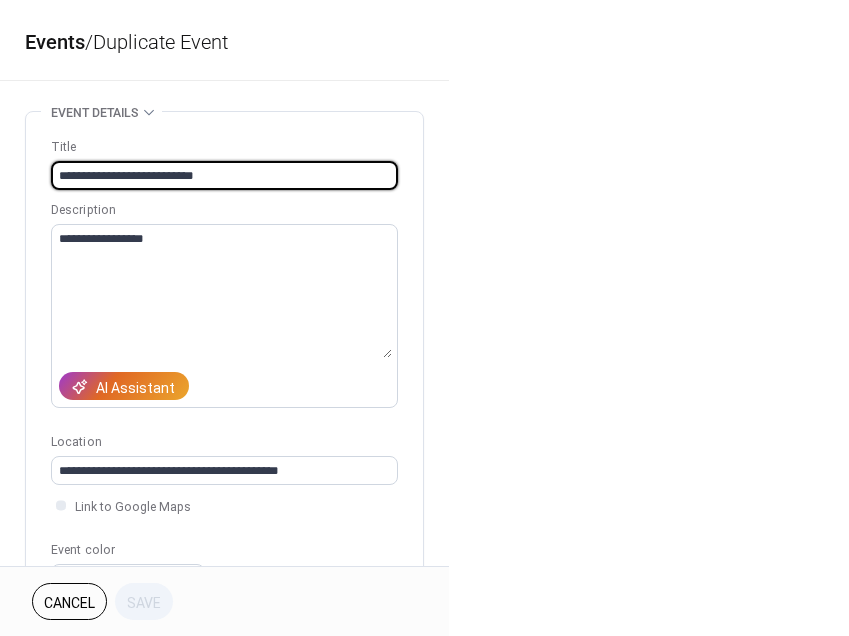 drag, startPoint x: 155, startPoint y: 178, endPoint x: 13, endPoint y: 175, distance: 142.0317 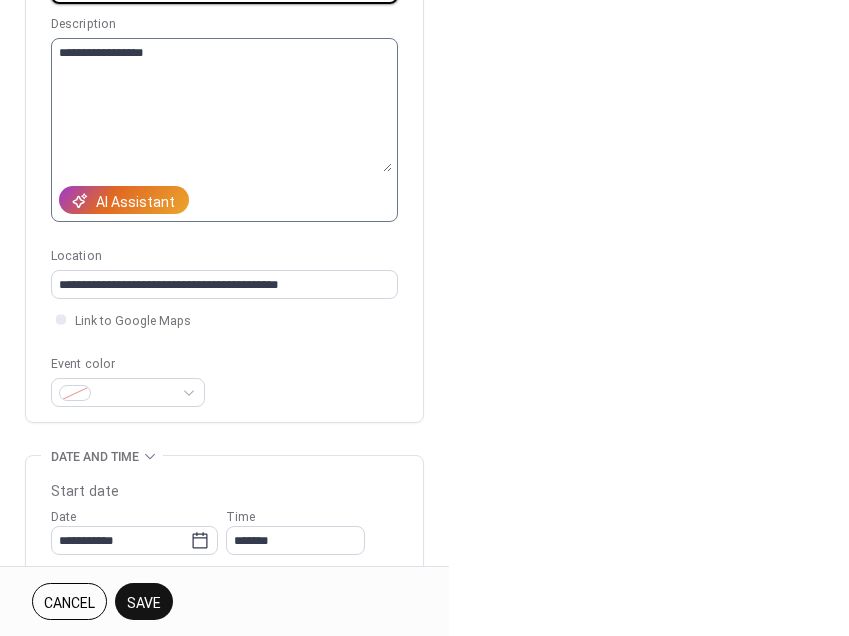 scroll, scrollTop: 304, scrollLeft: 0, axis: vertical 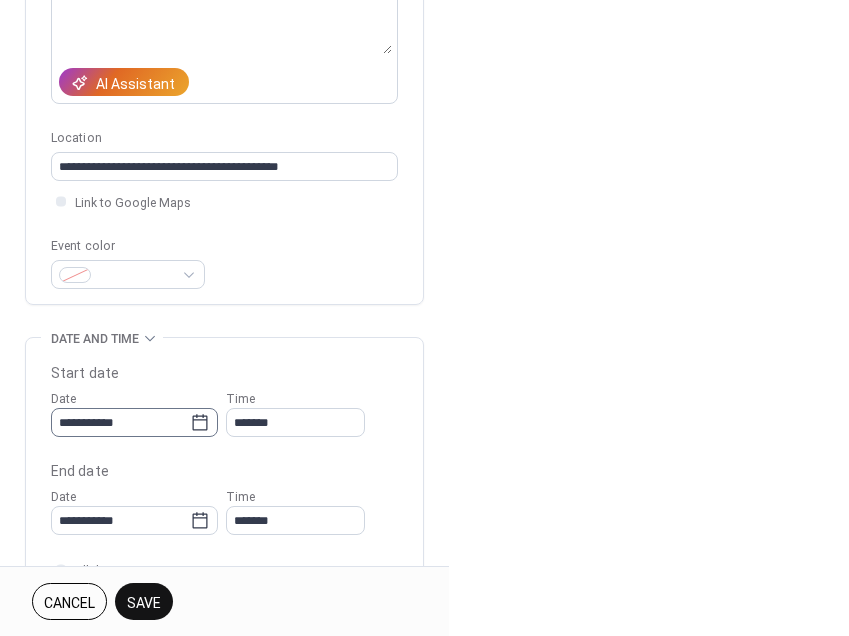 type on "**********" 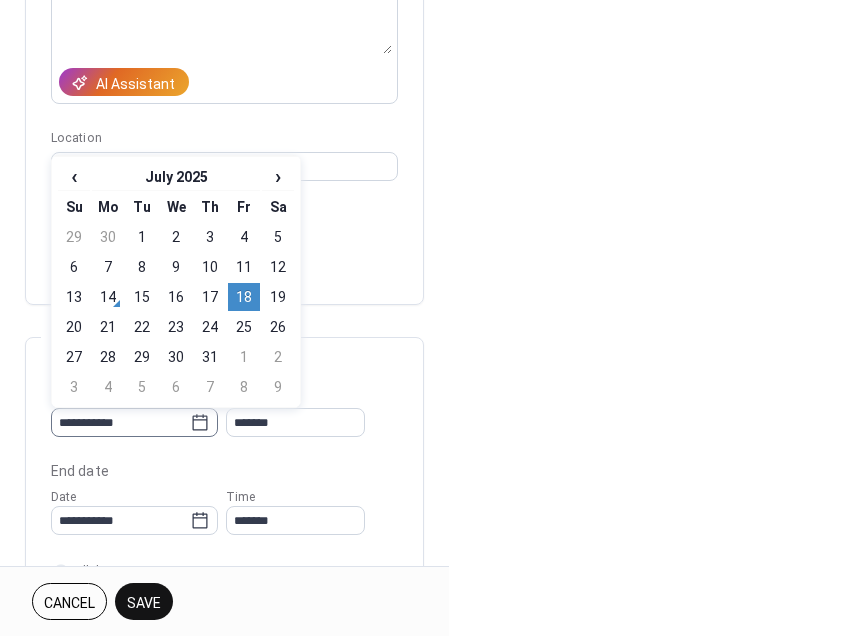 click 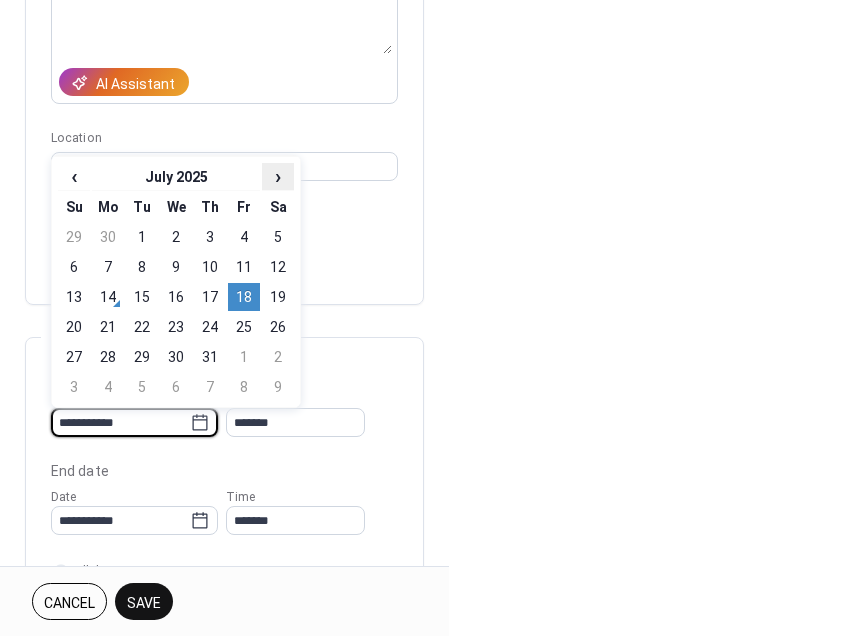 click on "›" at bounding box center (278, 176) 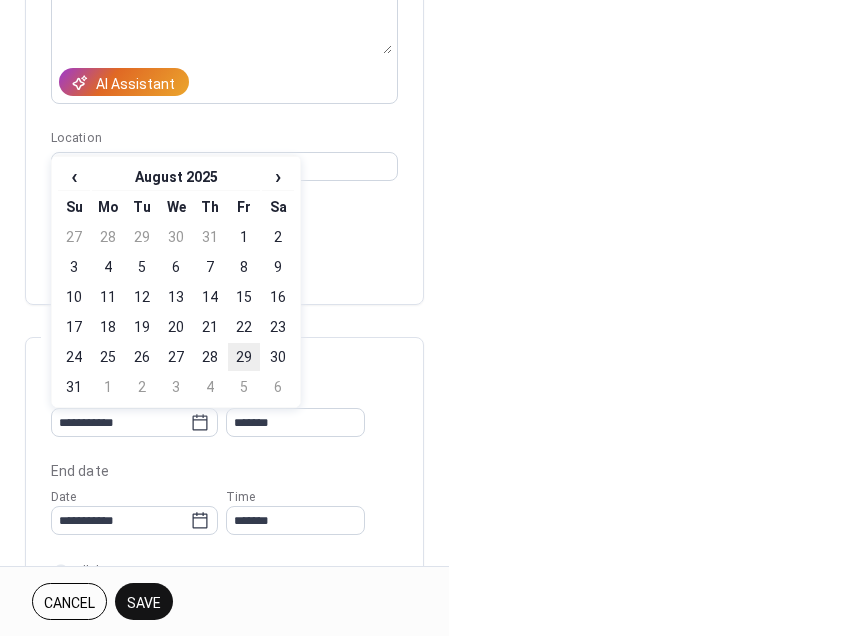 click on "29" at bounding box center (244, 357) 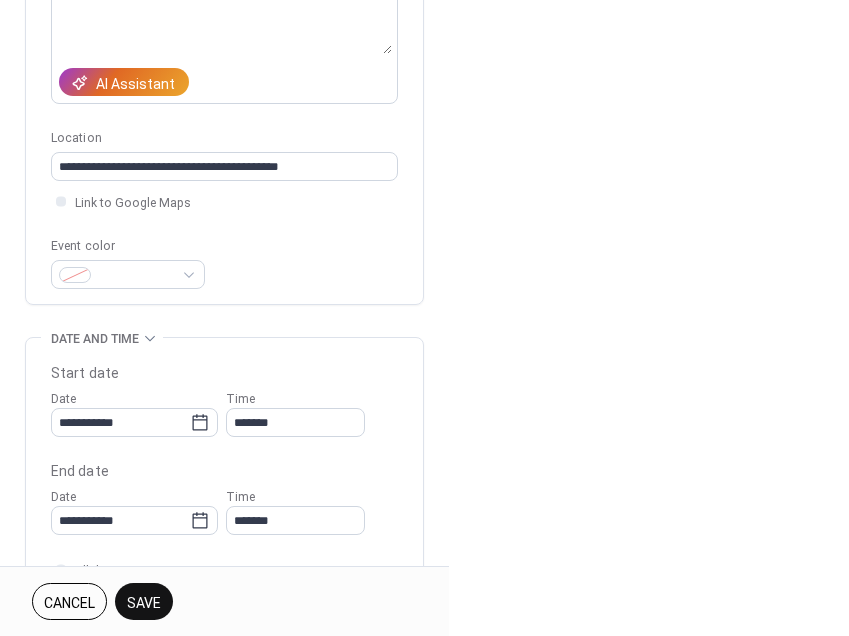 click on "Save" at bounding box center [144, 603] 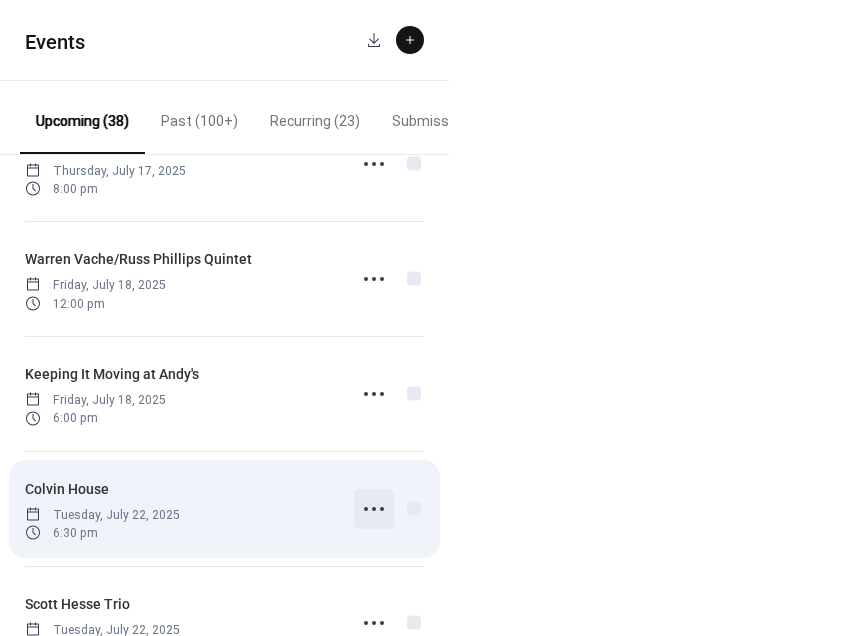 scroll, scrollTop: 716, scrollLeft: 0, axis: vertical 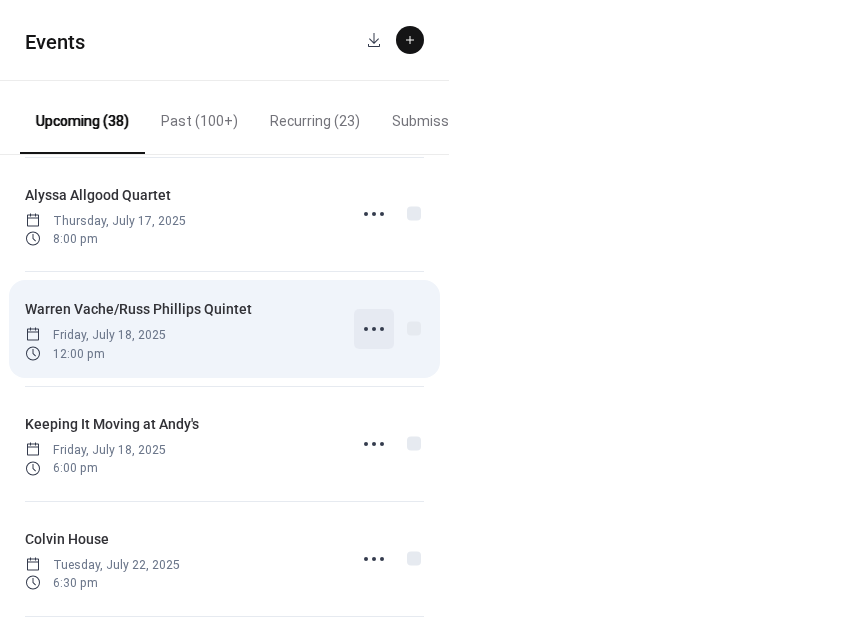 click 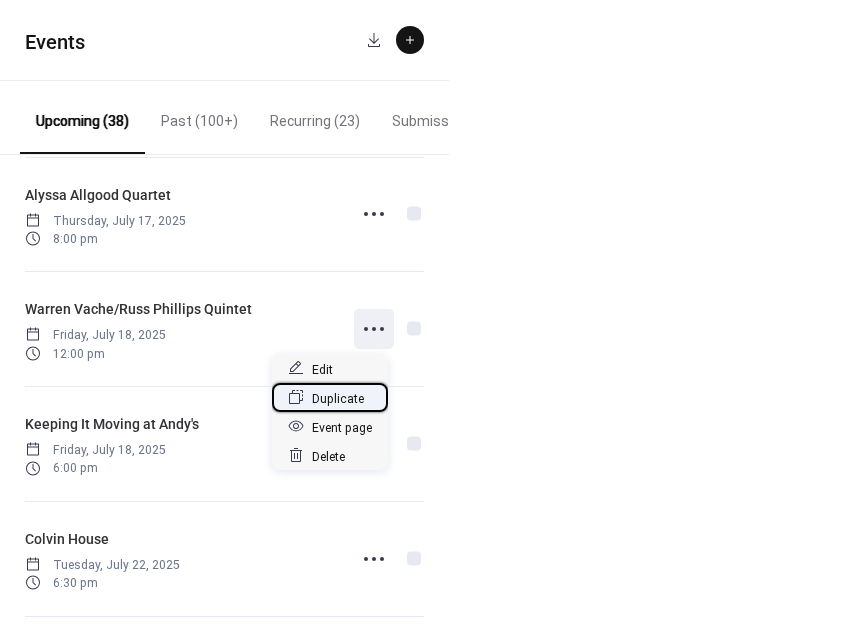 click on "Duplicate" at bounding box center [338, 398] 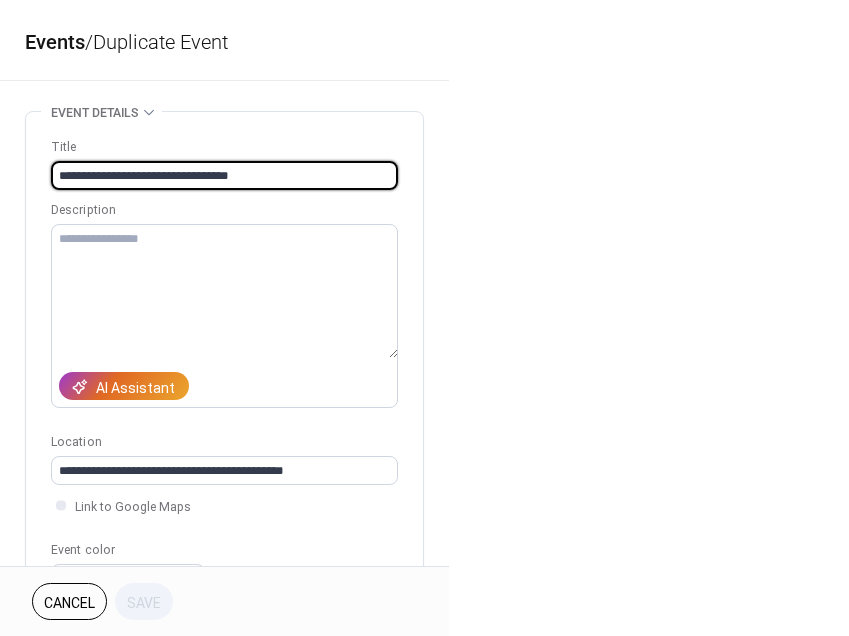 drag, startPoint x: 208, startPoint y: 176, endPoint x: 22, endPoint y: 170, distance: 186.09676 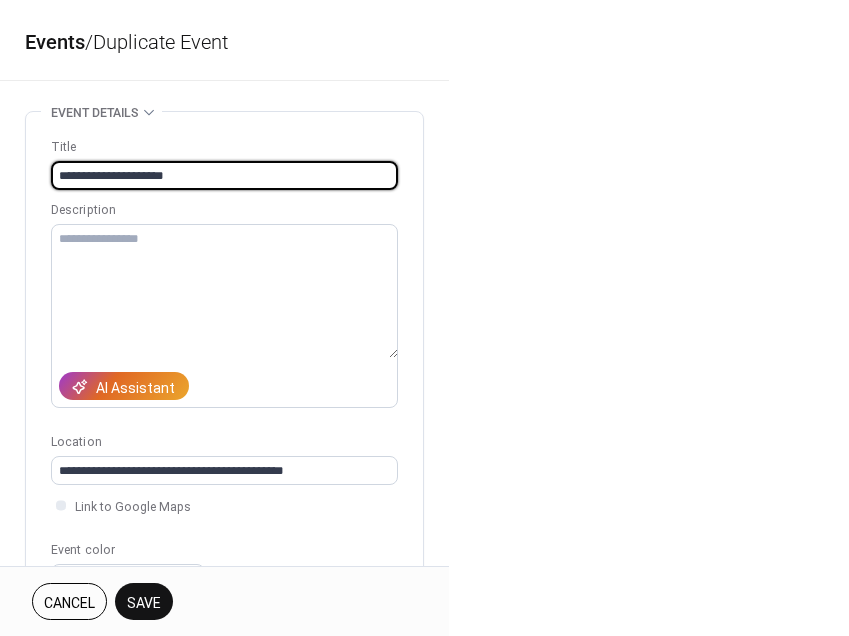 click on "**********" at bounding box center (224, 175) 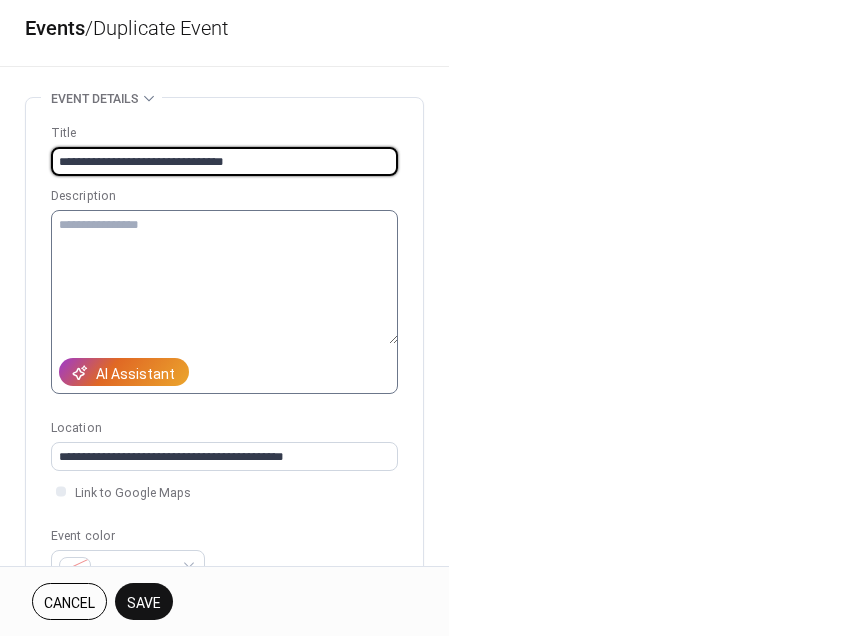 scroll, scrollTop: 281, scrollLeft: 0, axis: vertical 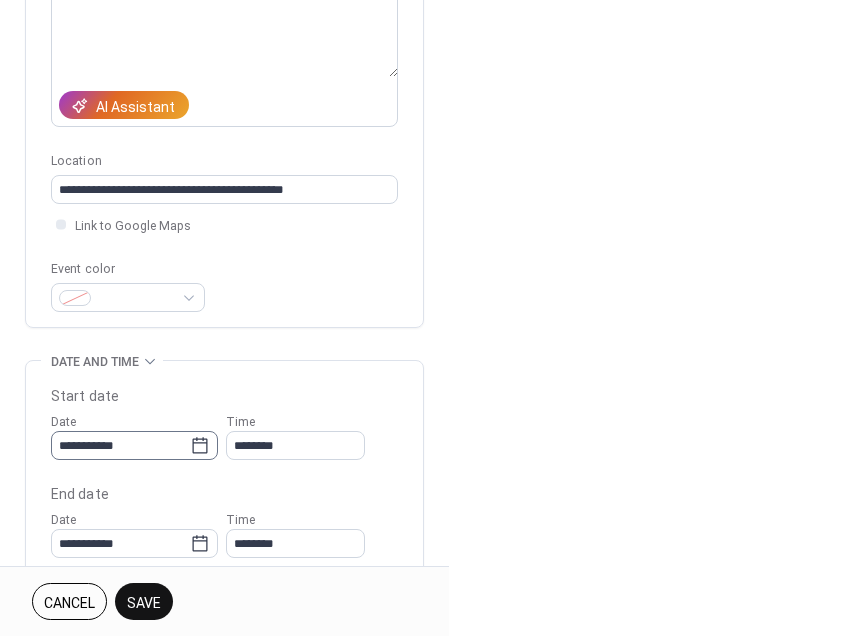 type on "**********" 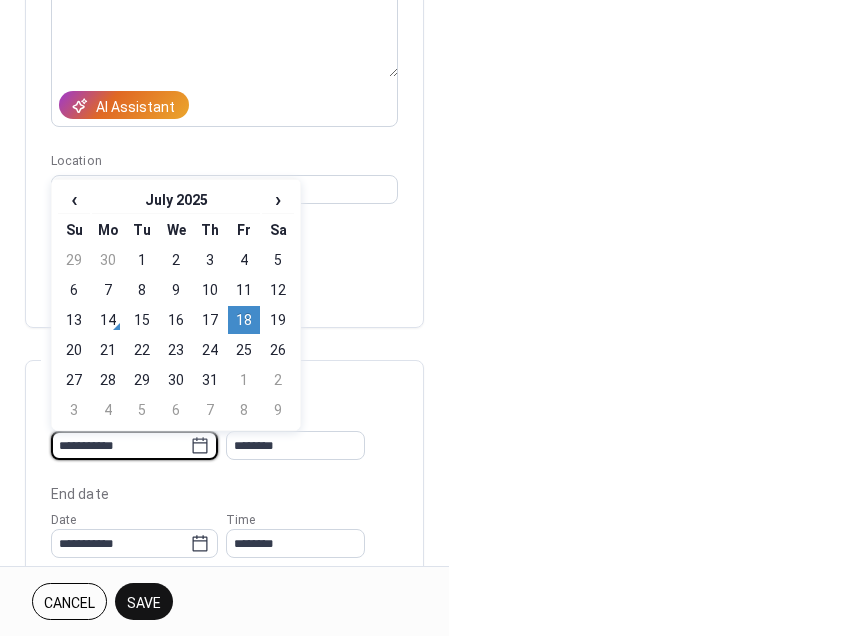 click on "**********" at bounding box center (120, 445) 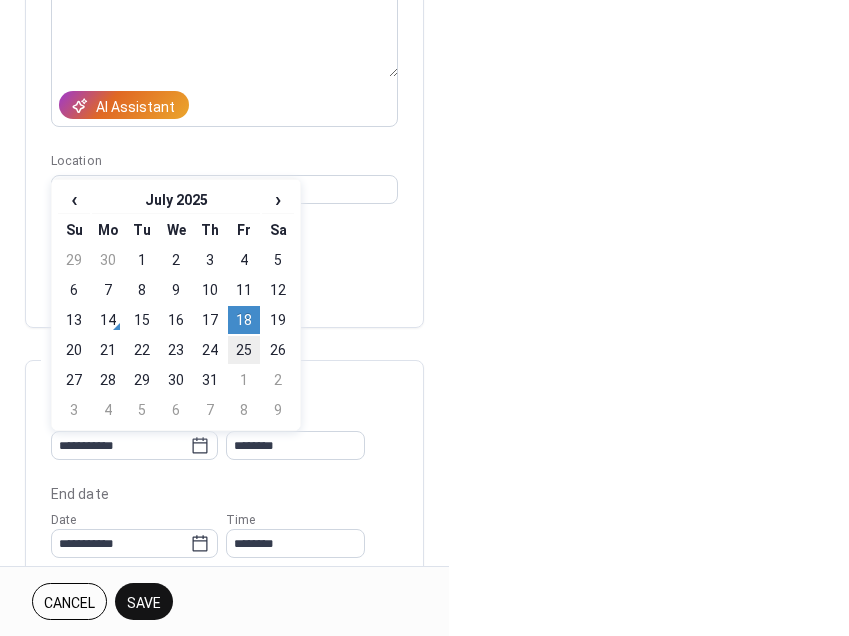 click on "25" at bounding box center [244, 350] 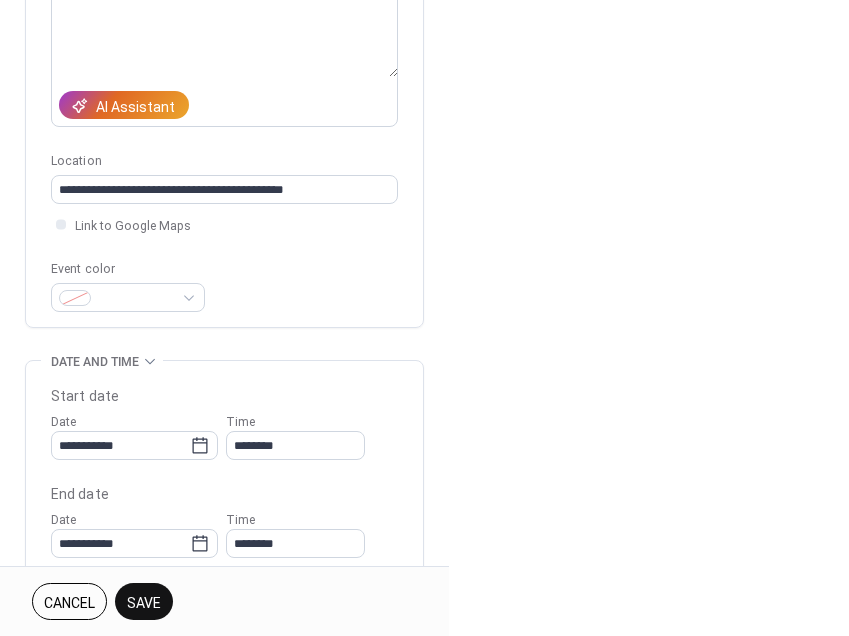 click on "Save" at bounding box center [144, 603] 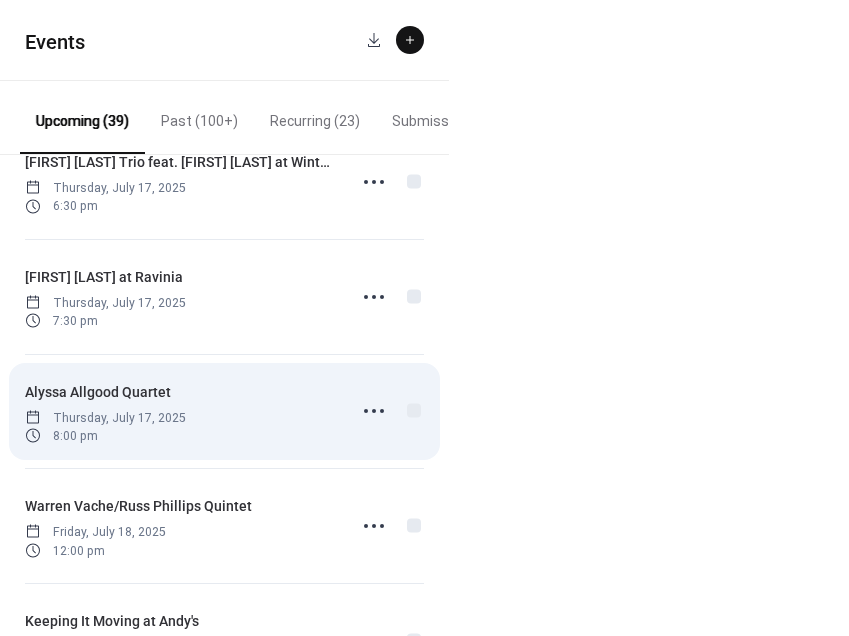 scroll, scrollTop: 536, scrollLeft: 0, axis: vertical 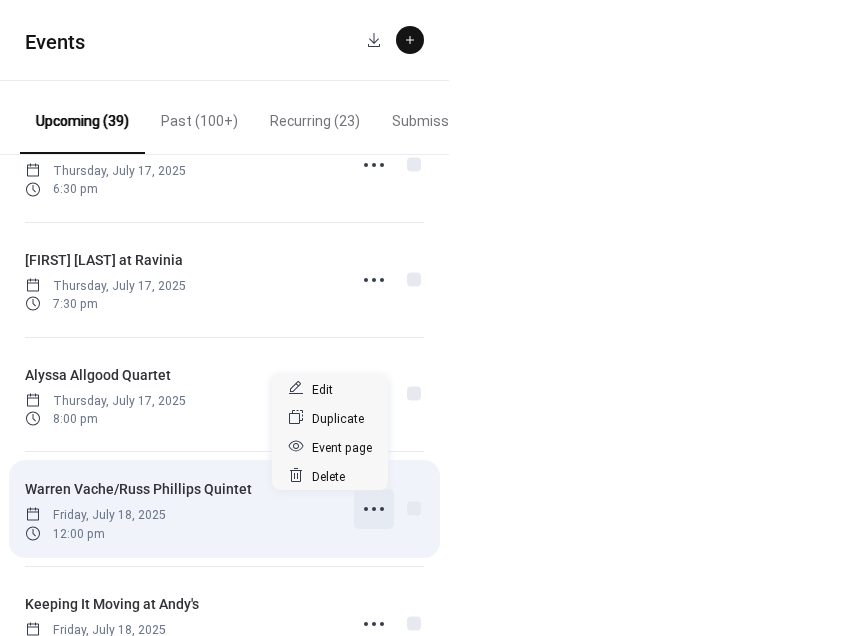 click 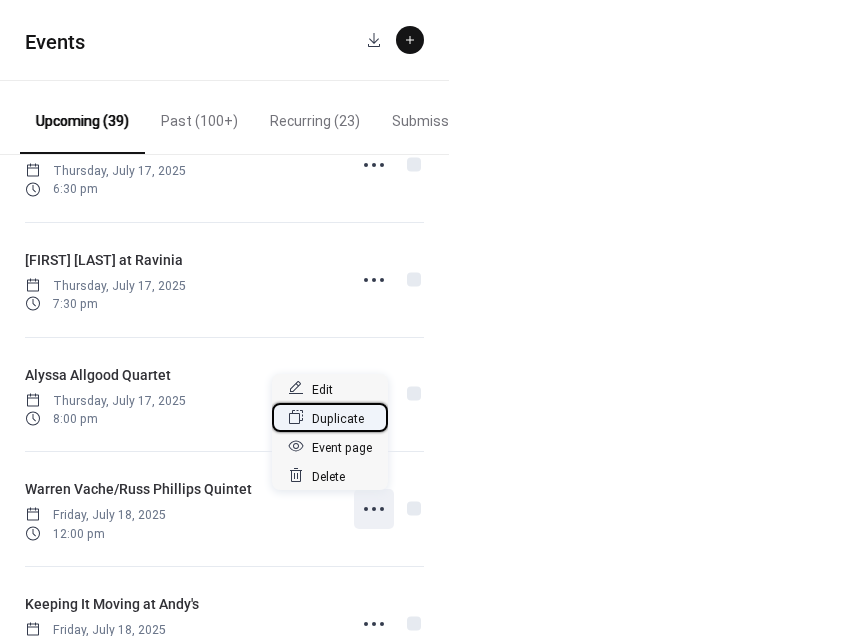 click on "Duplicate" at bounding box center [338, 418] 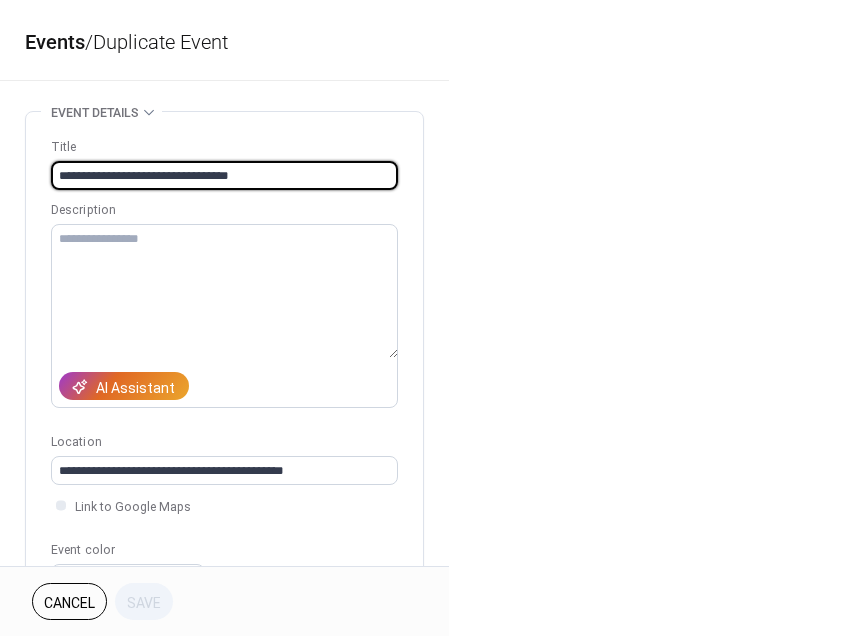 drag, startPoint x: 259, startPoint y: 173, endPoint x: 9, endPoint y: 165, distance: 250.12796 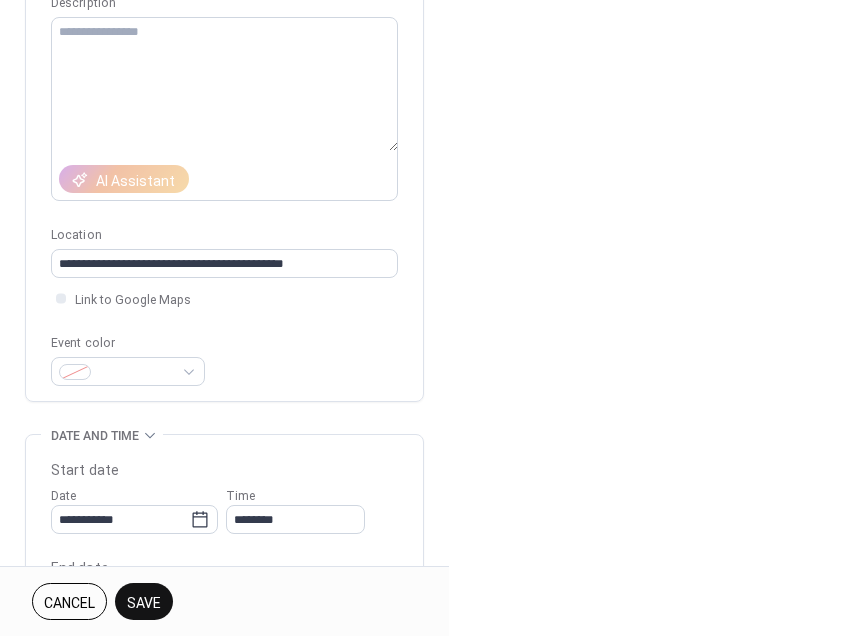 scroll, scrollTop: 267, scrollLeft: 0, axis: vertical 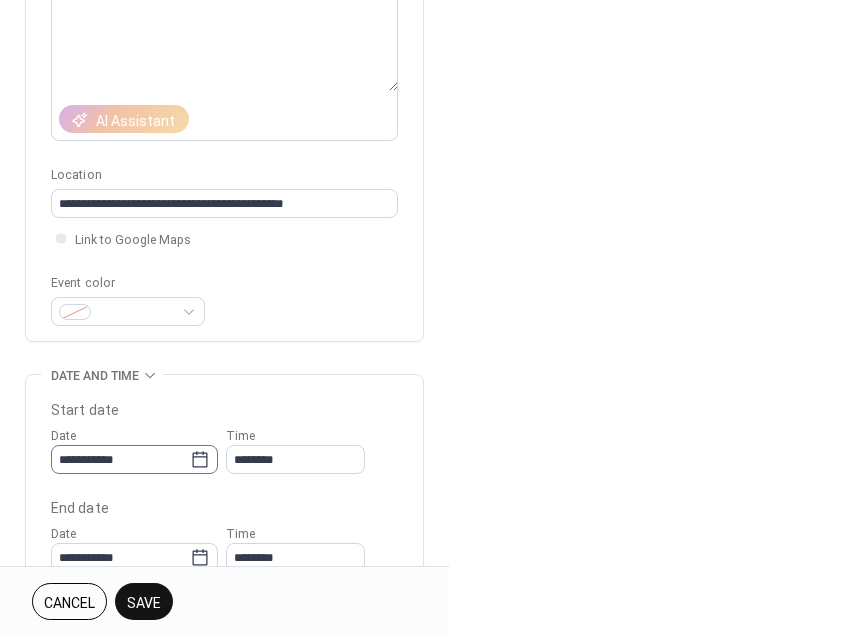 type on "**********" 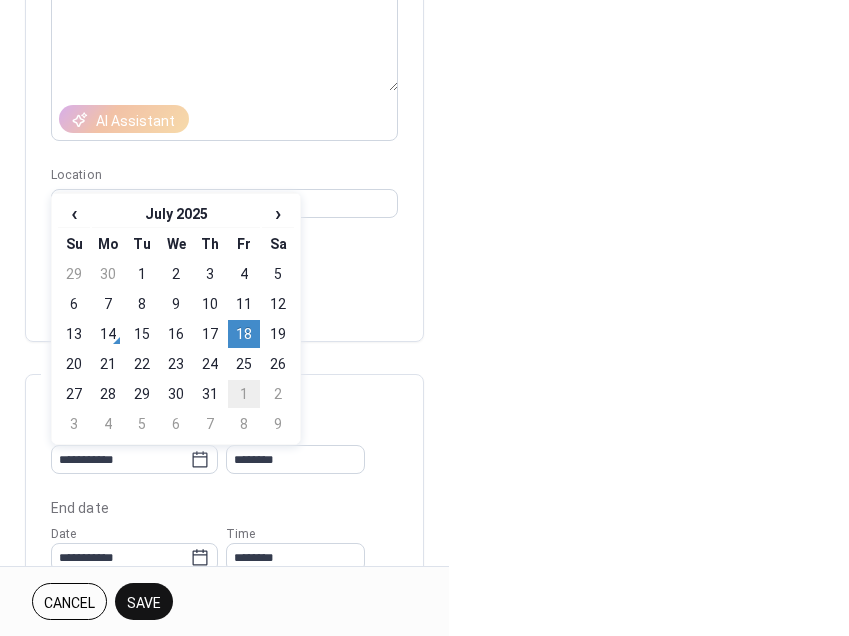 click on "1" at bounding box center (244, 394) 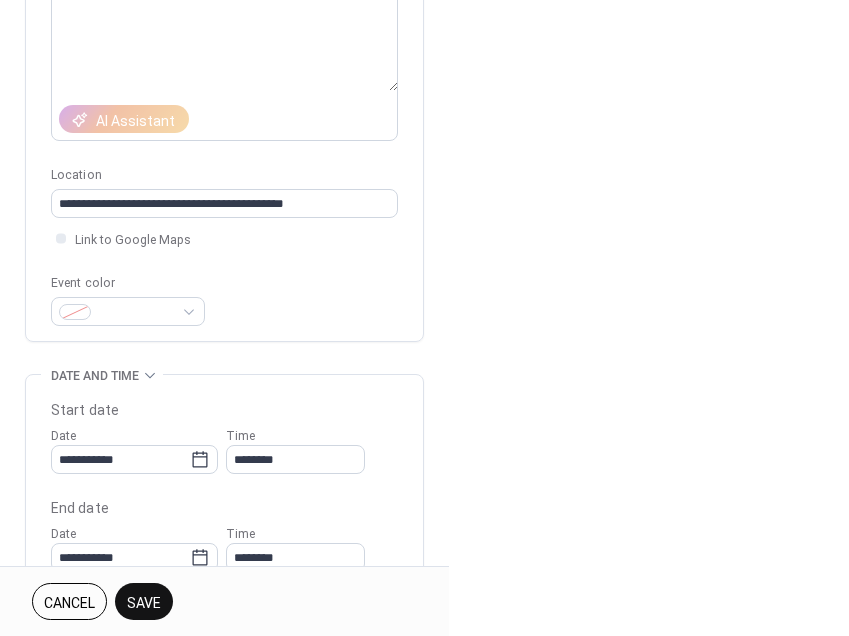 click on "Save" at bounding box center (144, 603) 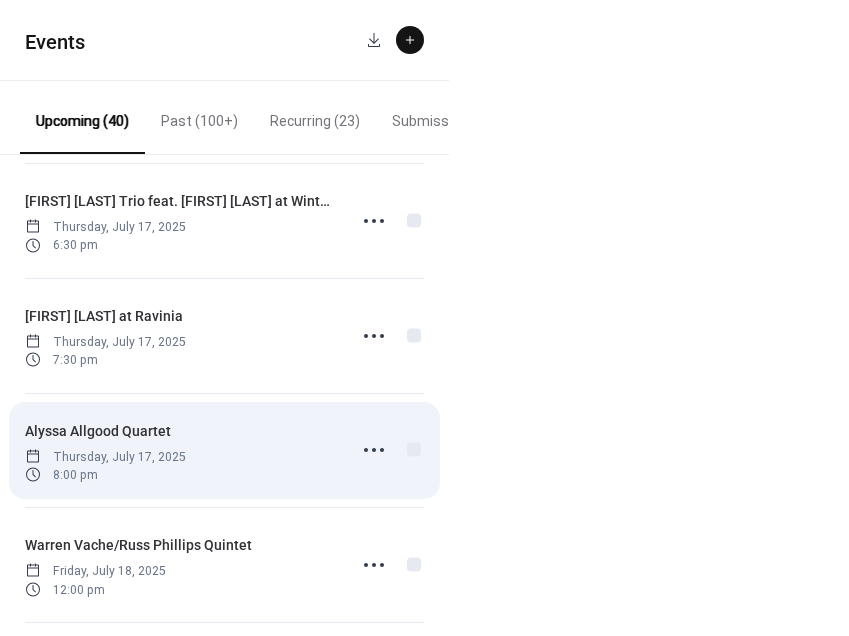 scroll, scrollTop: 536, scrollLeft: 0, axis: vertical 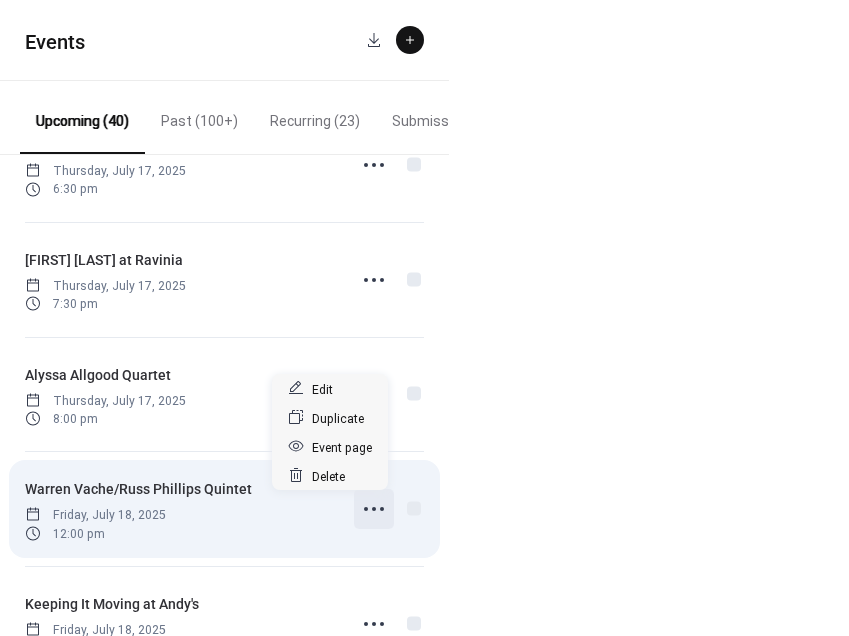 click 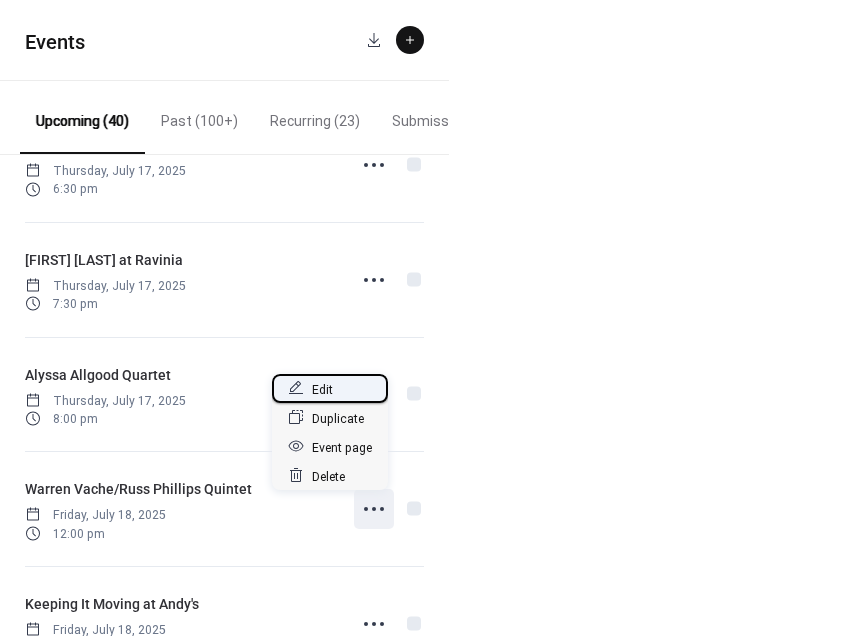 click on "Edit" at bounding box center (322, 389) 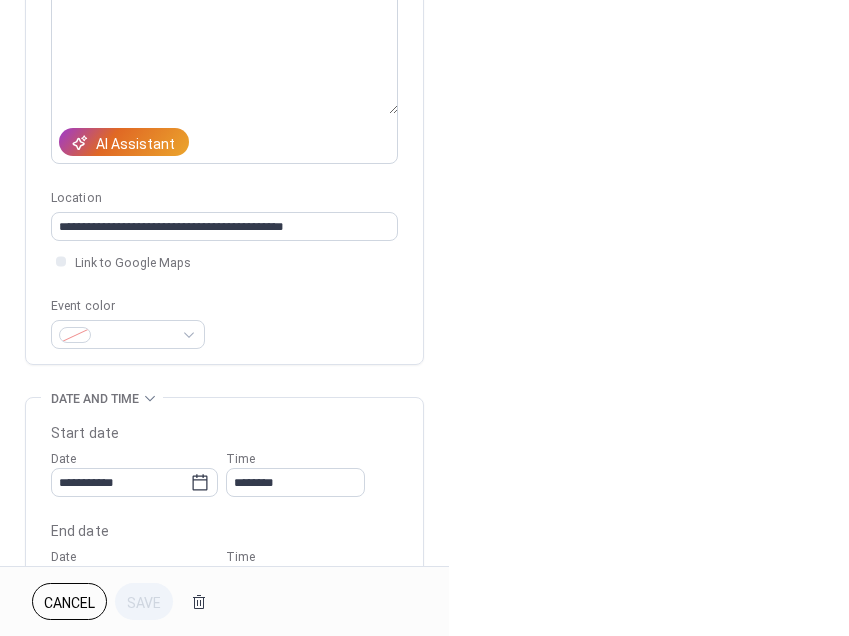 scroll, scrollTop: 320, scrollLeft: 0, axis: vertical 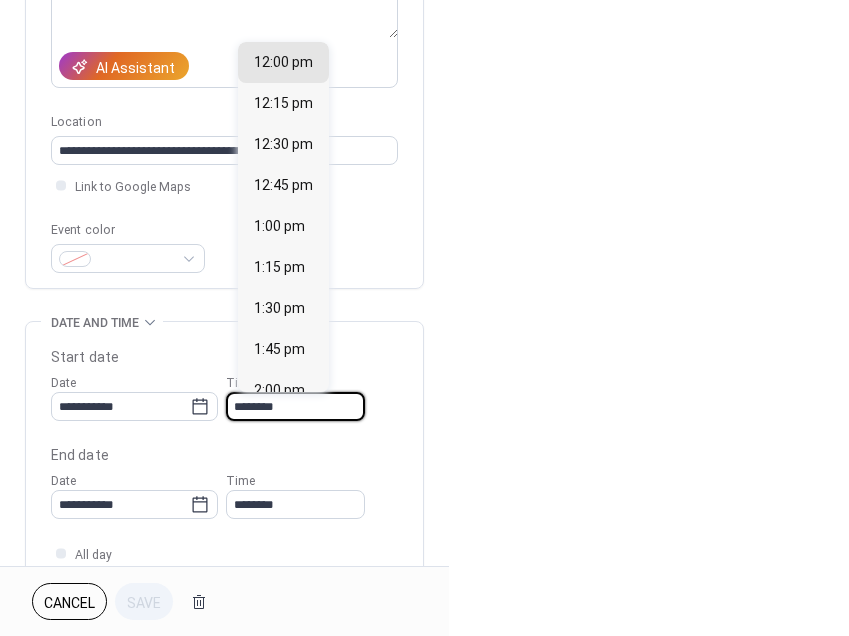 click on "********" at bounding box center [295, 406] 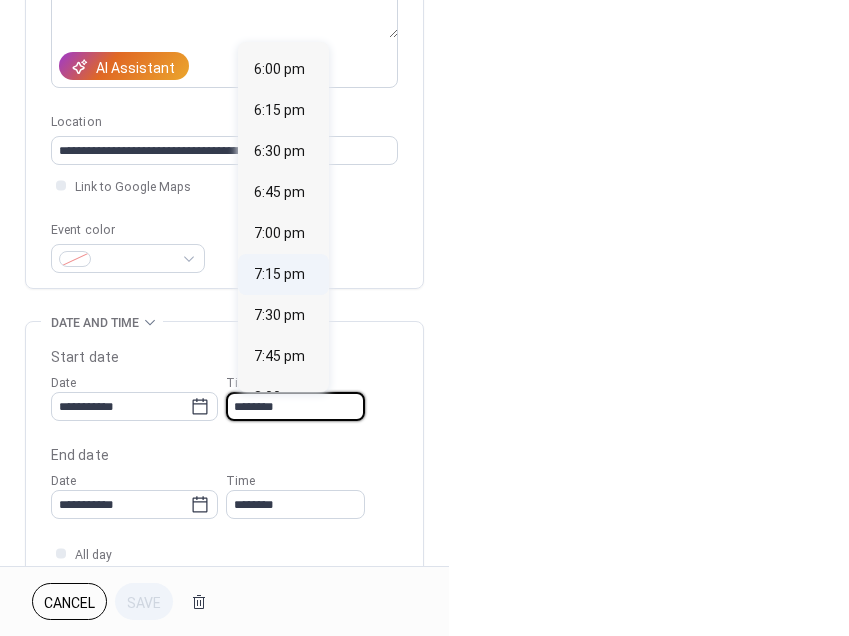 scroll, scrollTop: 3069, scrollLeft: 0, axis: vertical 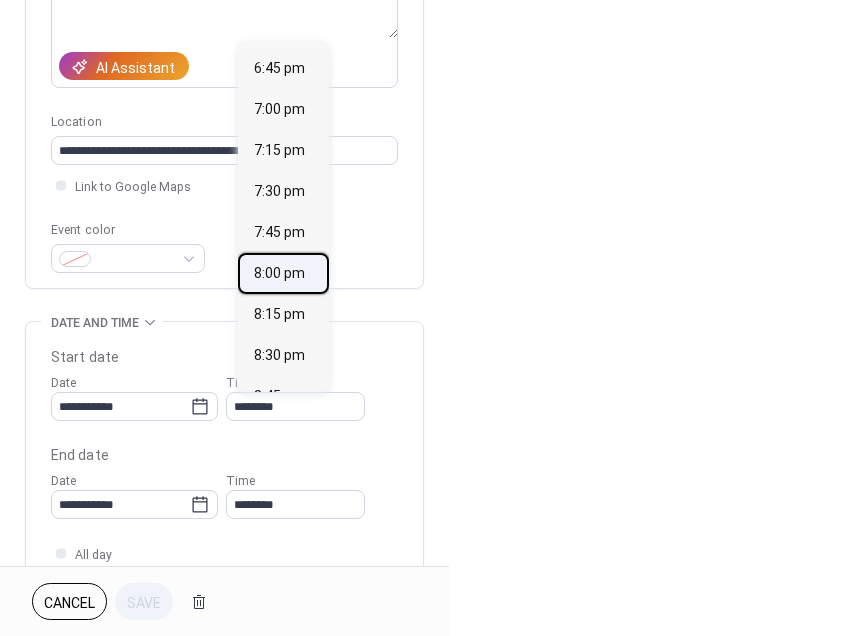 click on "8:00 pm" at bounding box center (279, 273) 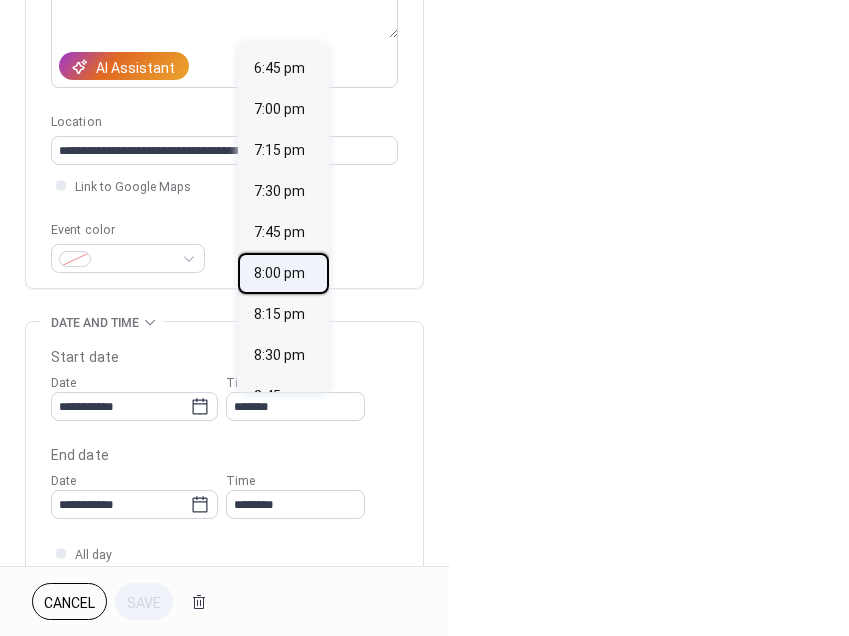 type on "*******" 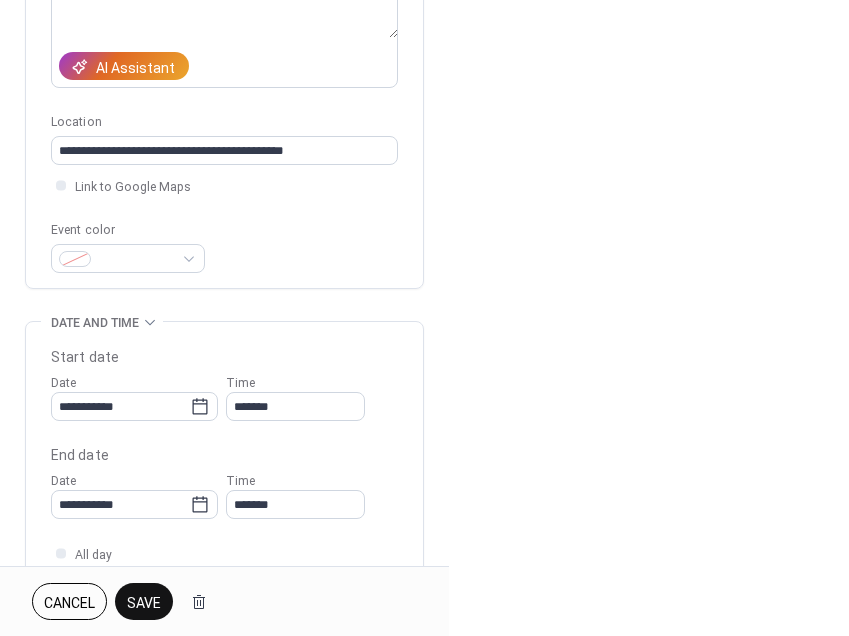 click on "Save" at bounding box center (144, 603) 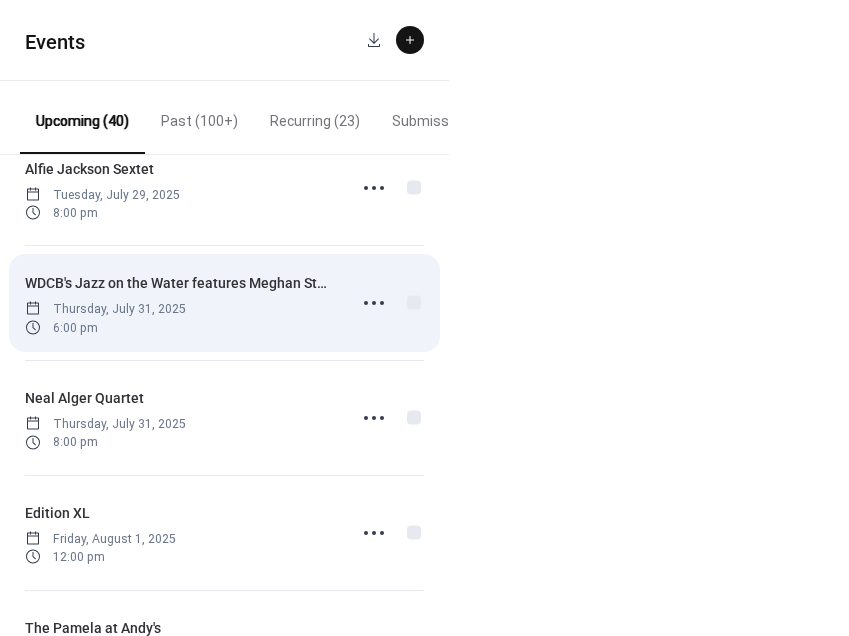 scroll, scrollTop: 2230, scrollLeft: 0, axis: vertical 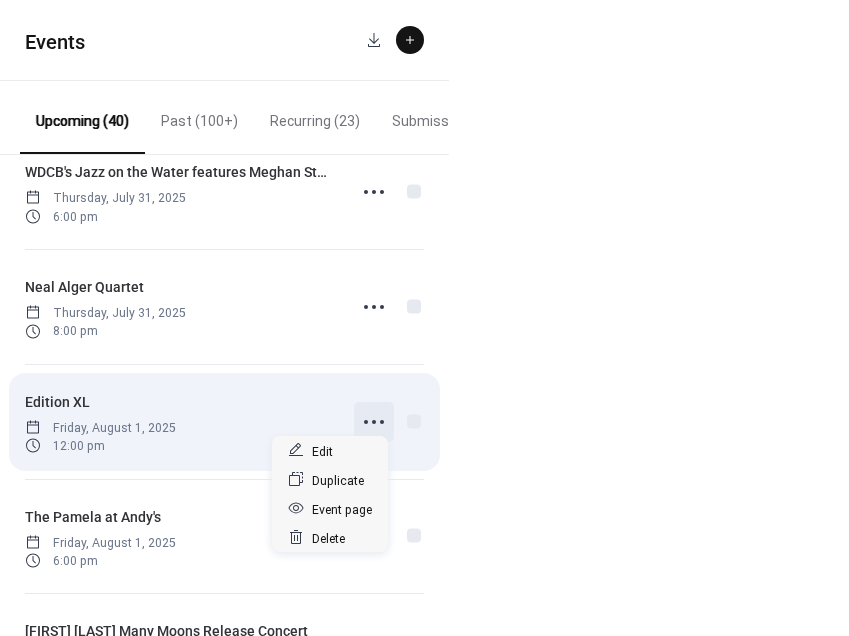 click 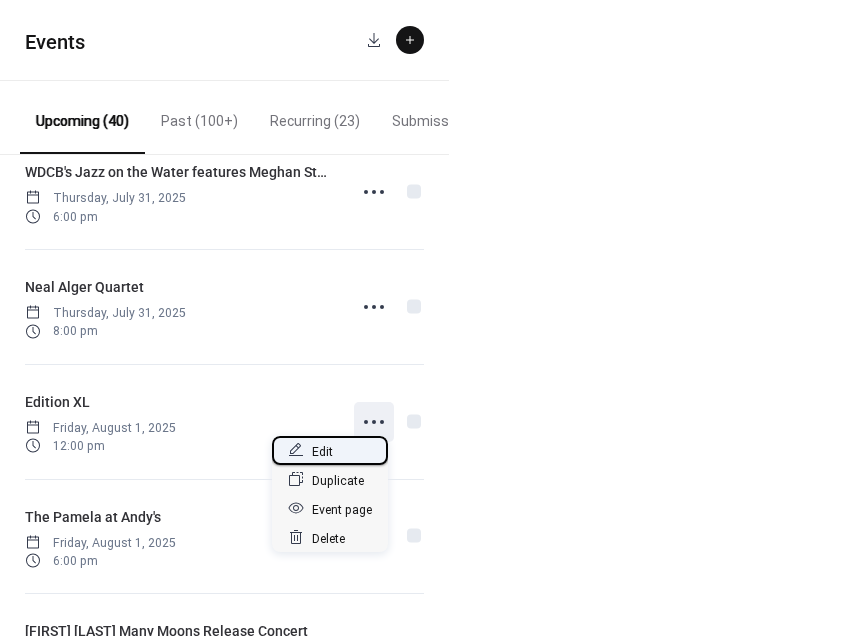 click on "Edit" at bounding box center (322, 451) 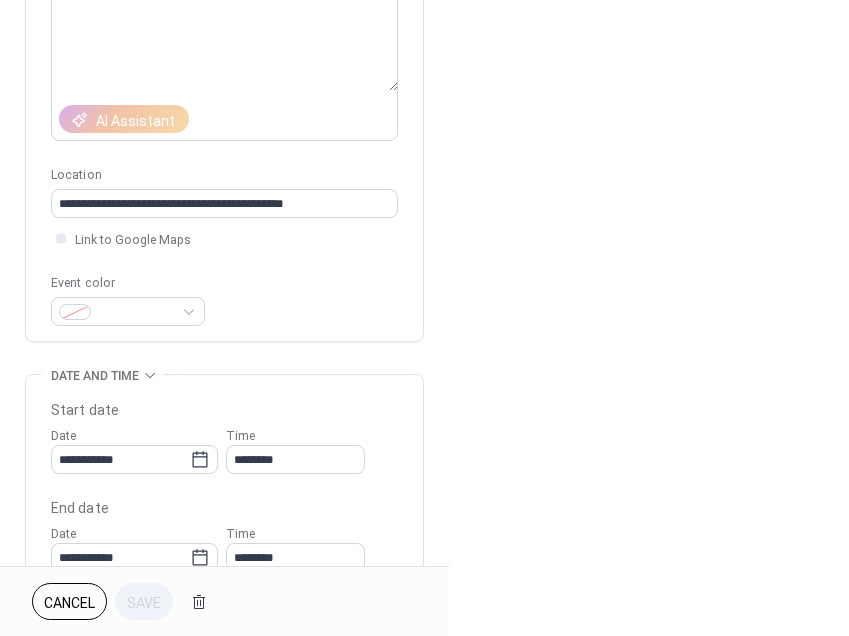 scroll, scrollTop: 376, scrollLeft: 0, axis: vertical 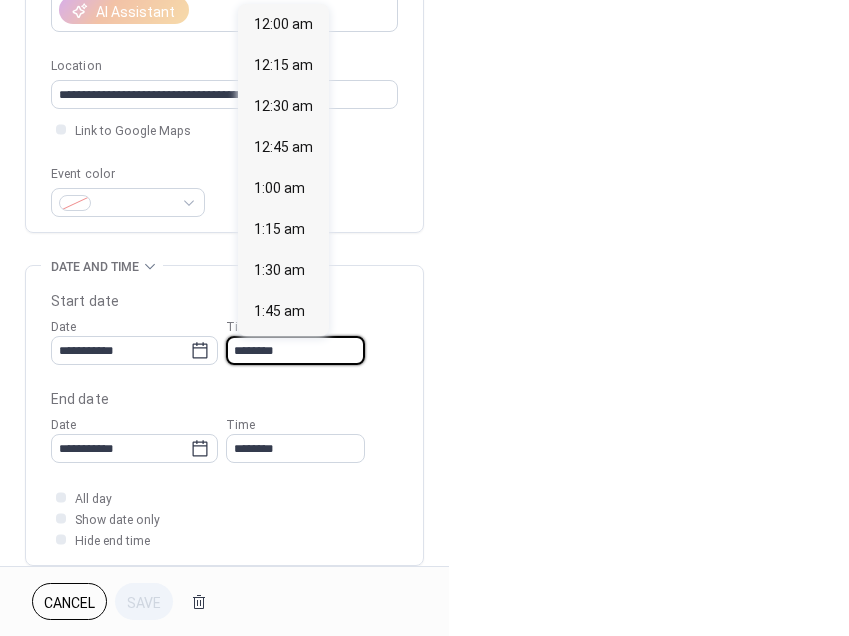 click on "********" at bounding box center (295, 350) 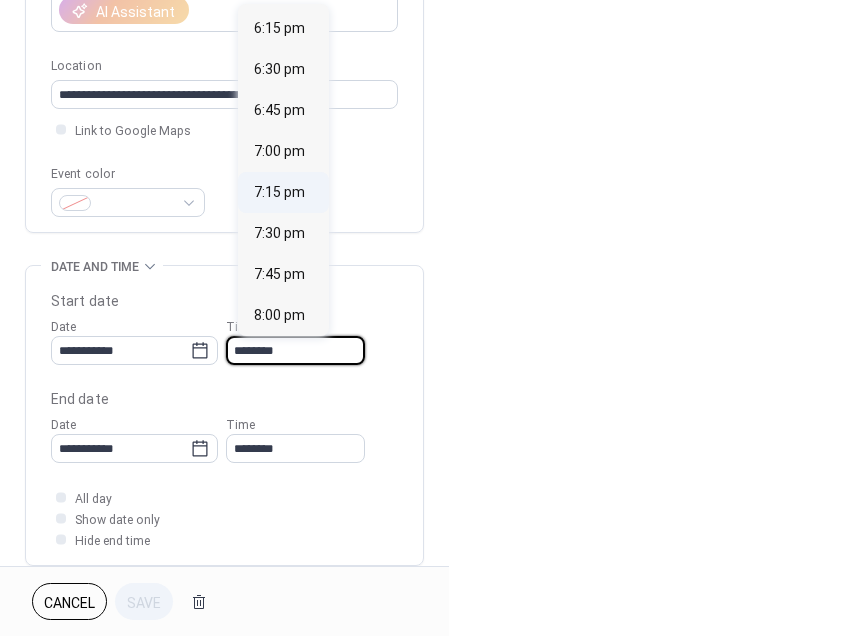 scroll, scrollTop: 3064, scrollLeft: 0, axis: vertical 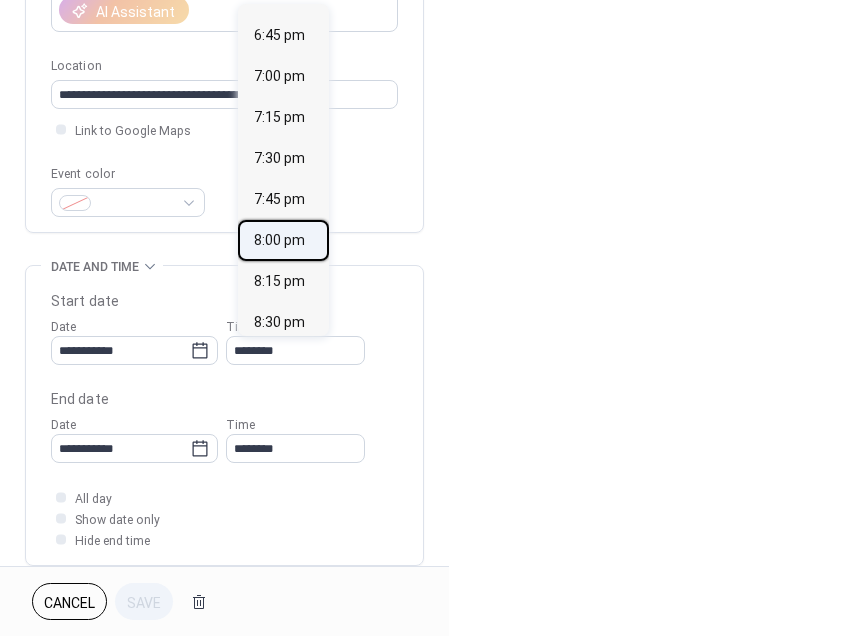 click on "8:00 pm" at bounding box center [279, 240] 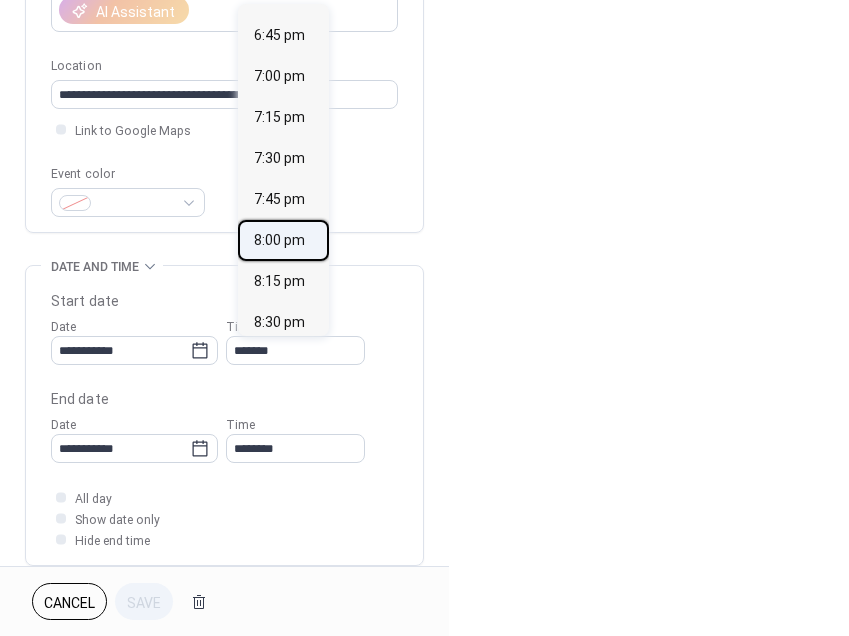 type on "*******" 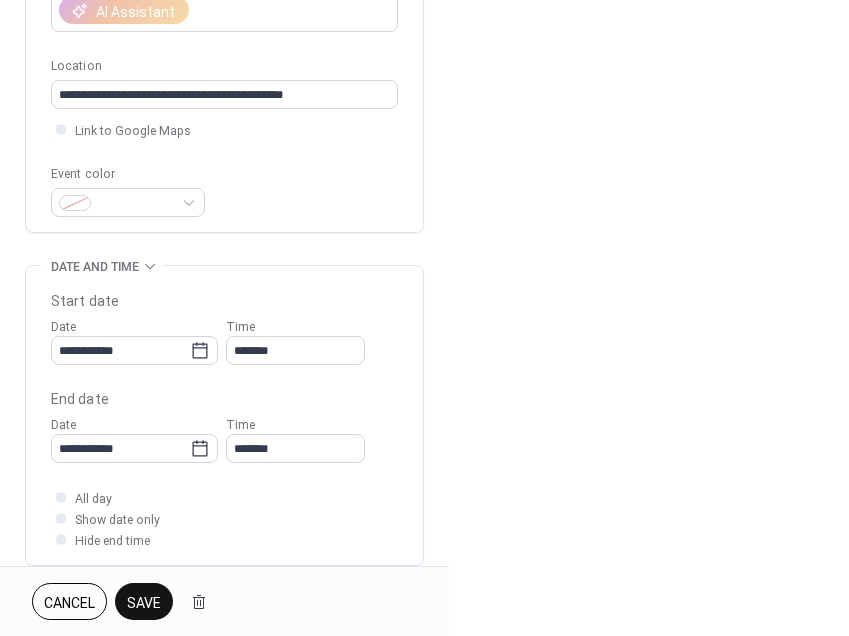click on "Save" at bounding box center (144, 603) 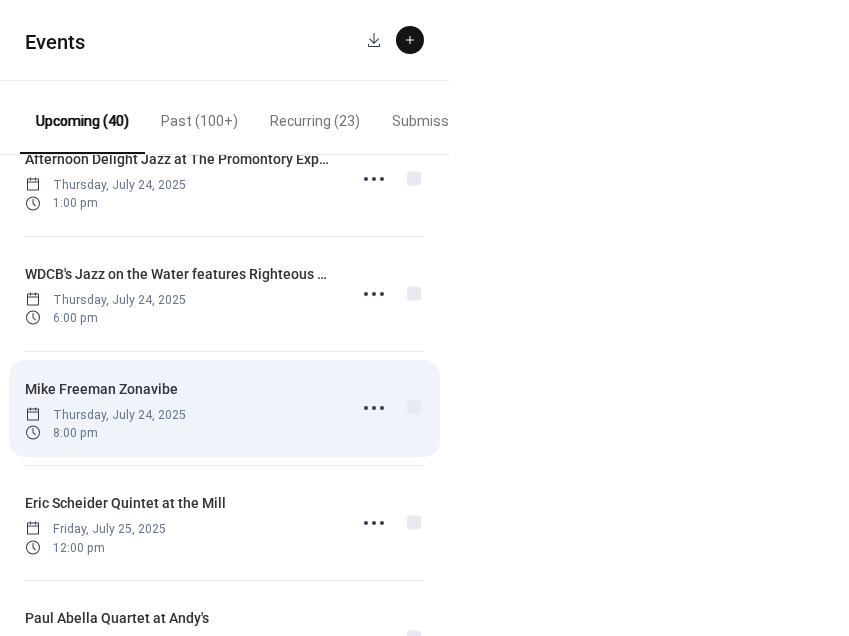 scroll, scrollTop: 1508, scrollLeft: 0, axis: vertical 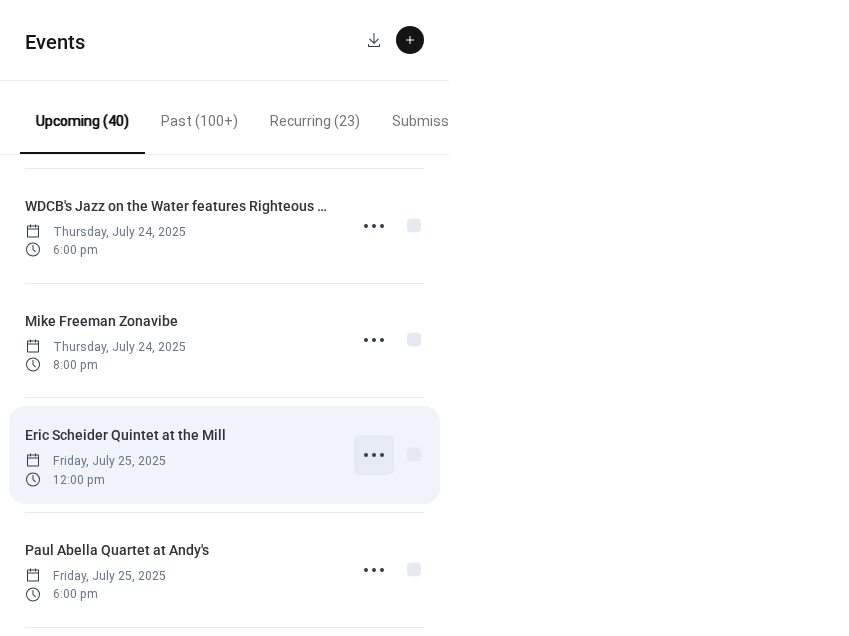 click 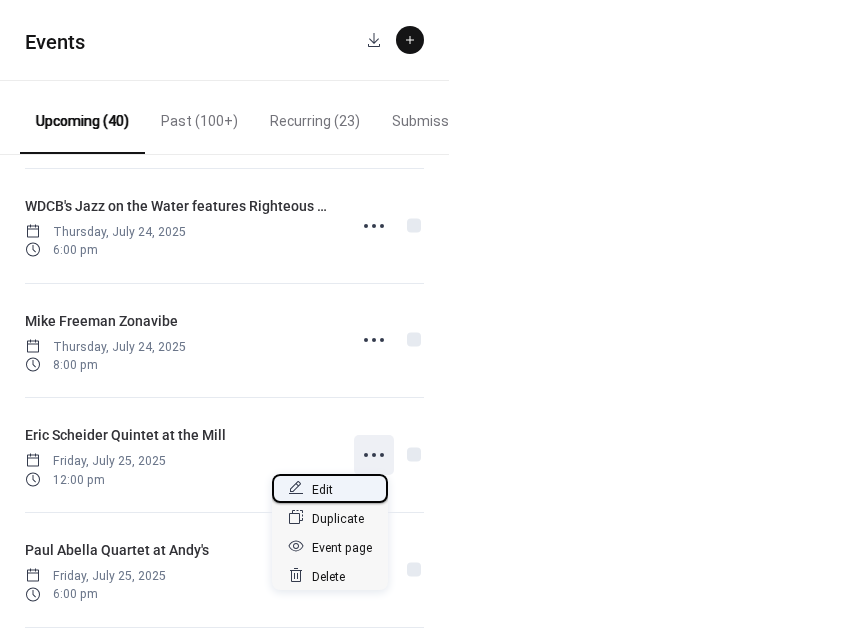 click on "Edit" at bounding box center (330, 488) 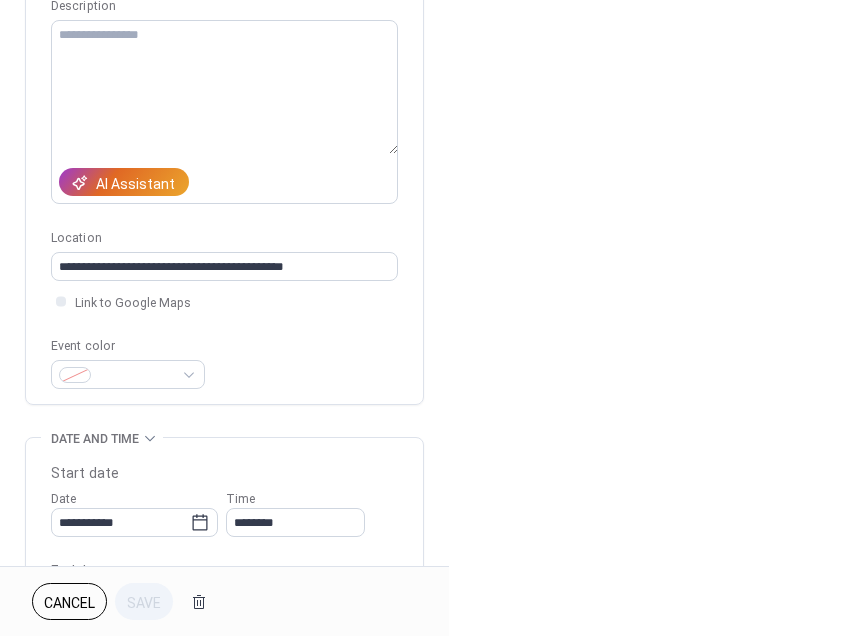 scroll, scrollTop: 278, scrollLeft: 0, axis: vertical 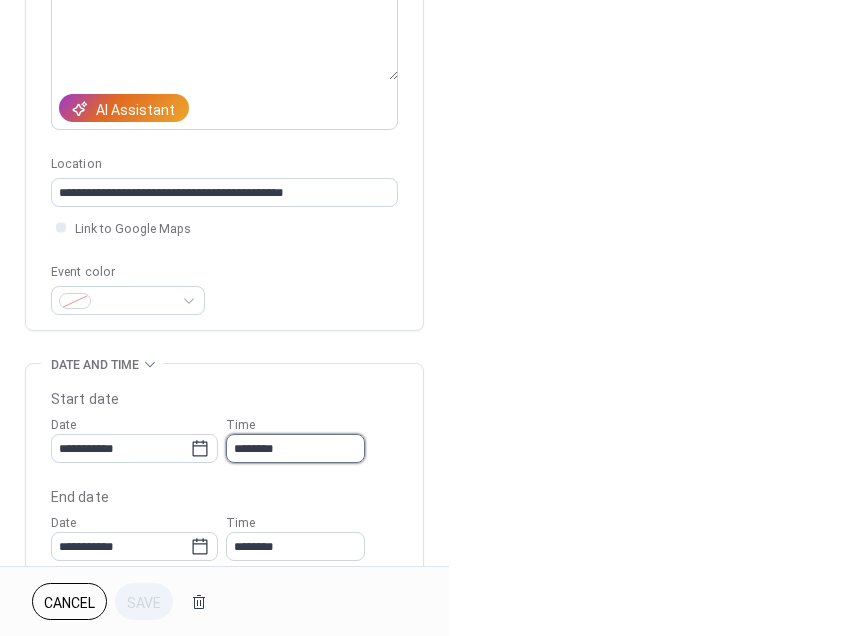 click on "********" at bounding box center (295, 448) 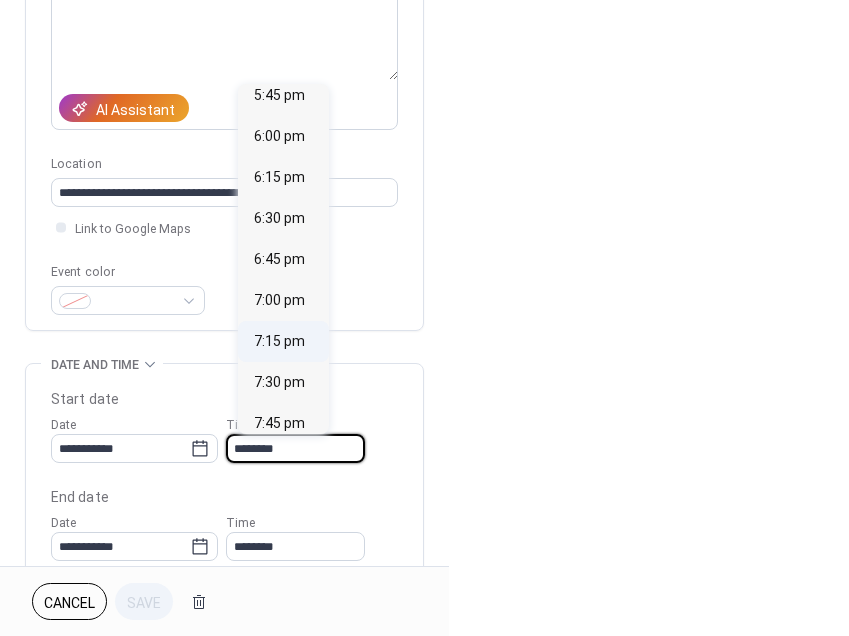 scroll, scrollTop: 2972, scrollLeft: 0, axis: vertical 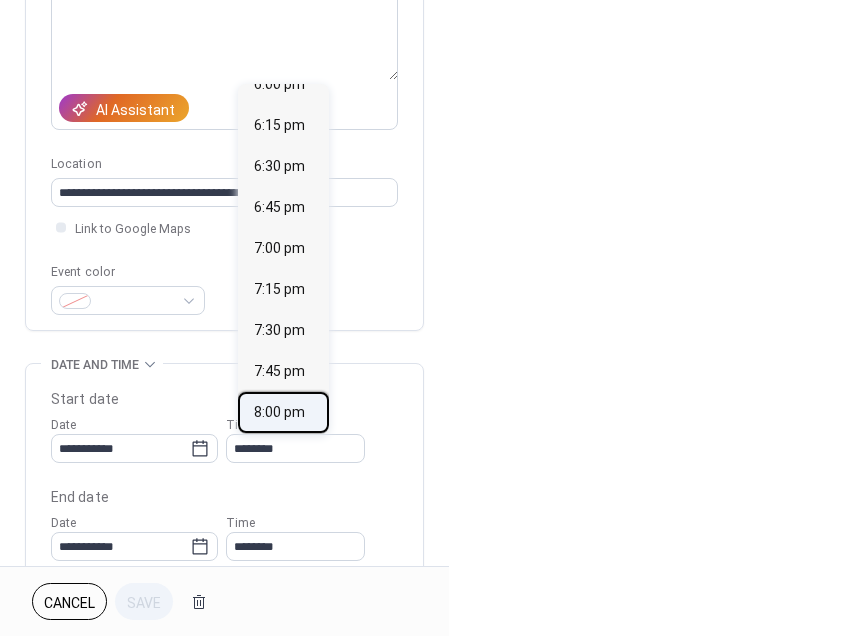 click on "8:00 pm" at bounding box center [279, 412] 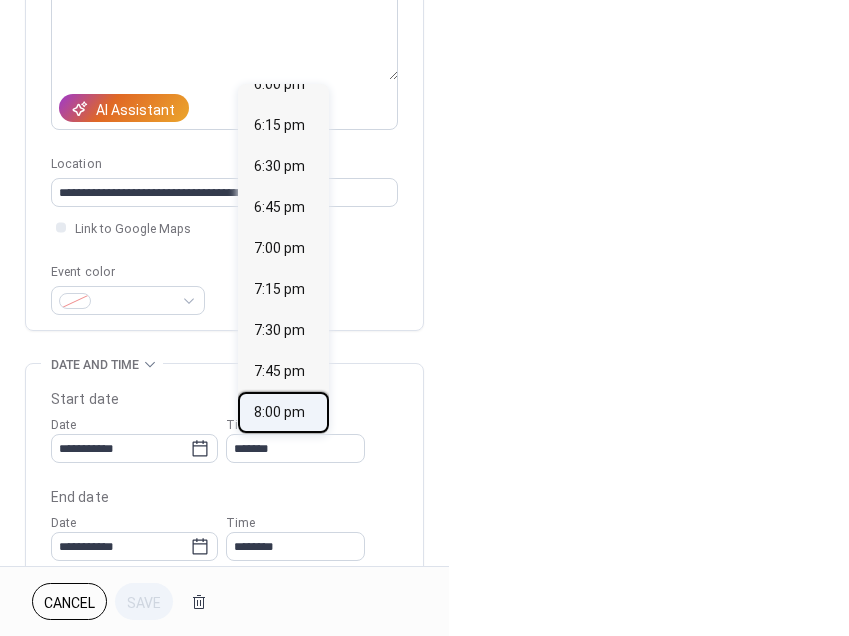 type on "*******" 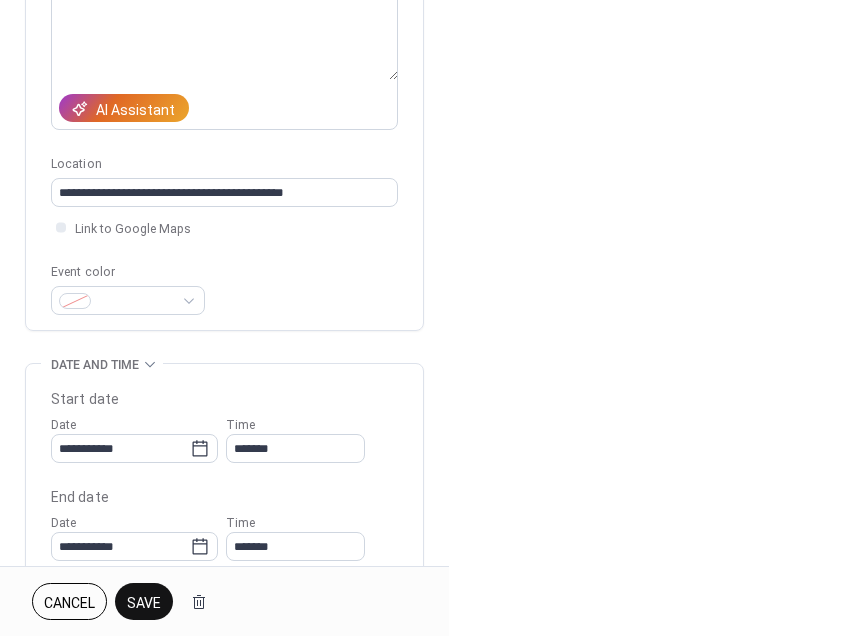 click on "Save" at bounding box center (144, 603) 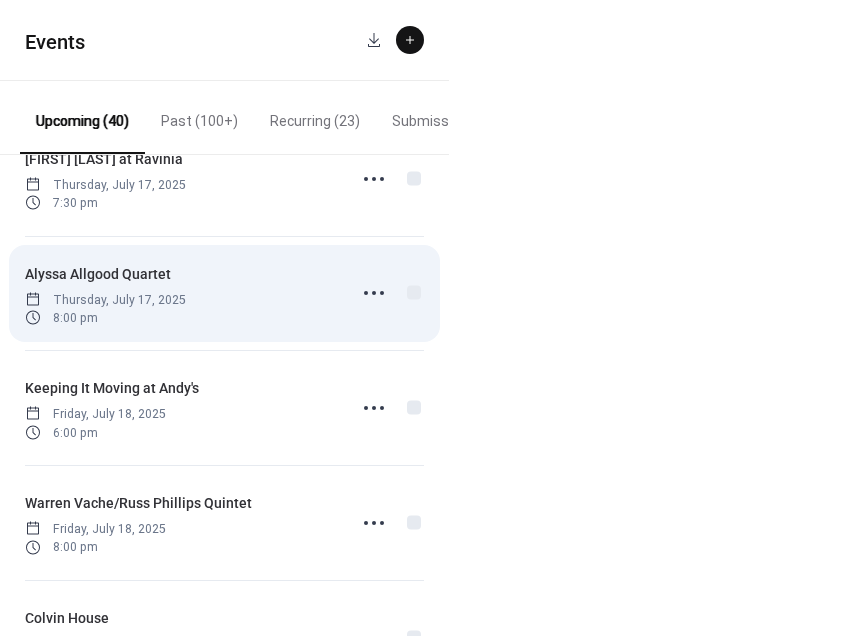 scroll, scrollTop: 732, scrollLeft: 0, axis: vertical 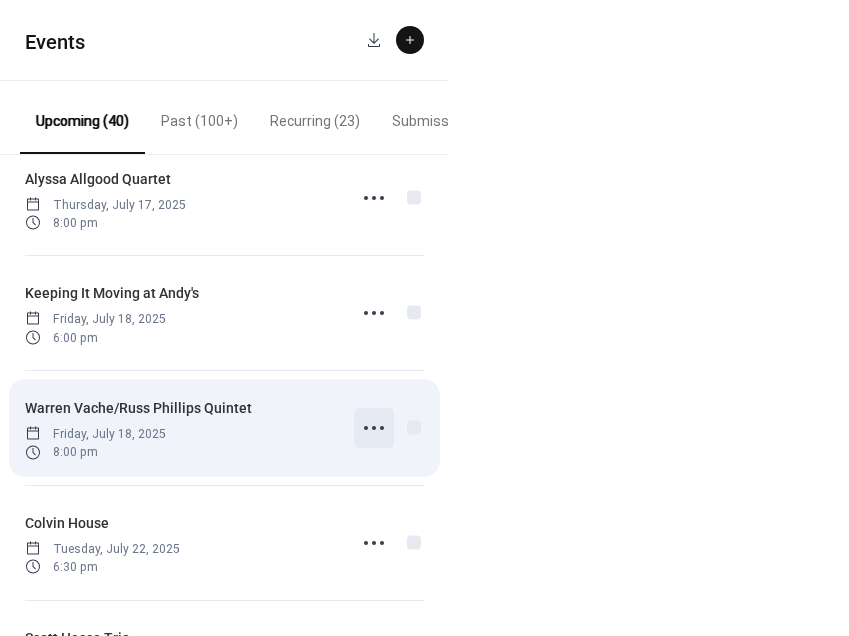 click 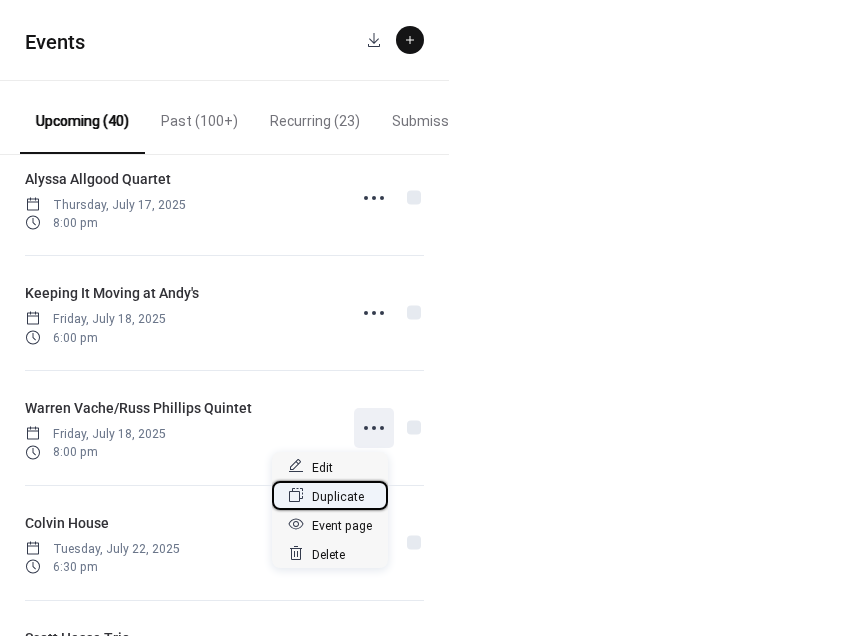click on "Duplicate" at bounding box center [338, 496] 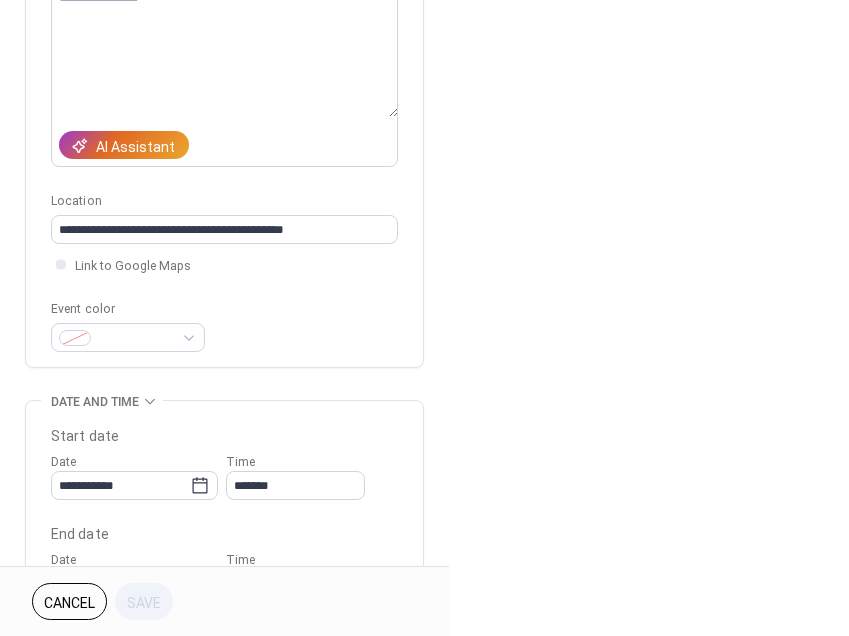 scroll, scrollTop: 0, scrollLeft: 0, axis: both 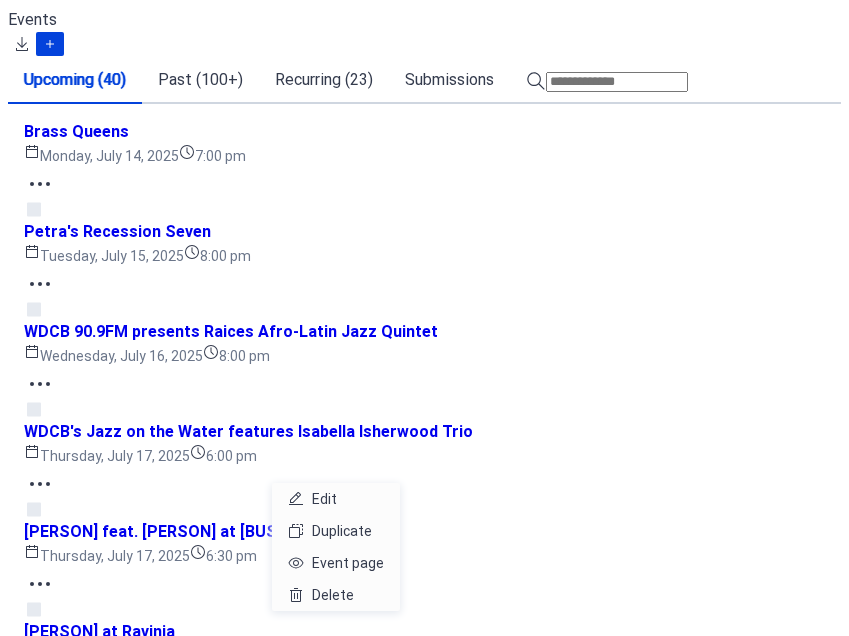 click 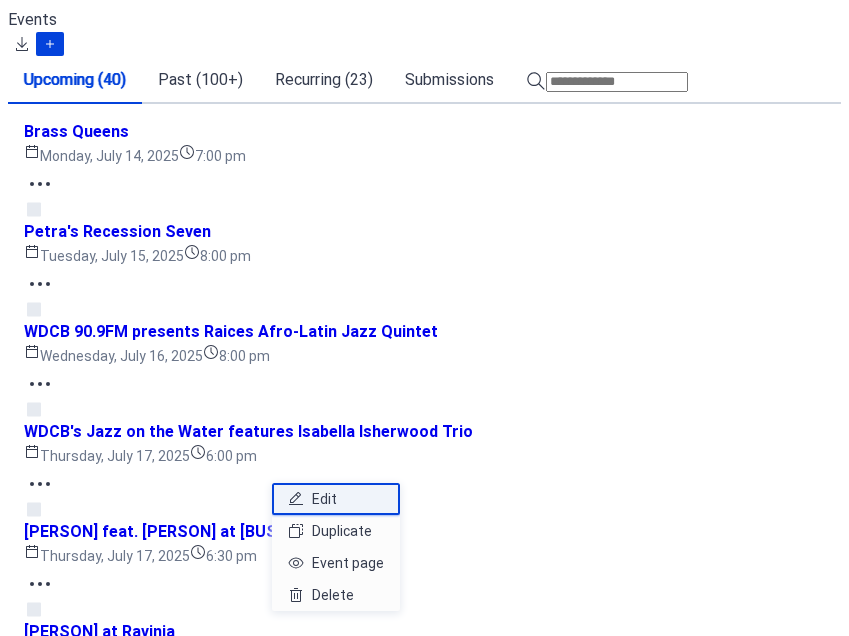 click on "Edit" at bounding box center (322, 498) 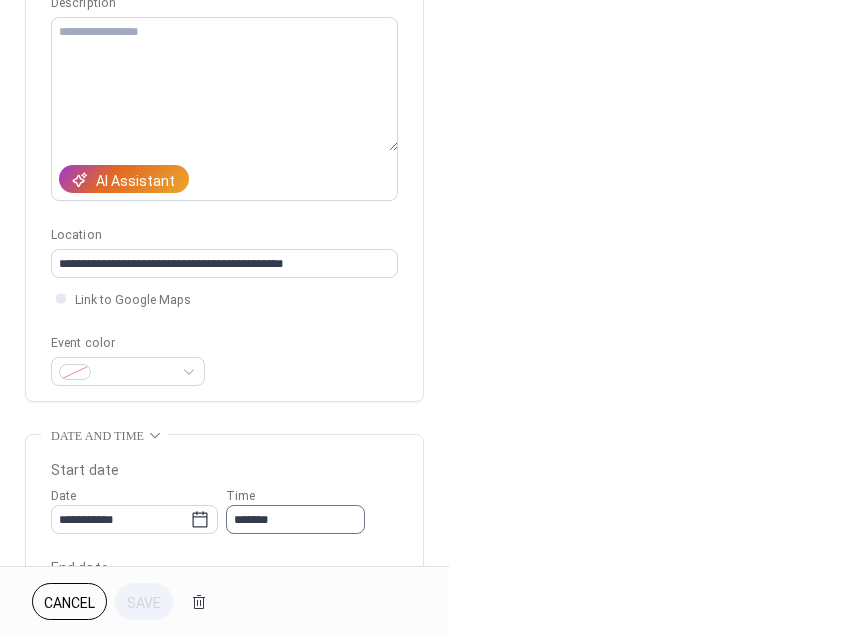 scroll, scrollTop: 286, scrollLeft: 0, axis: vertical 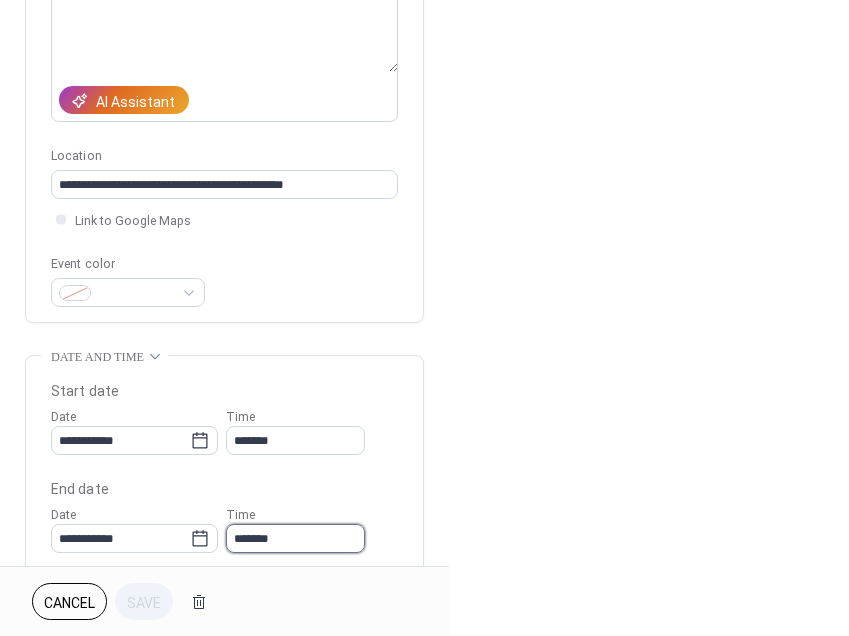 click on "*******" at bounding box center (295, 538) 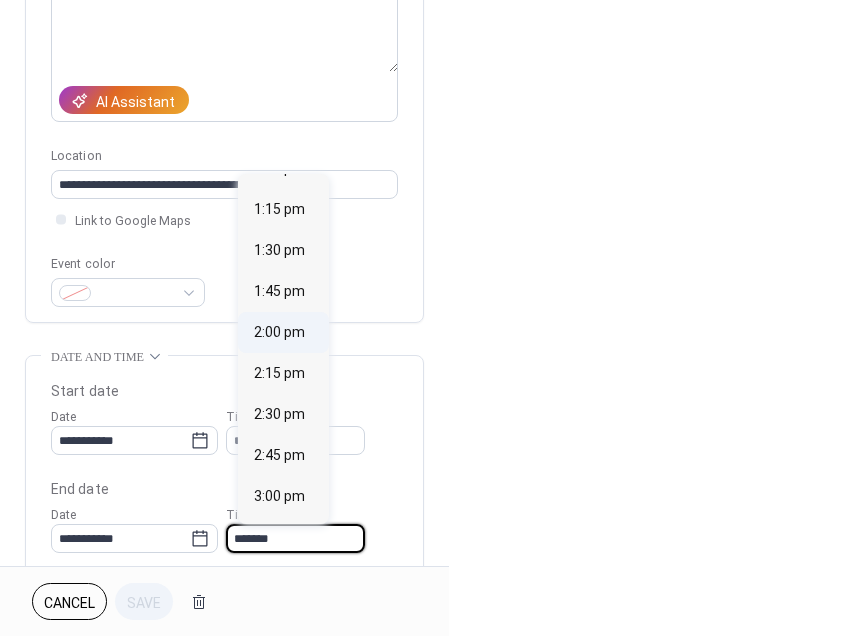 scroll, scrollTop: 2532, scrollLeft: 0, axis: vertical 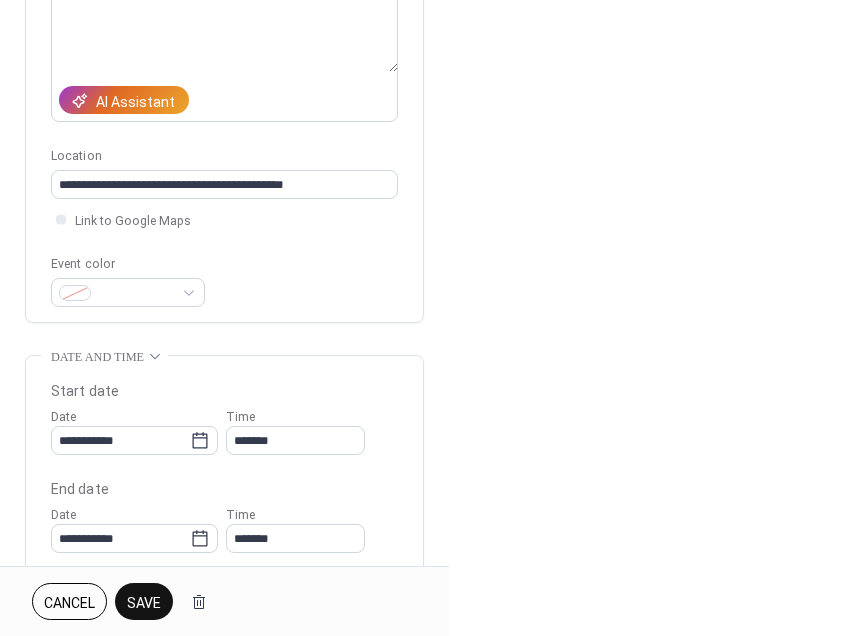 click on "**********" at bounding box center (424, 318) 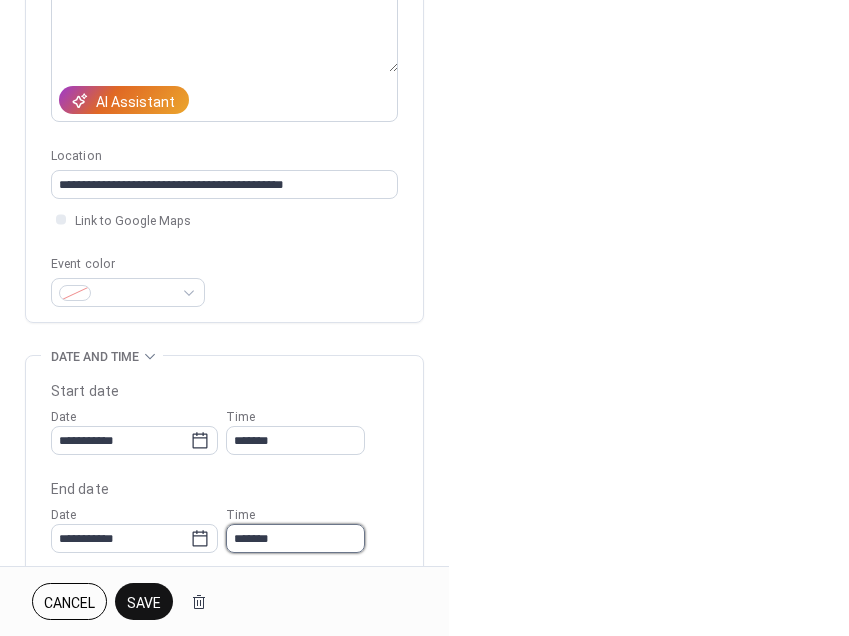 click on "*******" at bounding box center [295, 538] 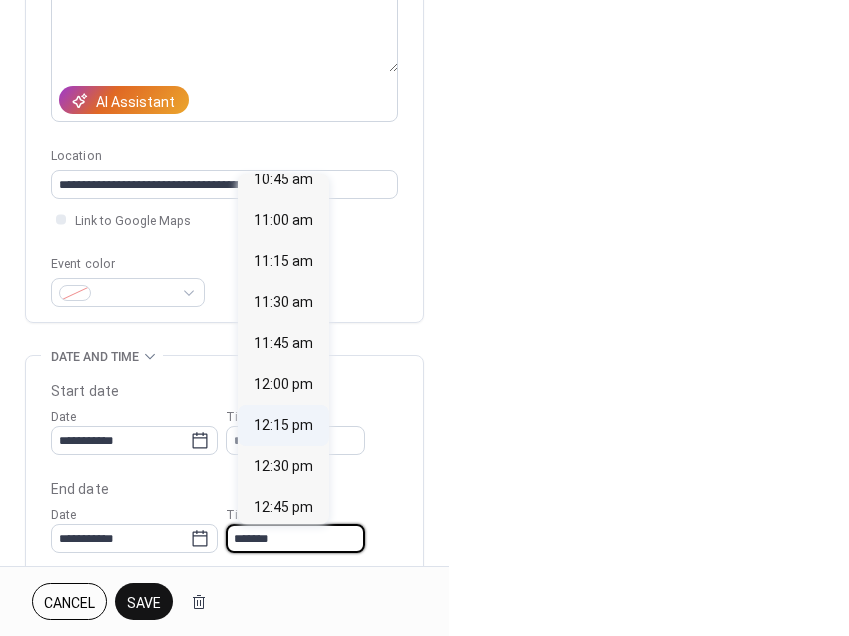 scroll, scrollTop: 1724, scrollLeft: 0, axis: vertical 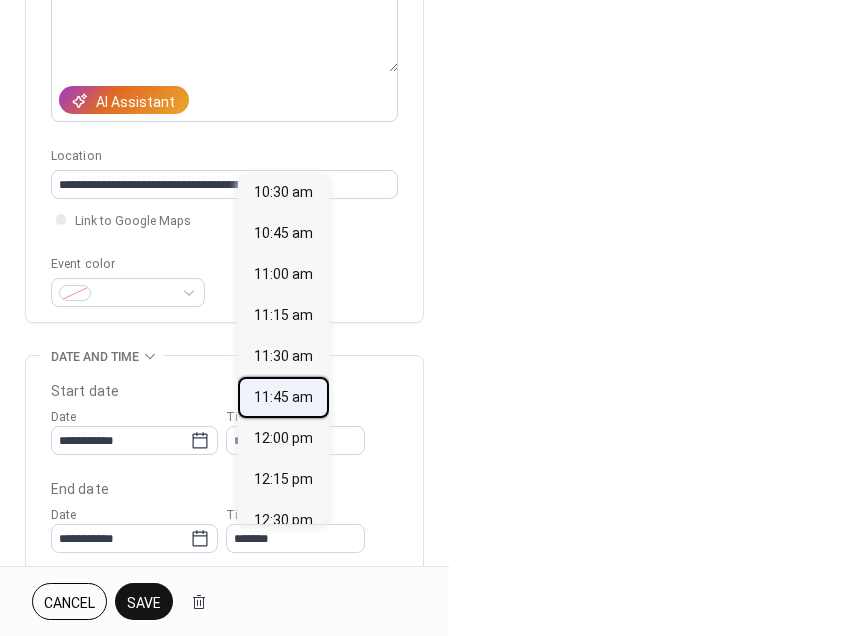click on "11:45 am" at bounding box center [283, 397] 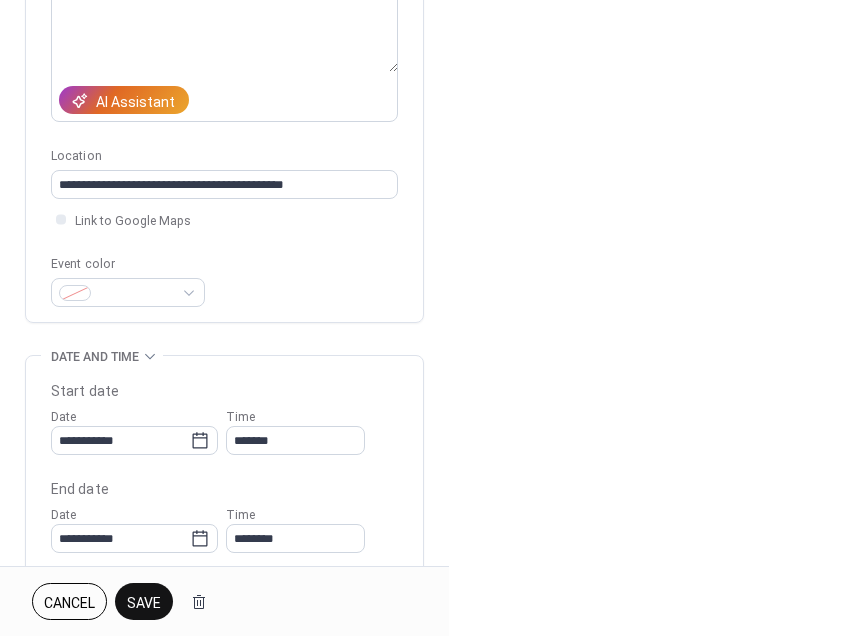 click on "Save" at bounding box center (144, 603) 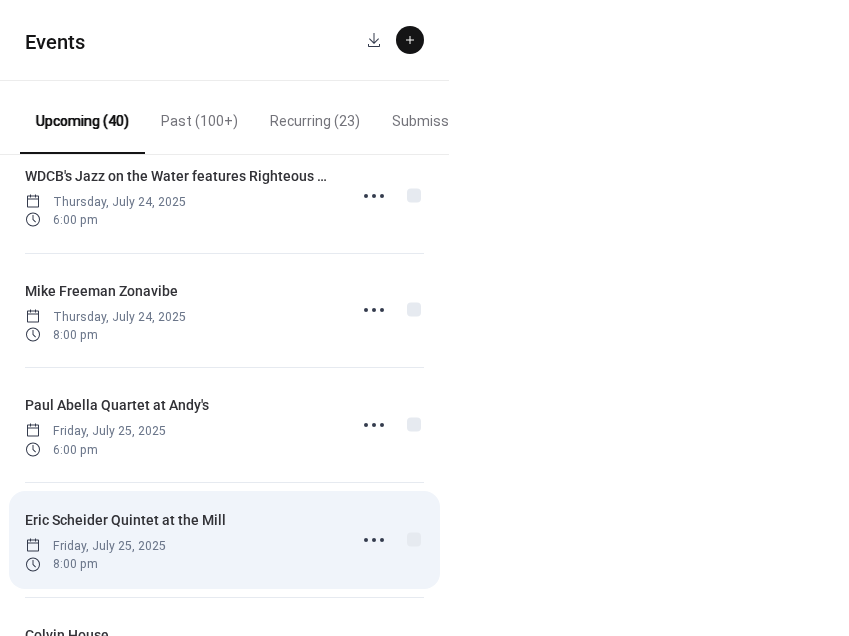 scroll, scrollTop: 1610, scrollLeft: 0, axis: vertical 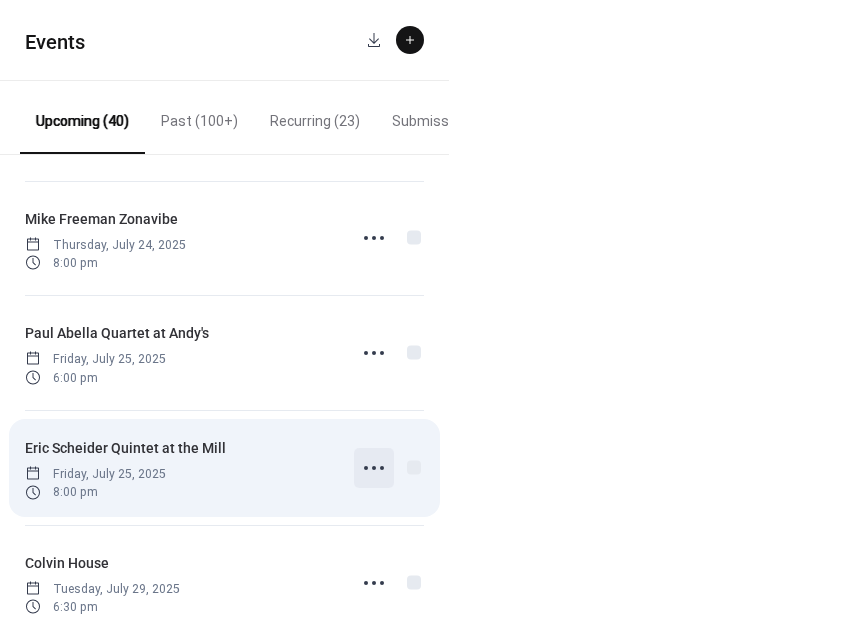 click 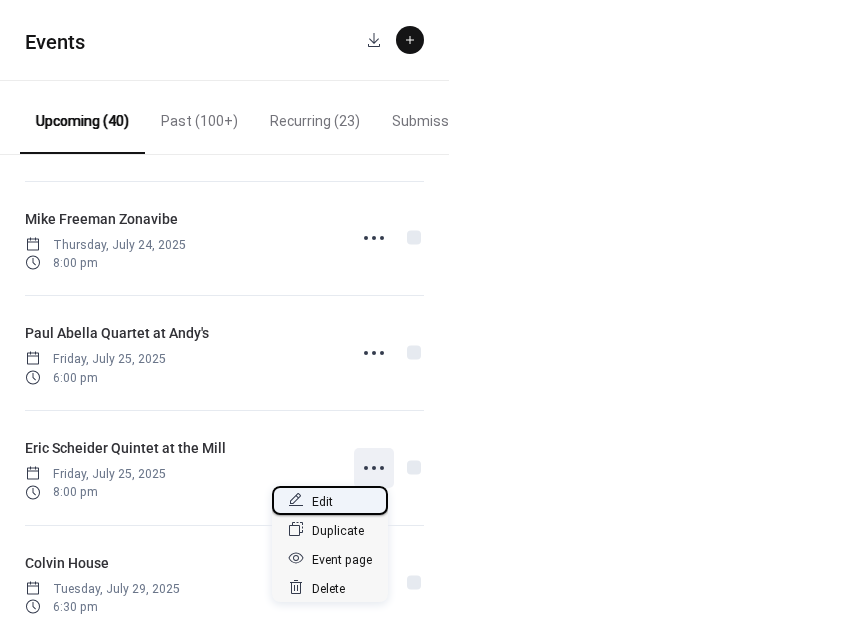 click on "Edit" at bounding box center [330, 500] 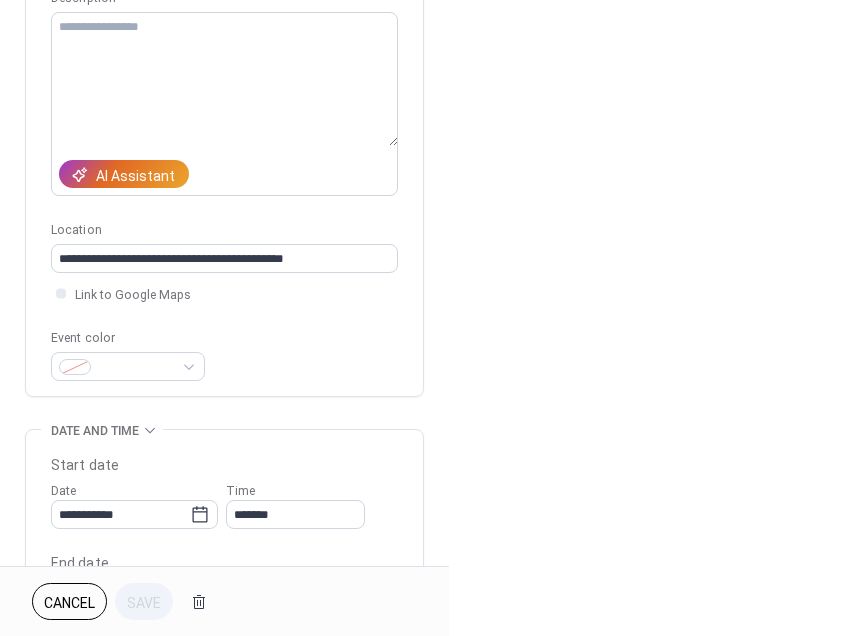 scroll, scrollTop: 328, scrollLeft: 0, axis: vertical 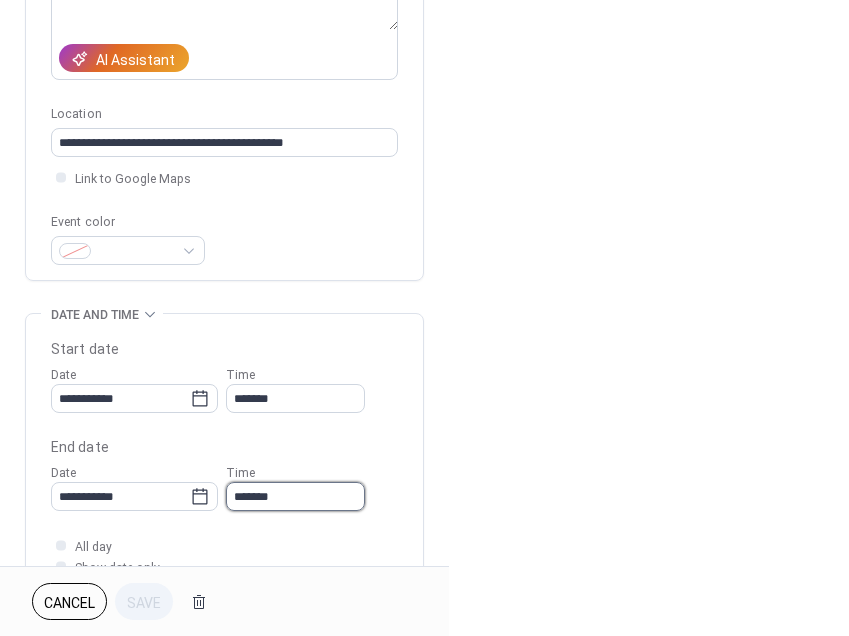 click on "*******" at bounding box center (295, 496) 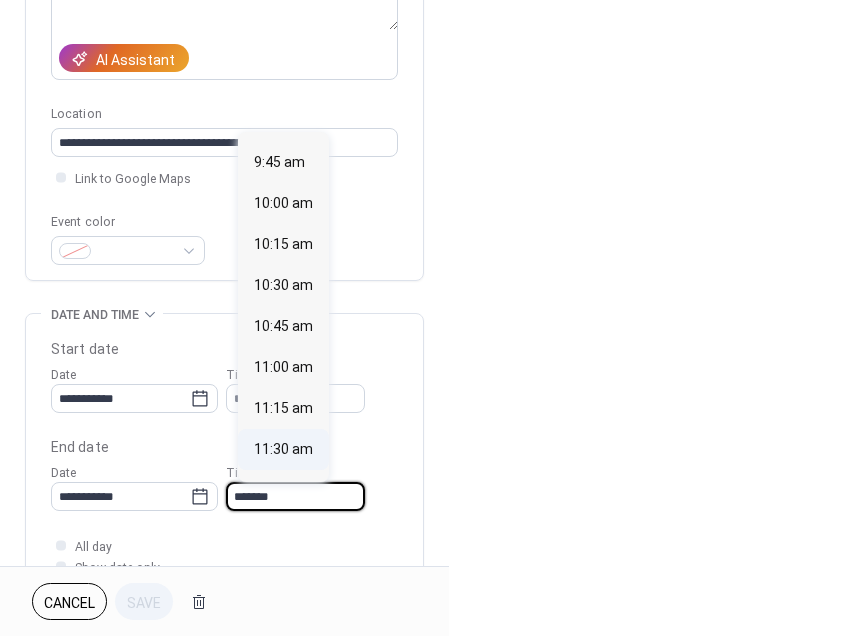 scroll, scrollTop: 1630, scrollLeft: 0, axis: vertical 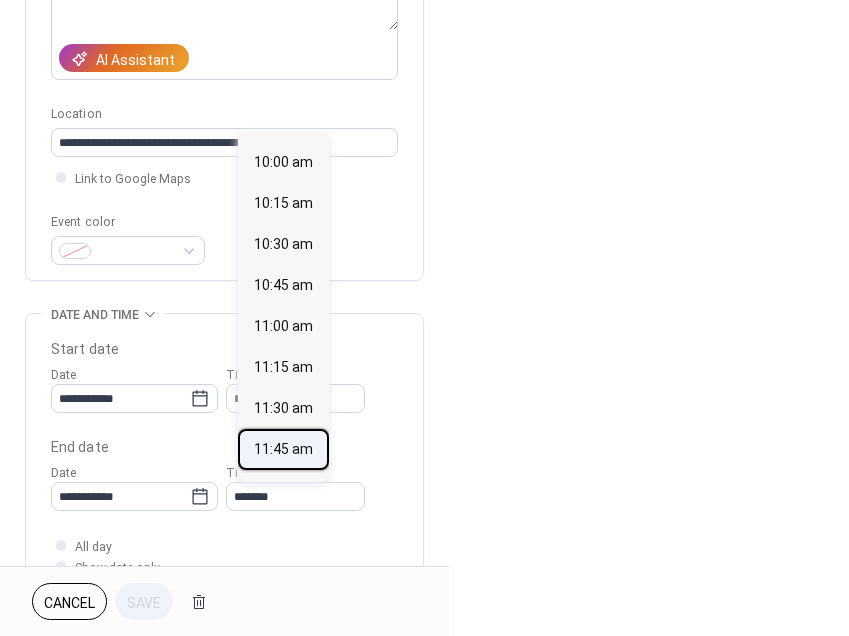 click on "11:45 am" at bounding box center [283, 449] 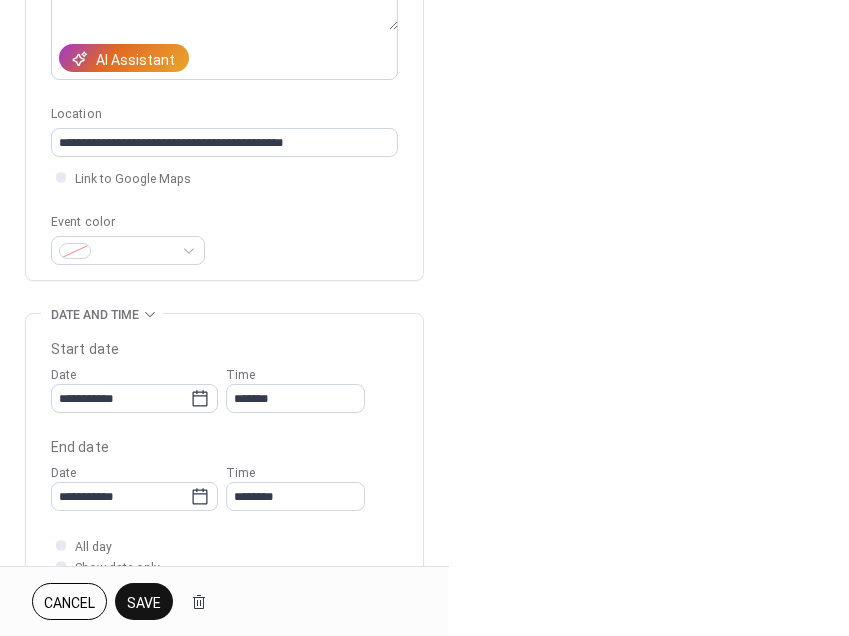 click on "Save" at bounding box center [144, 603] 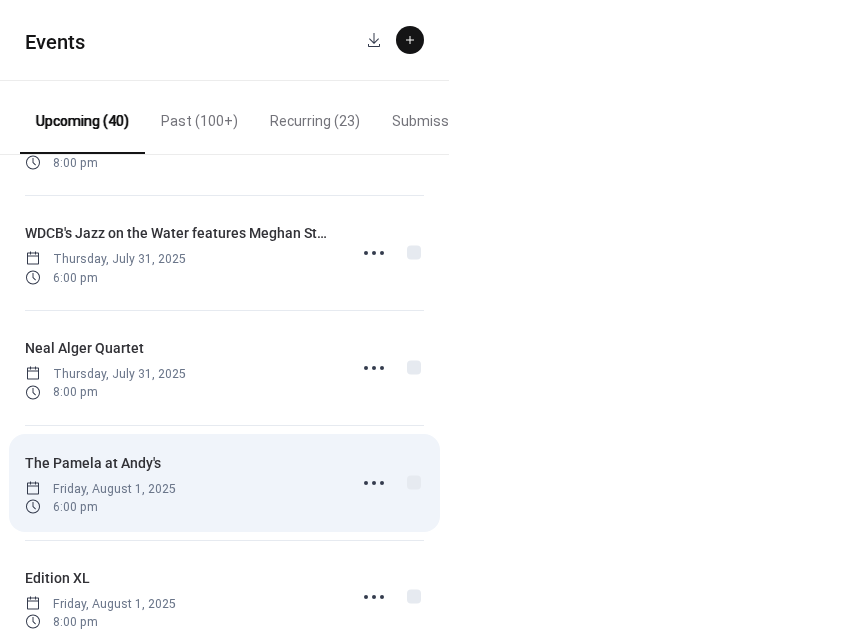 scroll, scrollTop: 2257, scrollLeft: 0, axis: vertical 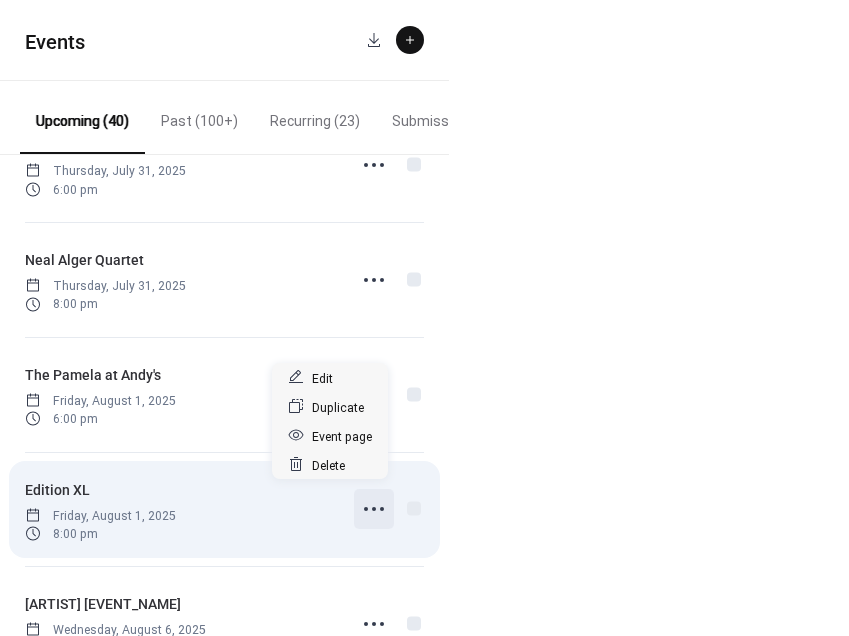 click 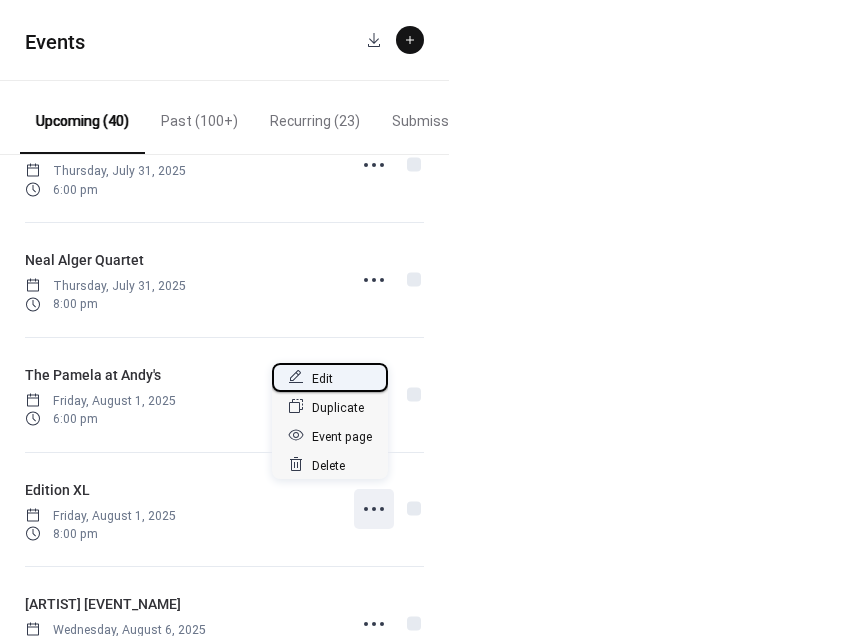 click on "Edit" at bounding box center [322, 378] 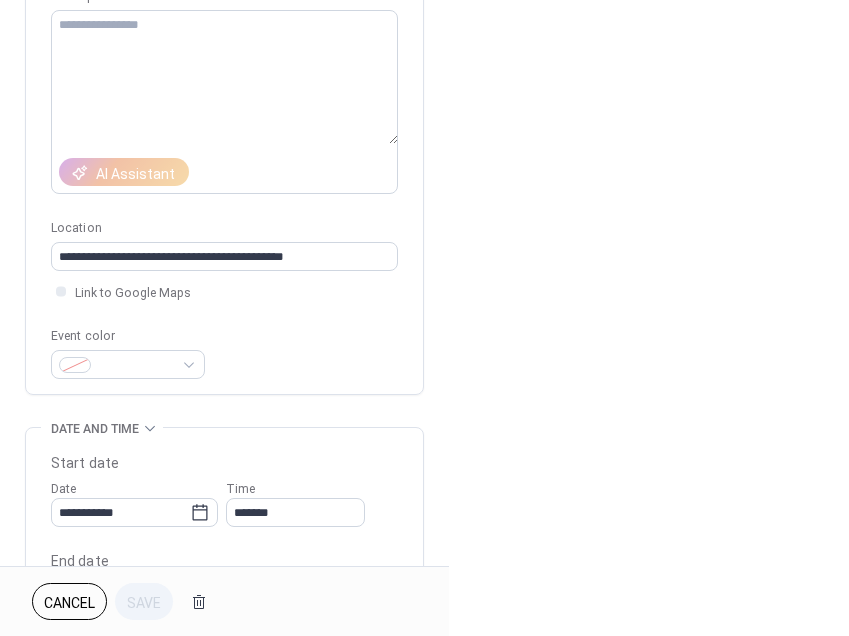 scroll, scrollTop: 360, scrollLeft: 0, axis: vertical 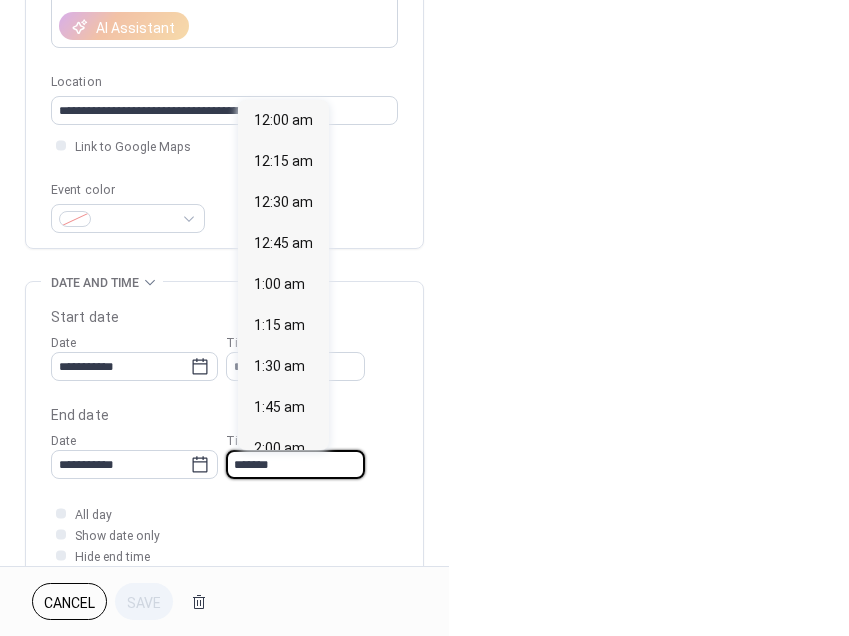 click on "*******" at bounding box center (295, 464) 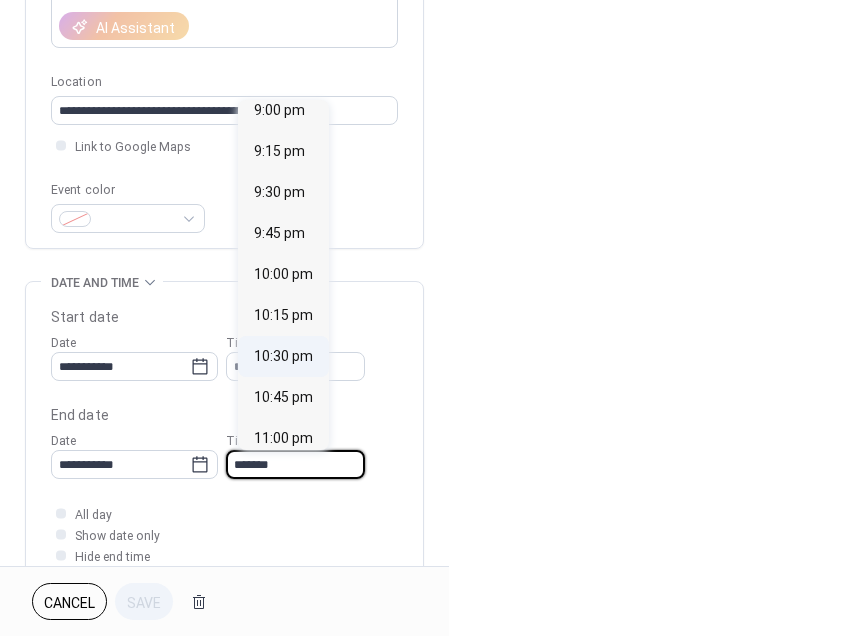 scroll, scrollTop: 3586, scrollLeft: 0, axis: vertical 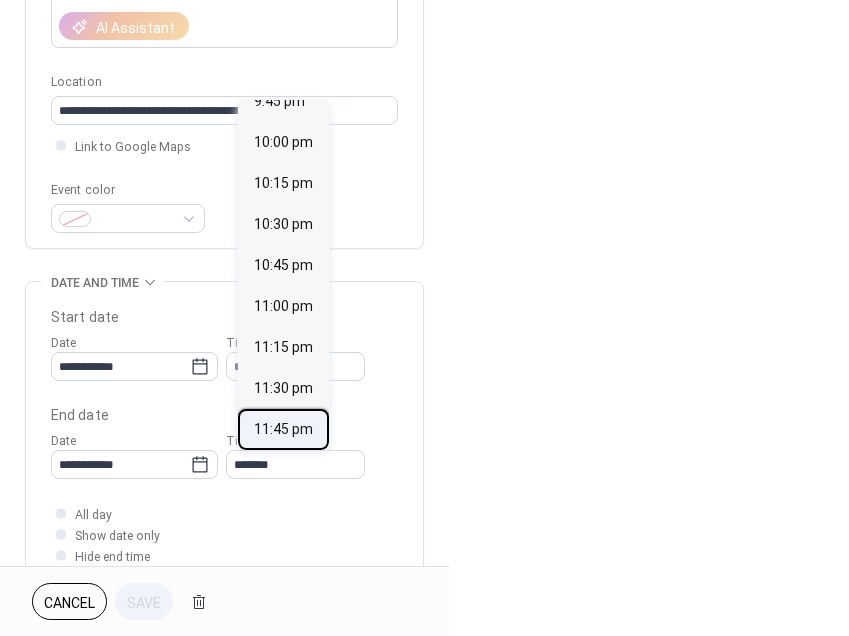 click on "11:45 pm" at bounding box center (283, 429) 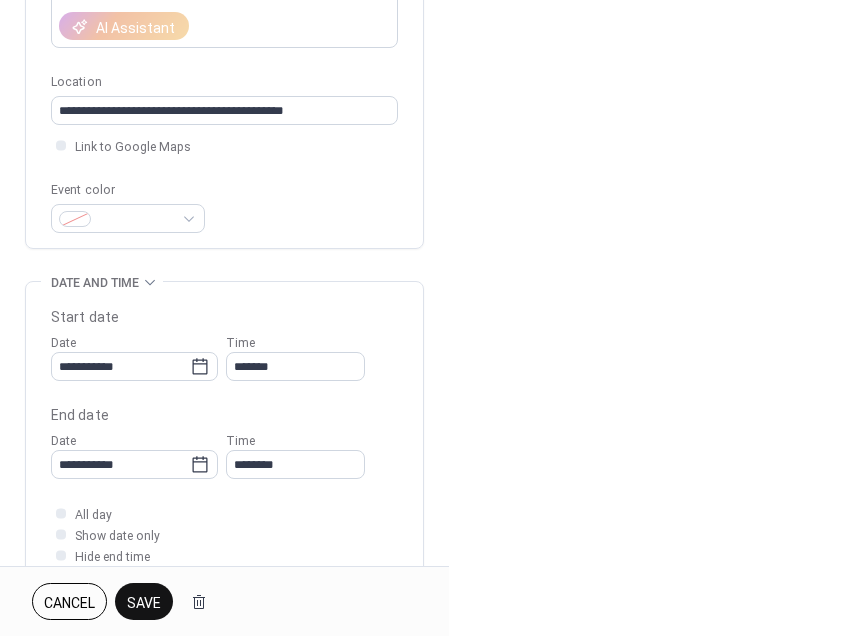 click on "Save" at bounding box center (144, 603) 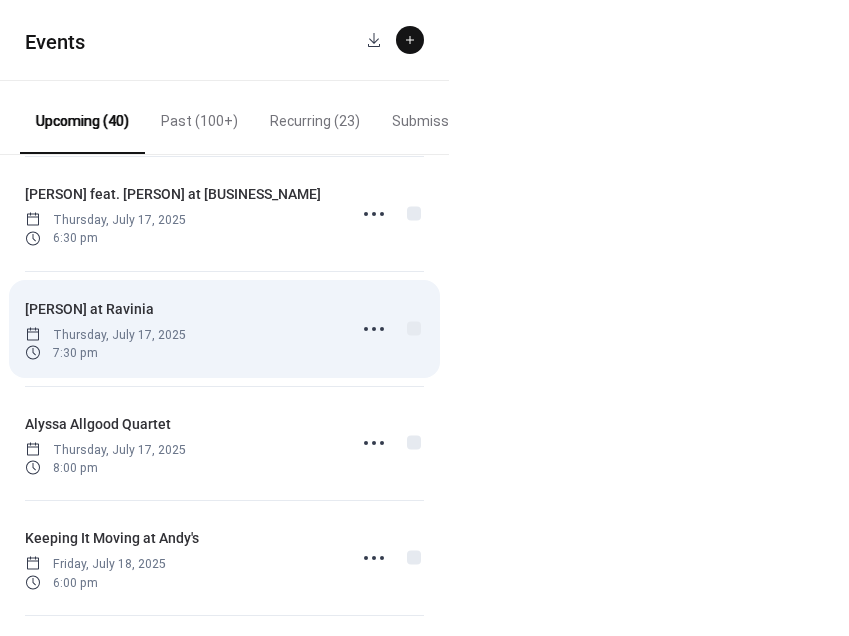 scroll, scrollTop: 597, scrollLeft: 0, axis: vertical 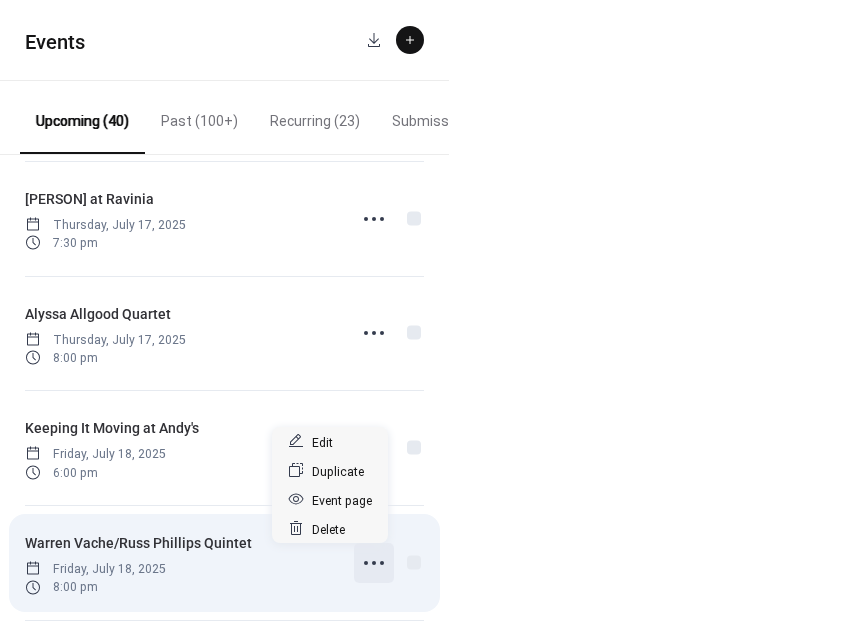 click 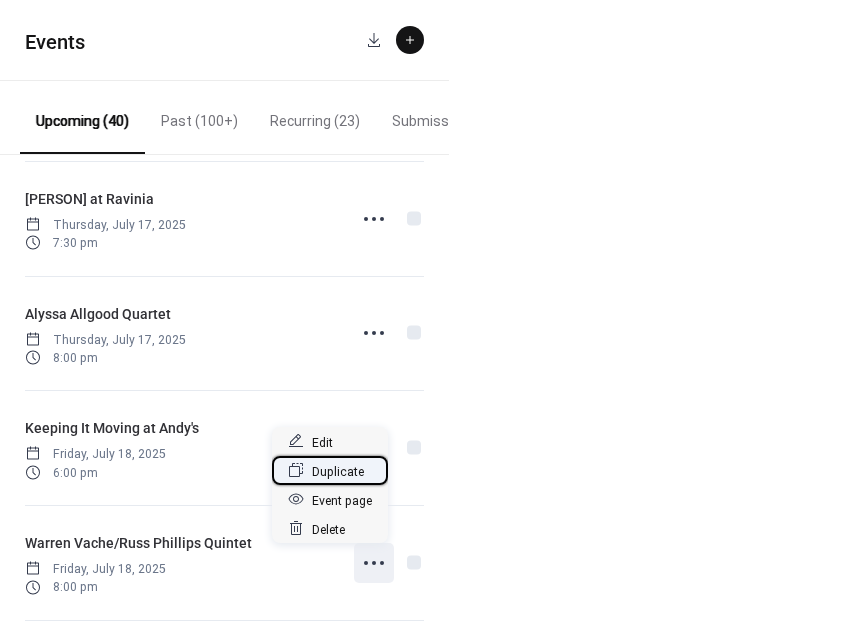 click on "Duplicate" at bounding box center [338, 471] 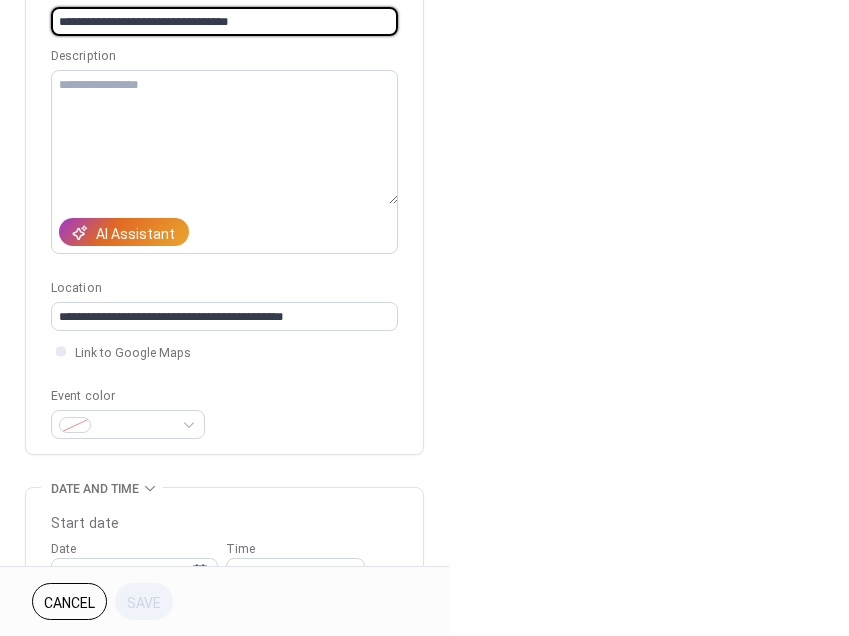 scroll, scrollTop: 150, scrollLeft: 0, axis: vertical 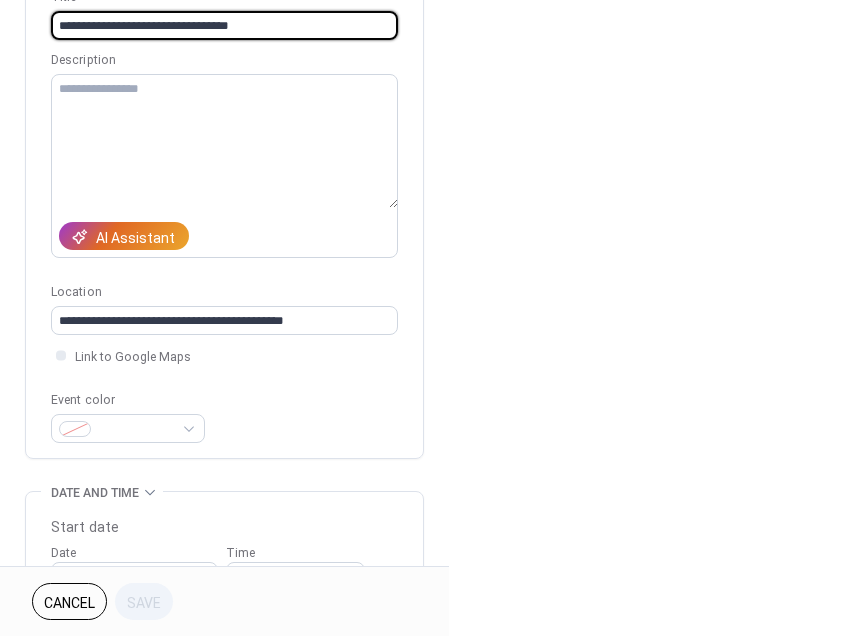 drag, startPoint x: 254, startPoint y: 24, endPoint x: -5, endPoint y: 13, distance: 259.2335 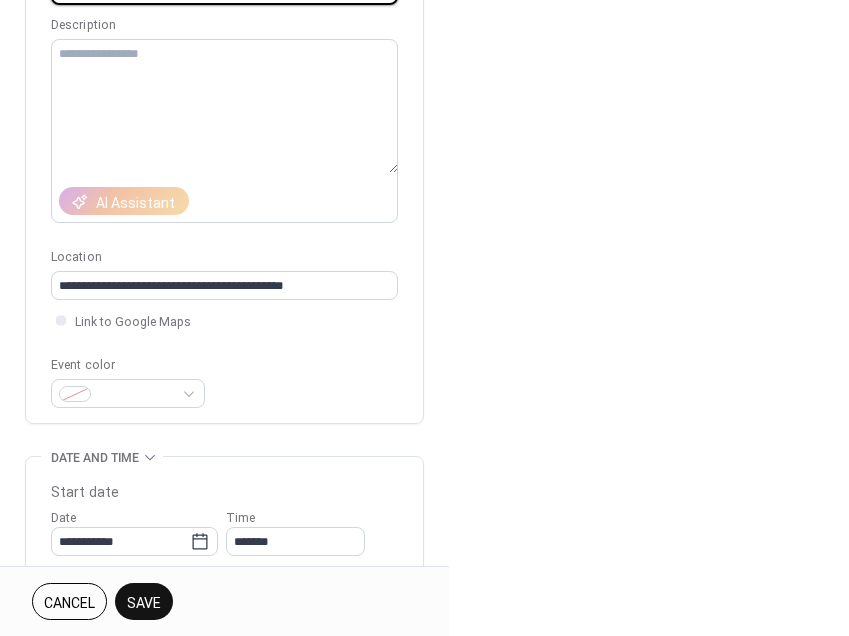scroll, scrollTop: 277, scrollLeft: 0, axis: vertical 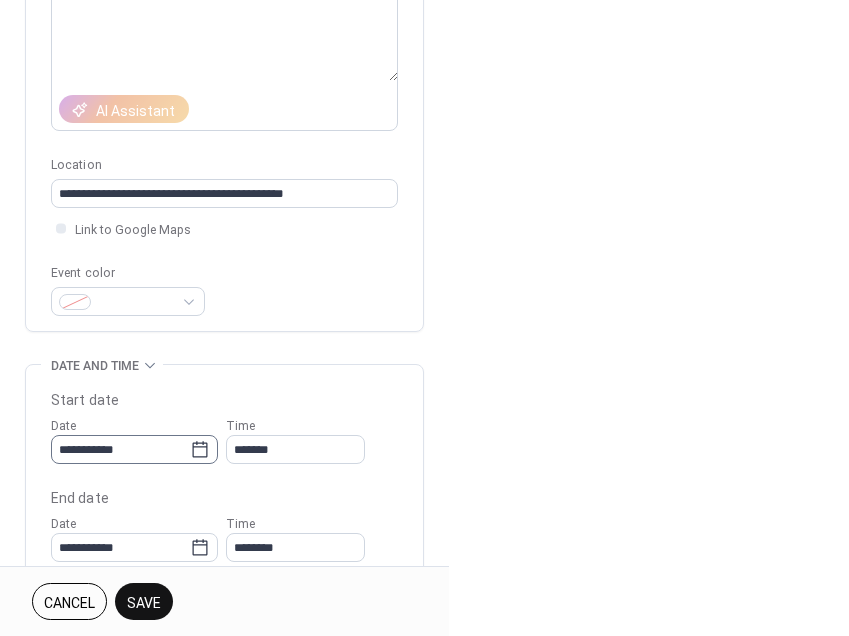 type on "**********" 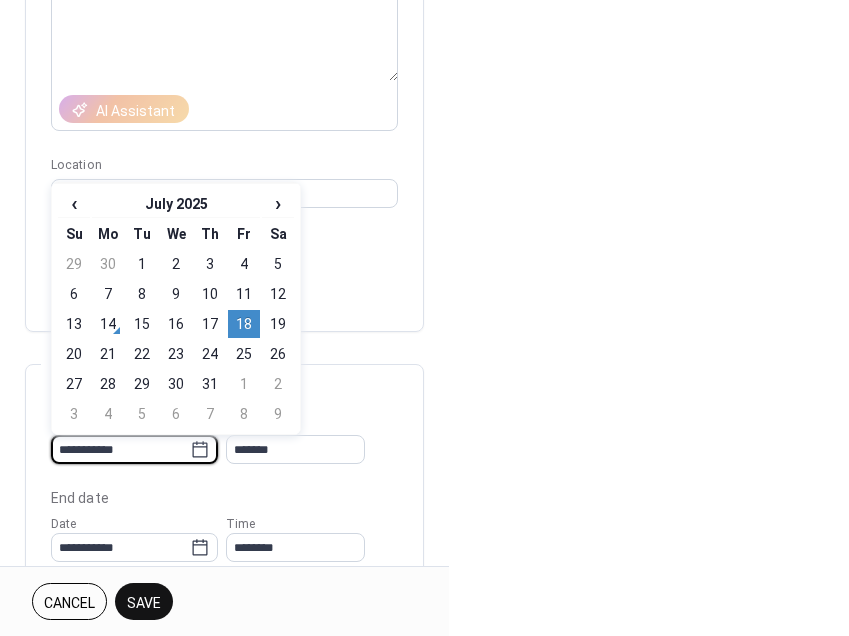 click on "**********" at bounding box center [120, 449] 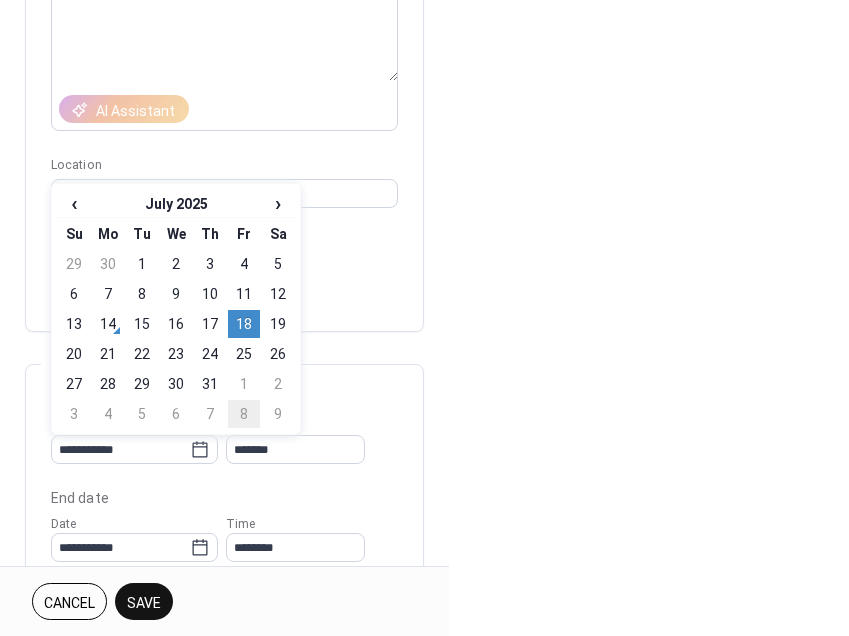 click on "8" at bounding box center (244, 414) 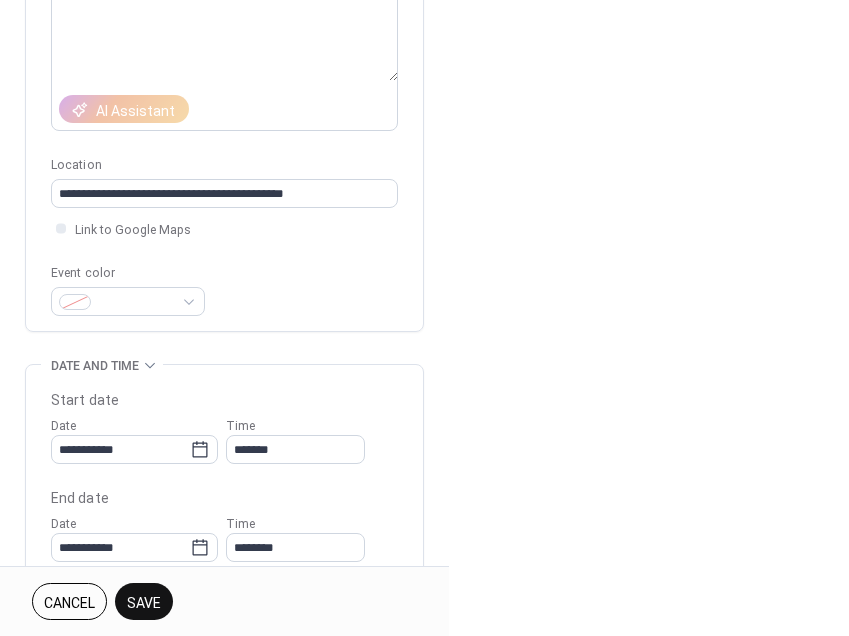 click on "Save" at bounding box center (144, 603) 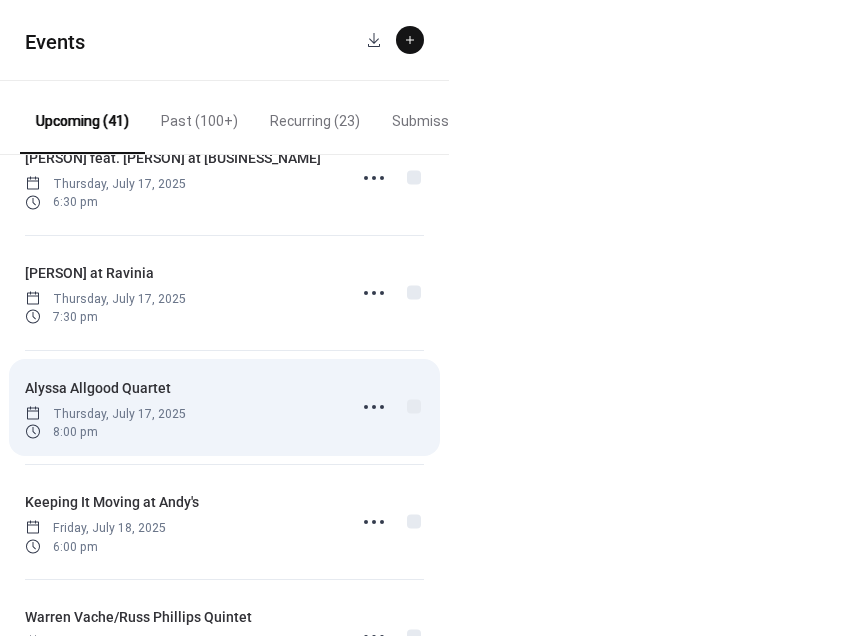 scroll, scrollTop: 636, scrollLeft: 0, axis: vertical 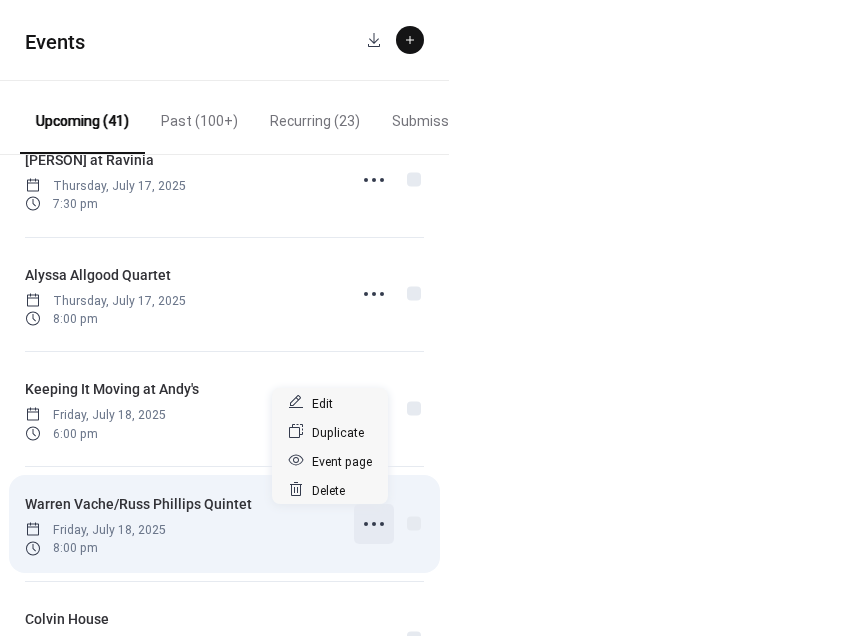 click 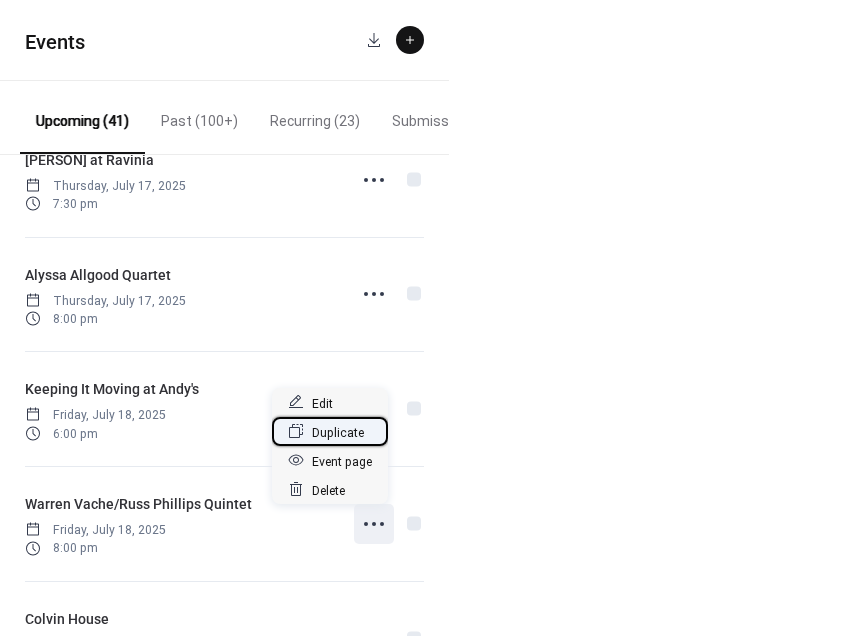 click on "Duplicate" at bounding box center (338, 432) 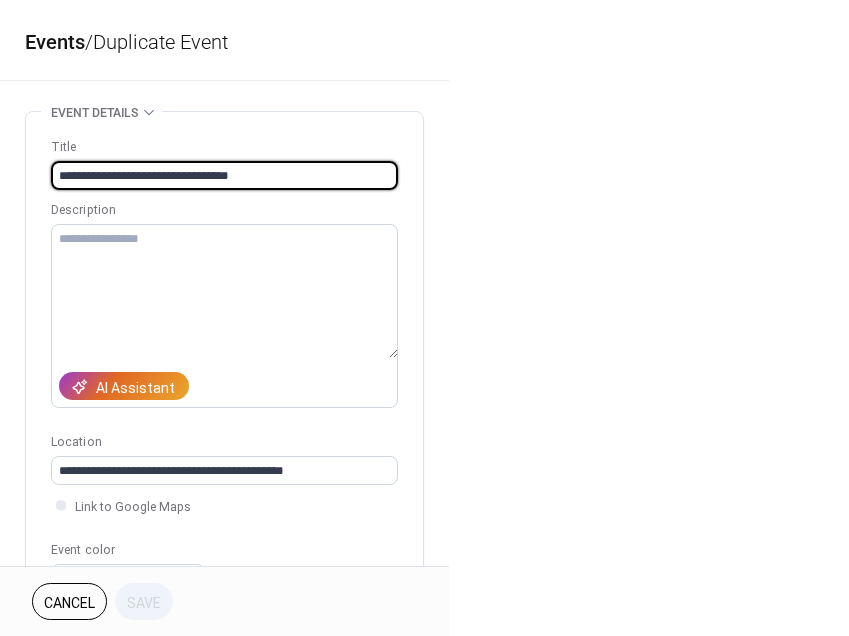 drag, startPoint x: 254, startPoint y: 177, endPoint x: -16, endPoint y: 169, distance: 270.1185 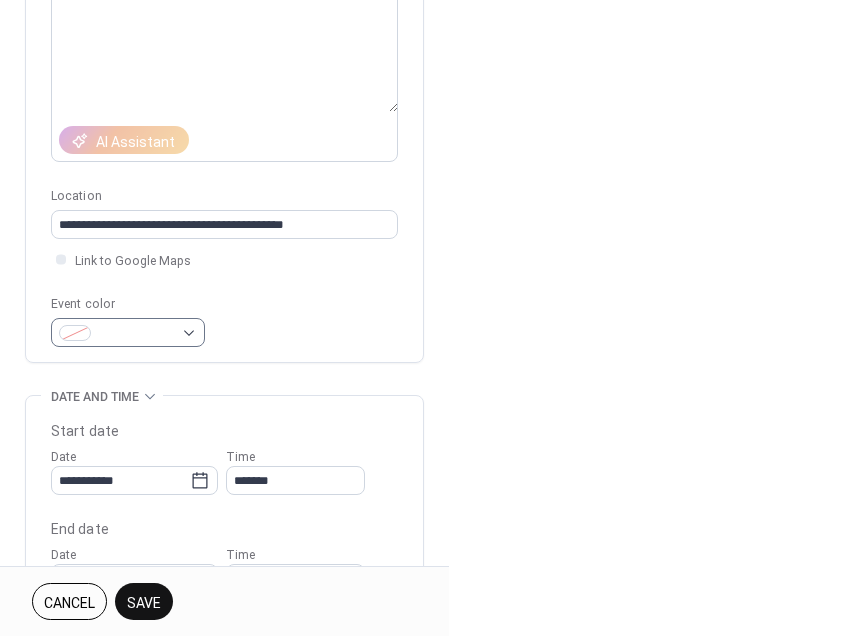 scroll, scrollTop: 313, scrollLeft: 0, axis: vertical 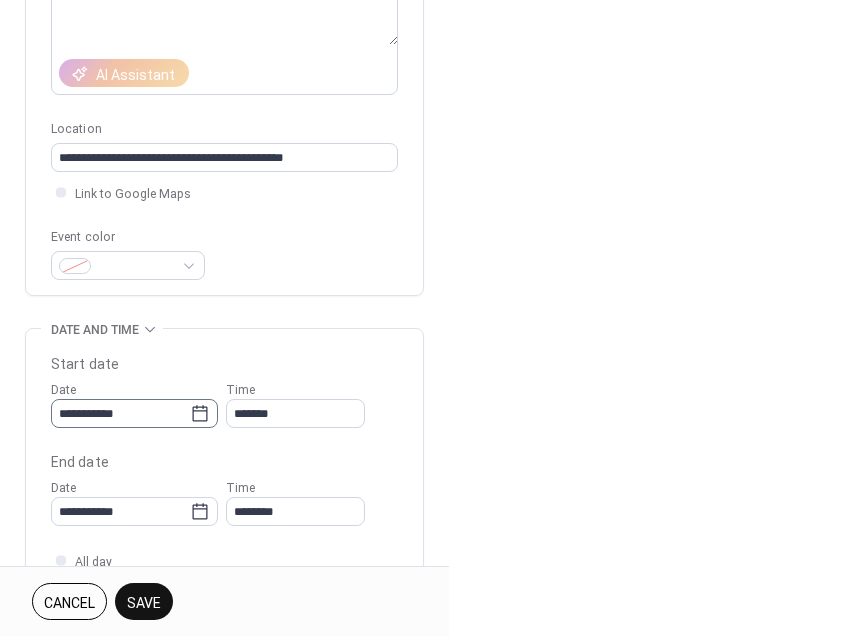 type on "*******" 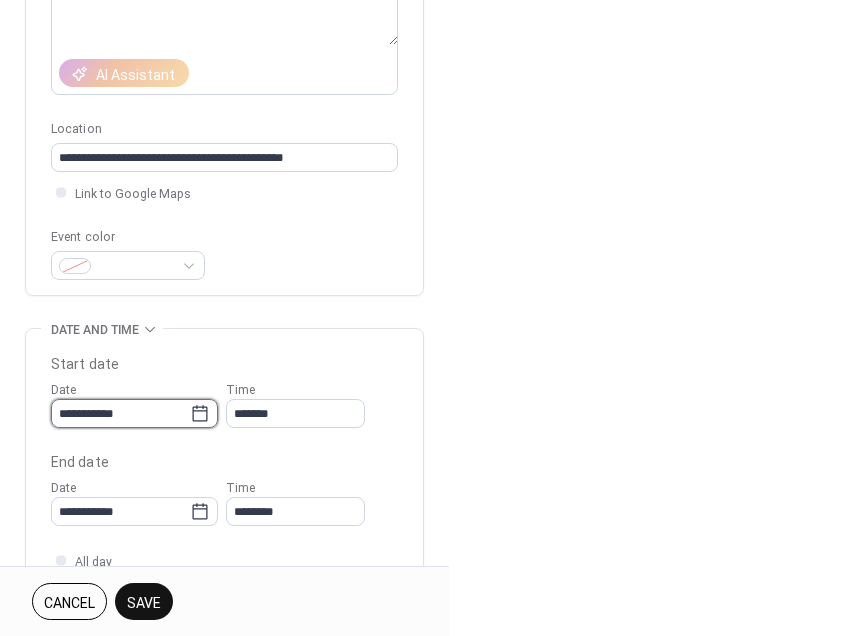 click on "**********" at bounding box center (120, 413) 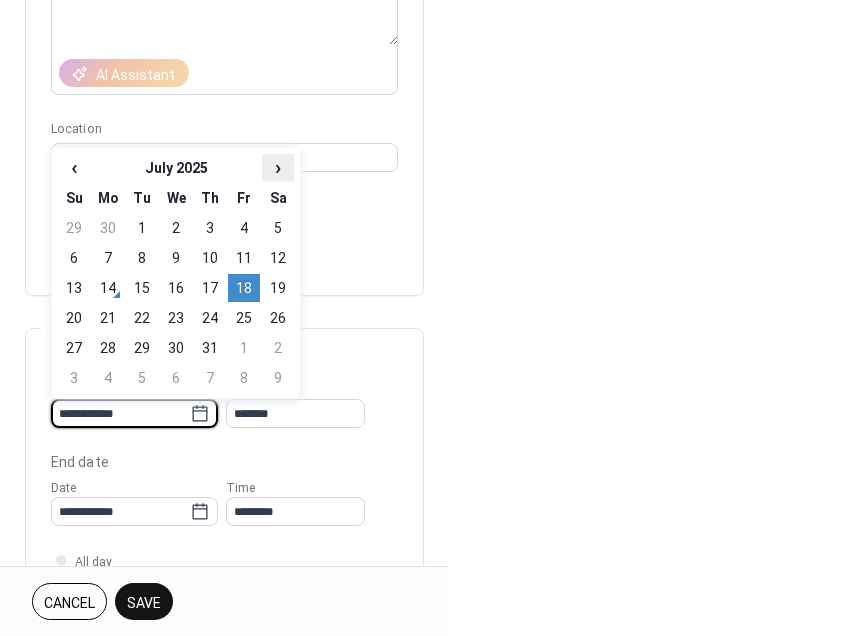click on "›" at bounding box center (278, 167) 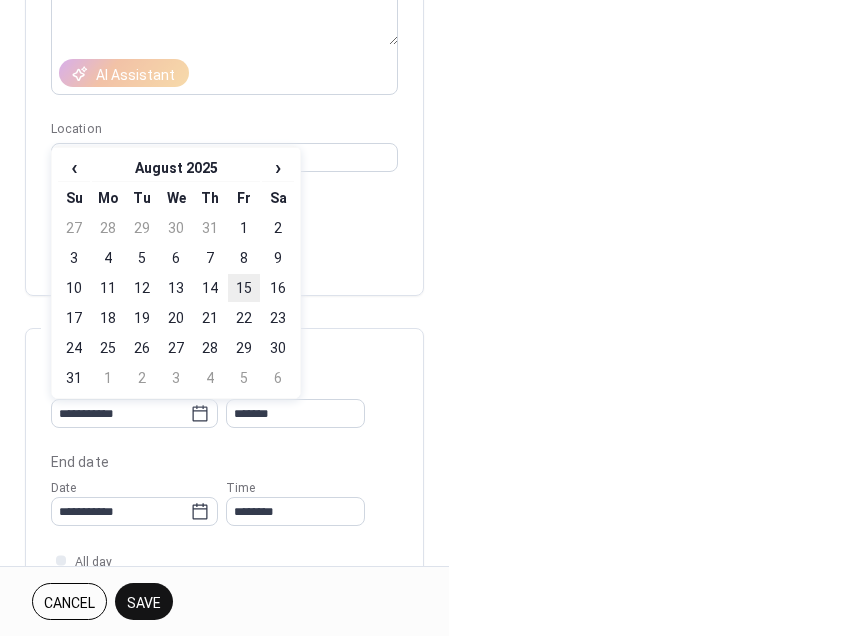 click on "15" at bounding box center [244, 288] 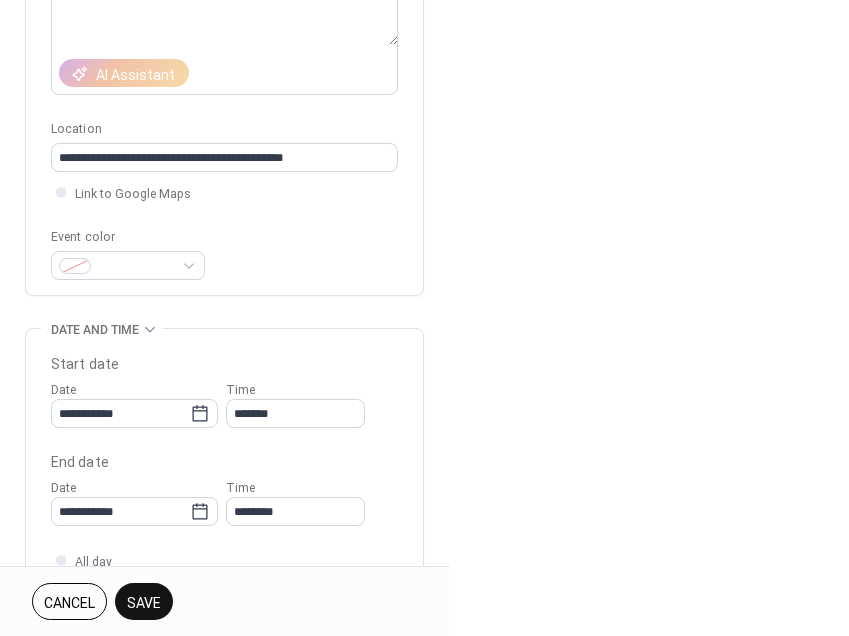click on "Save" at bounding box center [144, 603] 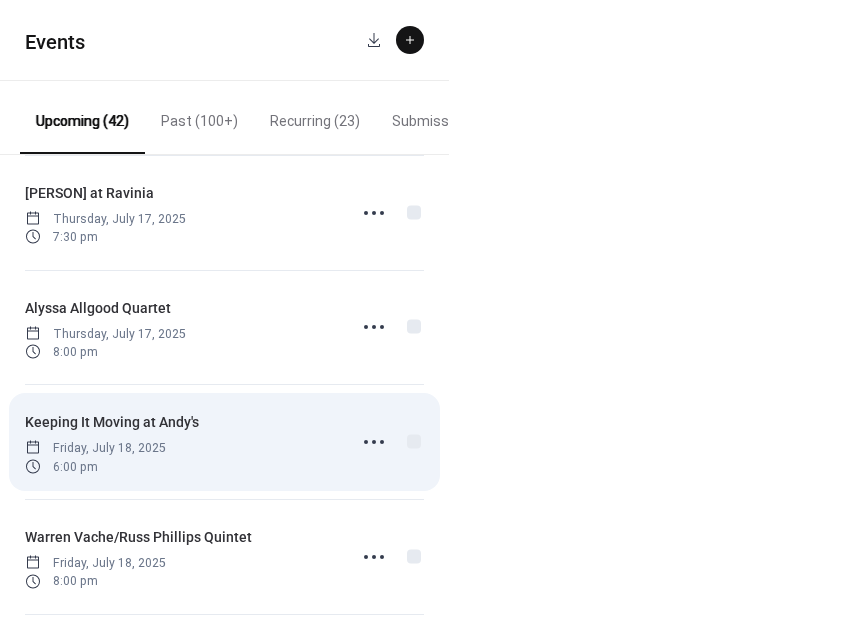 scroll, scrollTop: 651, scrollLeft: 0, axis: vertical 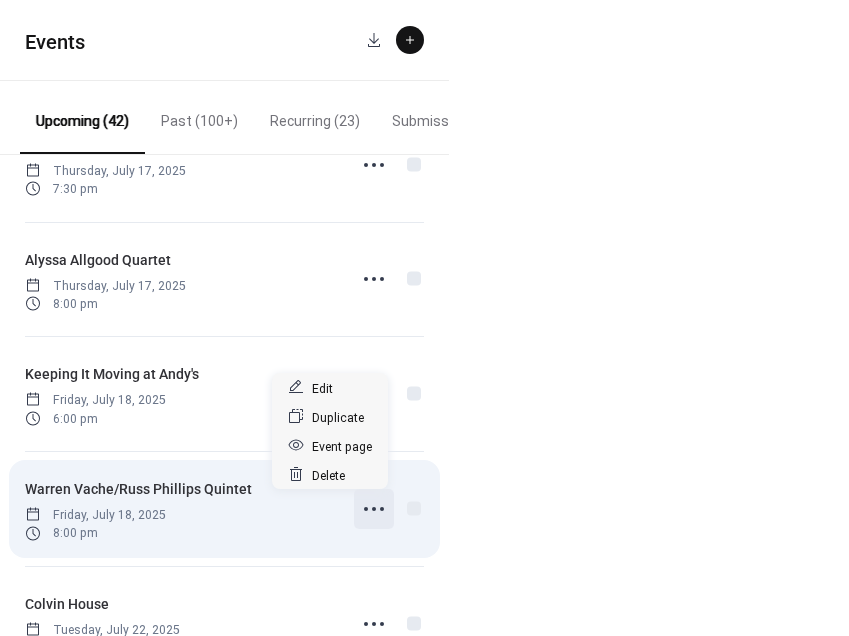 click 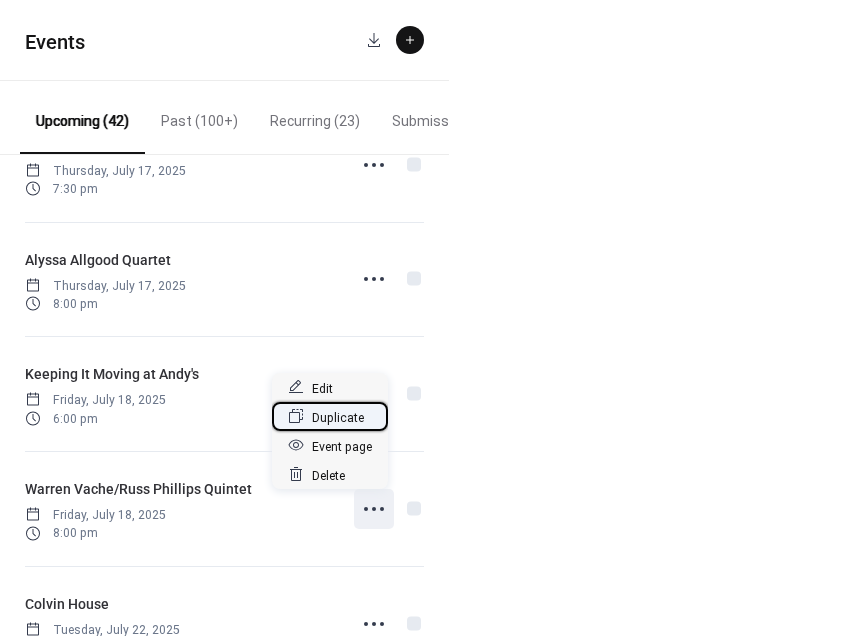 click on "Duplicate" at bounding box center (338, 417) 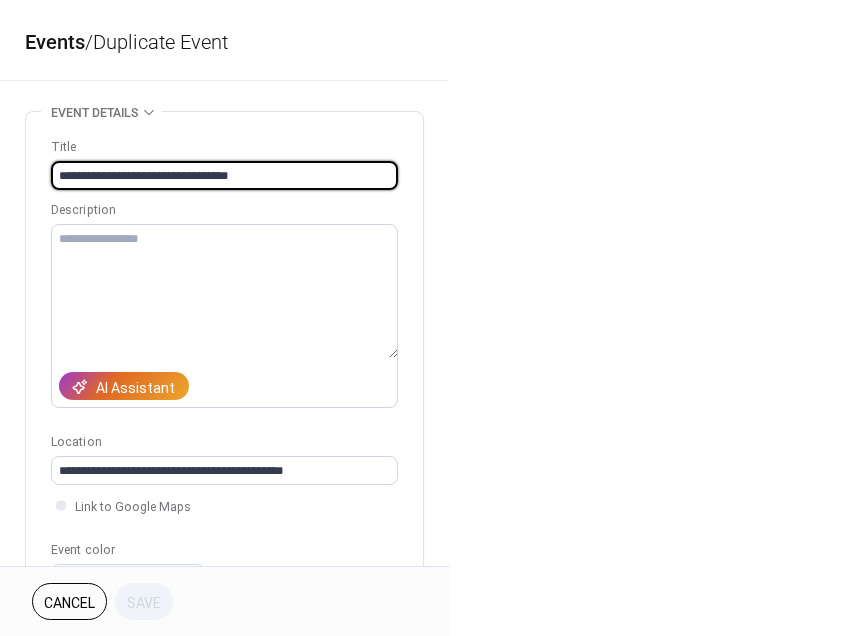 drag, startPoint x: 254, startPoint y: 178, endPoint x: 38, endPoint y: 179, distance: 216.00232 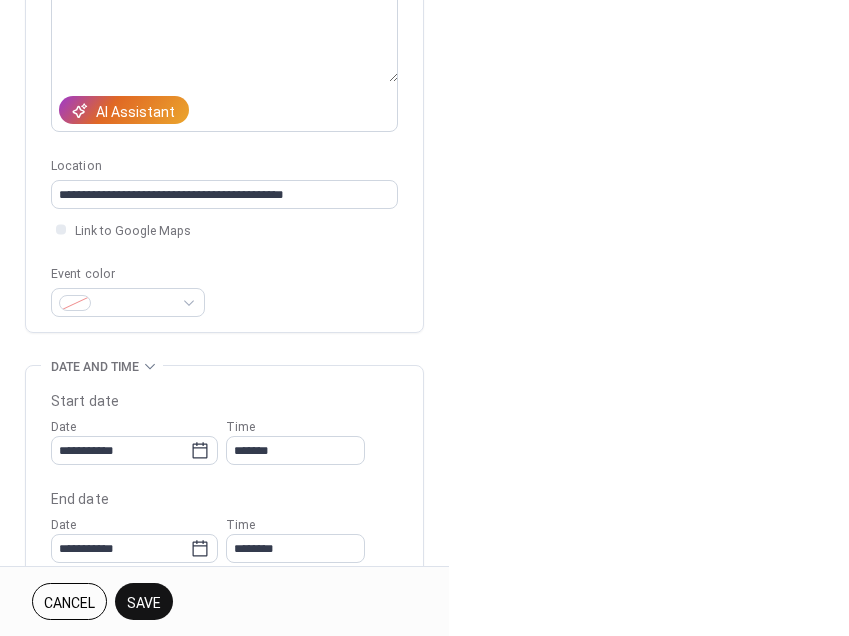 scroll, scrollTop: 379, scrollLeft: 0, axis: vertical 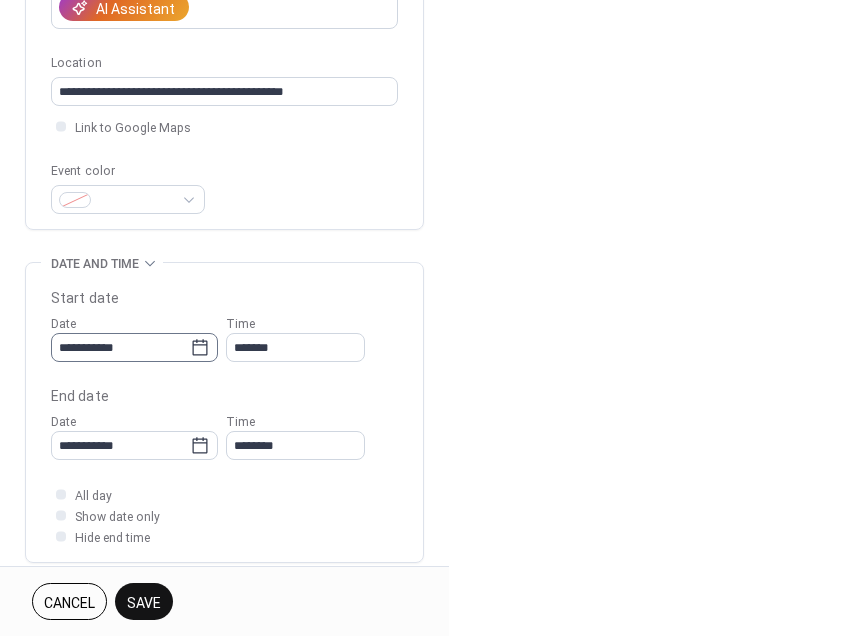 type on "**********" 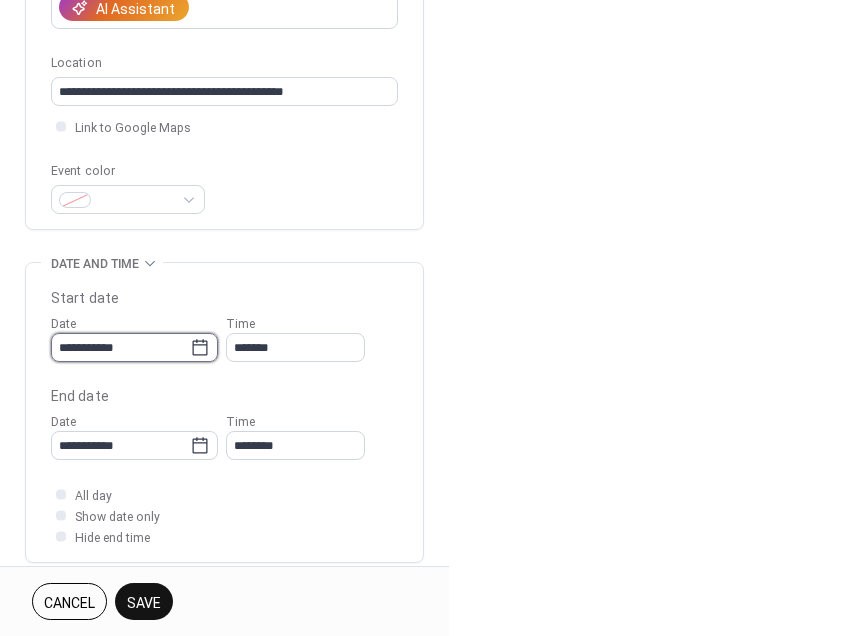 click on "**********" at bounding box center (120, 347) 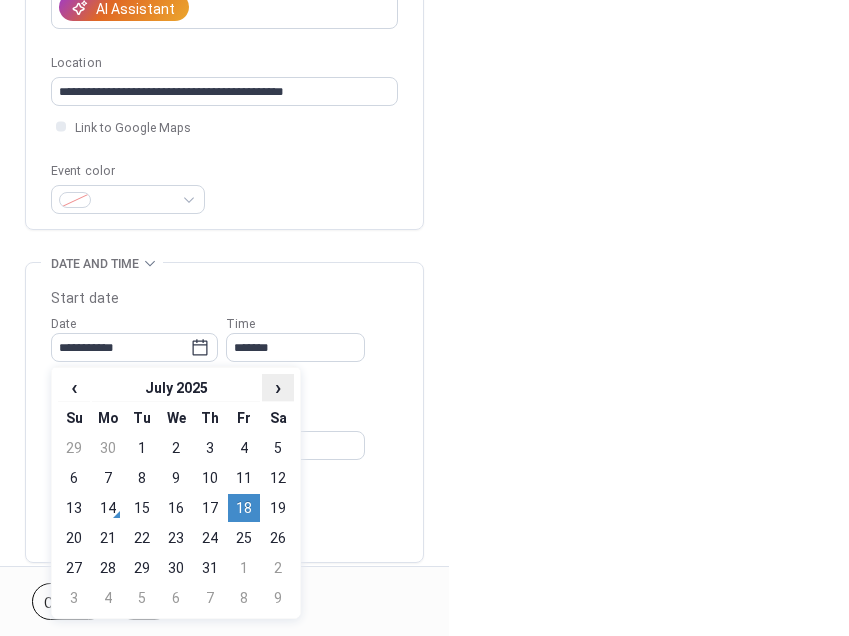 click on "›" at bounding box center (278, 387) 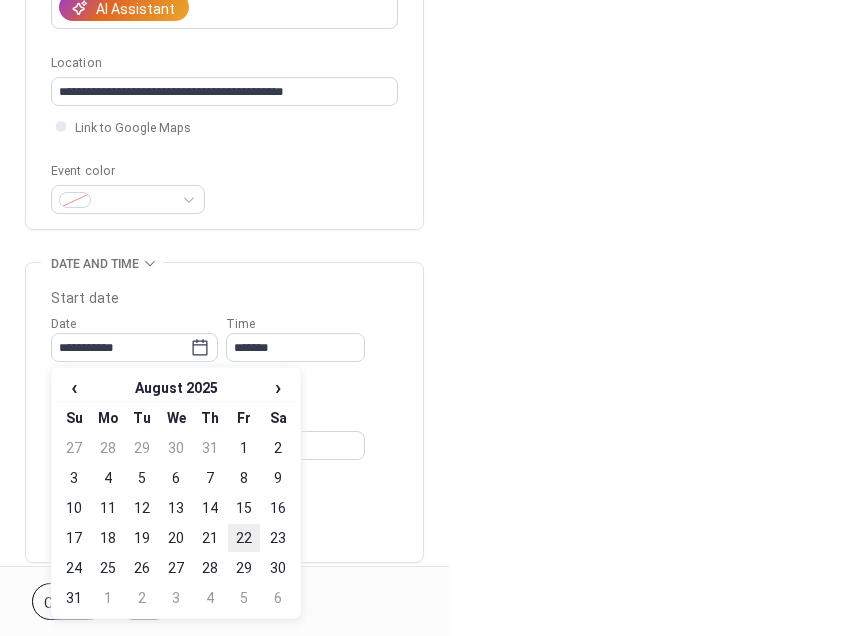 click on "22" at bounding box center (244, 538) 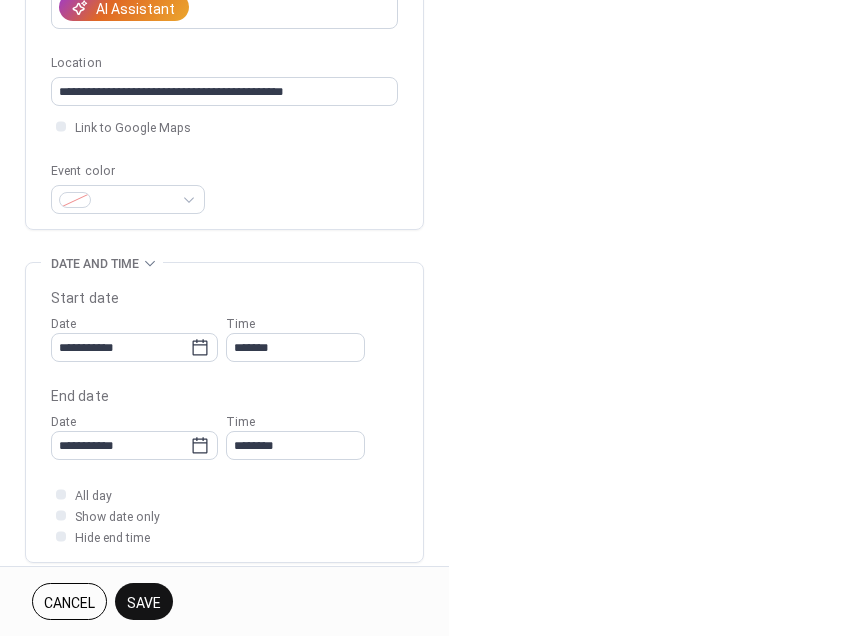 type on "**********" 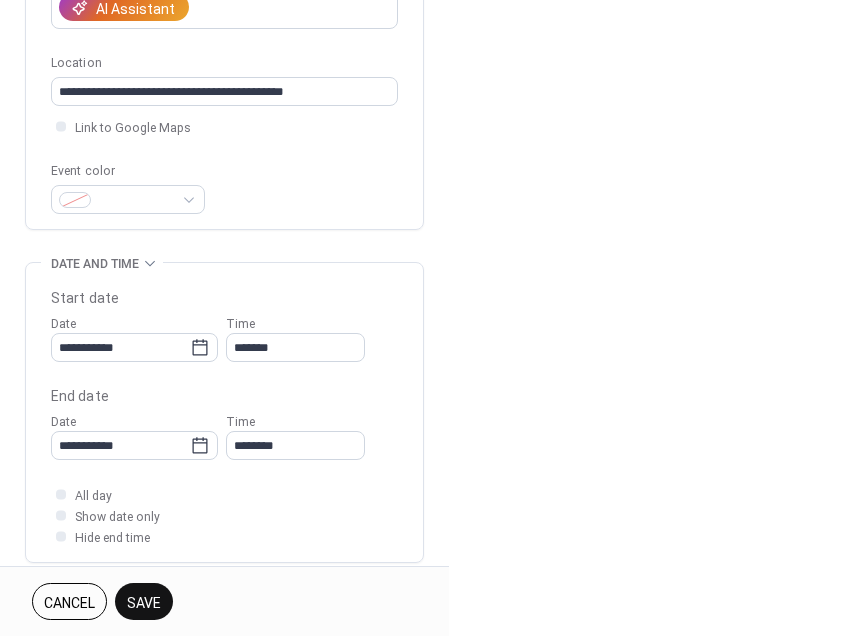 type on "**********" 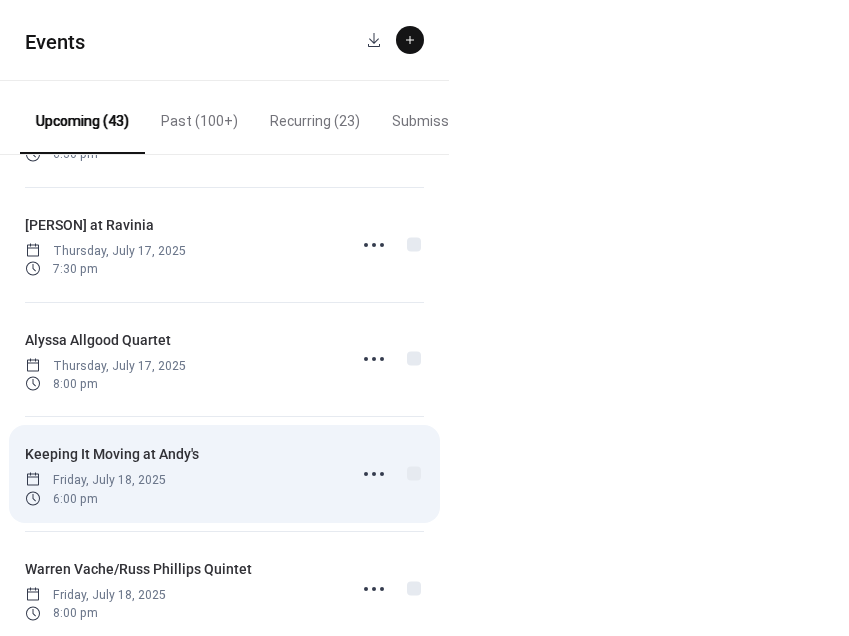scroll, scrollTop: 657, scrollLeft: 0, axis: vertical 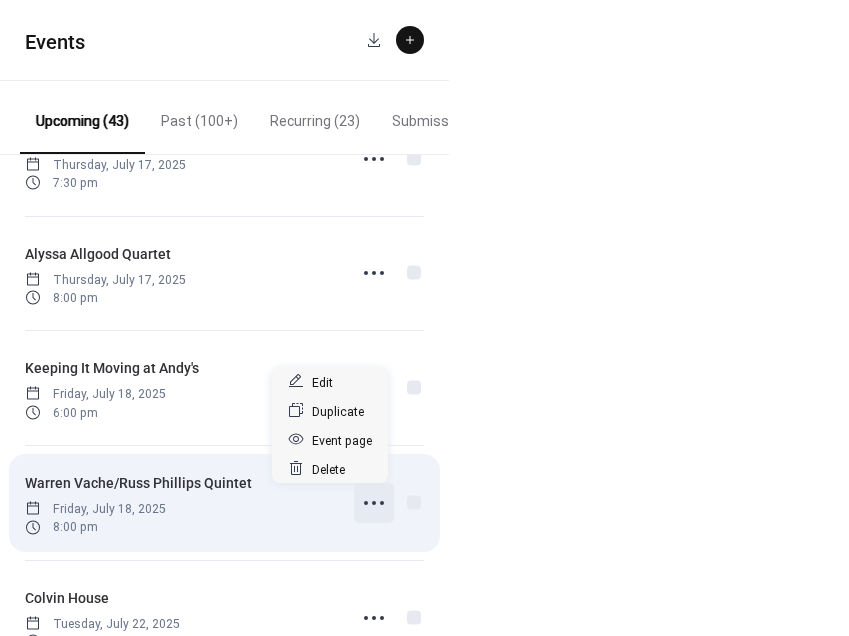 click 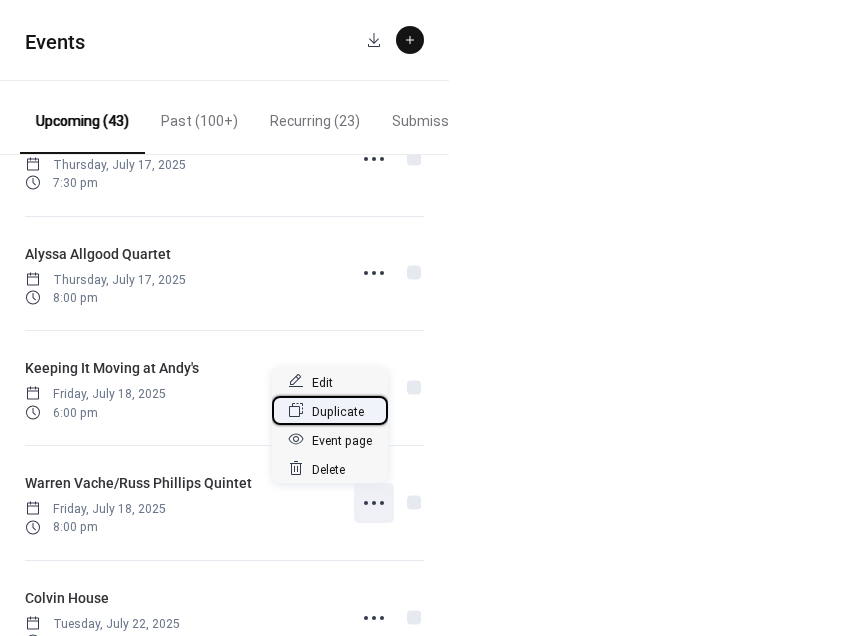 click on "Duplicate" at bounding box center [338, 411] 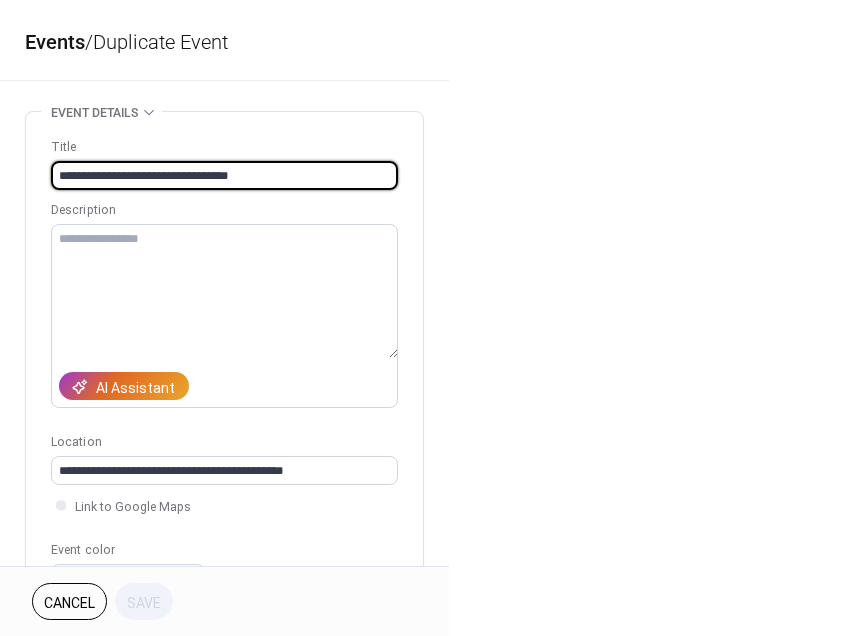 drag, startPoint x: 254, startPoint y: 174, endPoint x: 36, endPoint y: 149, distance: 219.4288 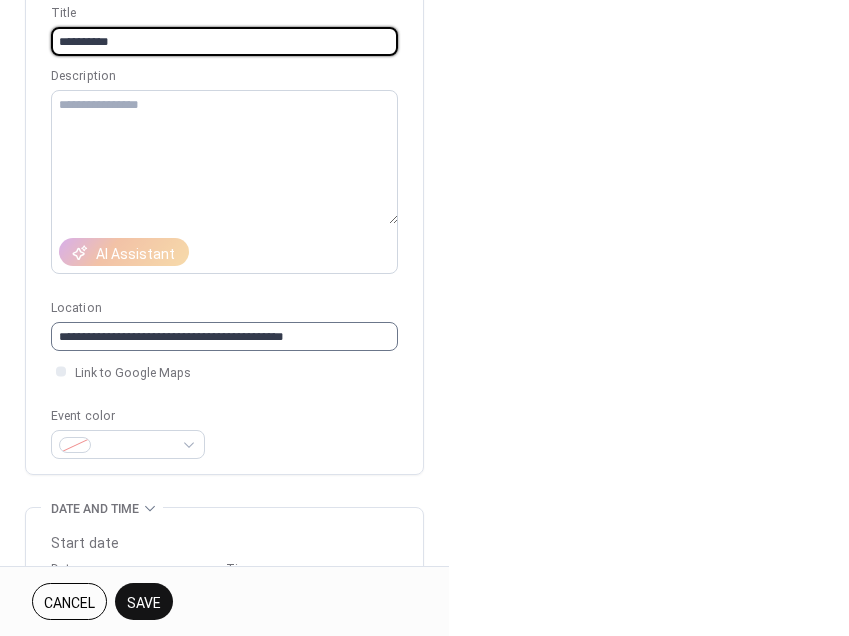 scroll, scrollTop: 406, scrollLeft: 0, axis: vertical 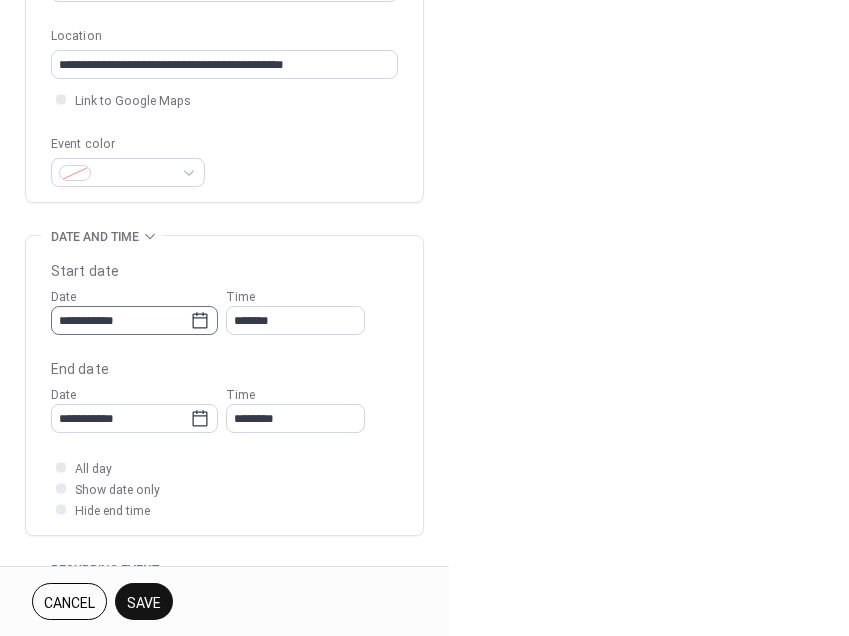 type on "**********" 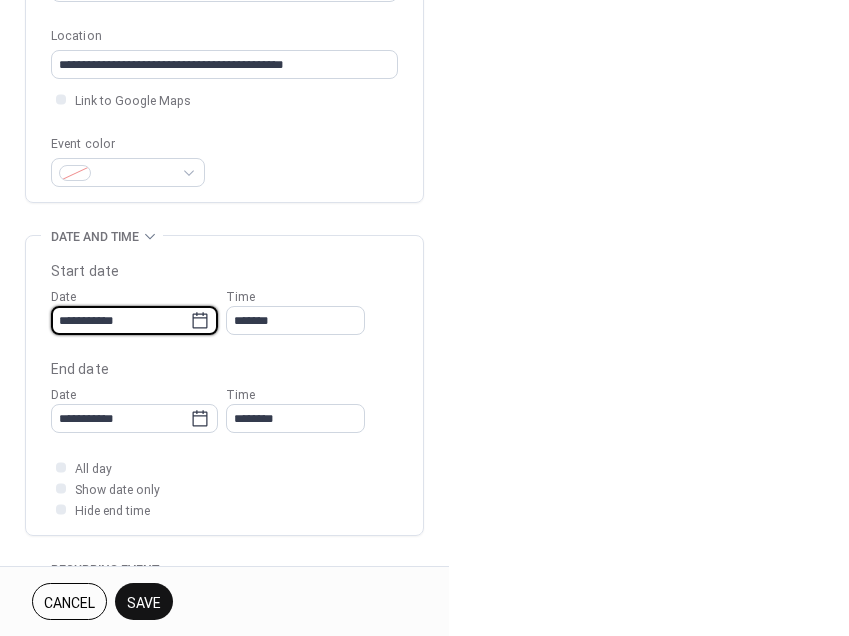 click on "**********" at bounding box center (120, 320) 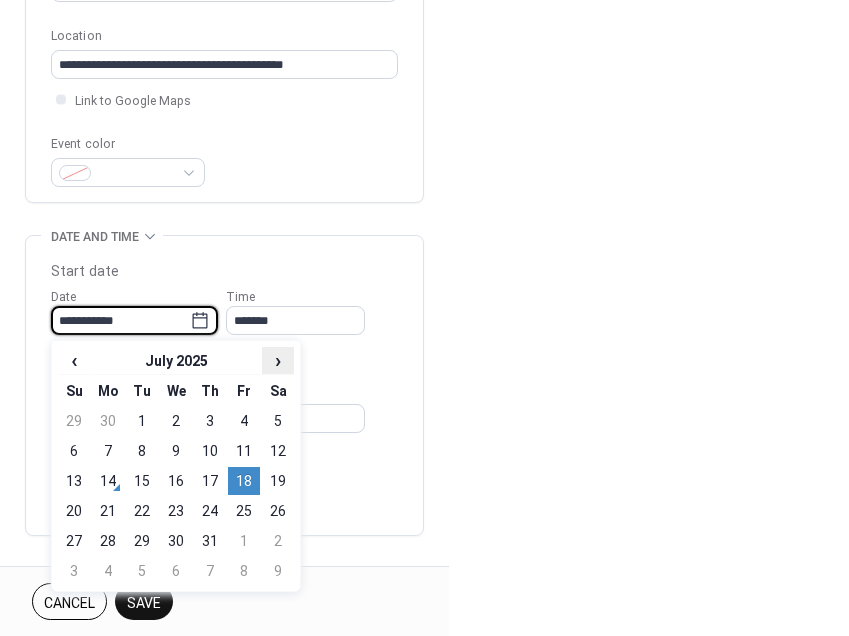 click on "›" at bounding box center [278, 360] 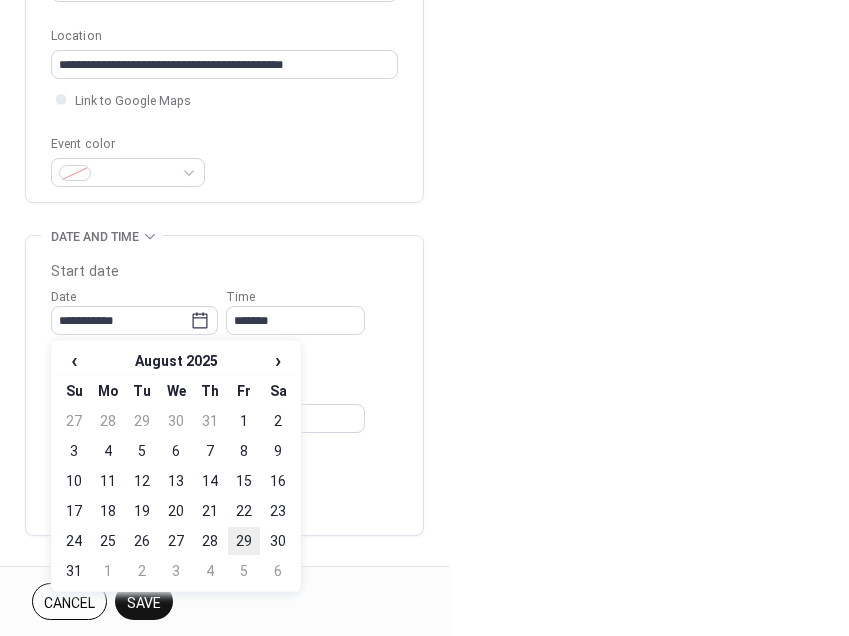 click on "29" at bounding box center (244, 541) 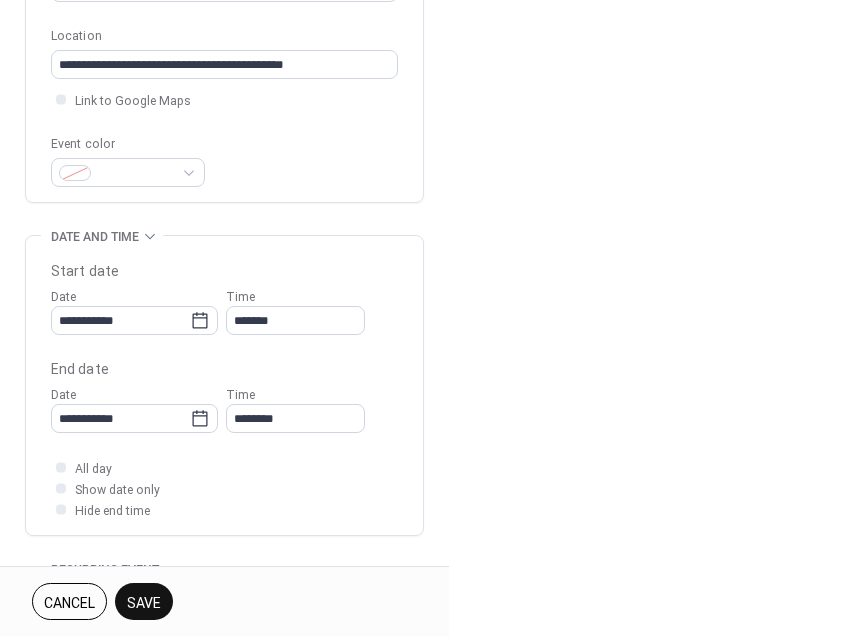 click on "Save" at bounding box center (144, 603) 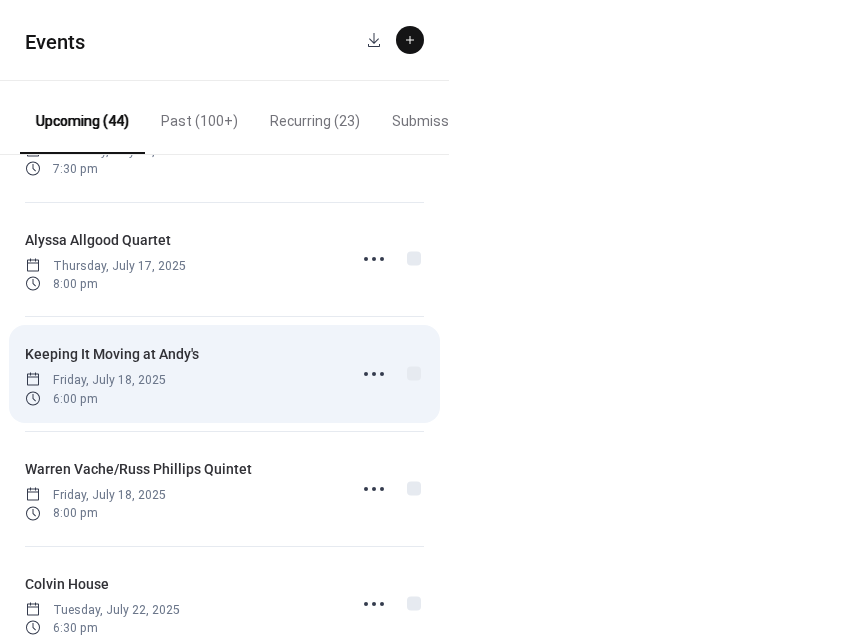 scroll, scrollTop: 715, scrollLeft: 0, axis: vertical 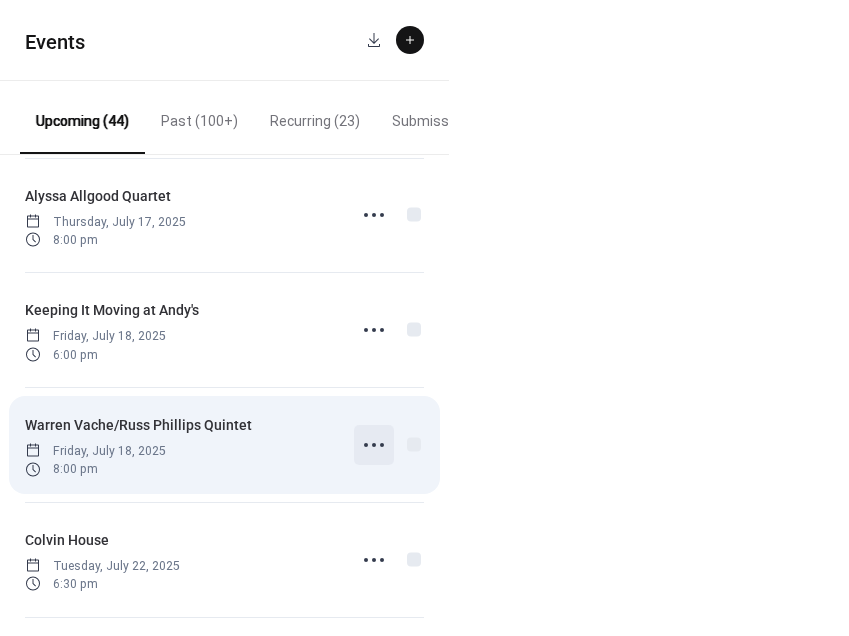 click 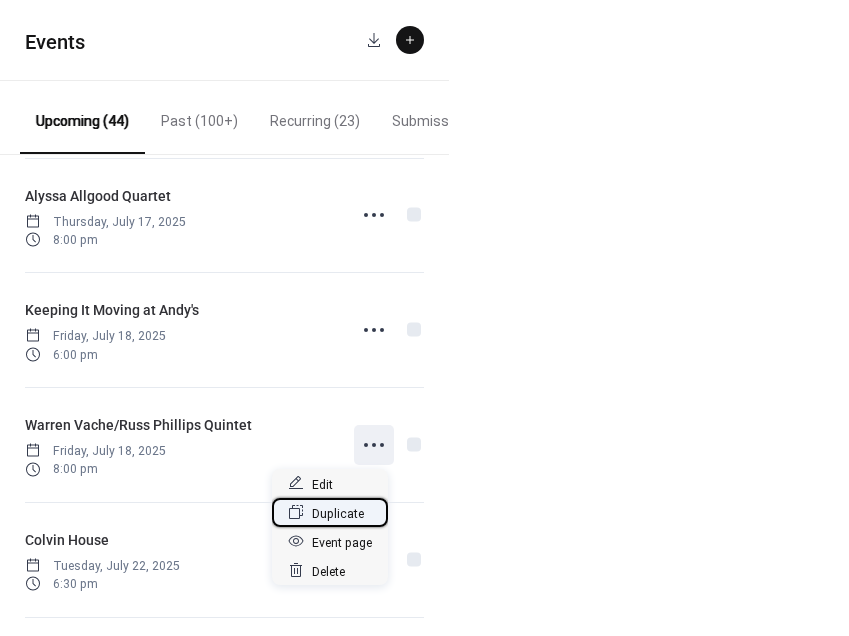 click on "Duplicate" at bounding box center (338, 513) 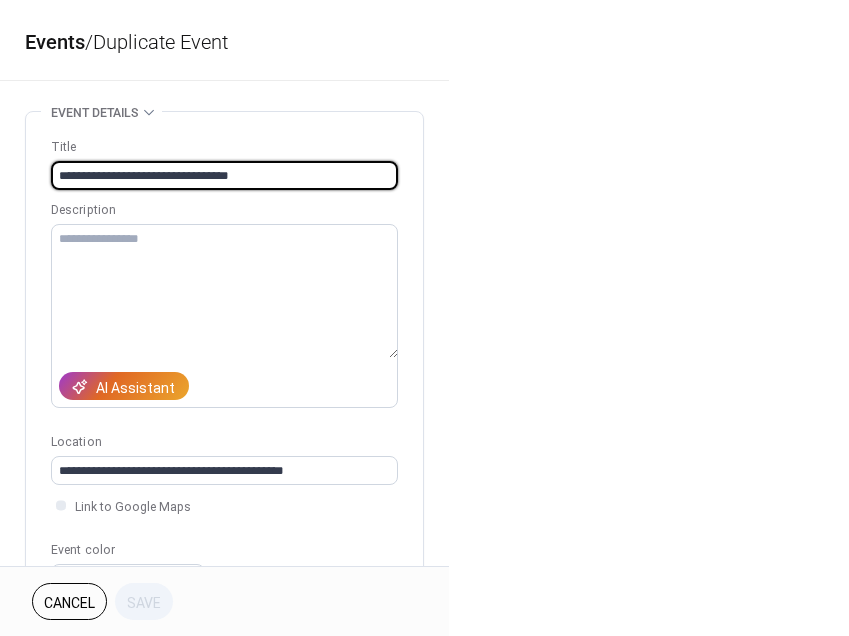 drag, startPoint x: 58, startPoint y: 174, endPoint x: 277, endPoint y: 172, distance: 219.00912 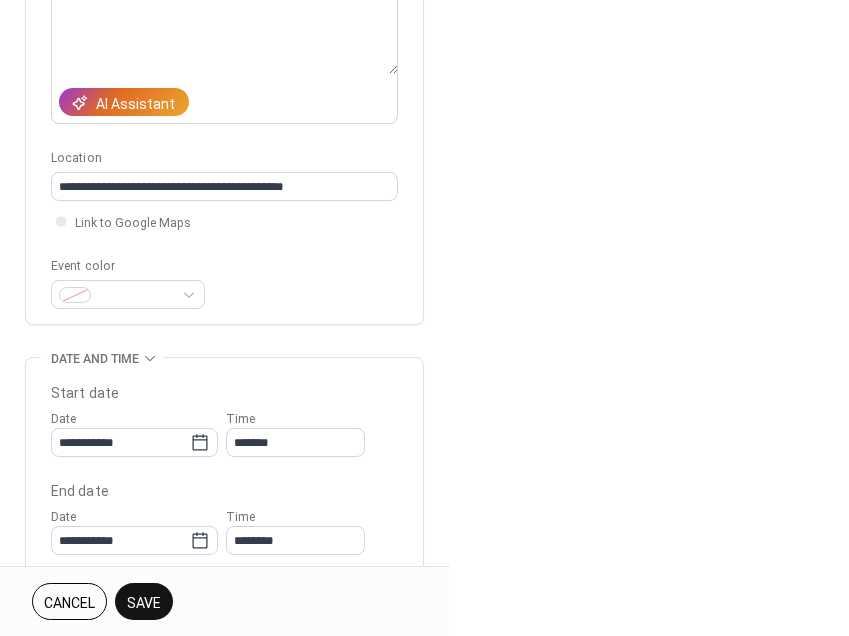 scroll, scrollTop: 324, scrollLeft: 0, axis: vertical 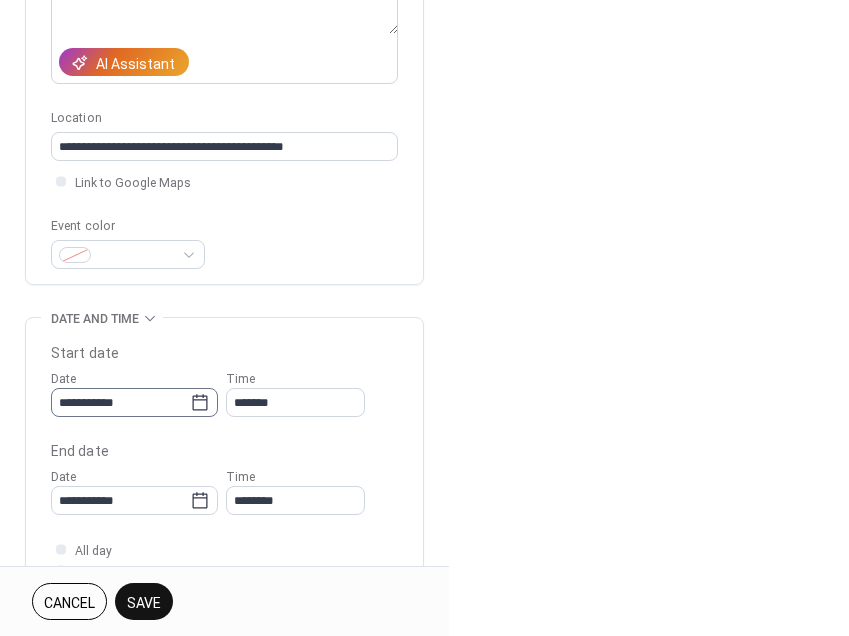type on "**********" 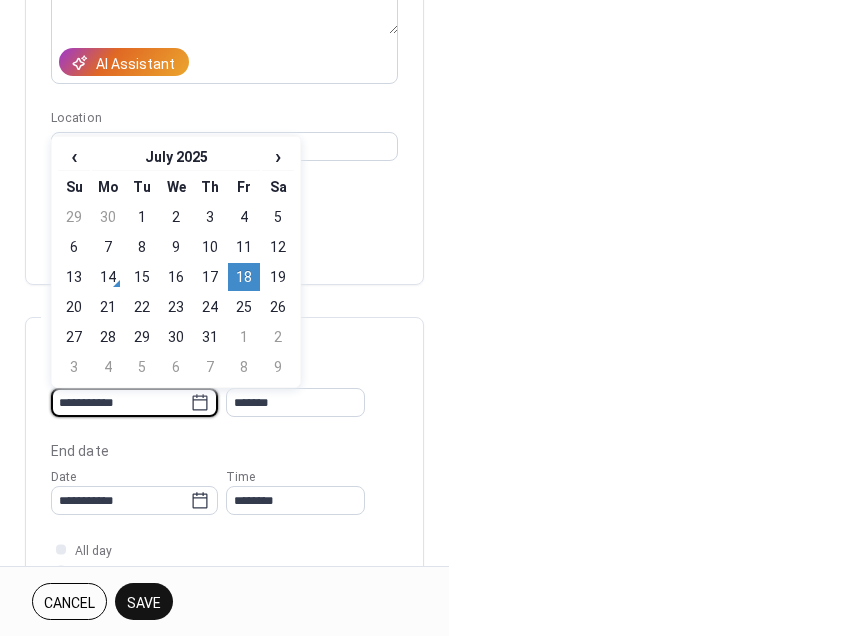 click on "**********" at bounding box center [120, 402] 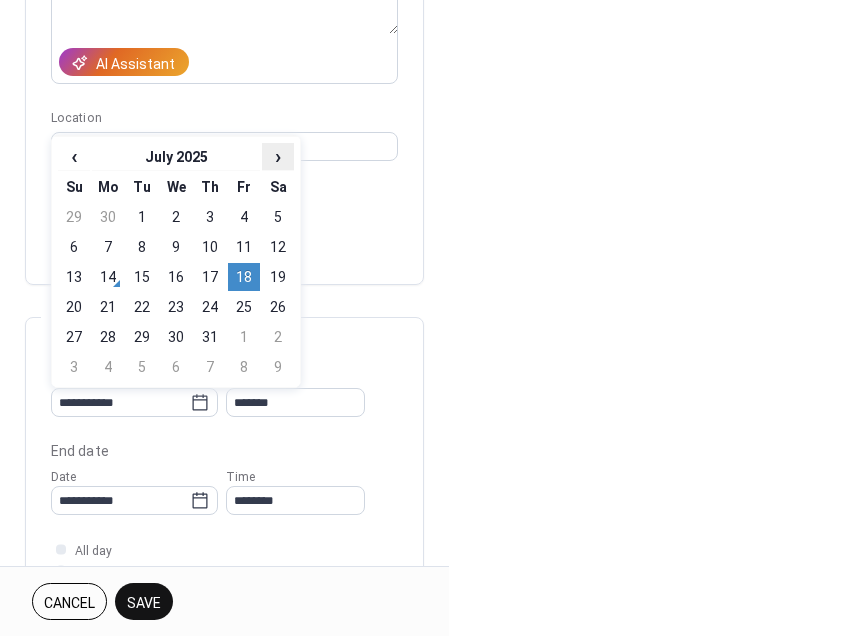click on "›" at bounding box center [278, 156] 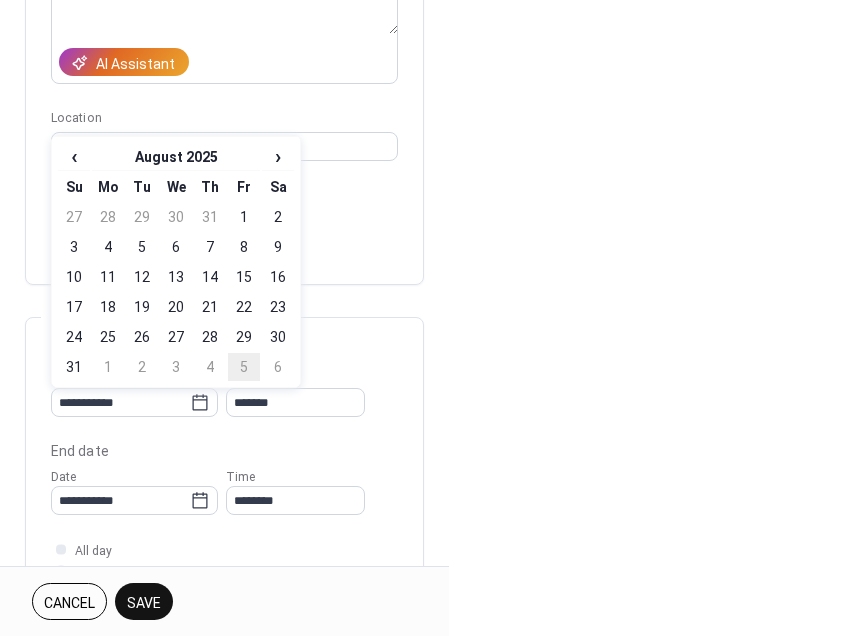 click on "5" at bounding box center (244, 367) 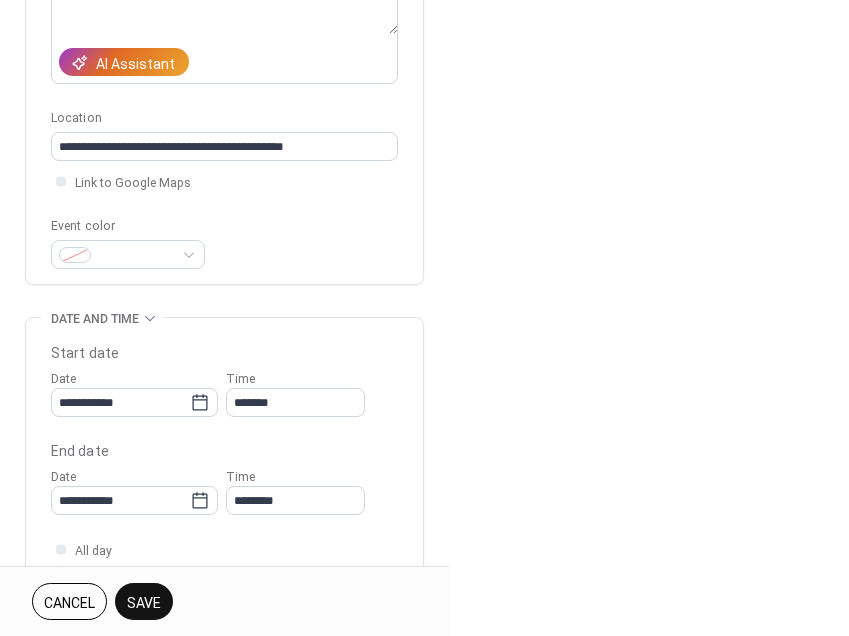 type on "**********" 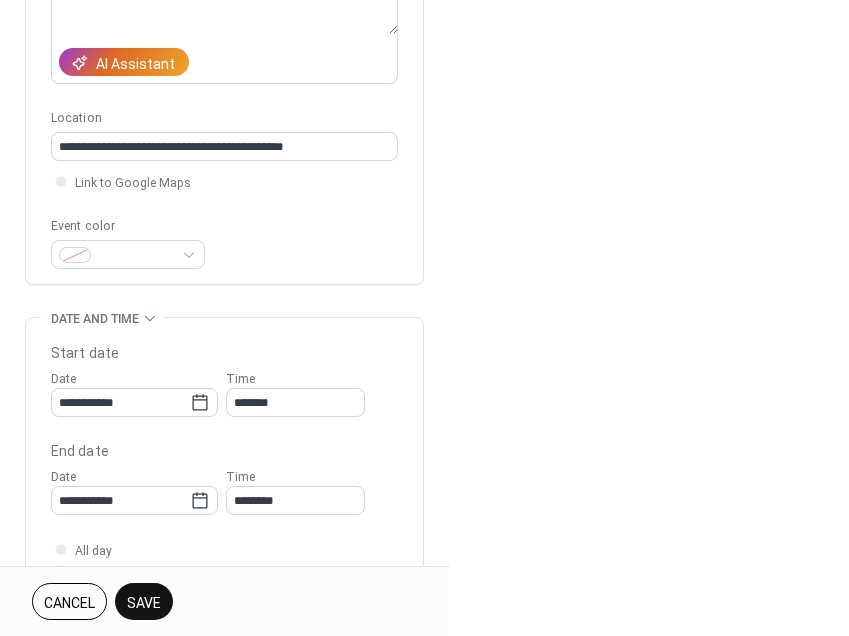 type on "**********" 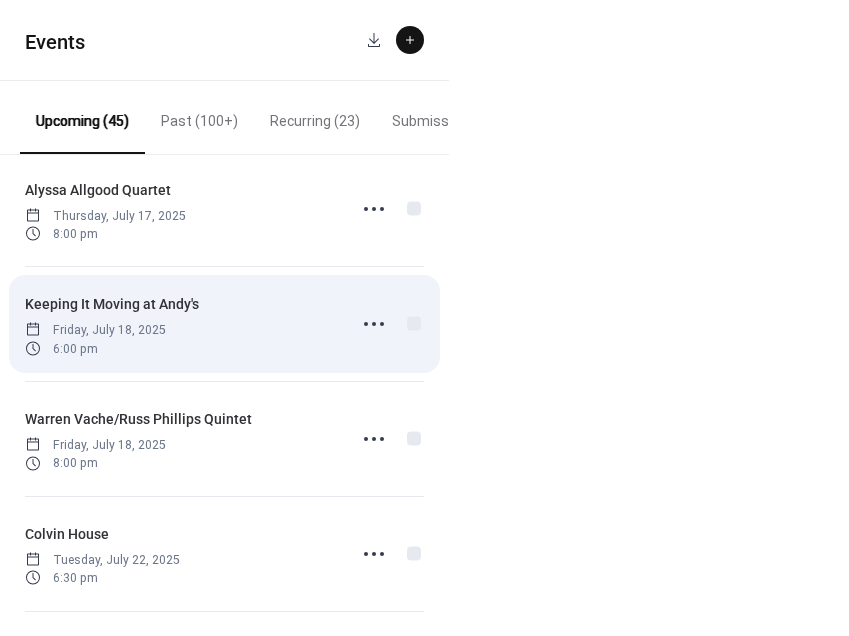scroll, scrollTop: 783, scrollLeft: 0, axis: vertical 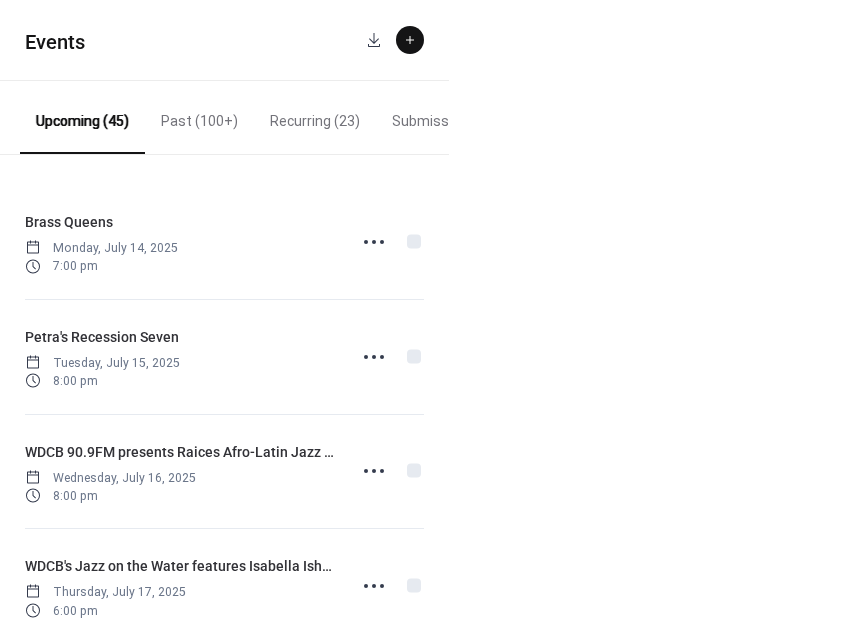 click at bounding box center [410, 40] 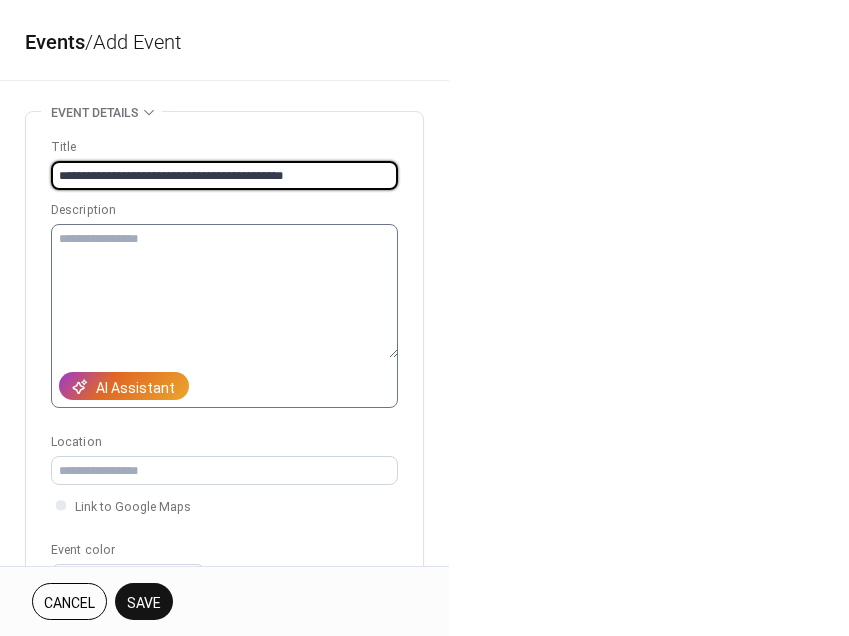 type on "**********" 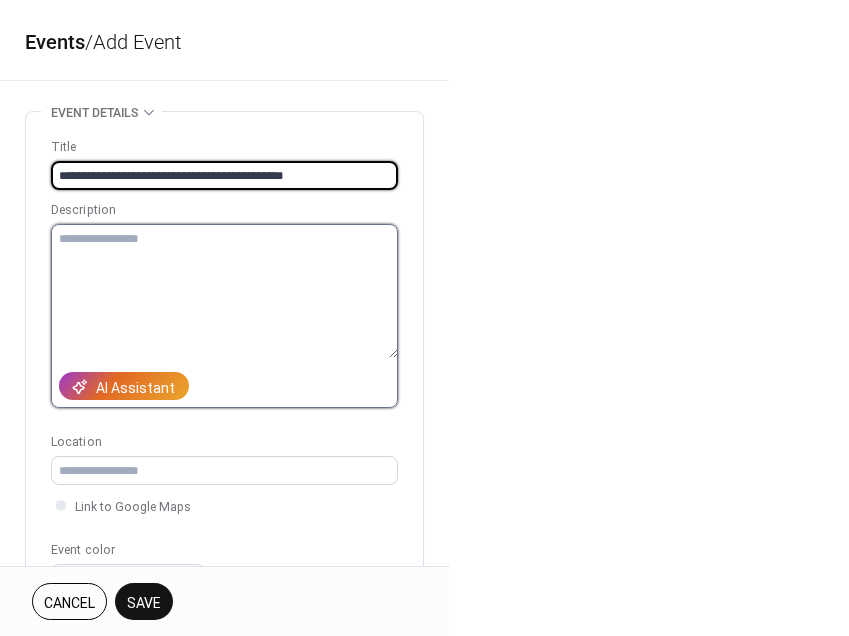 click at bounding box center [224, 291] 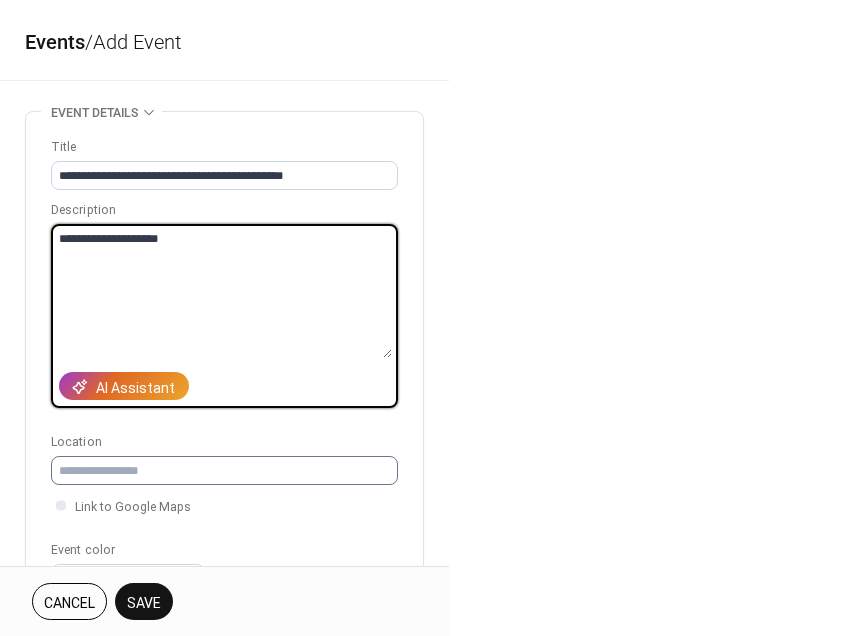 type on "**********" 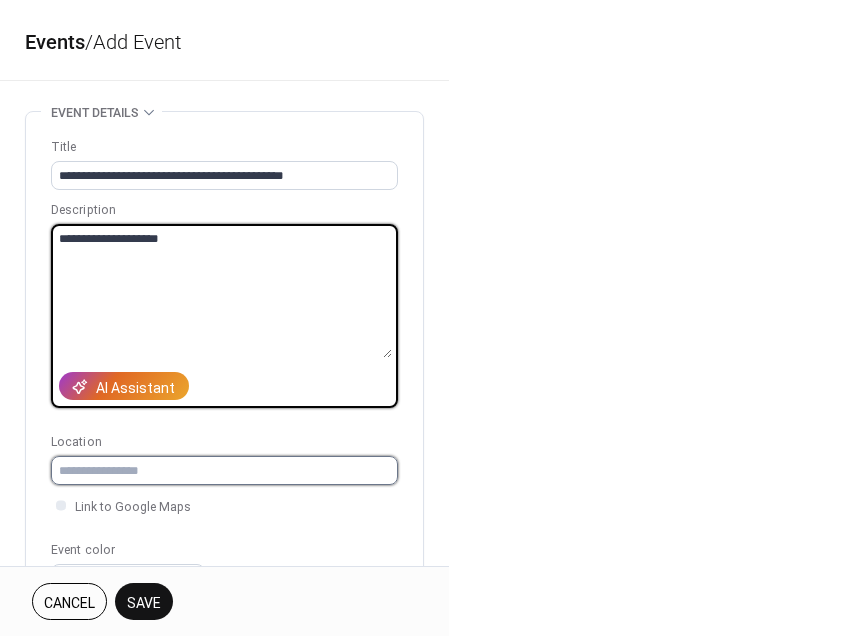 click at bounding box center (224, 470) 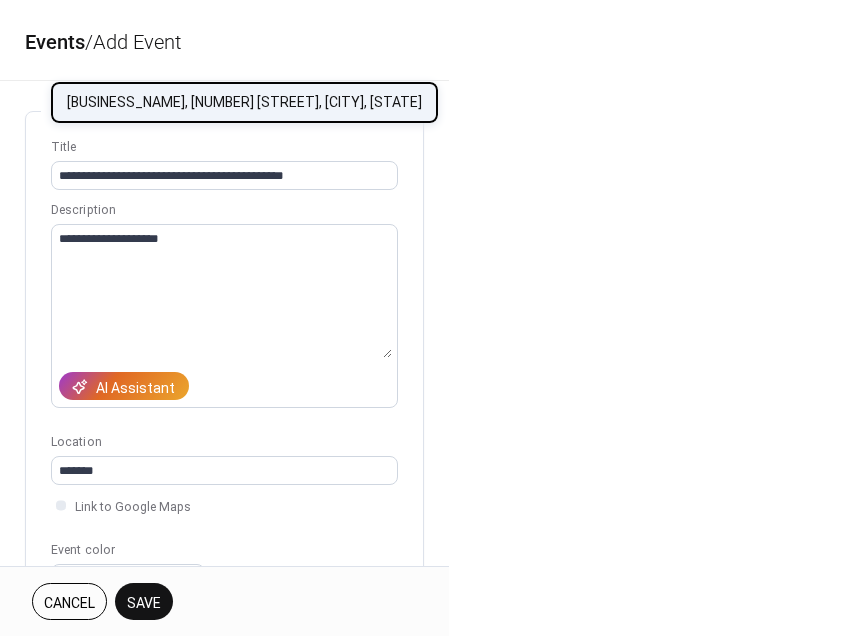 click on "[BUSINESS_NAME], [NUMBER] [STREET], [CITY], [STATE]" at bounding box center (244, 102) 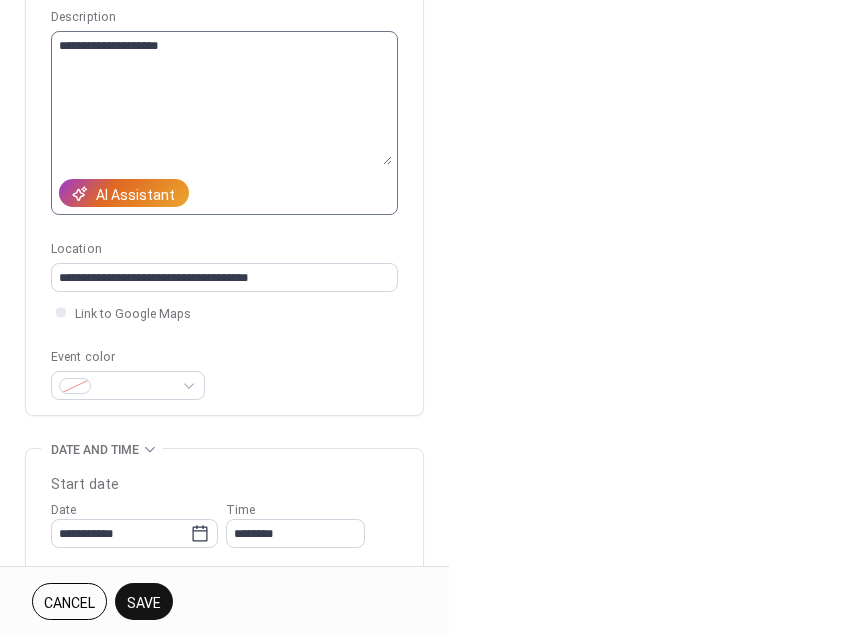 scroll, scrollTop: 344, scrollLeft: 0, axis: vertical 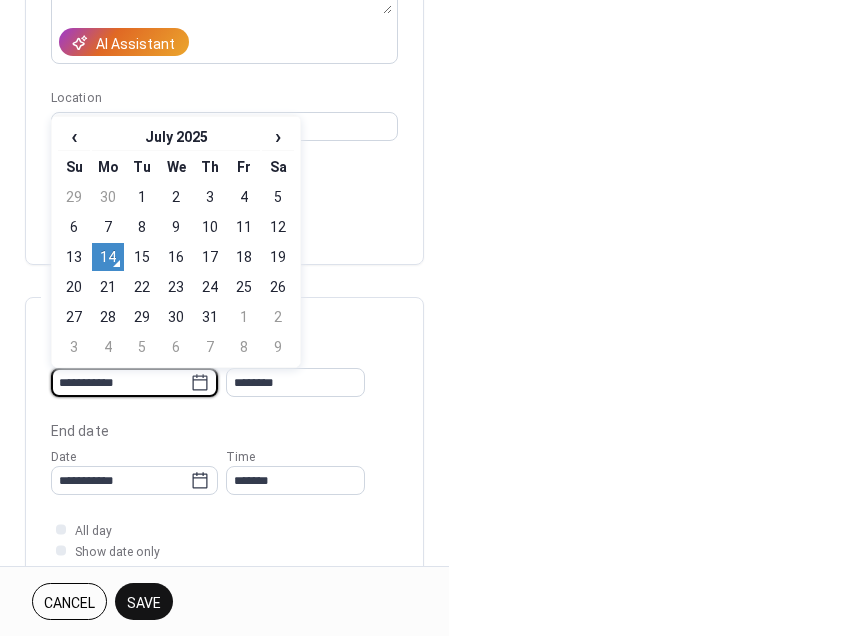 click on "**********" at bounding box center (120, 382) 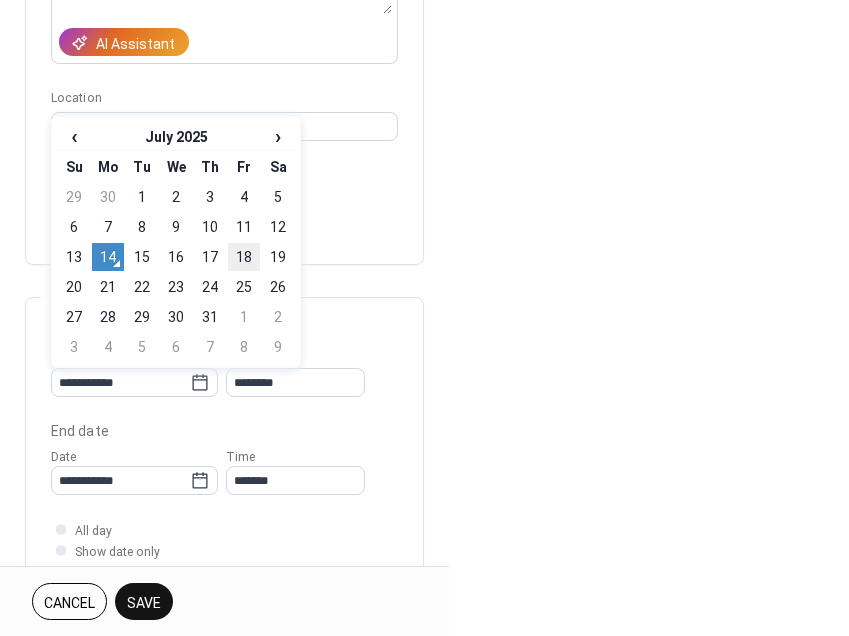click on "18" at bounding box center (244, 257) 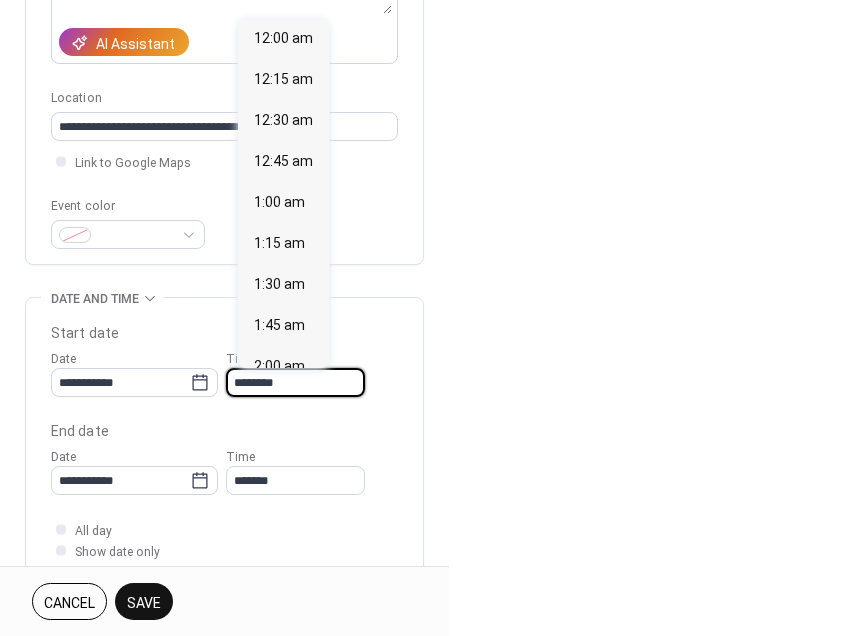 click on "********" at bounding box center (295, 382) 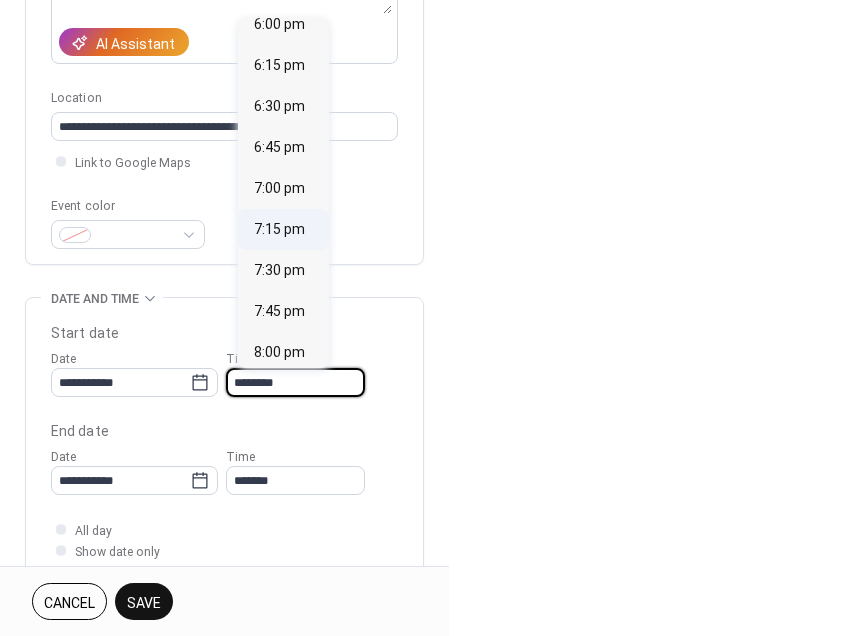 scroll, scrollTop: 3025, scrollLeft: 0, axis: vertical 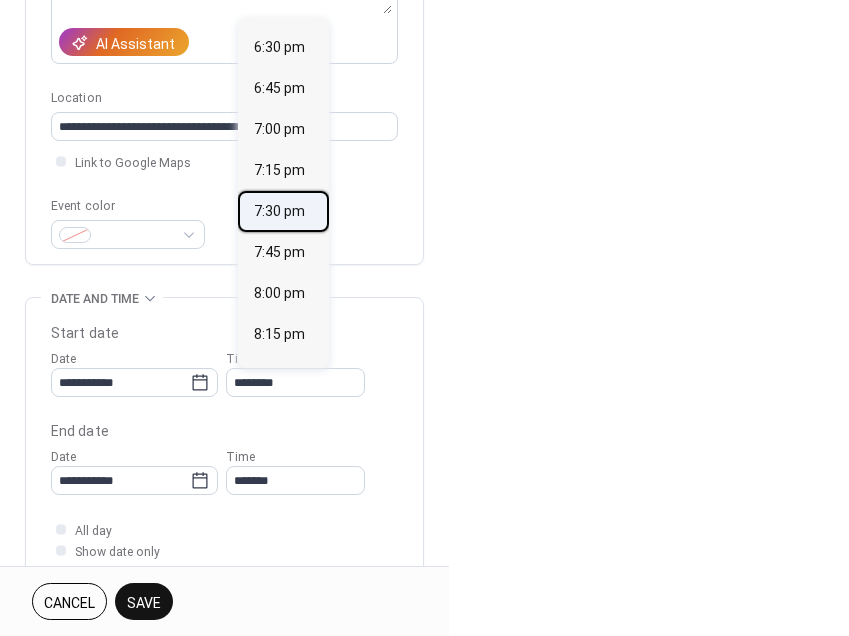 click on "7:30 pm" at bounding box center [279, 211] 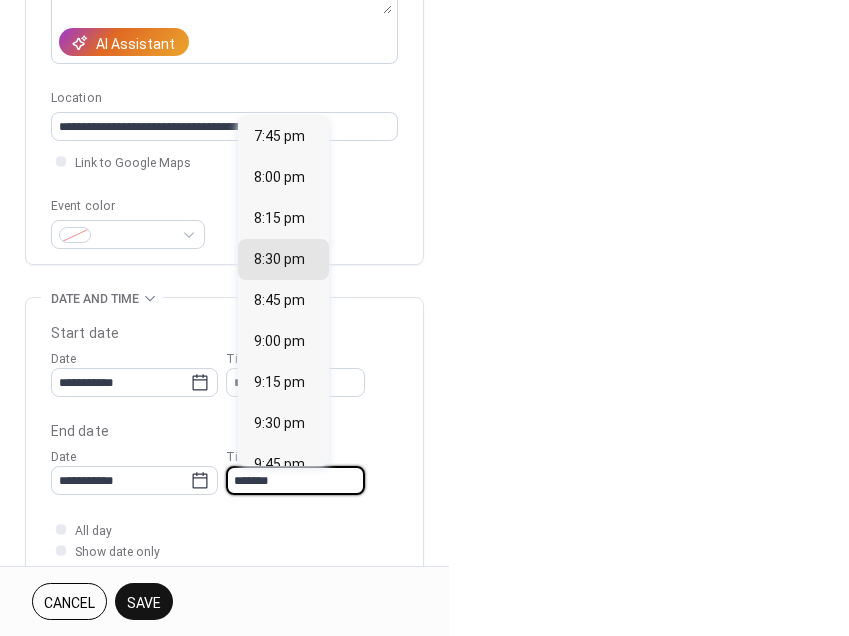 click on "*******" at bounding box center [295, 480] 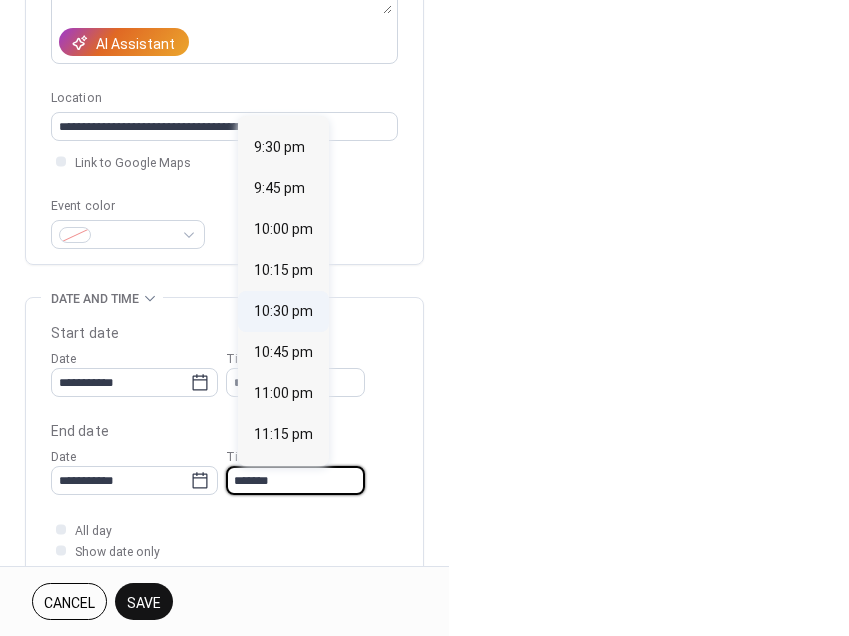scroll, scrollTop: 347, scrollLeft: 0, axis: vertical 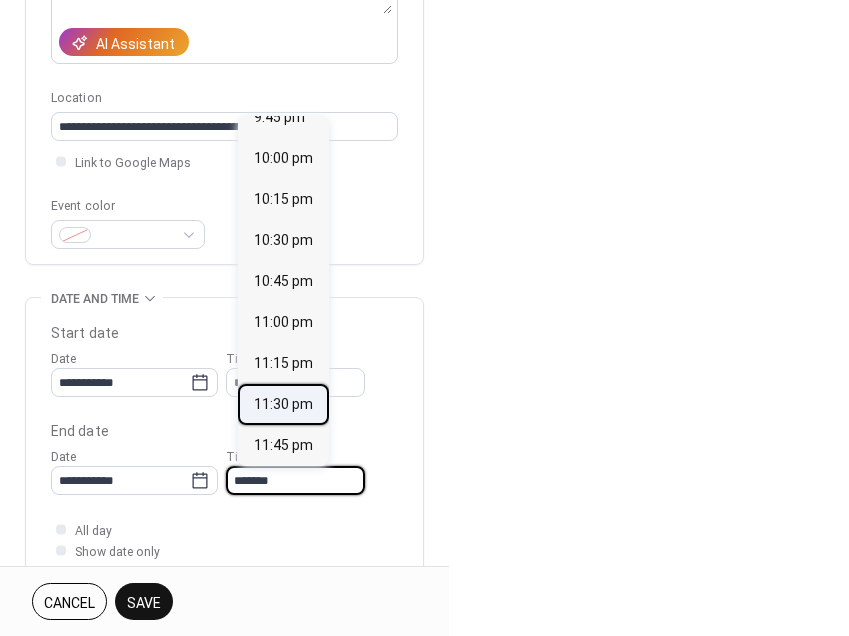 click on "11:30 pm" at bounding box center [283, 404] 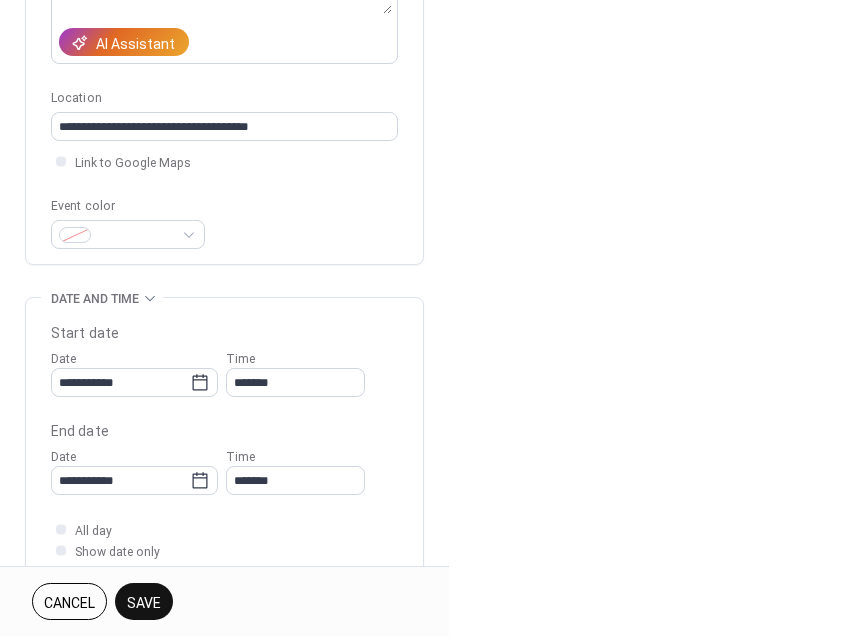 type on "********" 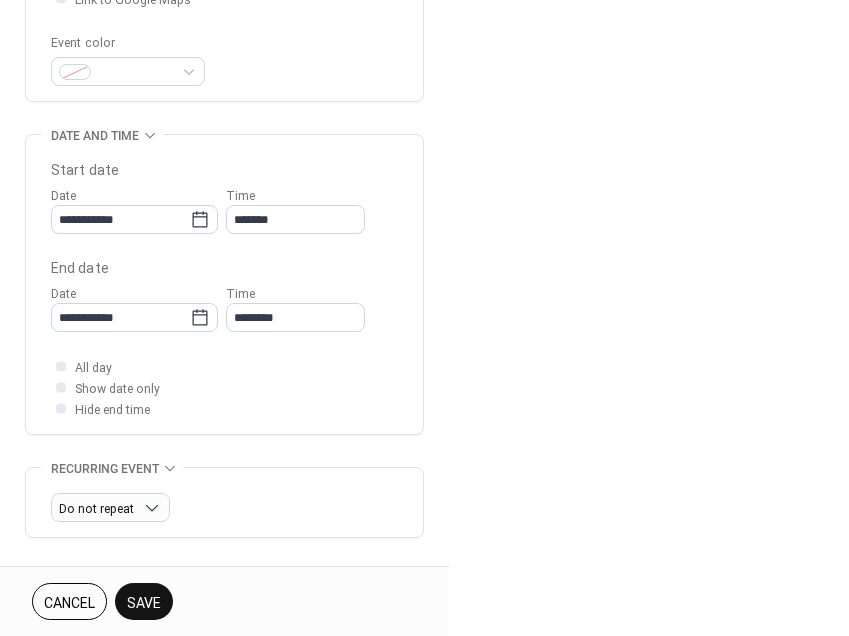 scroll, scrollTop: 526, scrollLeft: 0, axis: vertical 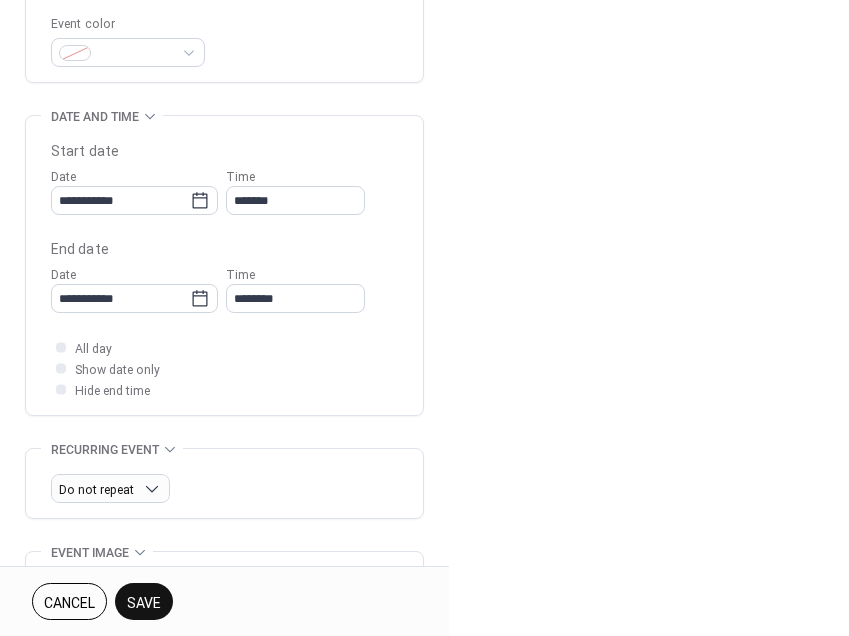 click on "Save" at bounding box center [144, 603] 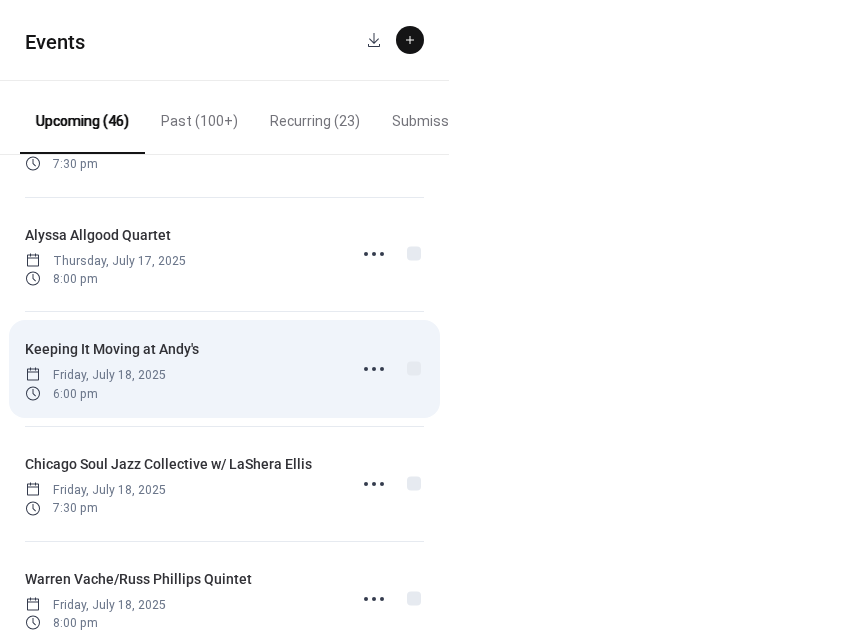 scroll, scrollTop: 711, scrollLeft: 0, axis: vertical 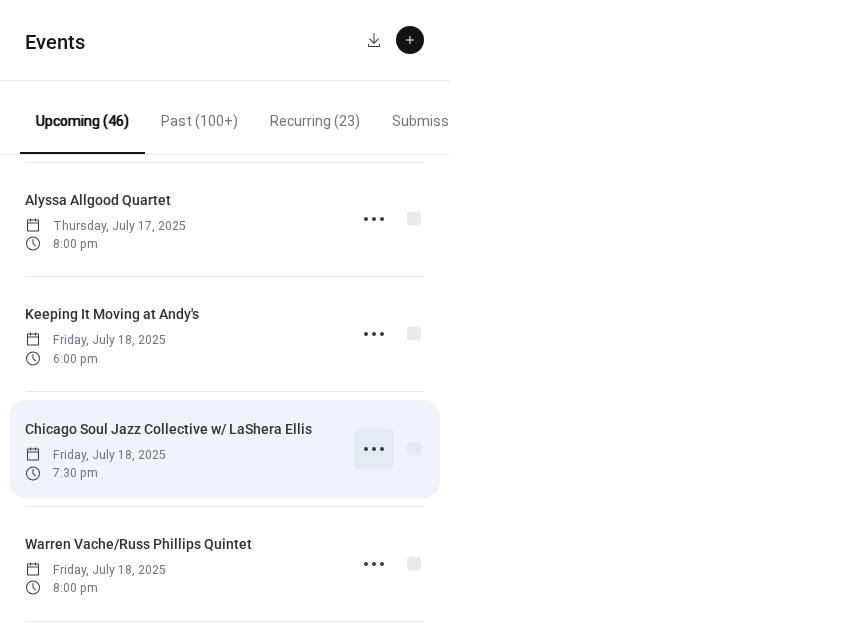 click 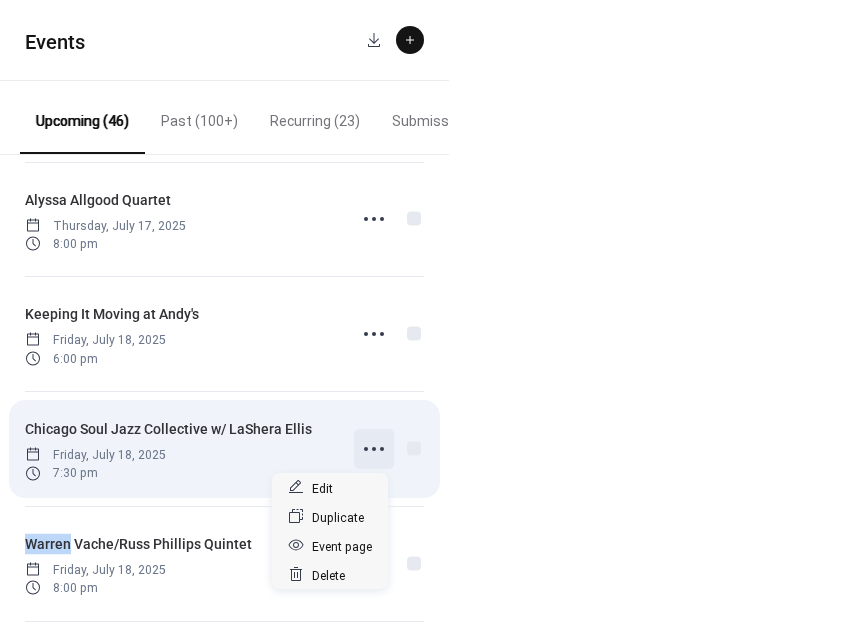 click 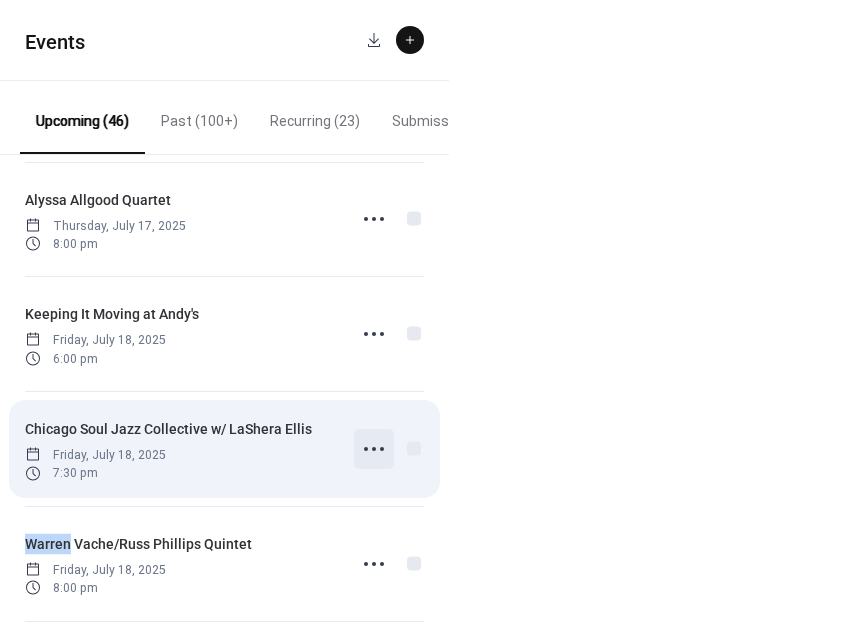 click 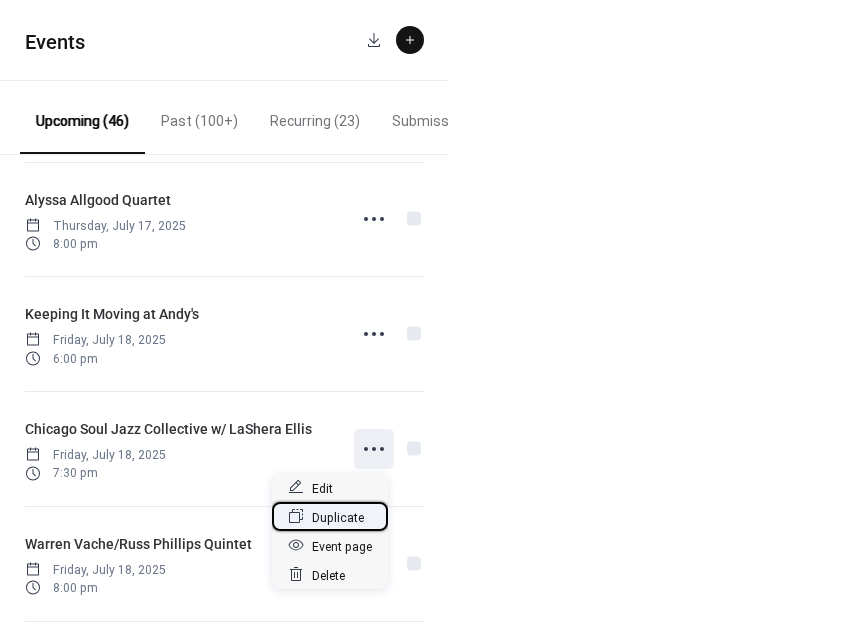 click on "Duplicate" at bounding box center [338, 517] 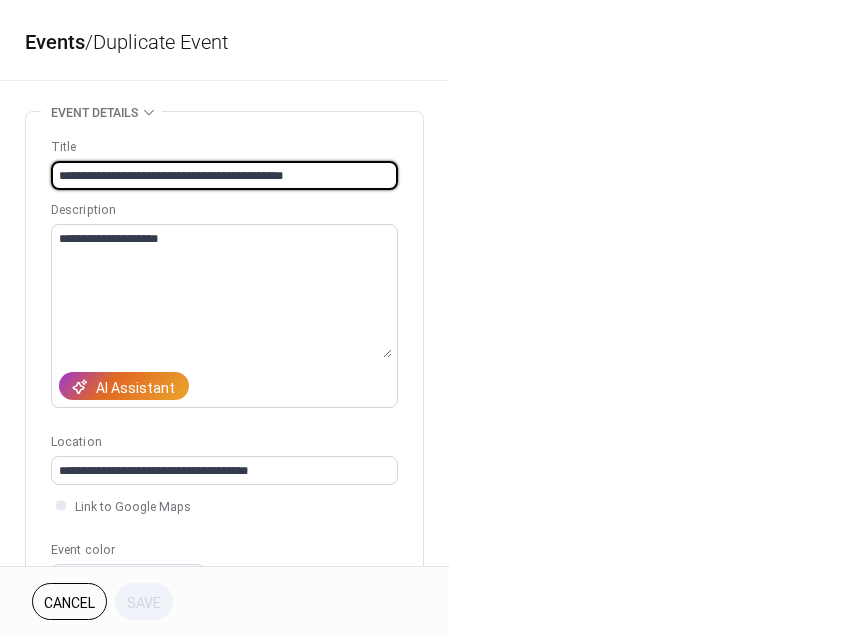 drag, startPoint x: 58, startPoint y: 180, endPoint x: 398, endPoint y: 175, distance: 340.03677 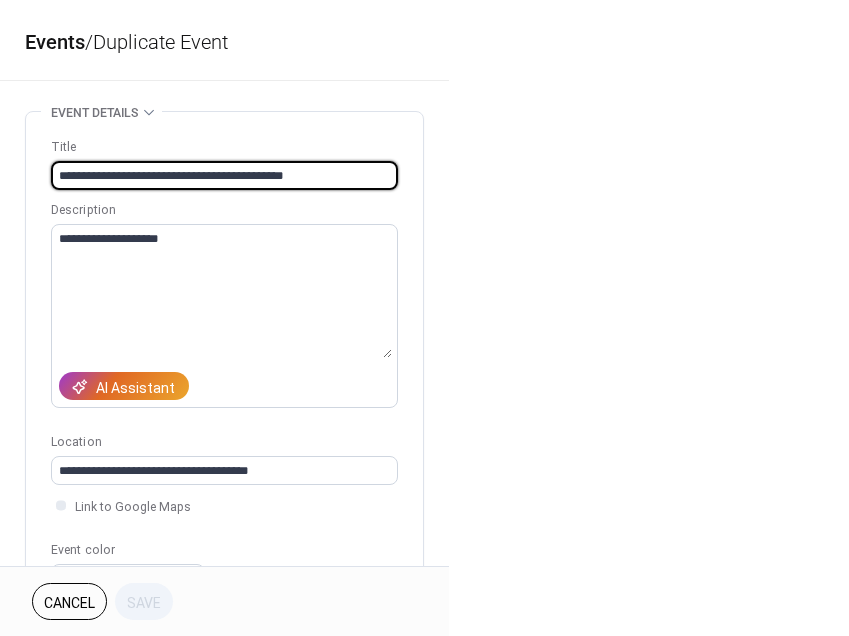 click on "**********" at bounding box center (224, 360) 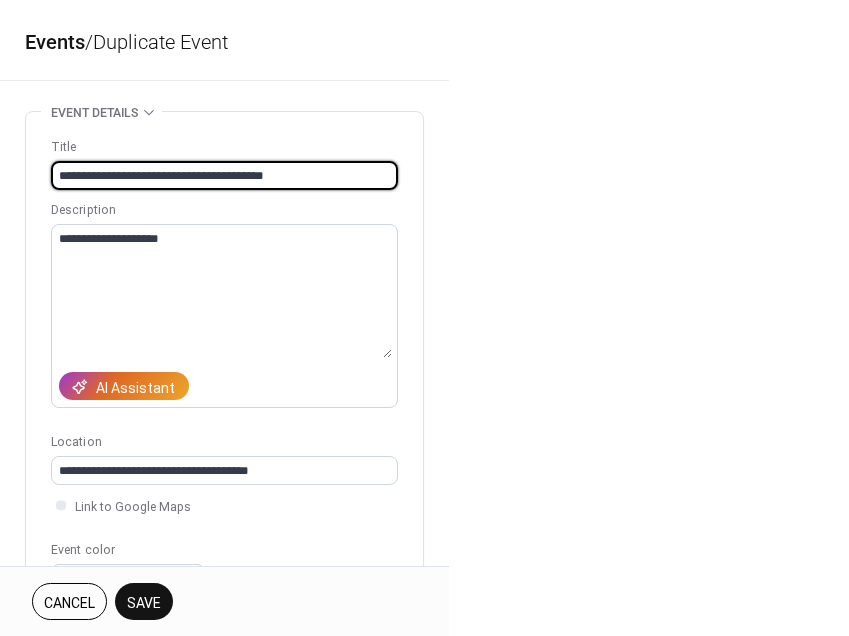 type on "**********" 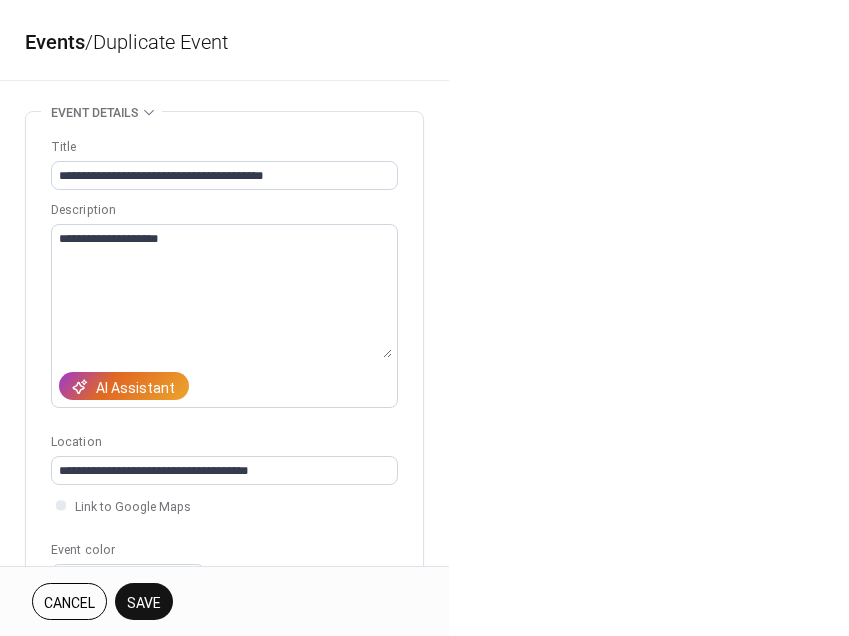 click on "Save" at bounding box center [144, 603] 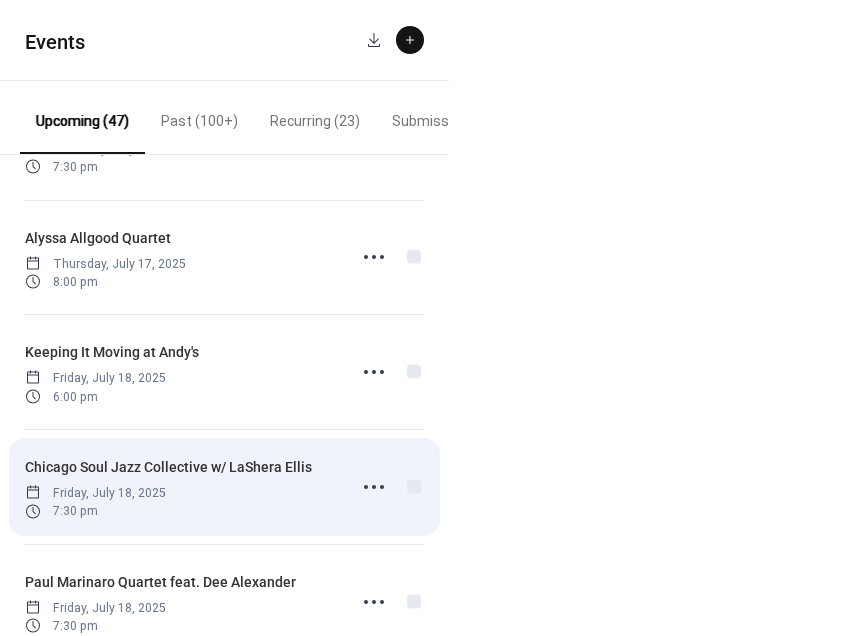 scroll, scrollTop: 731, scrollLeft: 0, axis: vertical 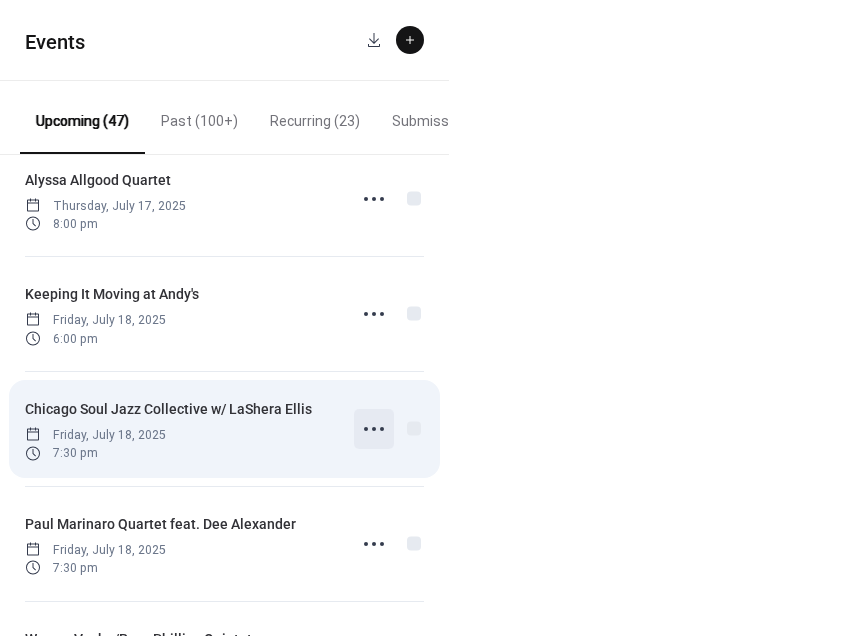 click 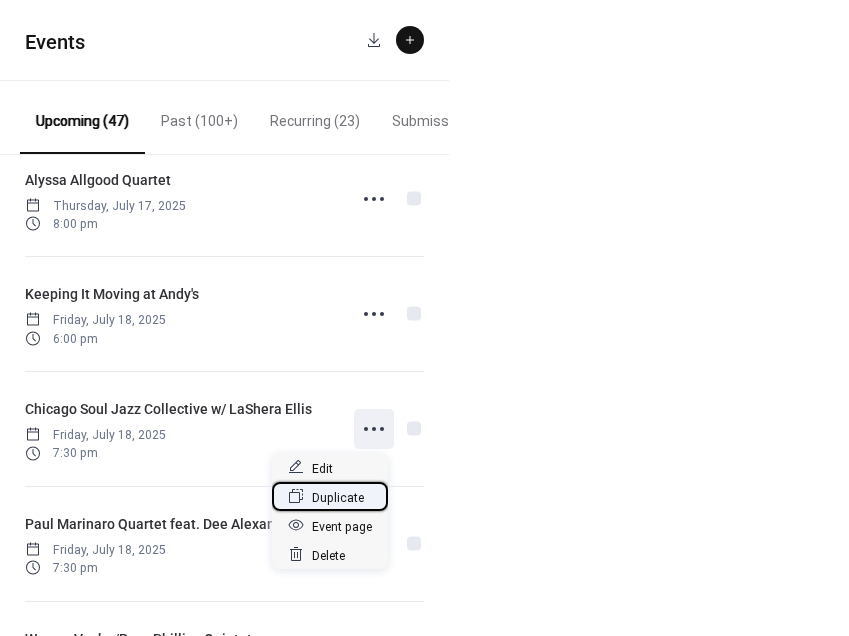 click on "Duplicate" at bounding box center (338, 497) 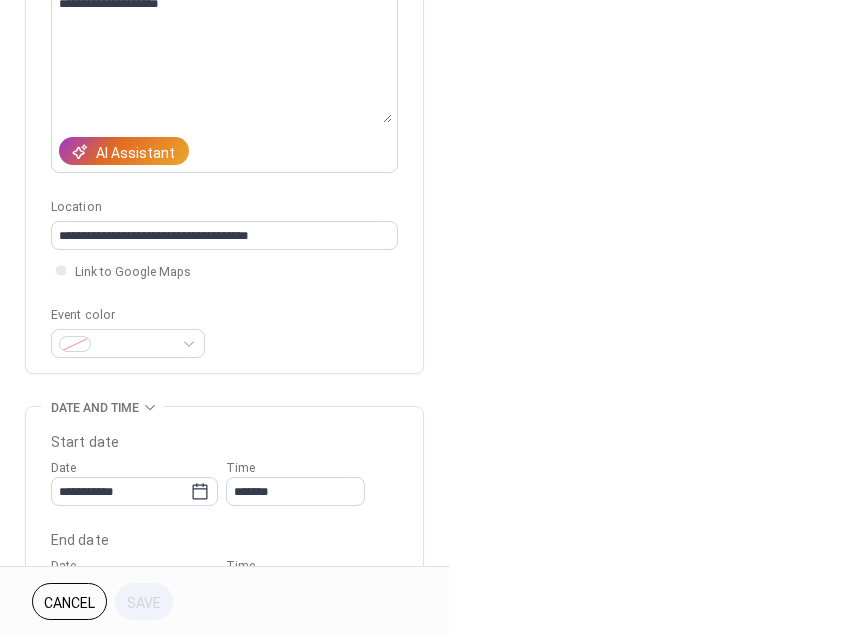 scroll, scrollTop: 335, scrollLeft: 0, axis: vertical 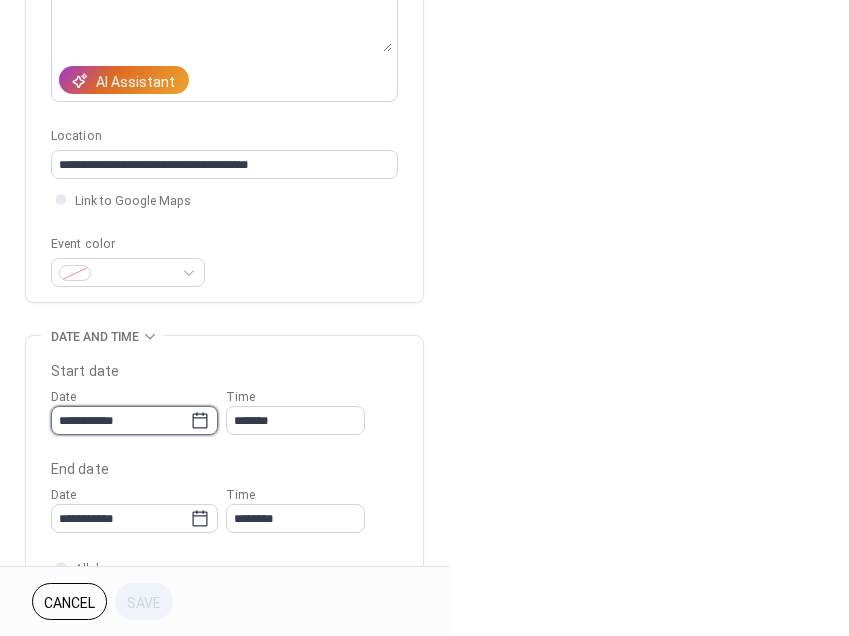 click on "**********" at bounding box center (120, 420) 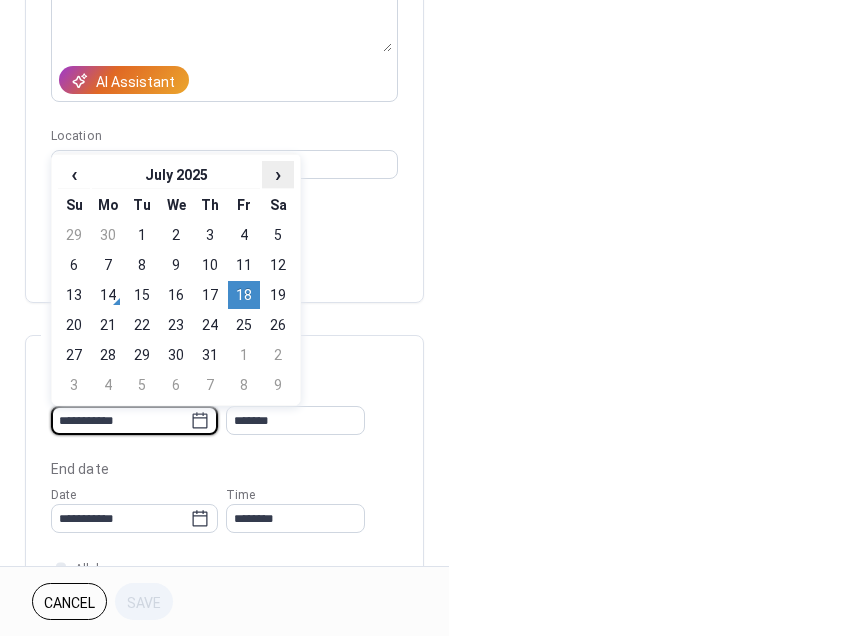 click on "›" at bounding box center (278, 174) 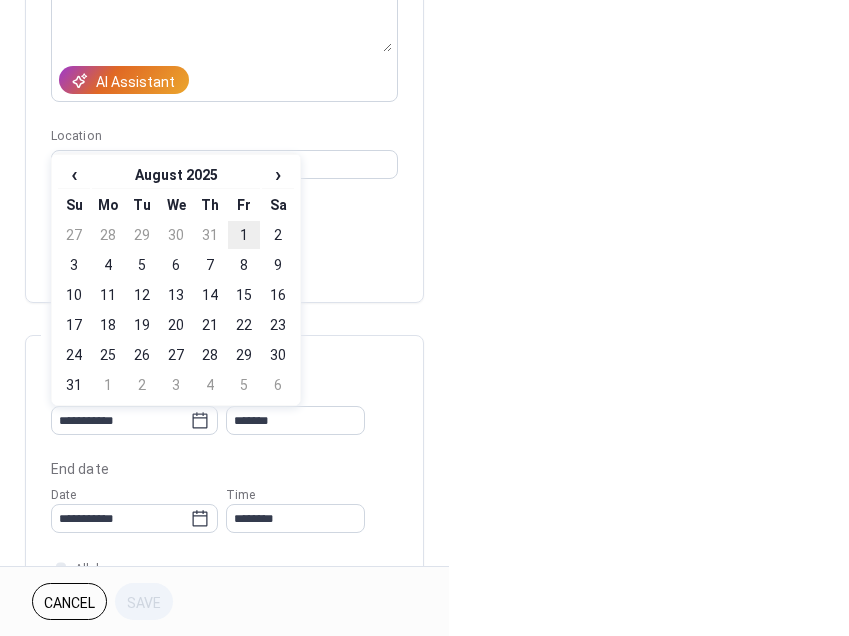 click on "1" at bounding box center [244, 235] 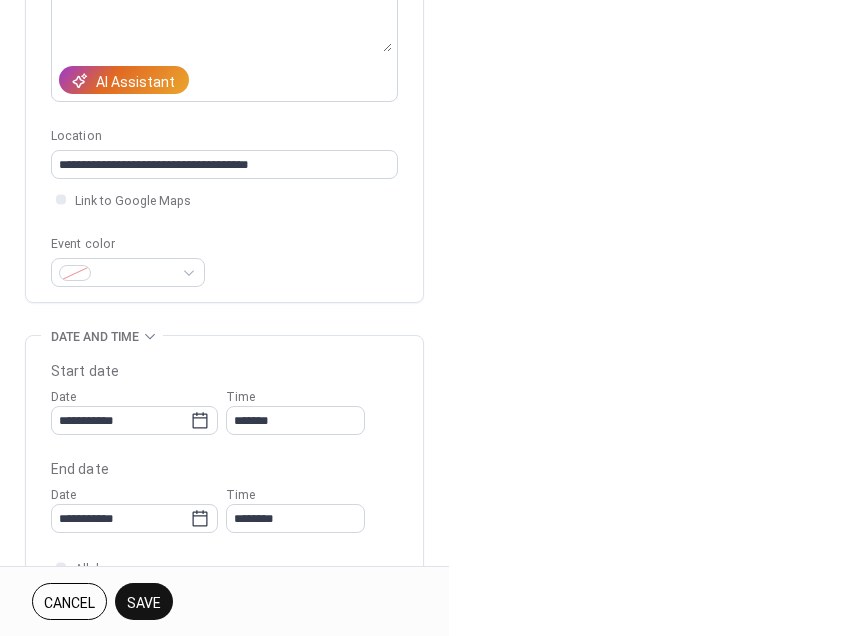 type on "**********" 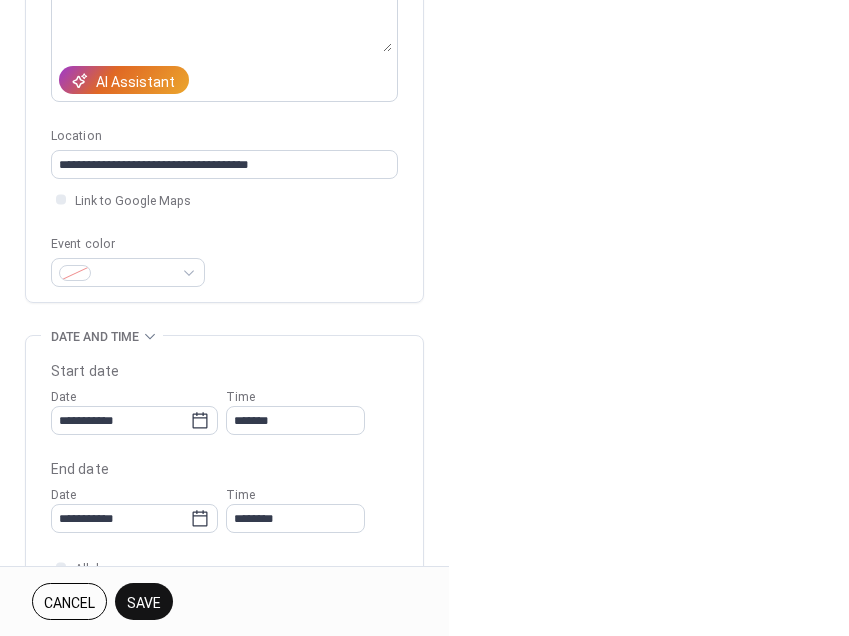 type on "**********" 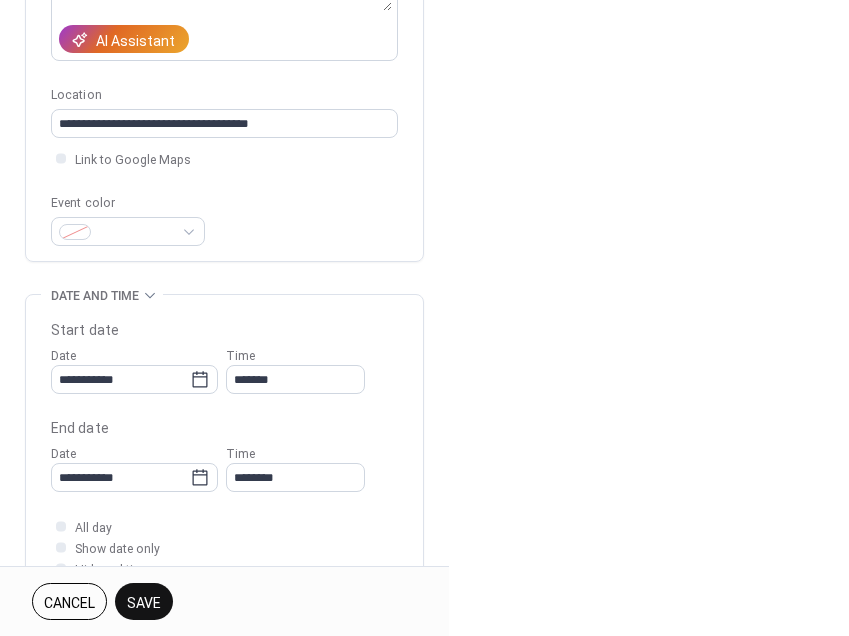 scroll, scrollTop: 452, scrollLeft: 0, axis: vertical 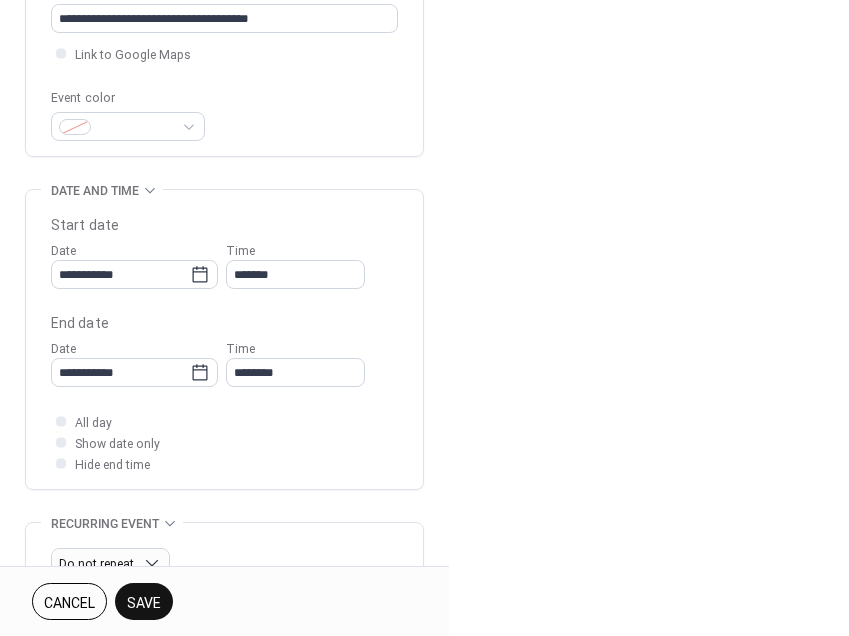 click on "Save" at bounding box center (144, 603) 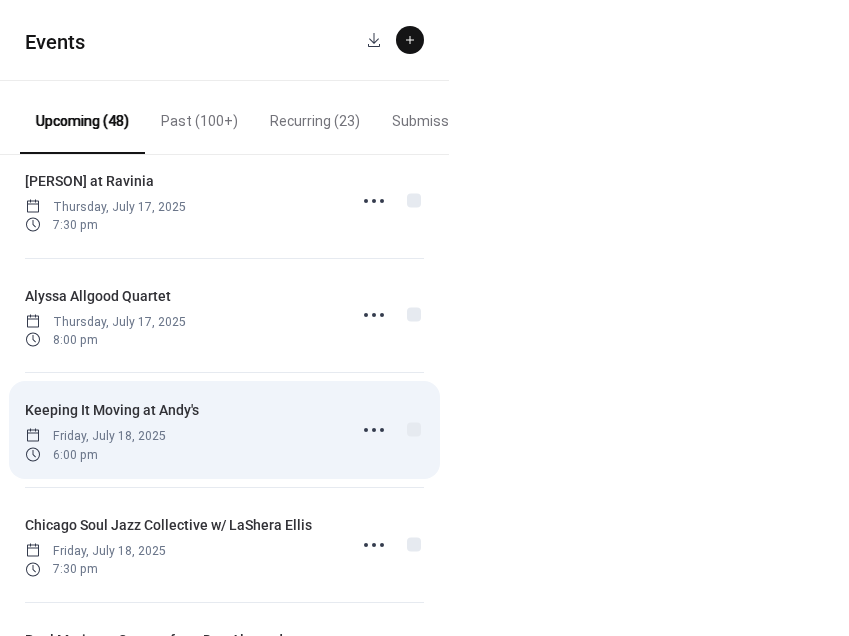 scroll, scrollTop: 649, scrollLeft: 0, axis: vertical 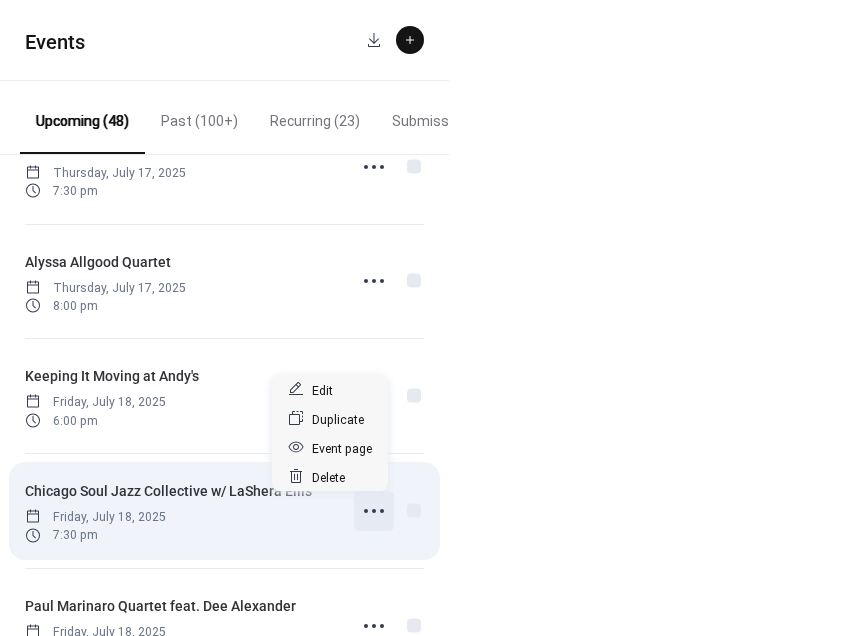 click 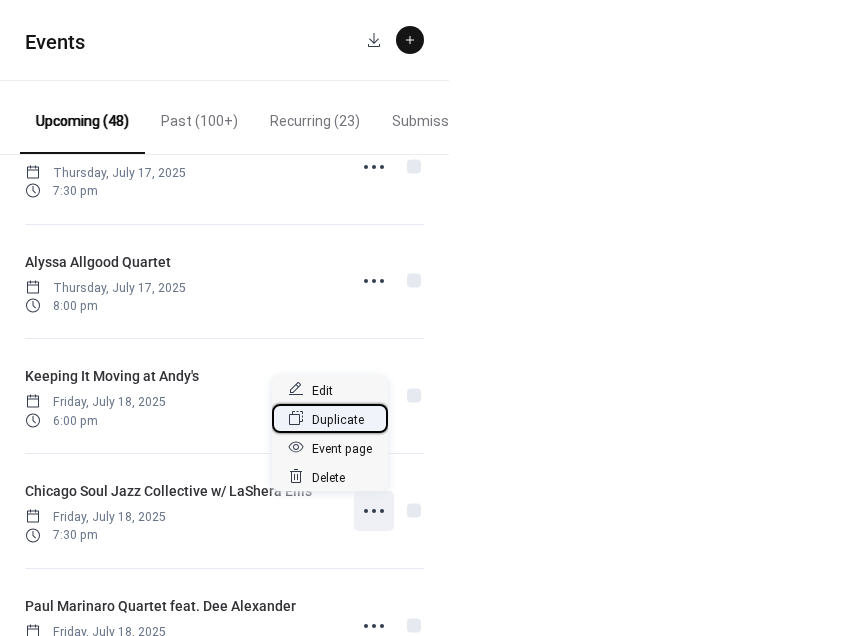 click on "Duplicate" at bounding box center (338, 419) 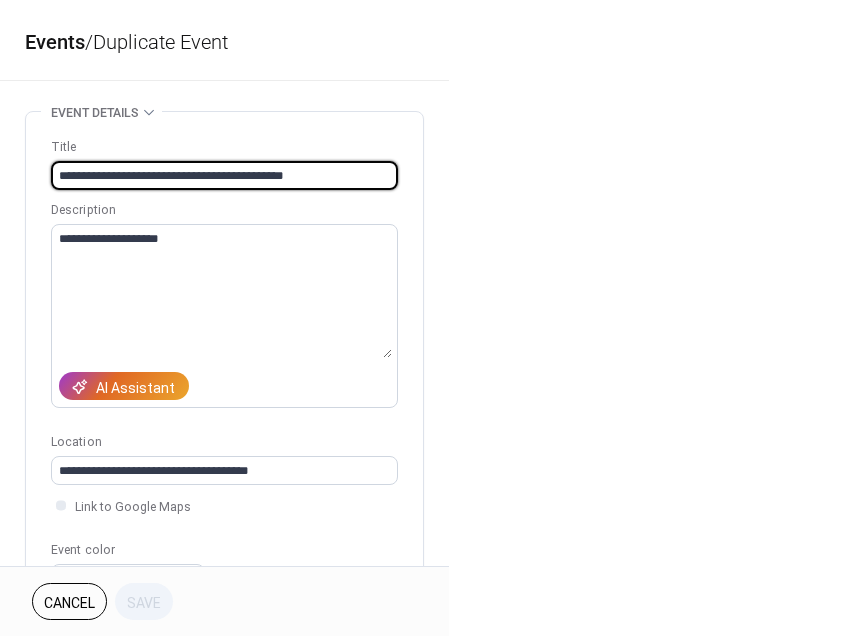 drag, startPoint x: 304, startPoint y: 174, endPoint x: 11, endPoint y: 157, distance: 293.49277 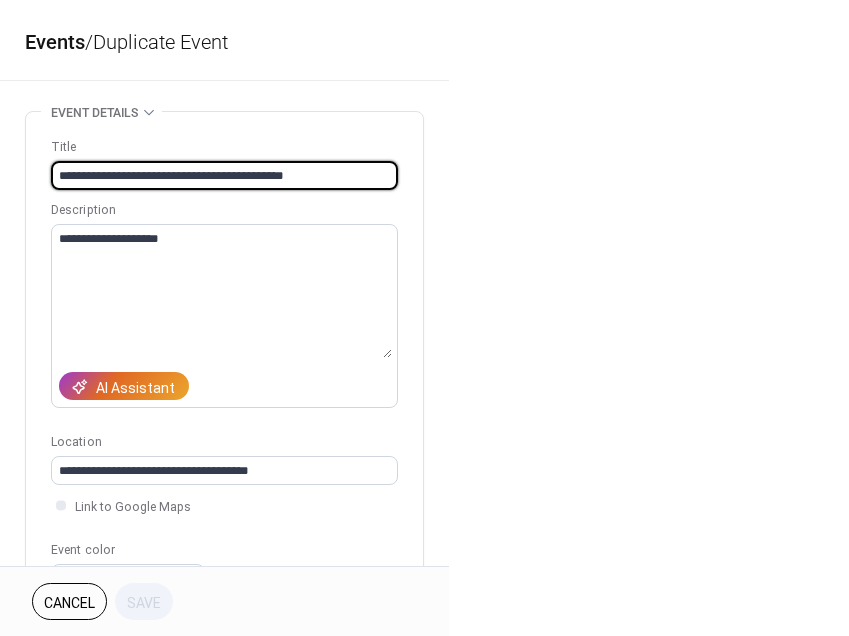 click on "**********" at bounding box center (224, 764) 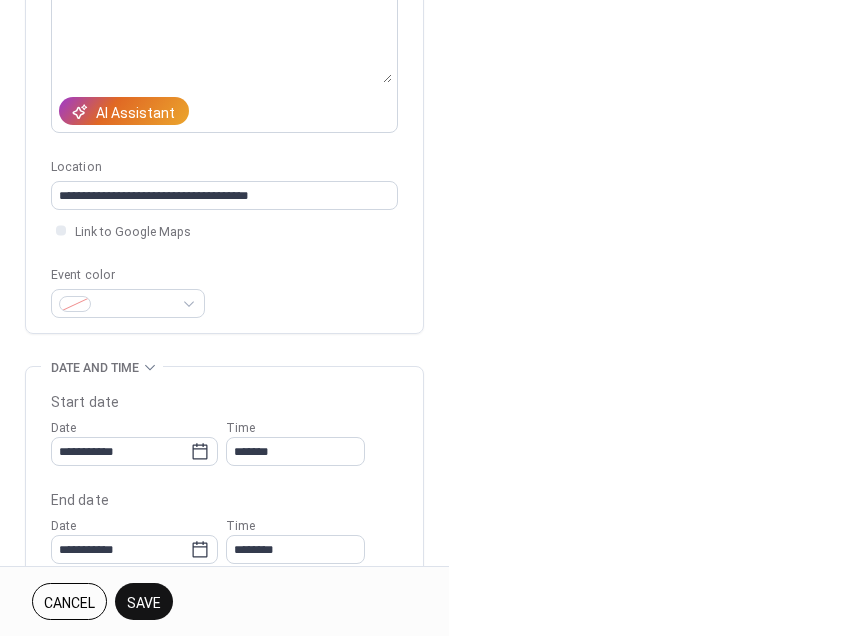 scroll, scrollTop: 316, scrollLeft: 0, axis: vertical 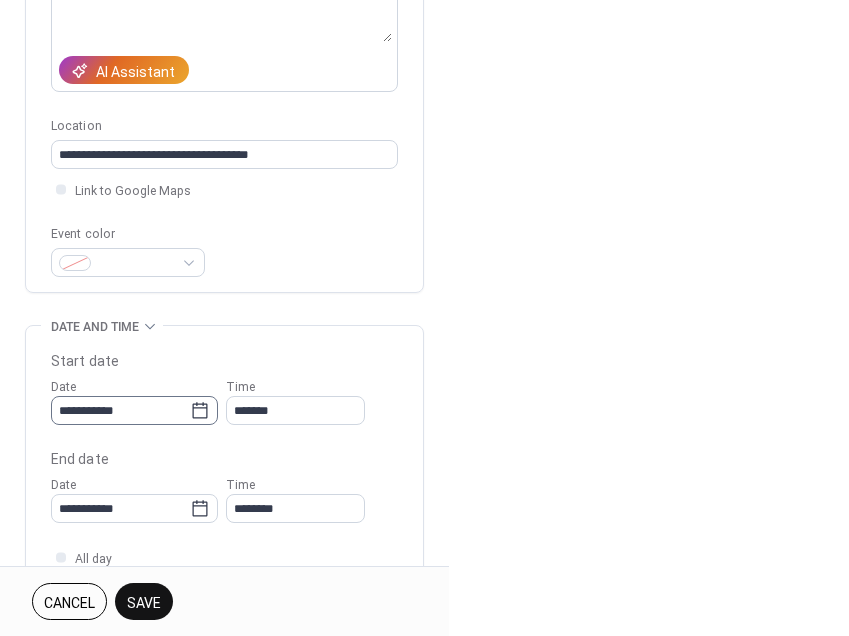type on "**********" 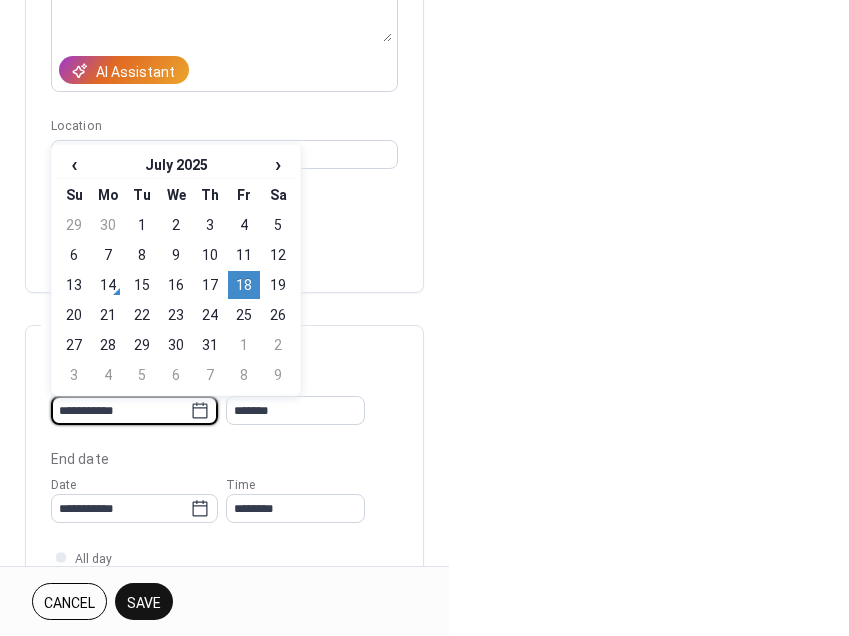 click on "**********" at bounding box center [120, 410] 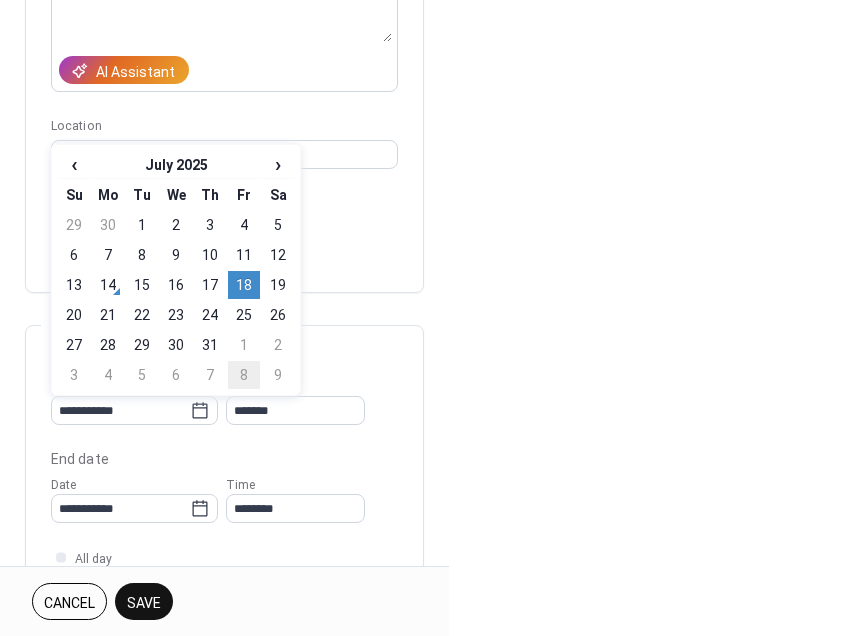 click on "8" at bounding box center (244, 375) 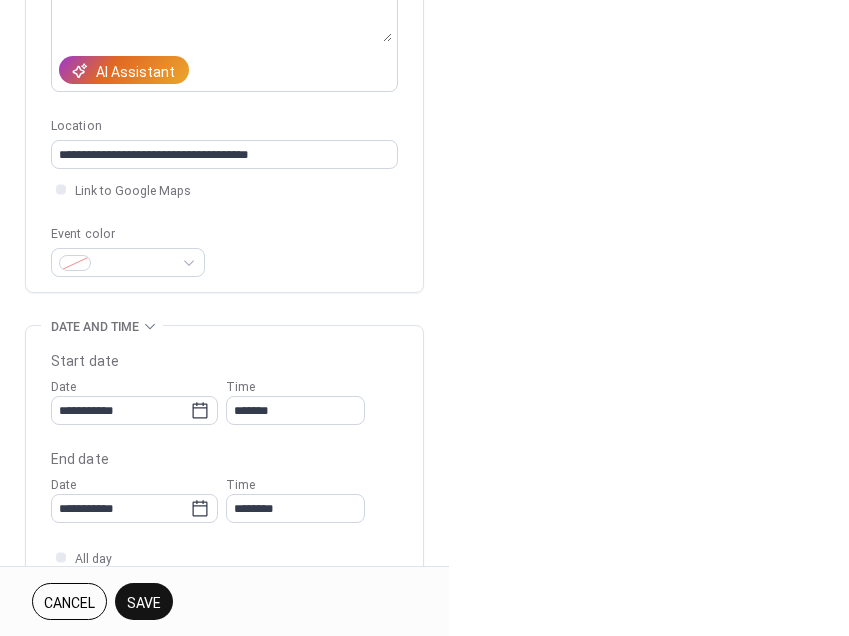 click on "Save" at bounding box center (144, 603) 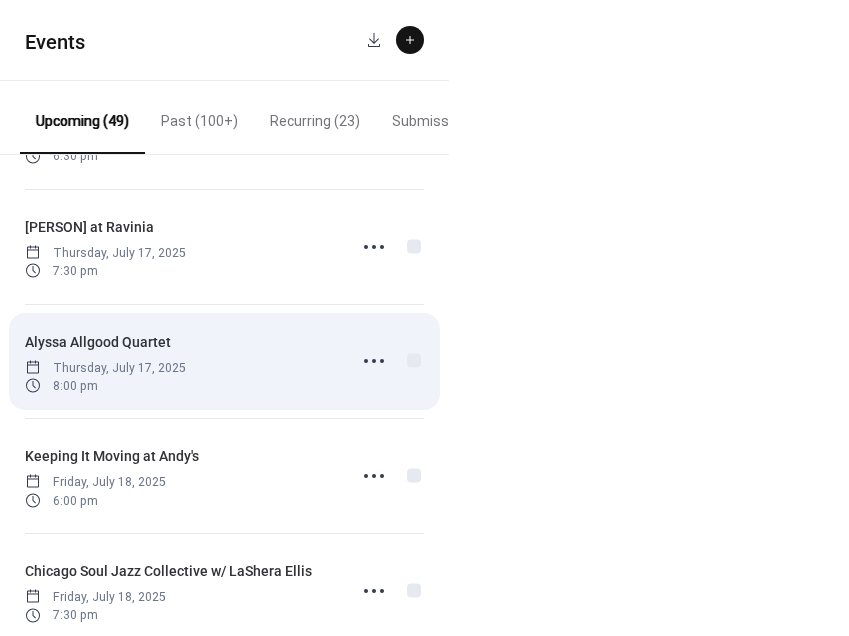 scroll, scrollTop: 697, scrollLeft: 0, axis: vertical 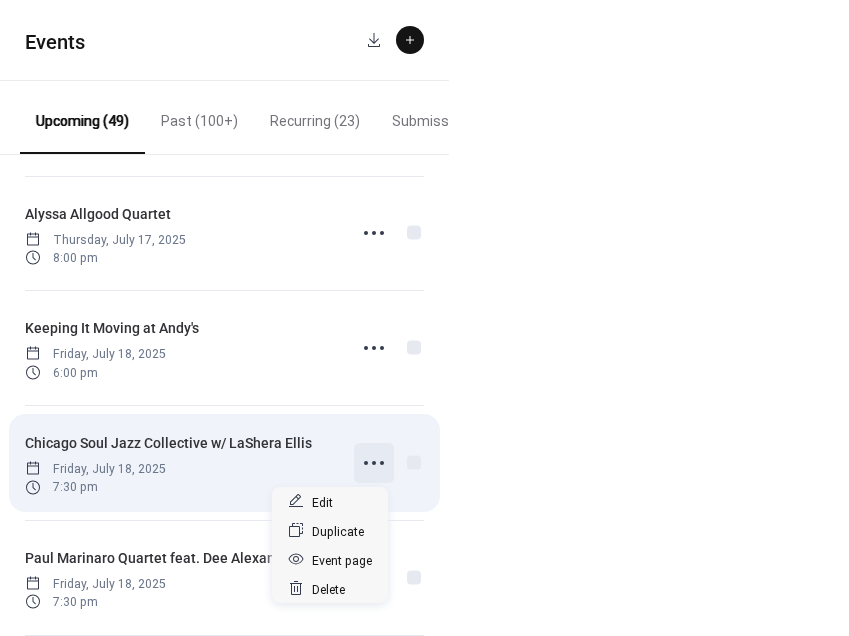 click 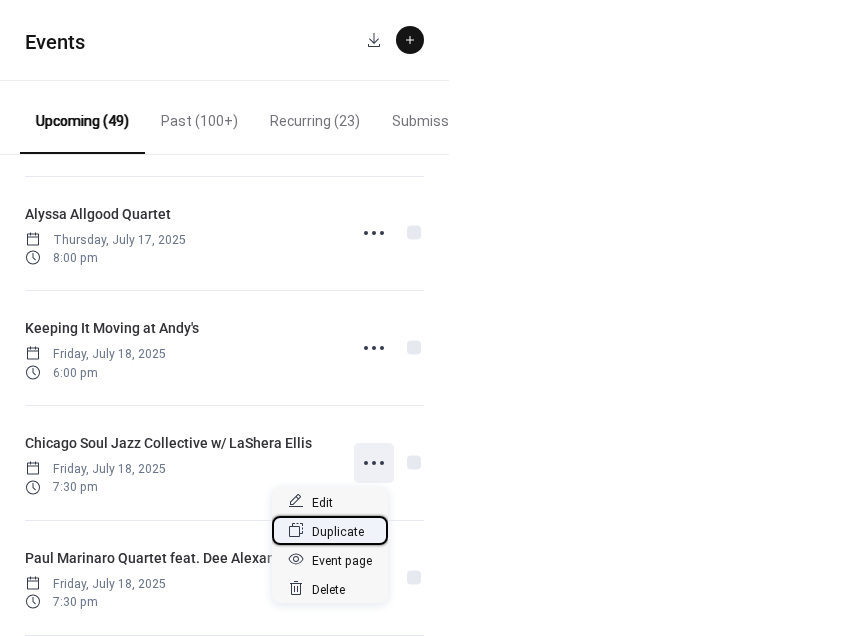 click on "Duplicate" at bounding box center (338, 531) 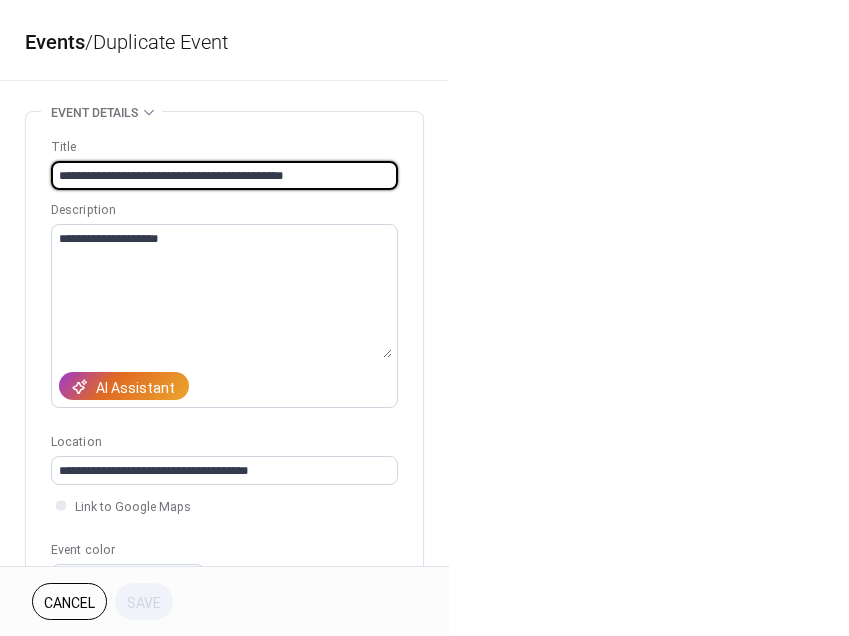 drag, startPoint x: 314, startPoint y: 175, endPoint x: -21, endPoint y: 181, distance: 335.05374 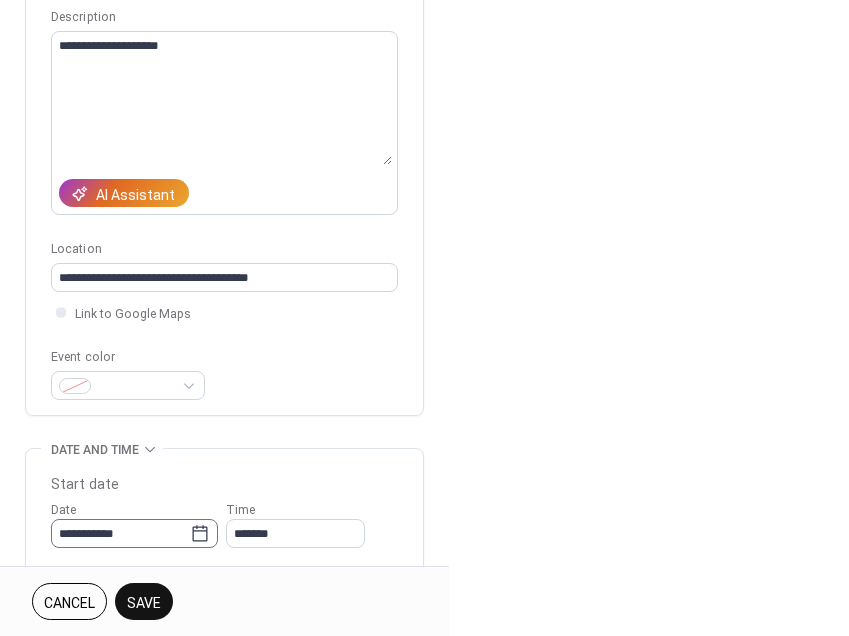 scroll, scrollTop: 232, scrollLeft: 0, axis: vertical 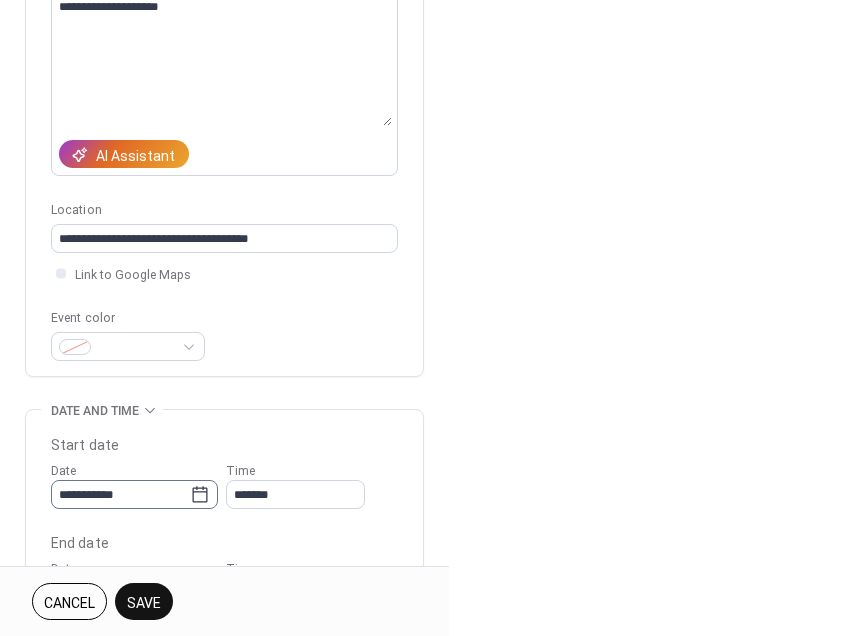 type on "**********" 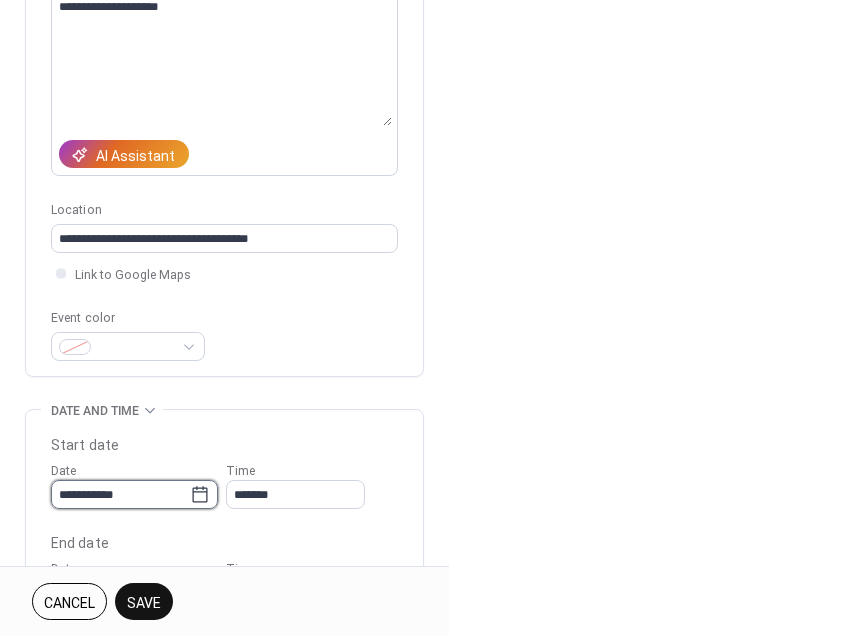 click on "**********" at bounding box center [120, 494] 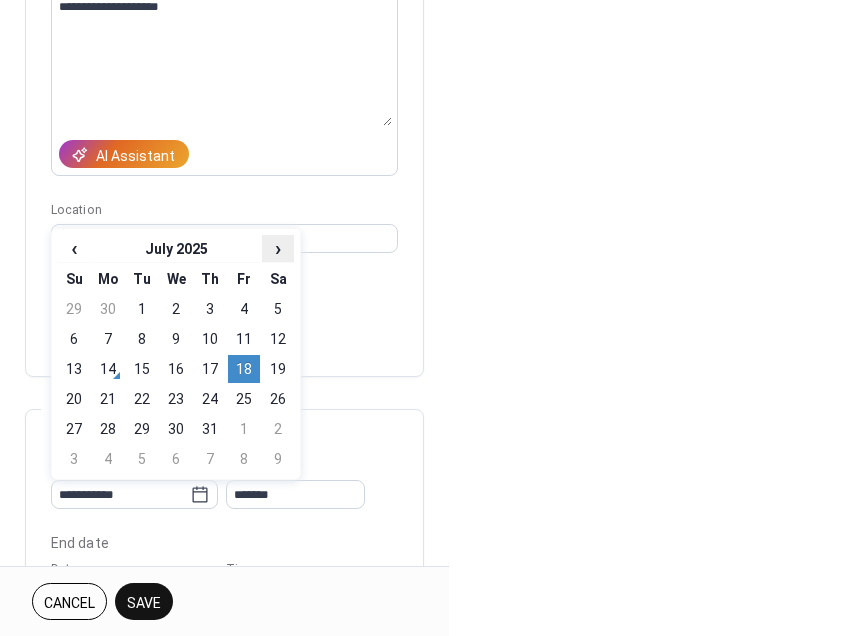 click on "›" at bounding box center (278, 248) 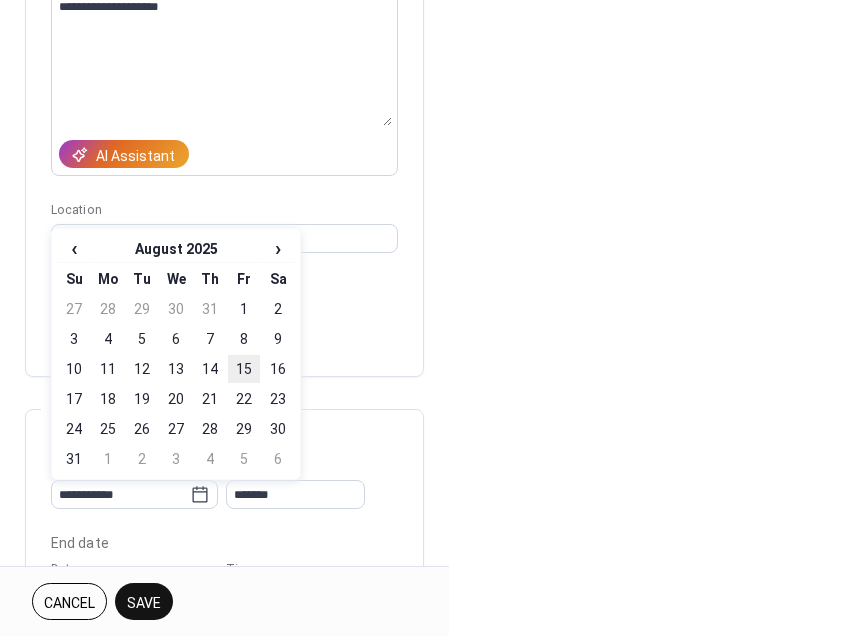 click on "15" at bounding box center (244, 369) 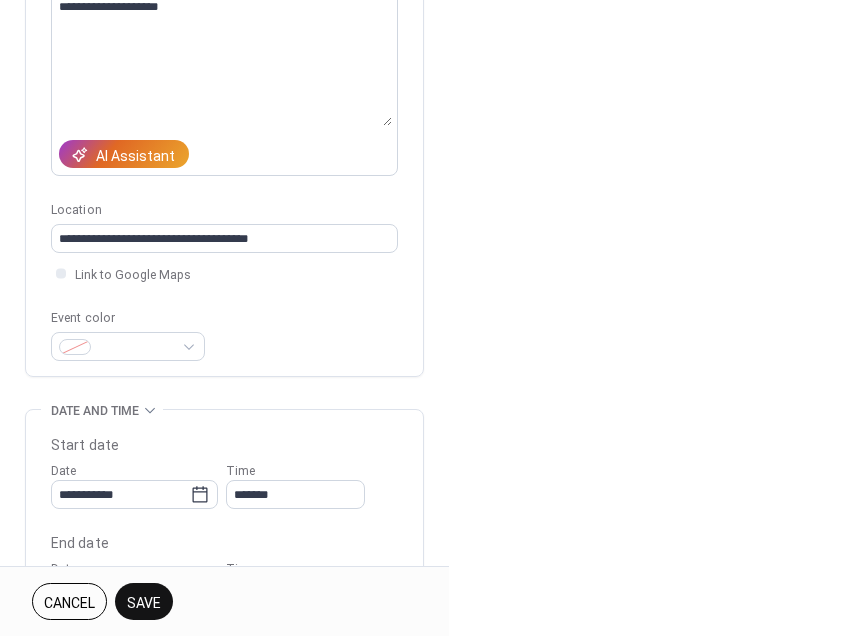 click on "Save" at bounding box center [144, 603] 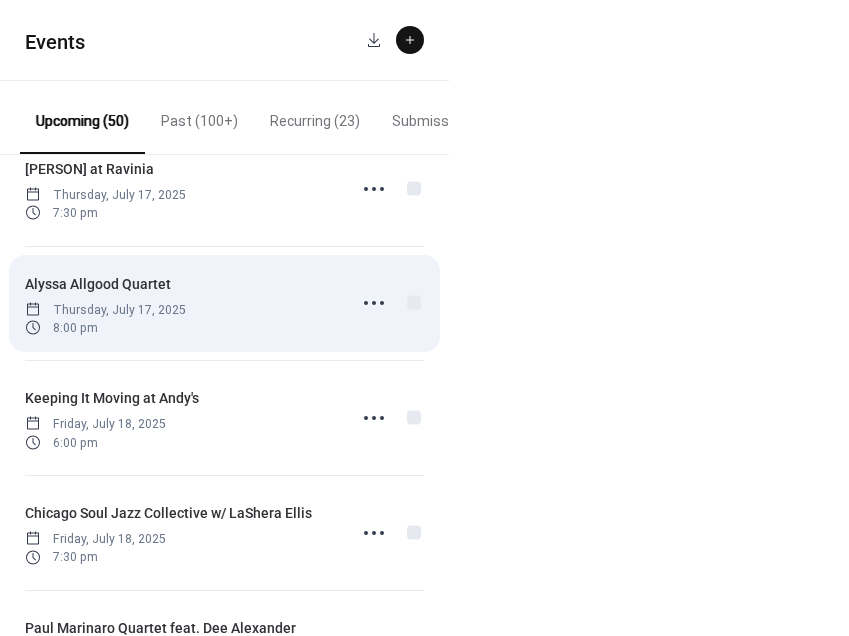 scroll, scrollTop: 676, scrollLeft: 0, axis: vertical 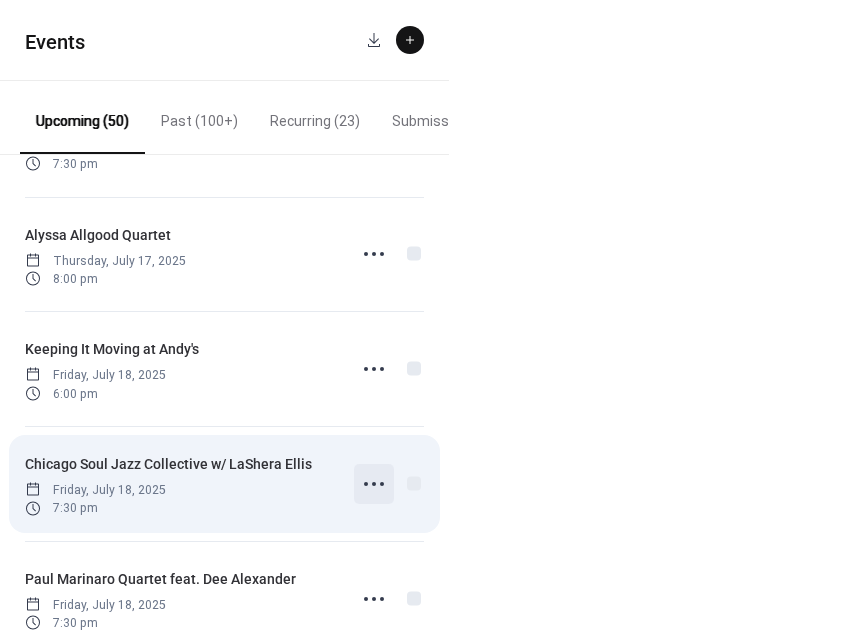 click 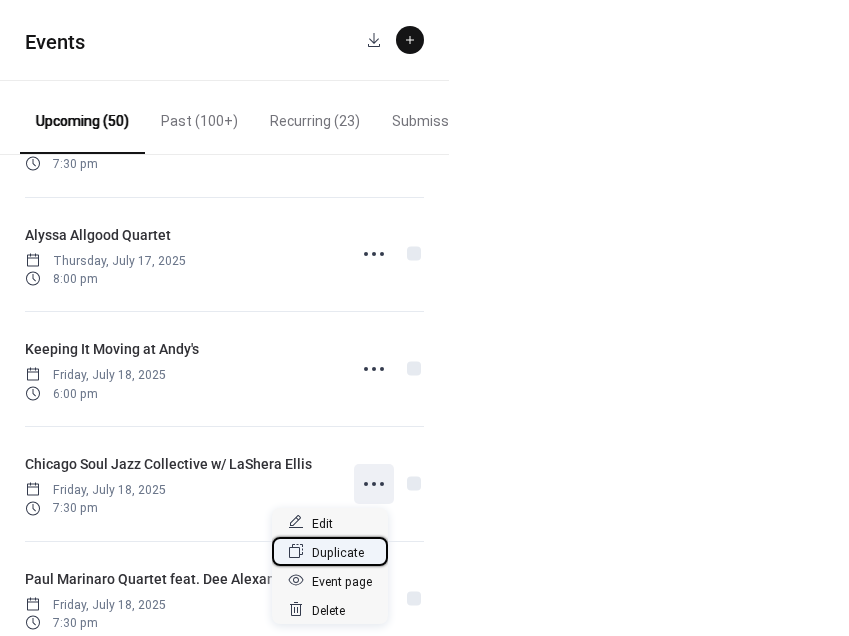 click on "Duplicate" at bounding box center [338, 552] 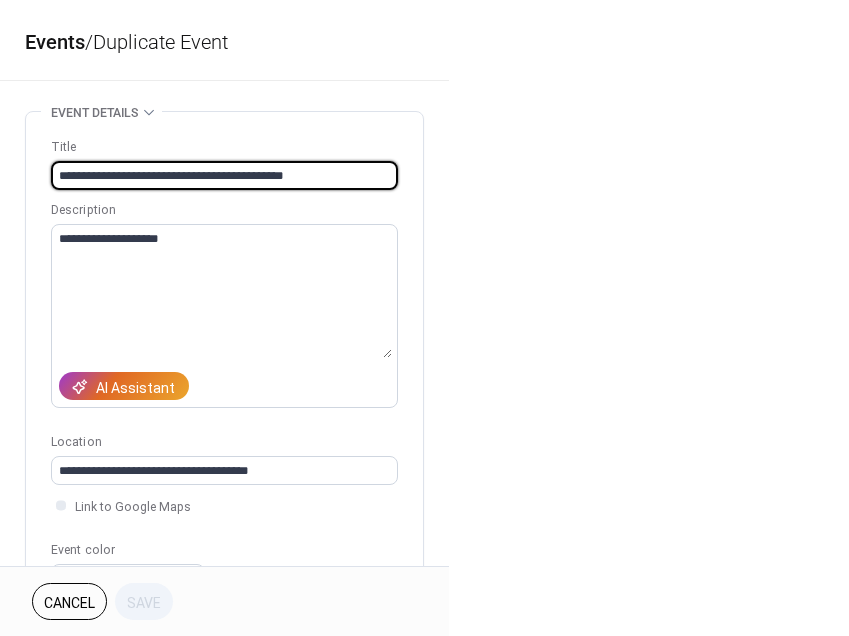 drag, startPoint x: 307, startPoint y: 175, endPoint x: -28, endPoint y: 175, distance: 335 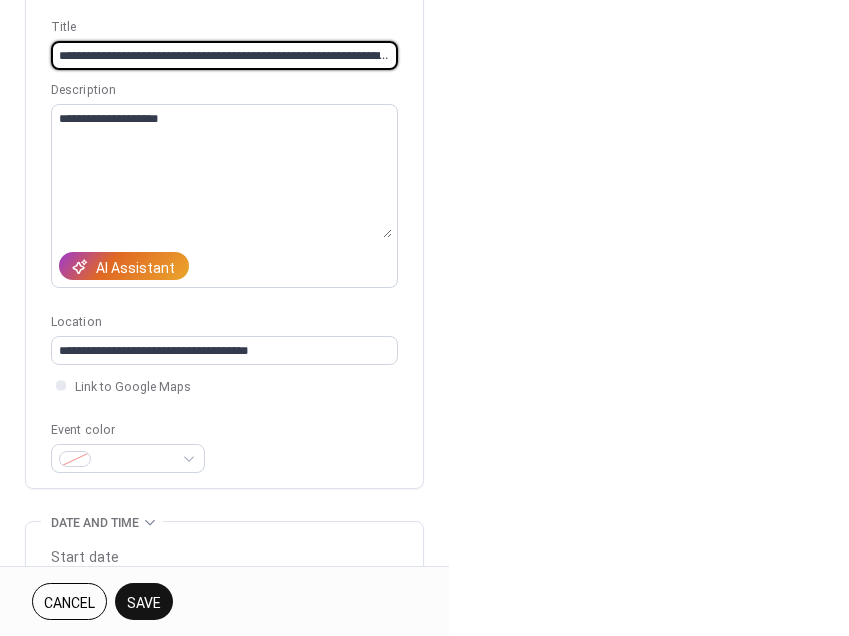 scroll, scrollTop: 265, scrollLeft: 0, axis: vertical 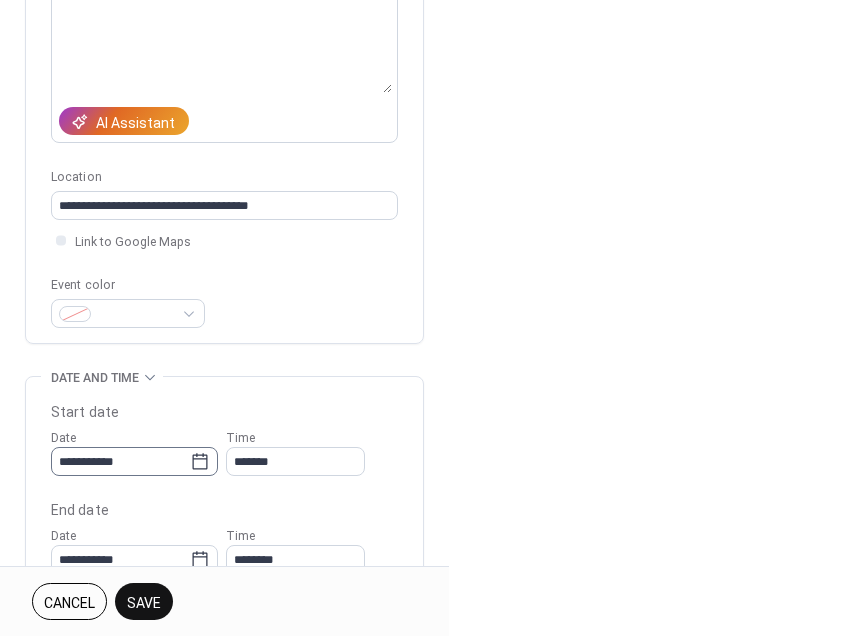 type on "**********" 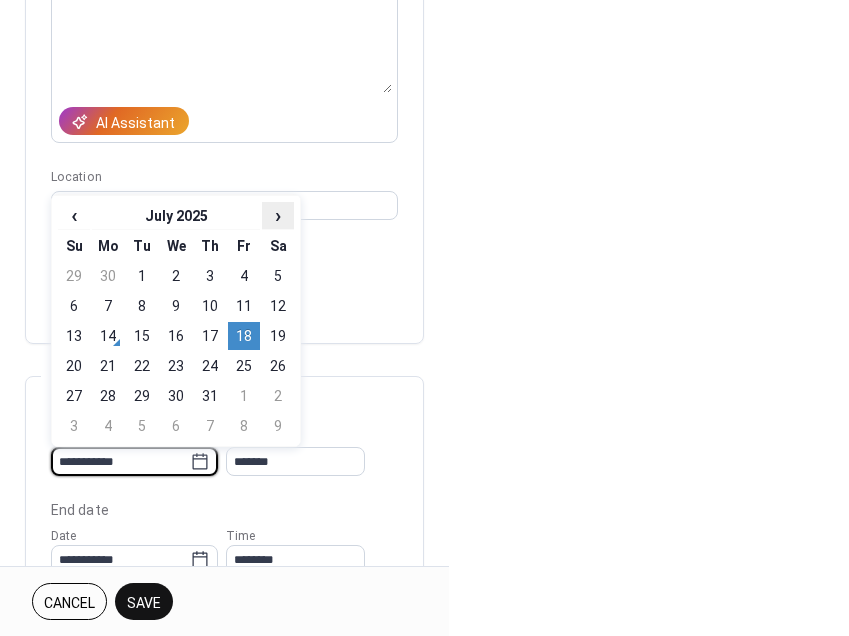 click on "›" at bounding box center [278, 215] 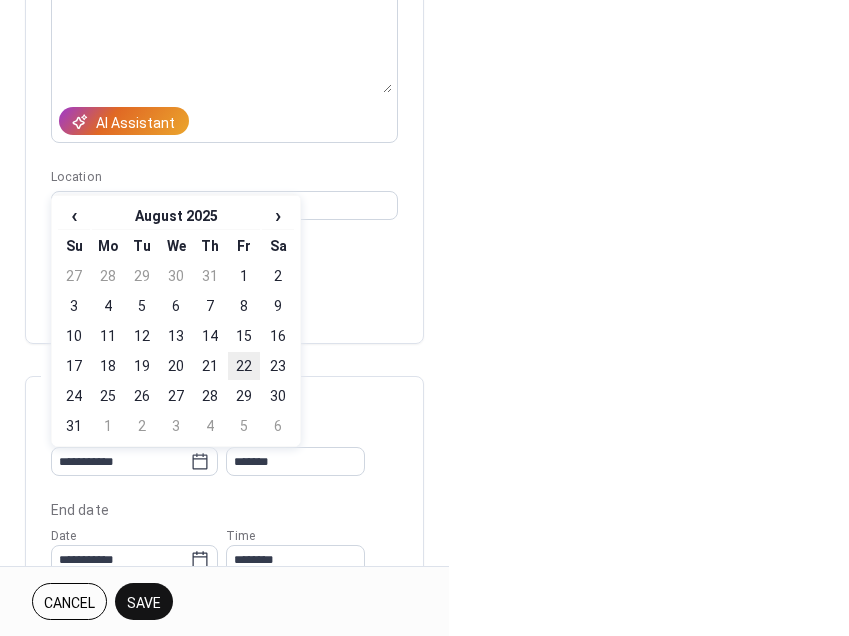click on "22" at bounding box center [244, 366] 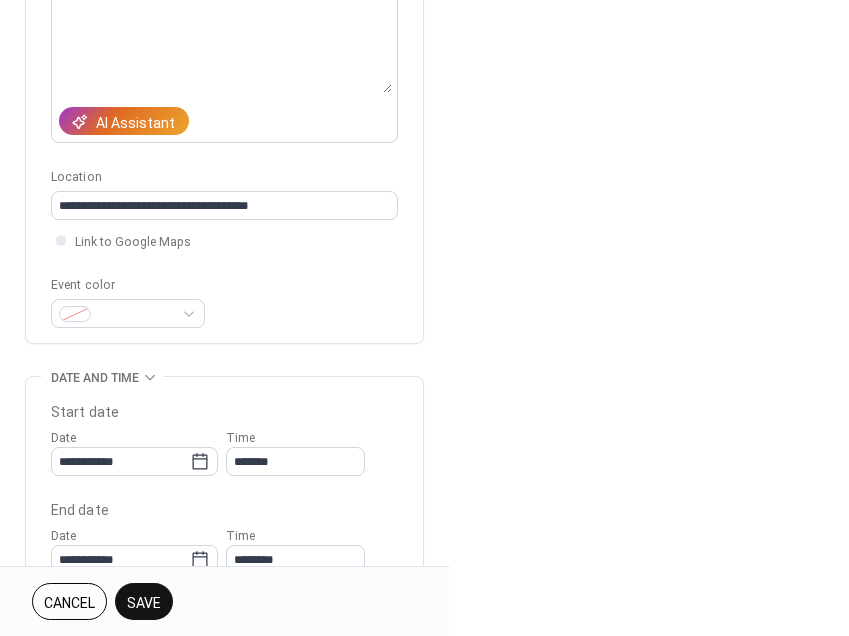 click on "Save" at bounding box center [144, 603] 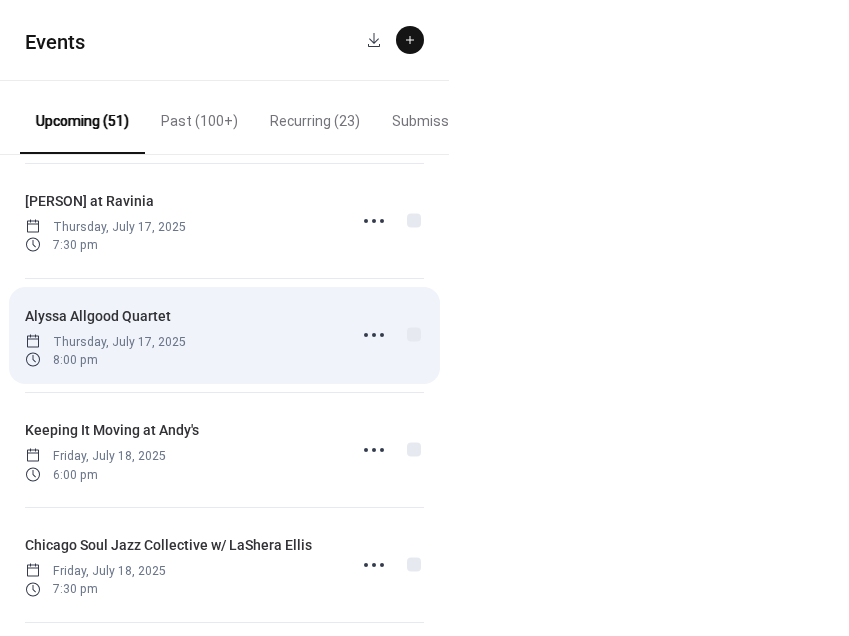scroll, scrollTop: 736, scrollLeft: 0, axis: vertical 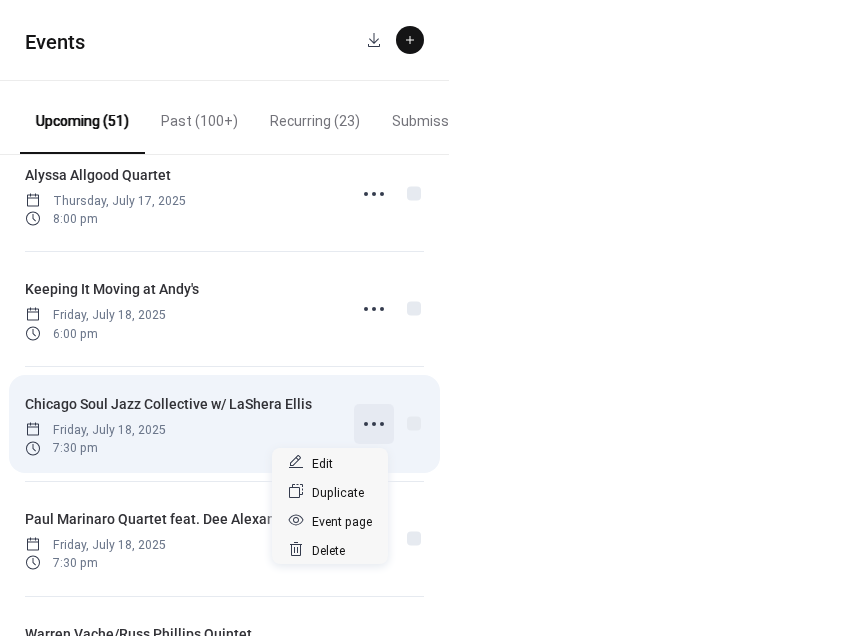 click 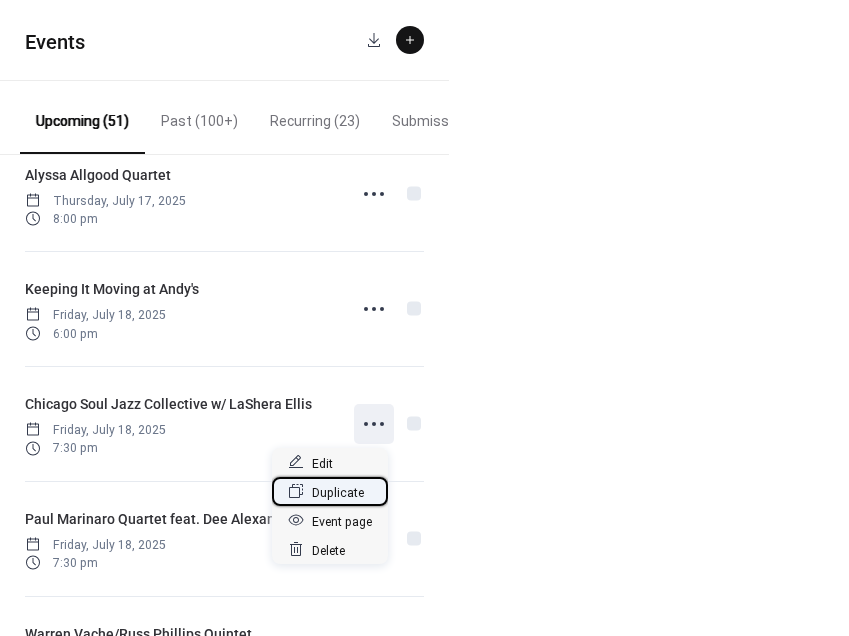 click on "Duplicate" at bounding box center [338, 492] 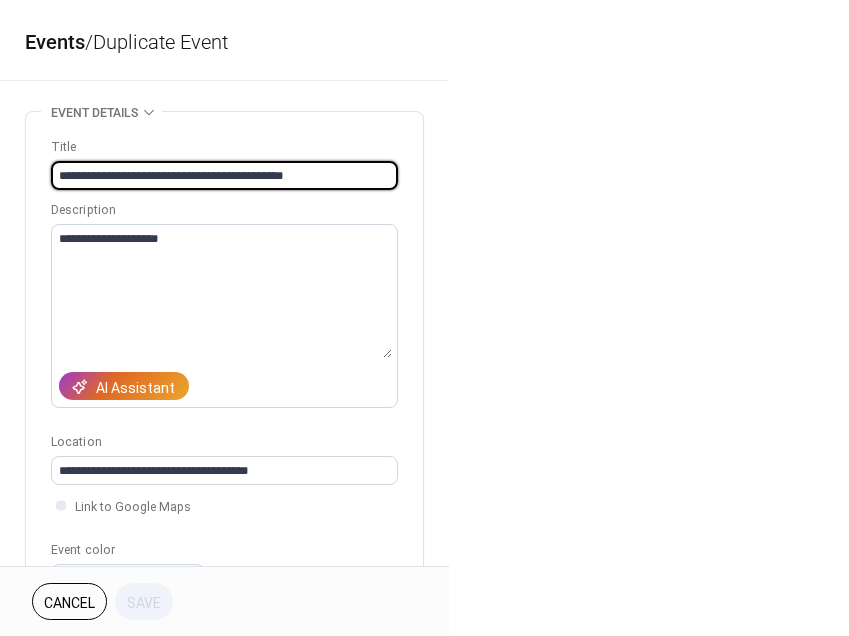 drag, startPoint x: 315, startPoint y: 172, endPoint x: -2, endPoint y: 173, distance: 317.0016 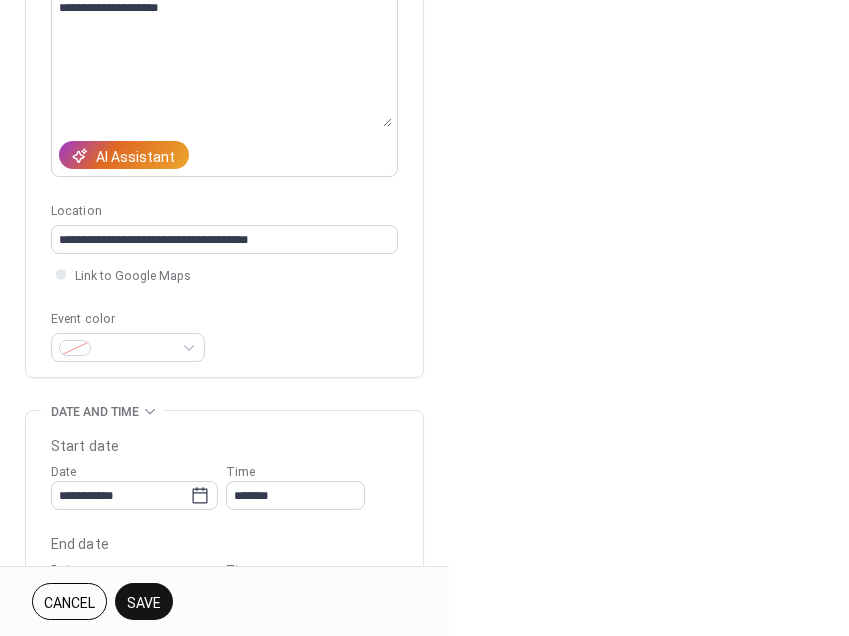scroll, scrollTop: 368, scrollLeft: 0, axis: vertical 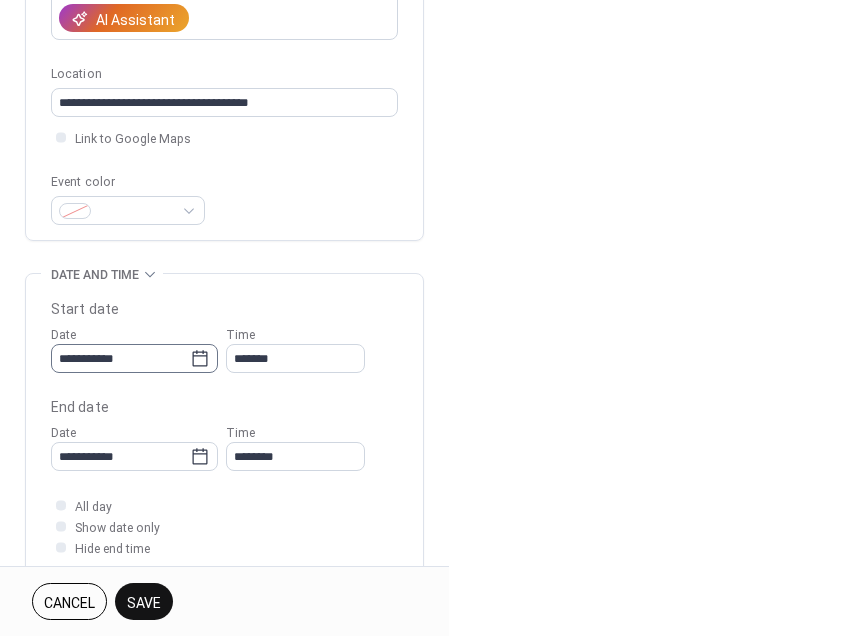 type on "**********" 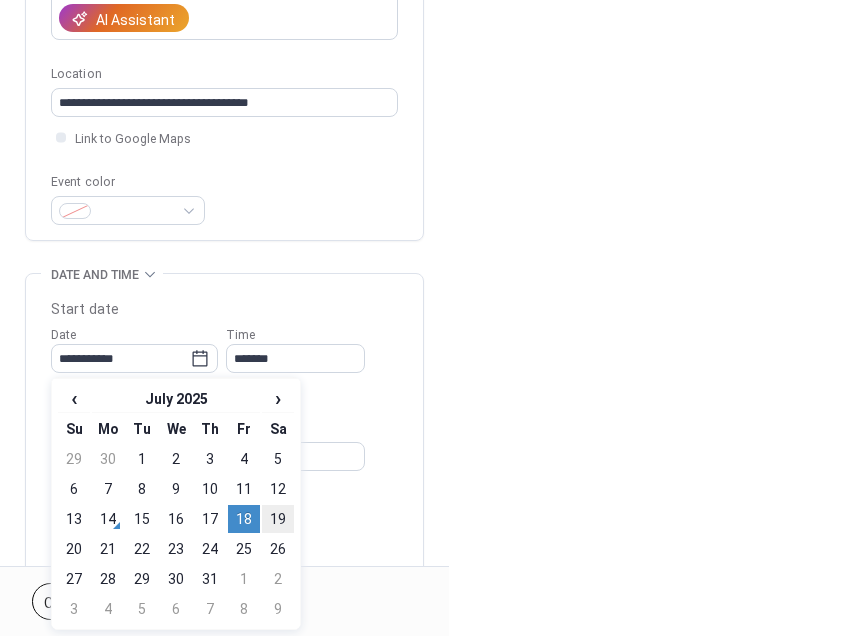 click on "19" at bounding box center (278, 519) 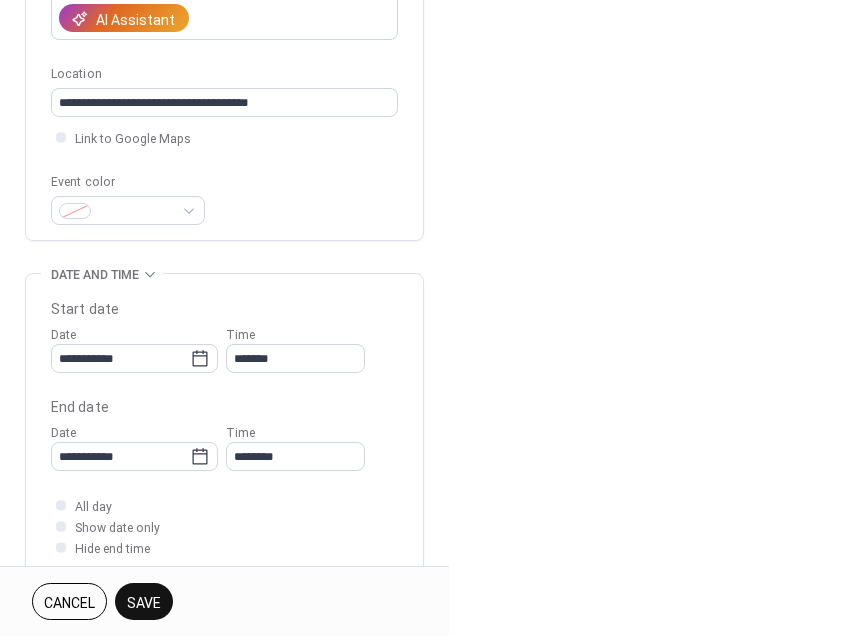 click on "Save" at bounding box center [144, 603] 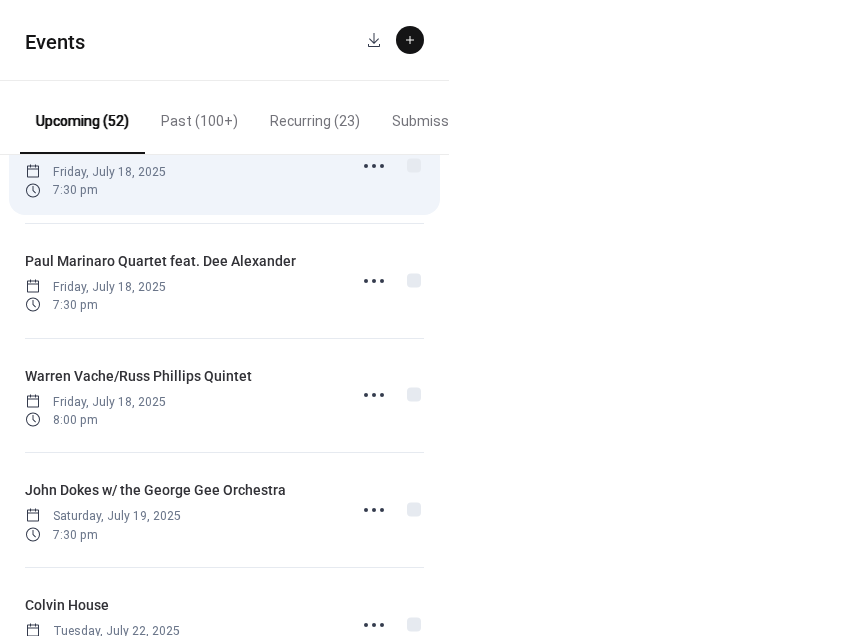 scroll, scrollTop: 994, scrollLeft: 0, axis: vertical 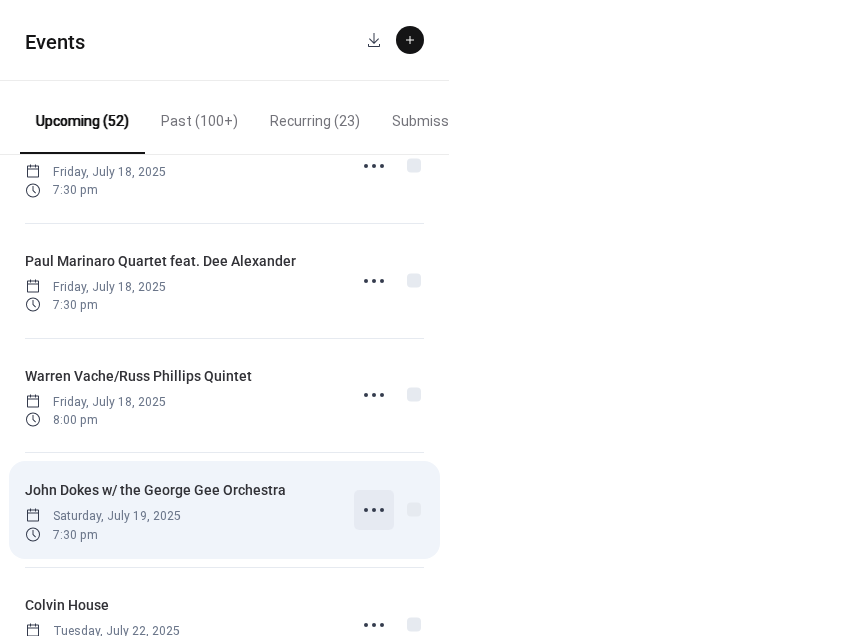 click 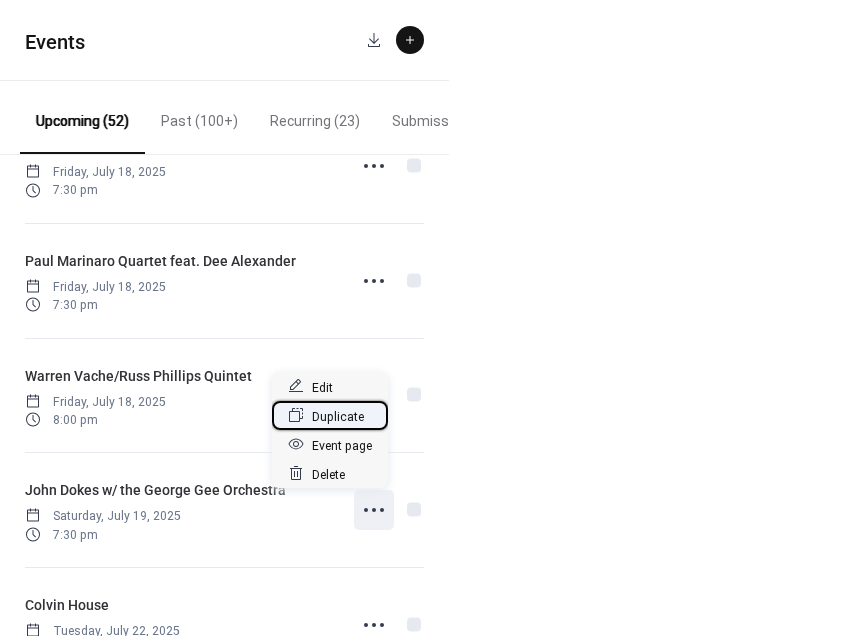 click on "Duplicate" at bounding box center [338, 416] 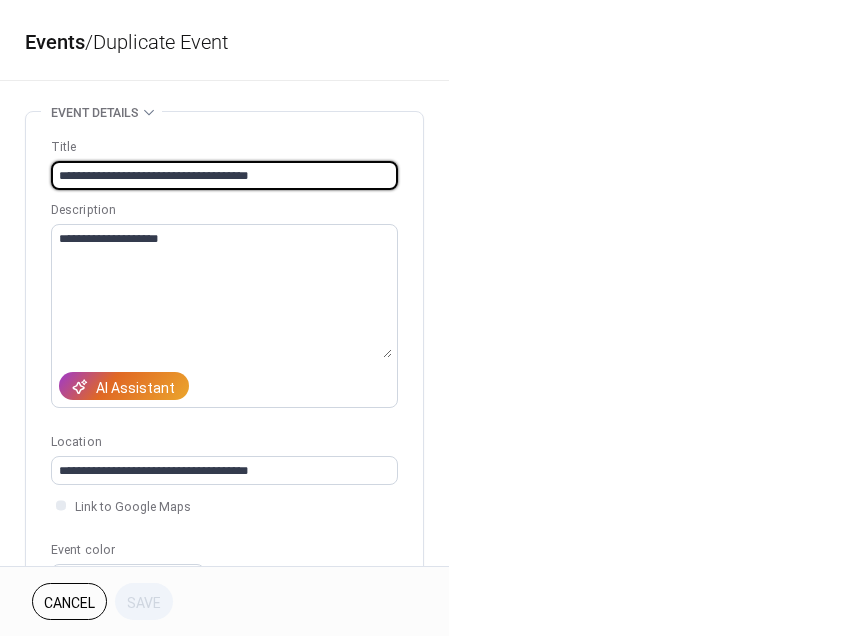 drag, startPoint x: 285, startPoint y: 175, endPoint x: -47, endPoint y: 146, distance: 333.26416 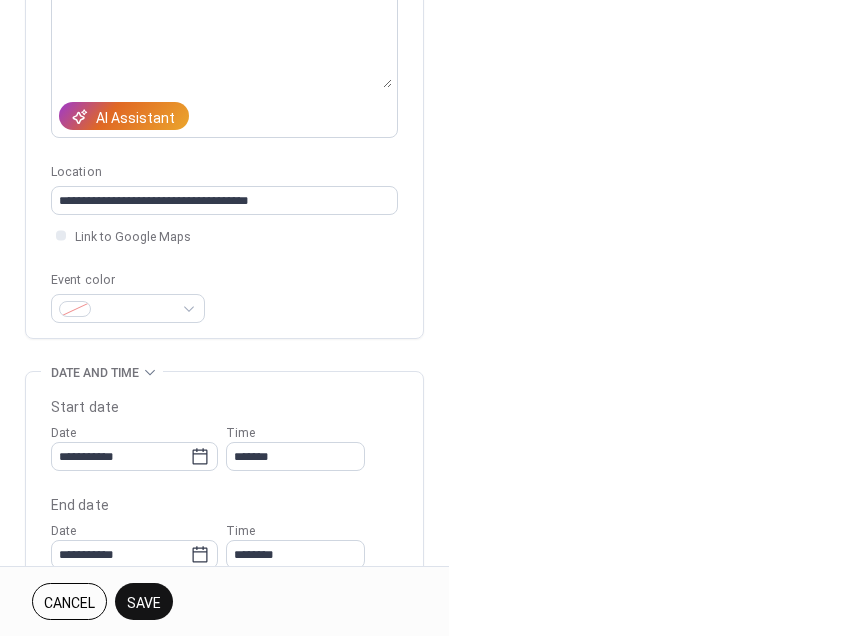 scroll, scrollTop: 324, scrollLeft: 0, axis: vertical 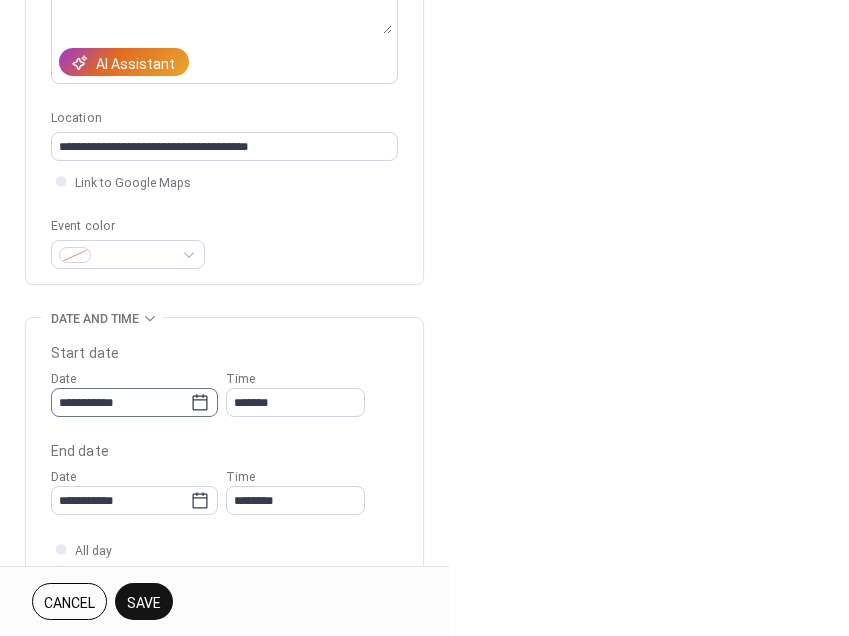 type on "**********" 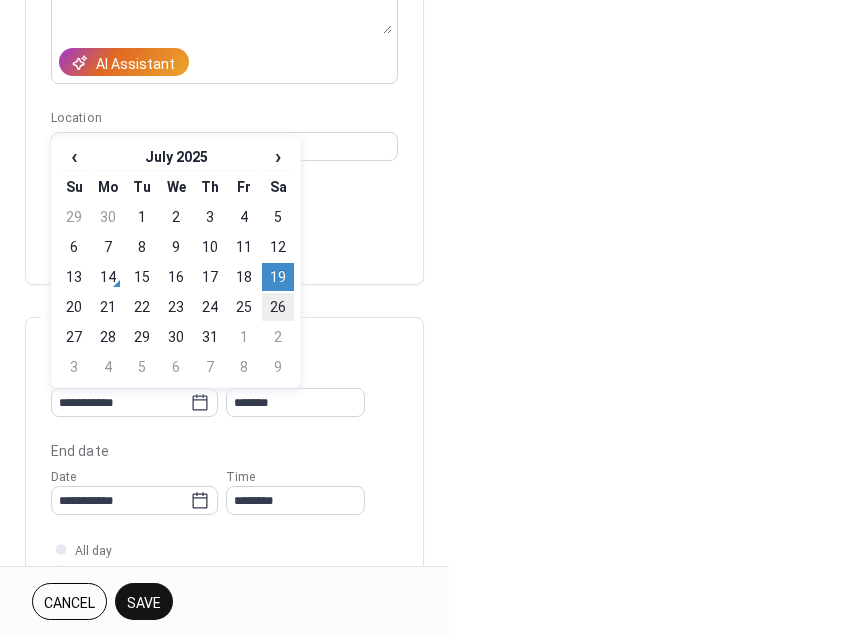 click on "26" at bounding box center [278, 307] 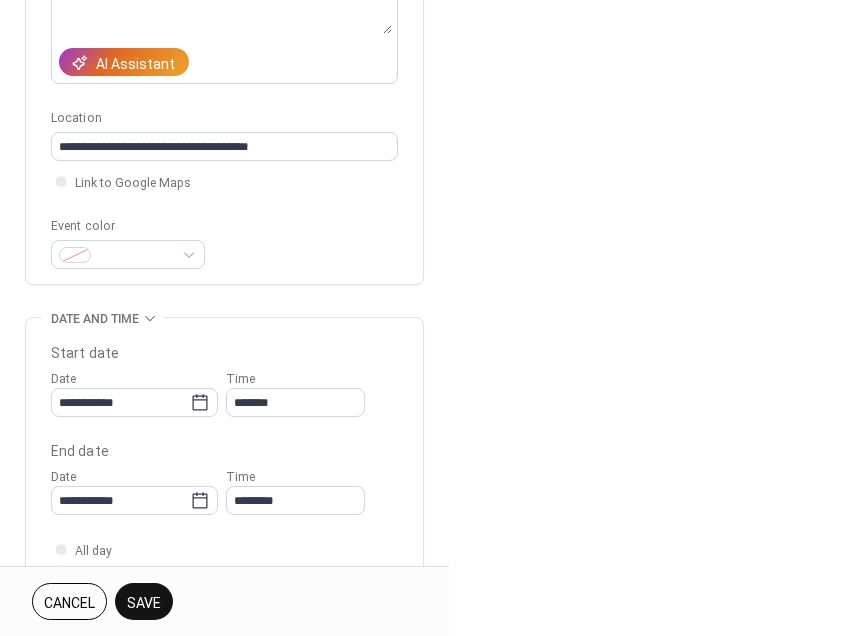 click on "Save" at bounding box center (144, 603) 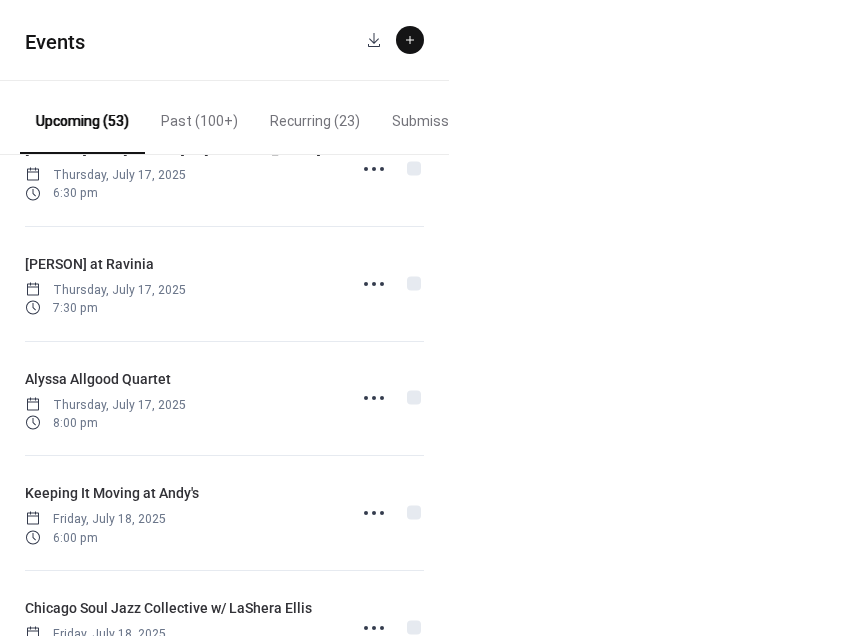 scroll, scrollTop: 586, scrollLeft: 0, axis: vertical 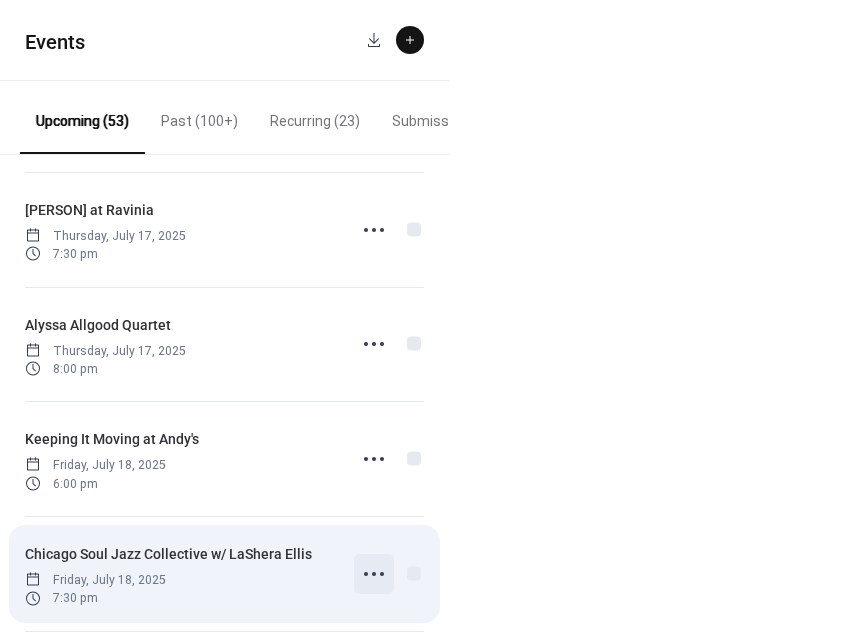 click 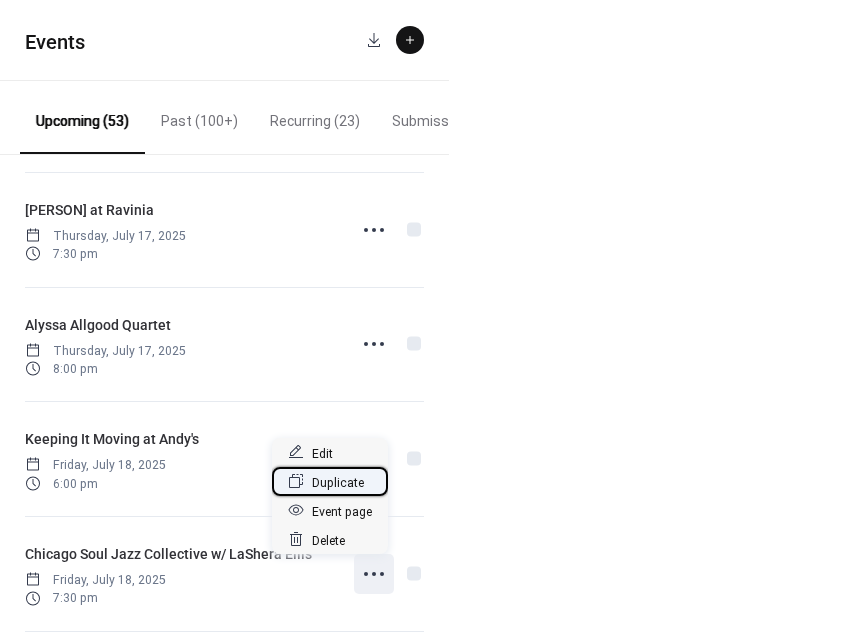 click on "Duplicate" at bounding box center [338, 482] 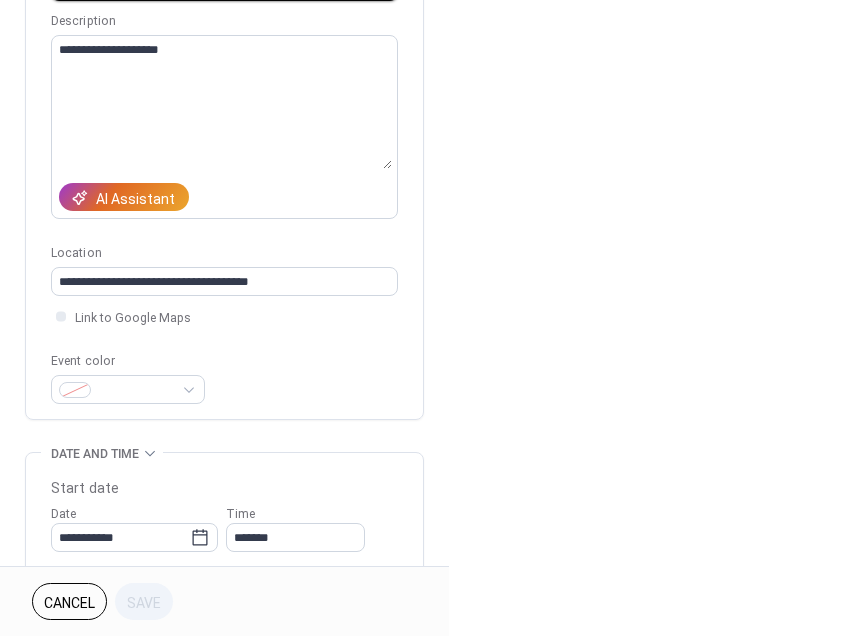 scroll, scrollTop: 336, scrollLeft: 0, axis: vertical 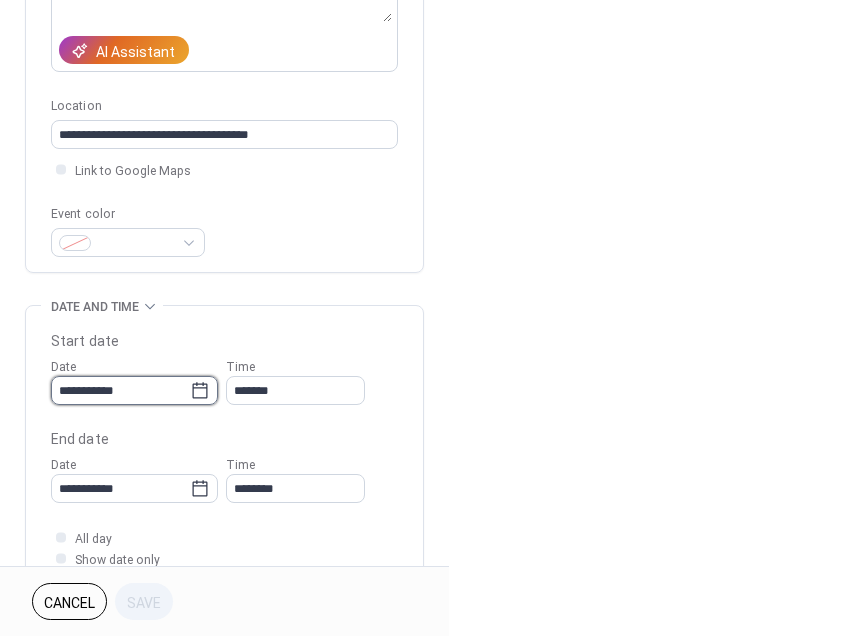 click on "**********" at bounding box center [120, 390] 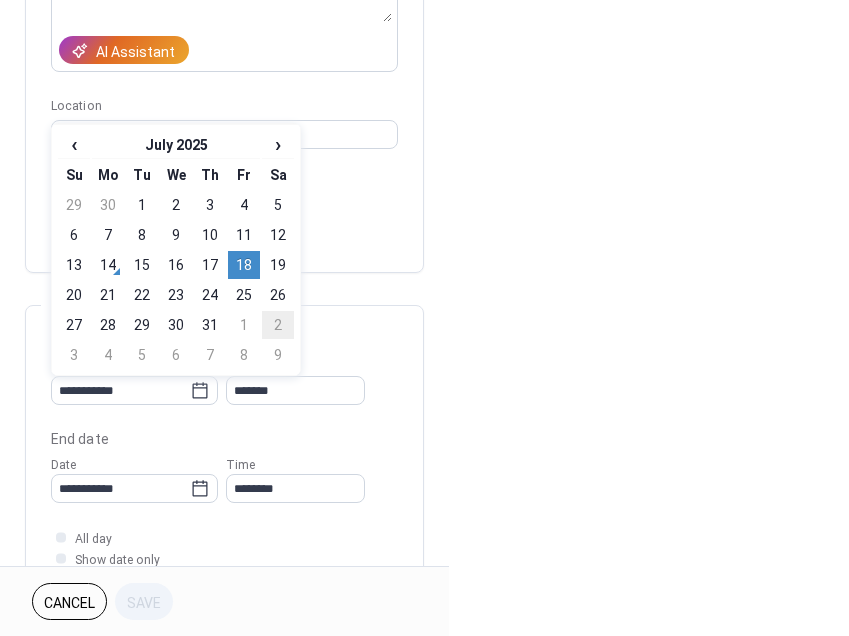 click on "2" at bounding box center [278, 325] 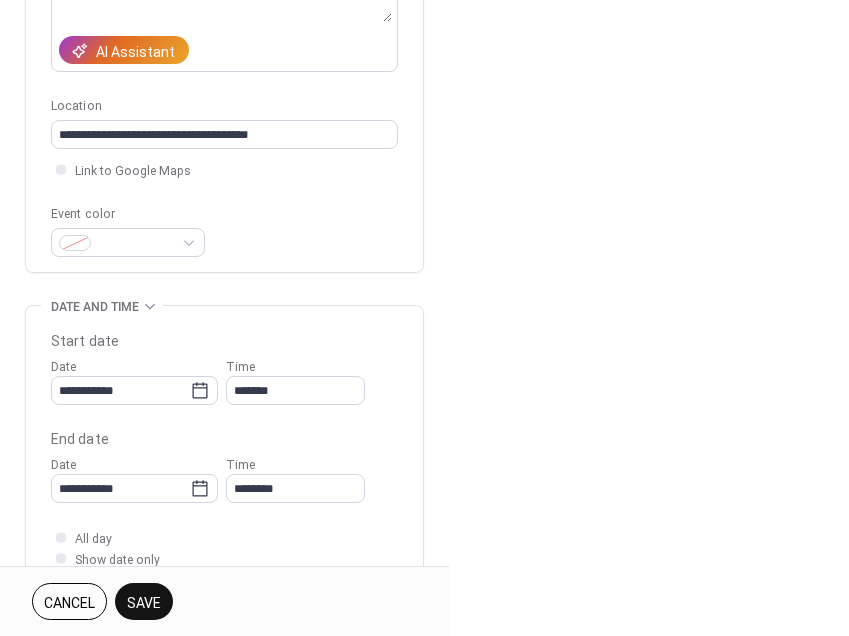 click on "Save" at bounding box center [144, 603] 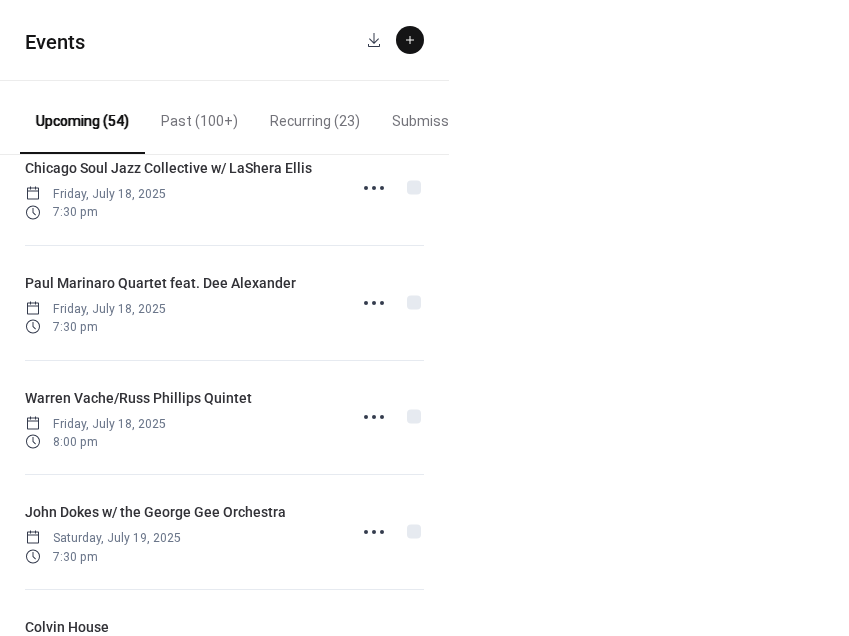 scroll, scrollTop: 1017, scrollLeft: 0, axis: vertical 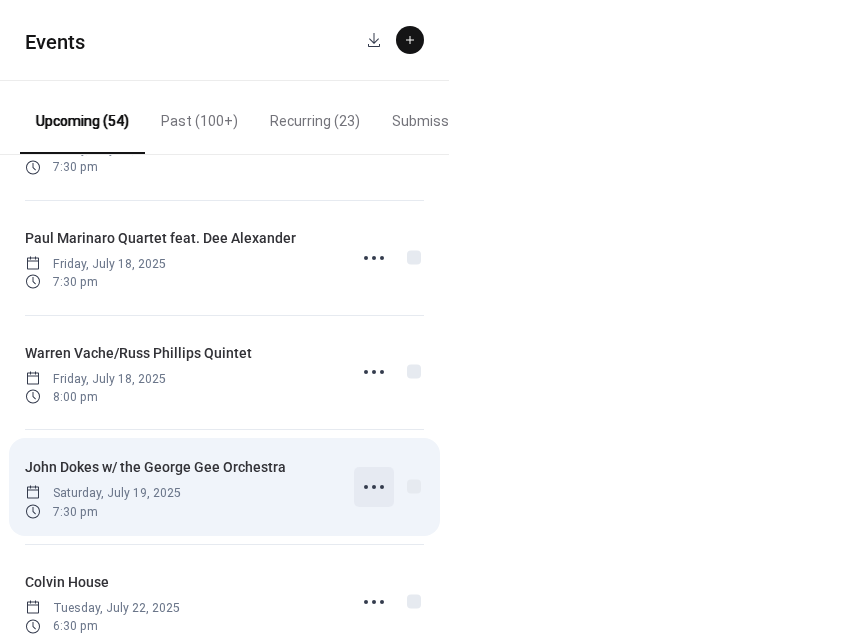 click 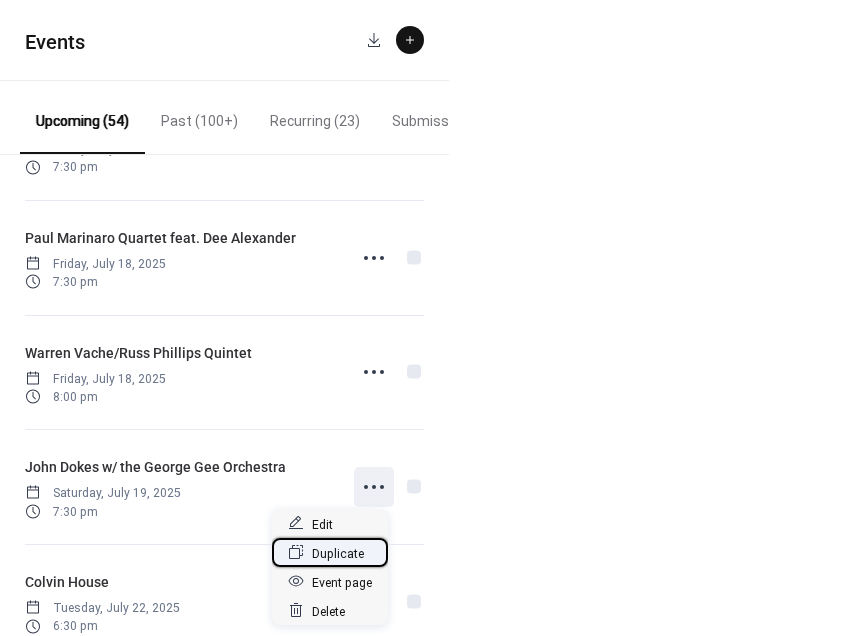 click on "Duplicate" at bounding box center [338, 553] 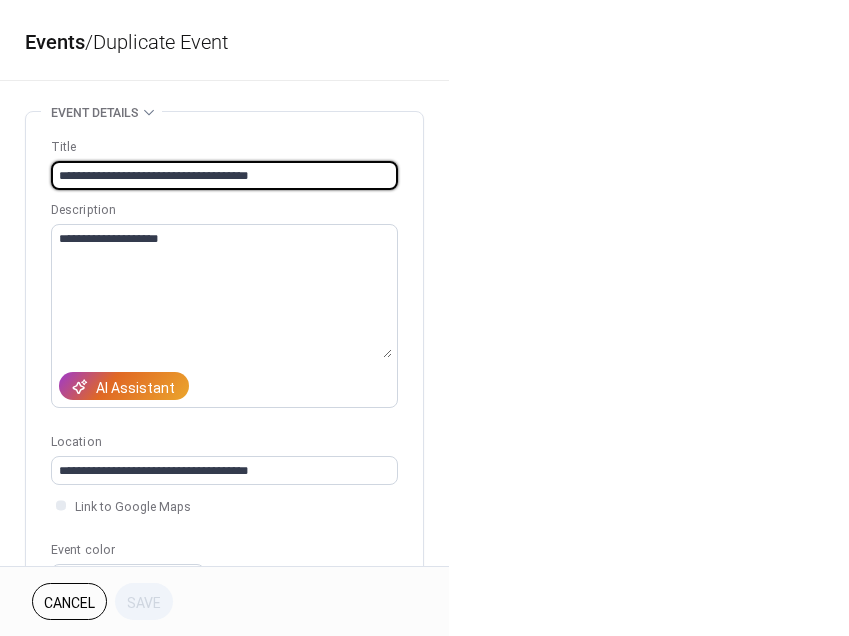 drag, startPoint x: 57, startPoint y: 178, endPoint x: 334, endPoint y: 174, distance: 277.02887 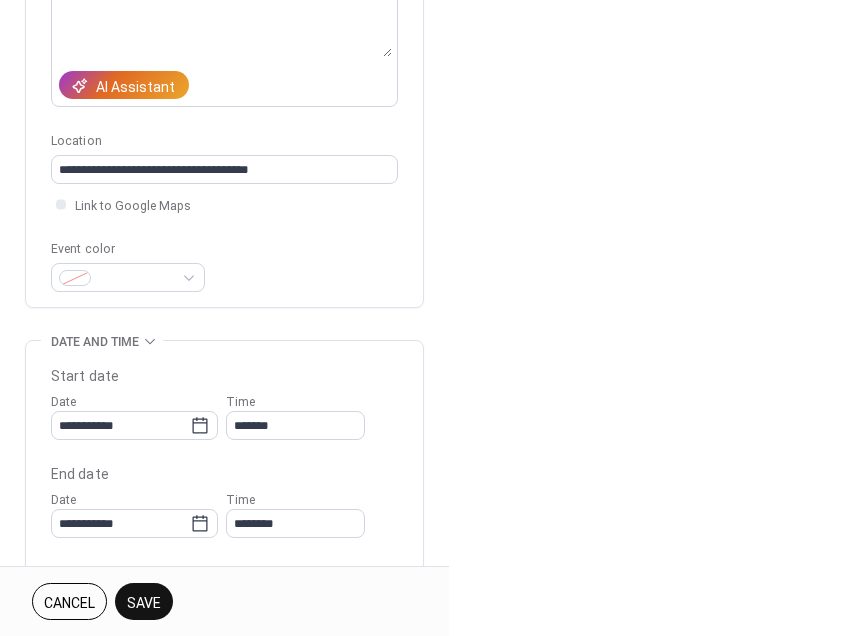 scroll, scrollTop: 341, scrollLeft: 0, axis: vertical 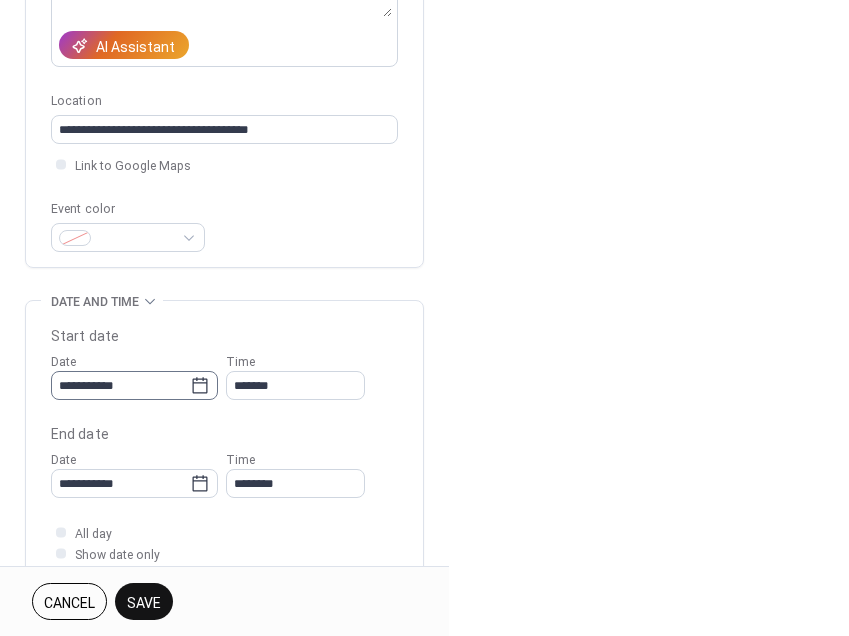 type on "**********" 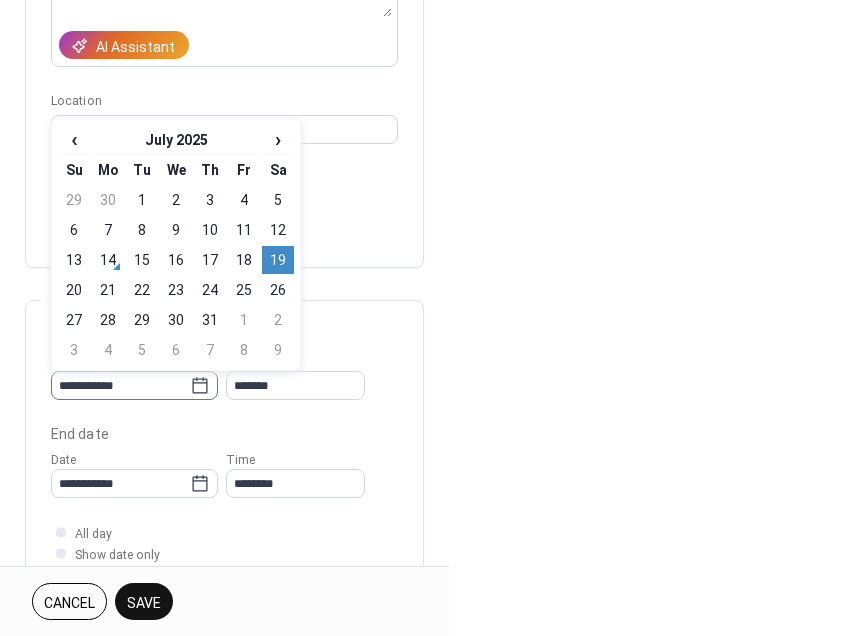 click 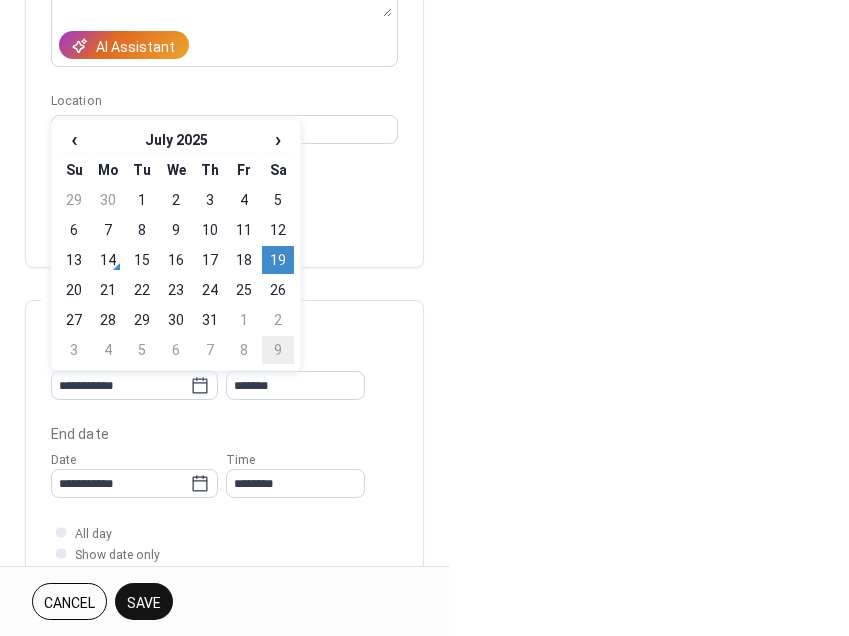 click on "9" at bounding box center [278, 350] 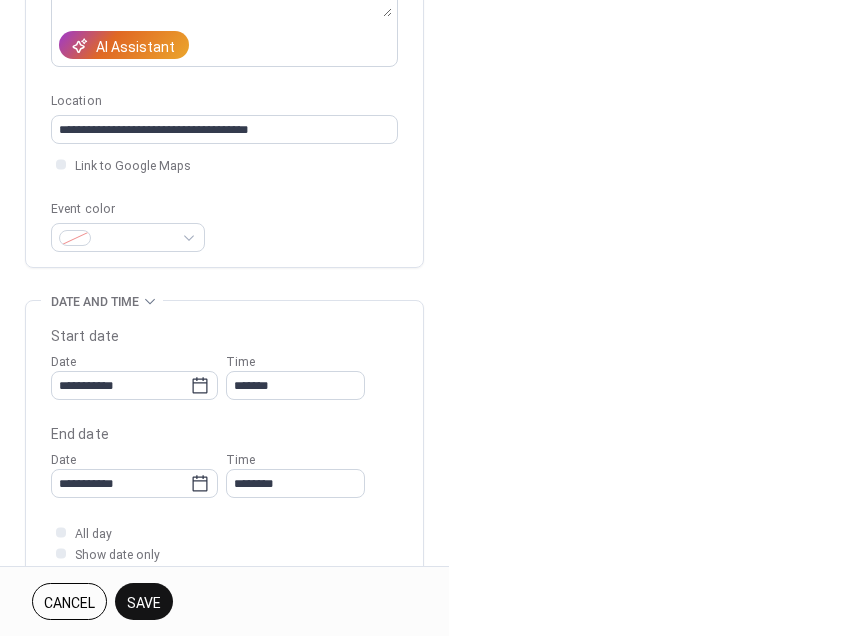 click on "Save" at bounding box center (144, 603) 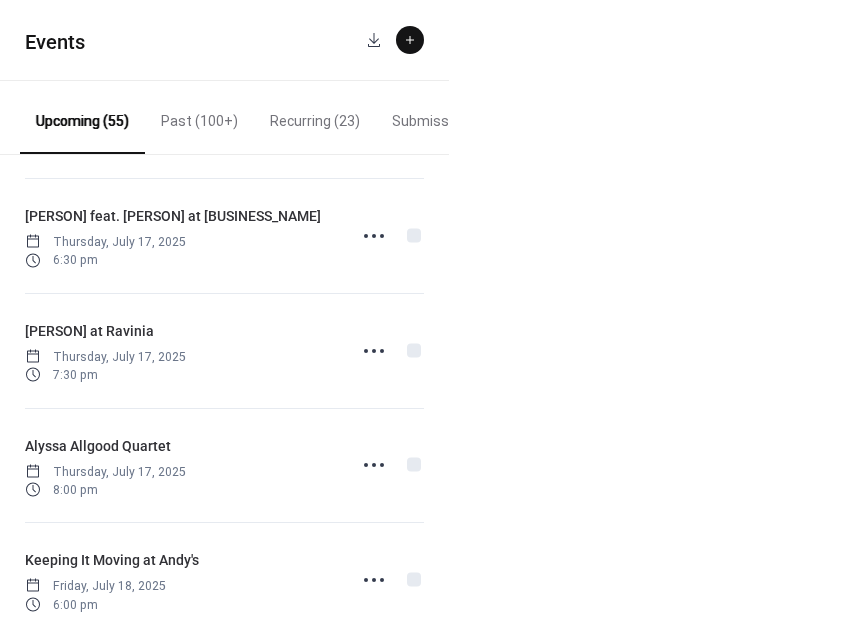 scroll, scrollTop: 685, scrollLeft: 0, axis: vertical 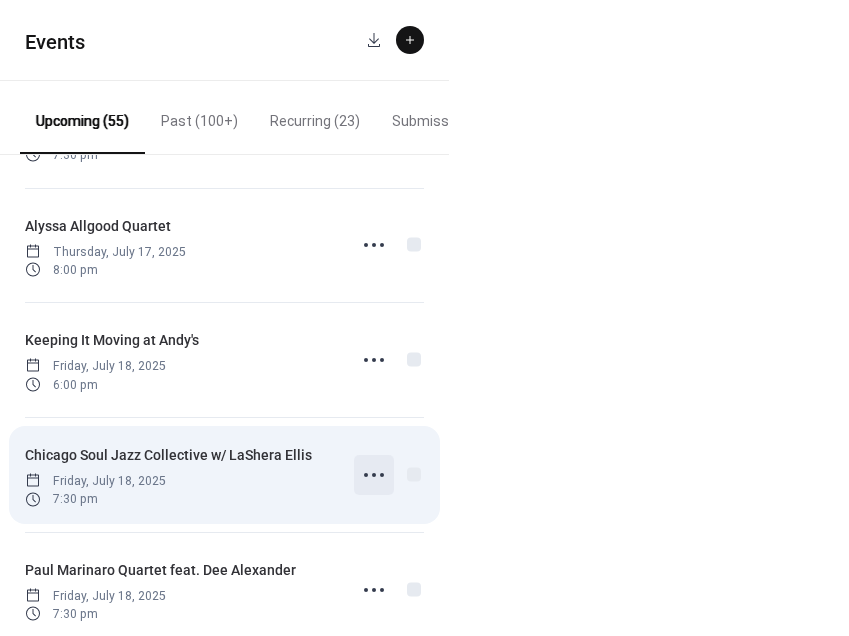click 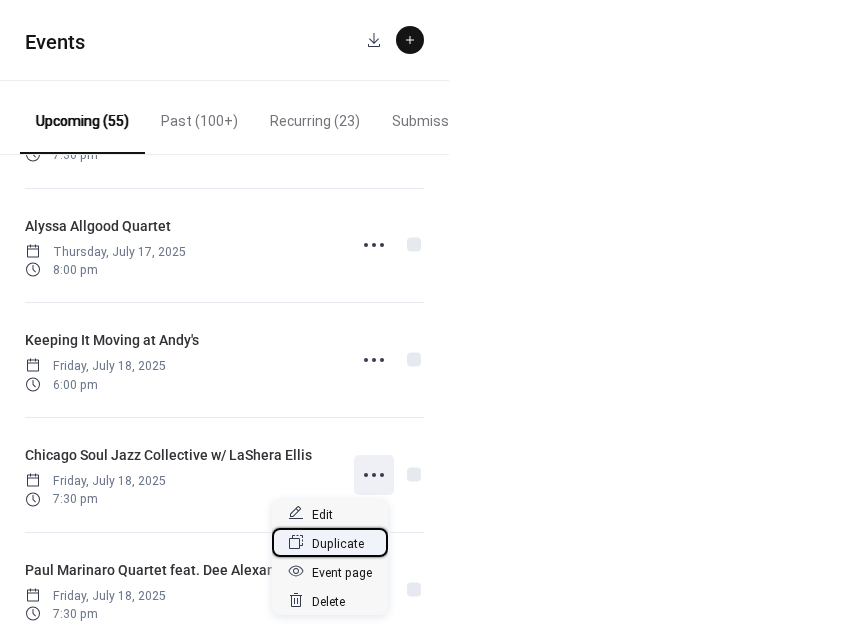 click on "Duplicate" at bounding box center (338, 543) 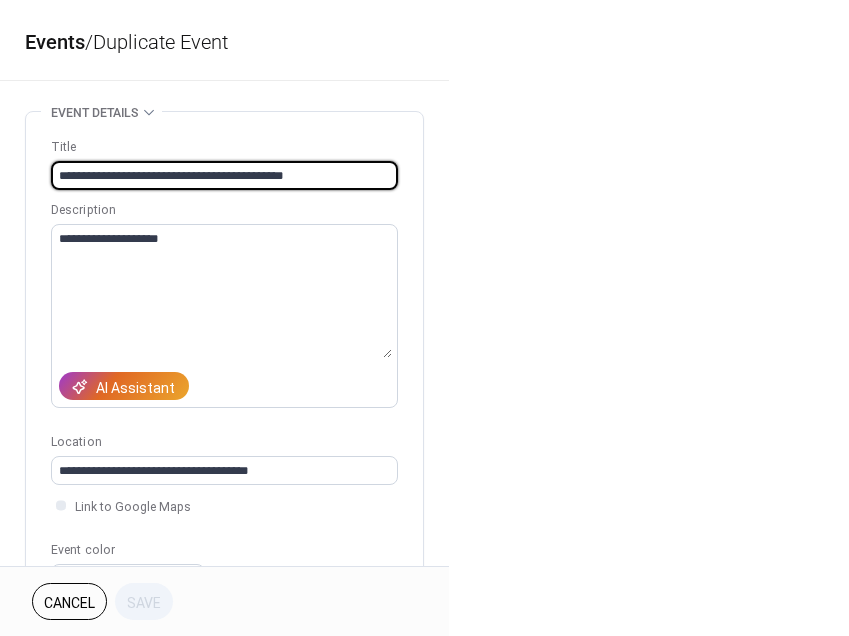 drag, startPoint x: 235, startPoint y: 175, endPoint x: 320, endPoint y: 175, distance: 85 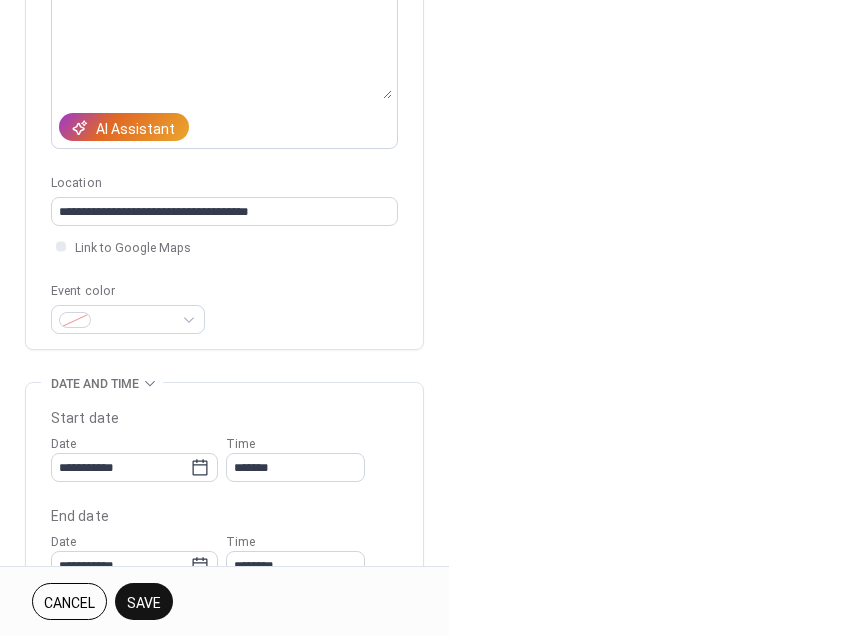 scroll, scrollTop: 416, scrollLeft: 0, axis: vertical 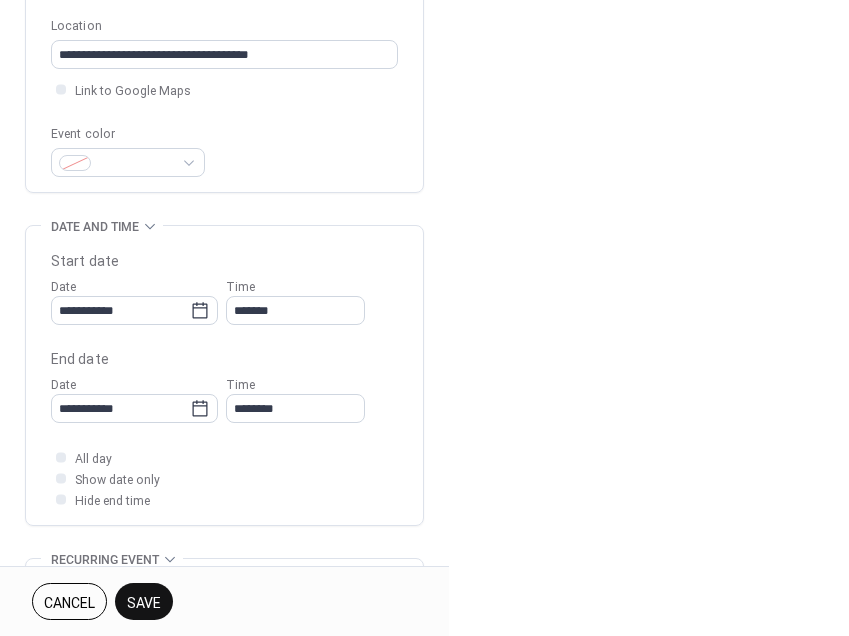 type on "**********" 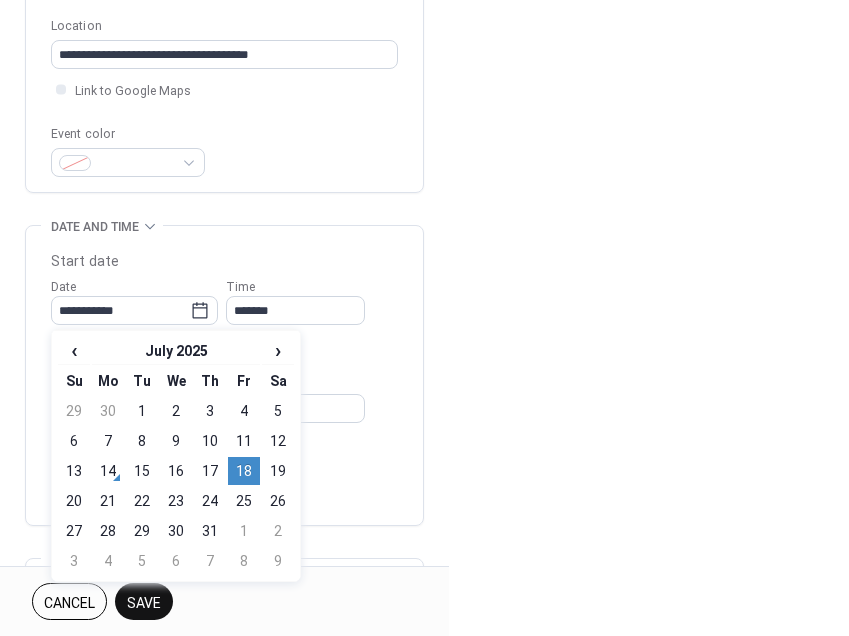 click 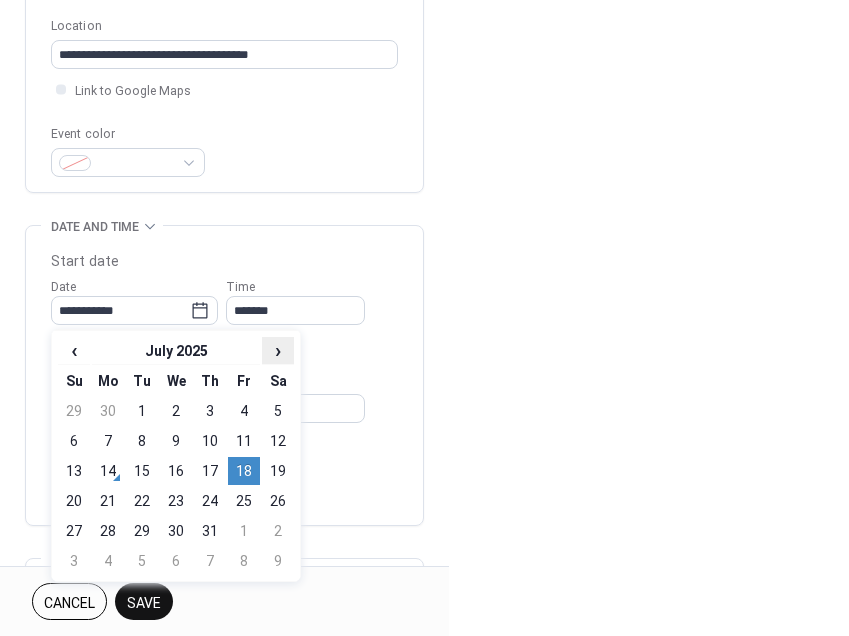 click on "›" at bounding box center [278, 350] 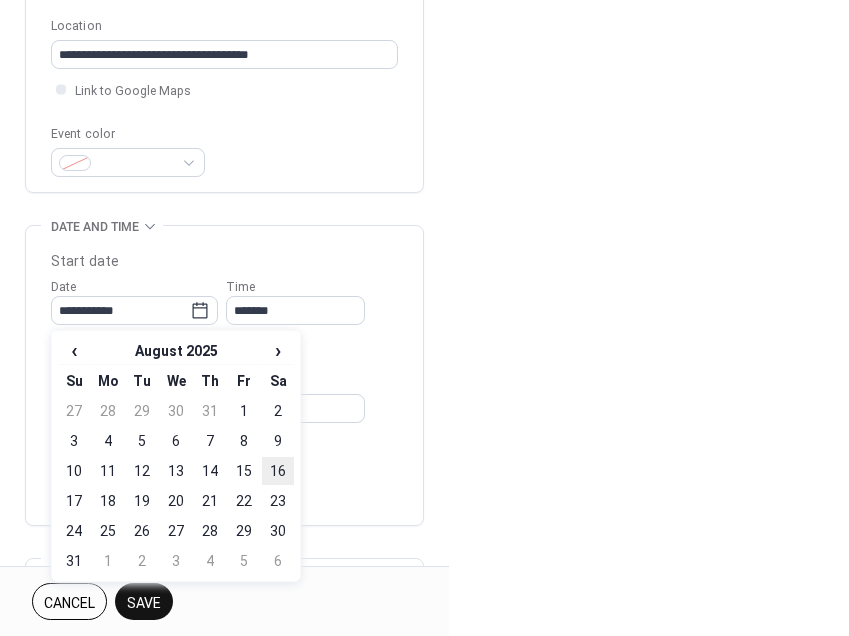 click on "16" at bounding box center [278, 471] 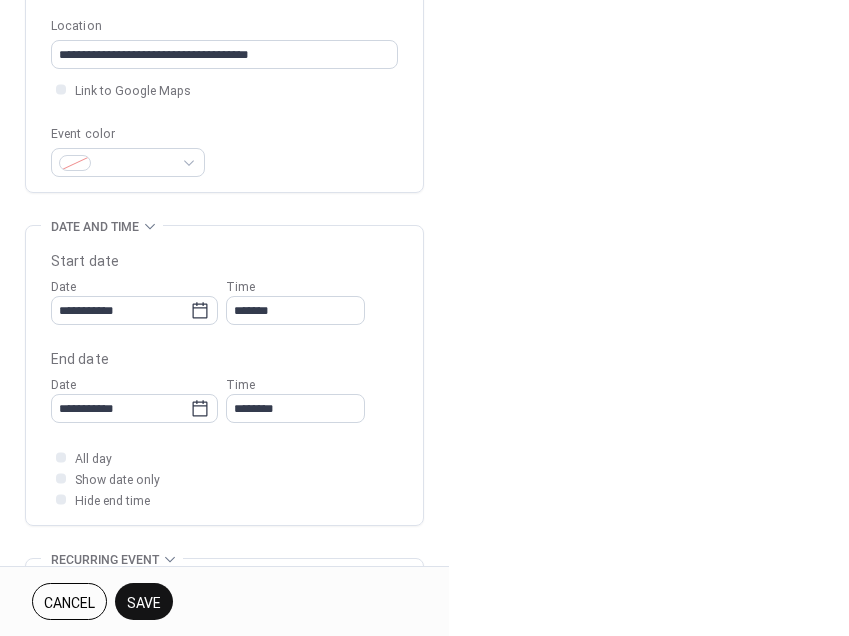 type on "**********" 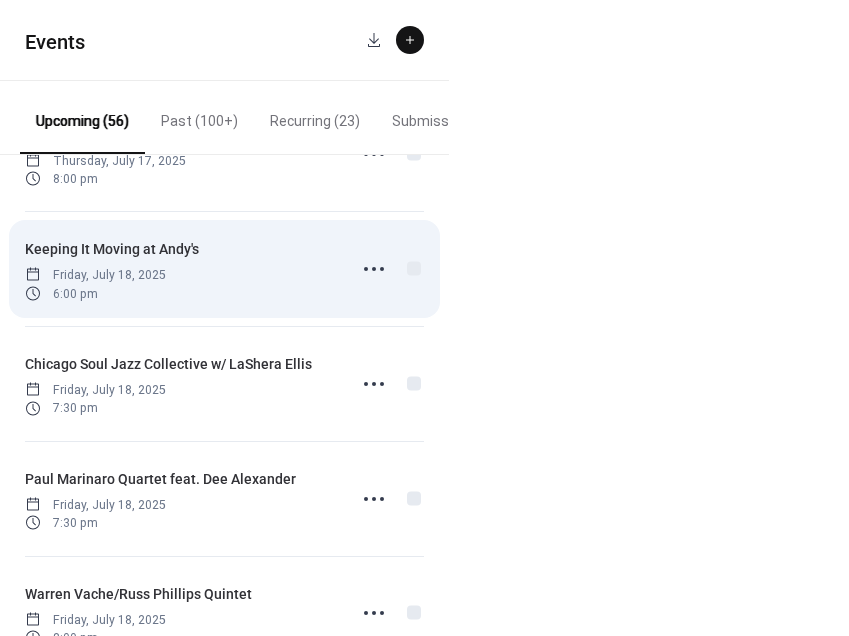 scroll, scrollTop: 854, scrollLeft: 0, axis: vertical 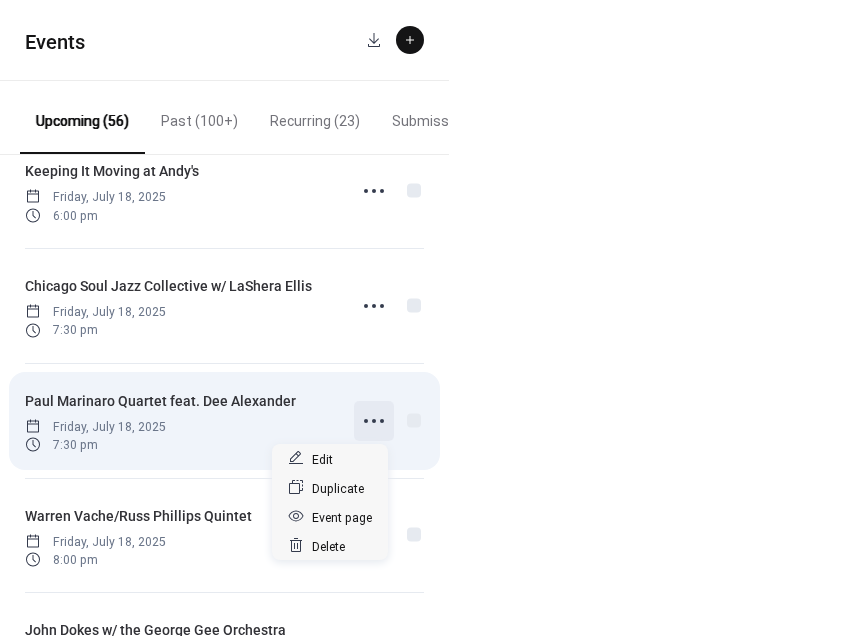 click 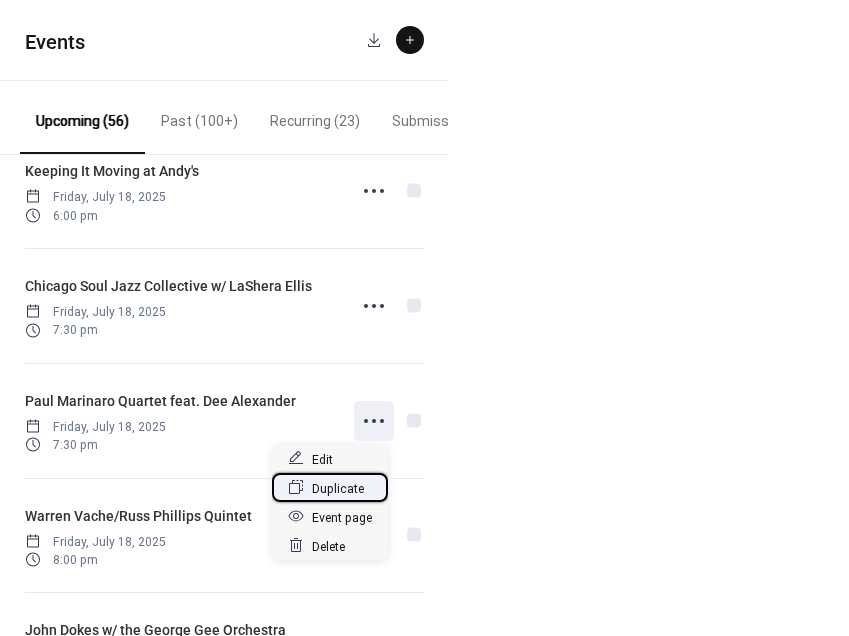 click on "Duplicate" at bounding box center (338, 488) 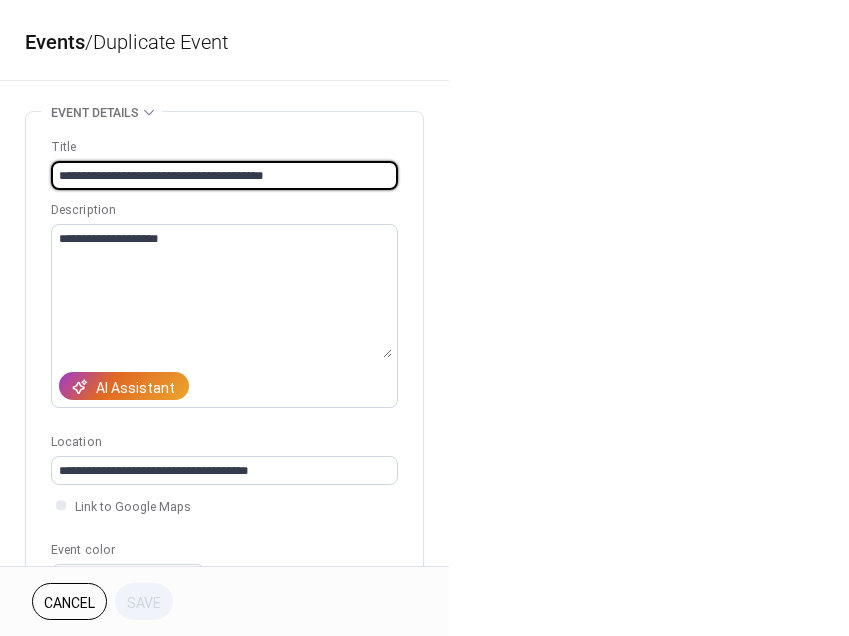 drag, startPoint x: 290, startPoint y: 174, endPoint x: -10, endPoint y: 167, distance: 300.08167 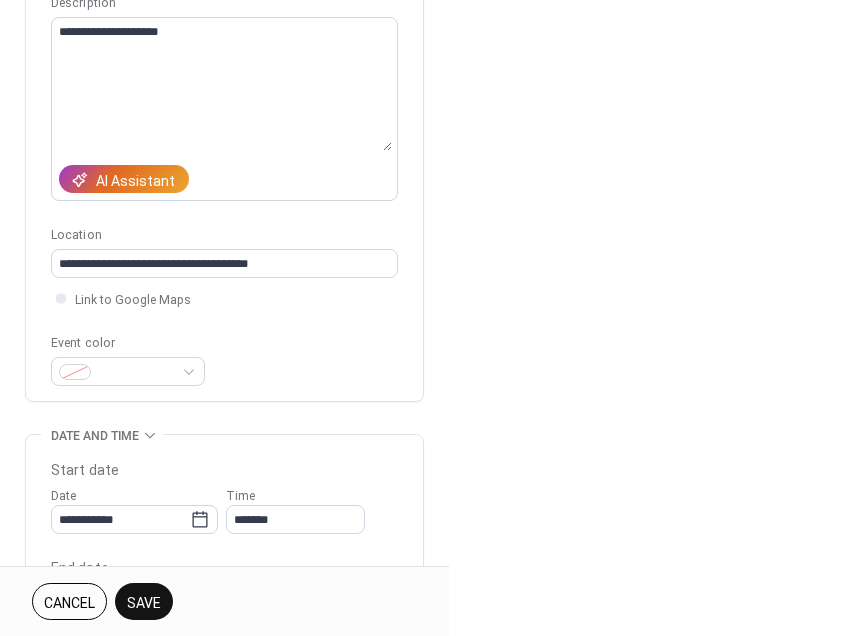 scroll, scrollTop: 311, scrollLeft: 0, axis: vertical 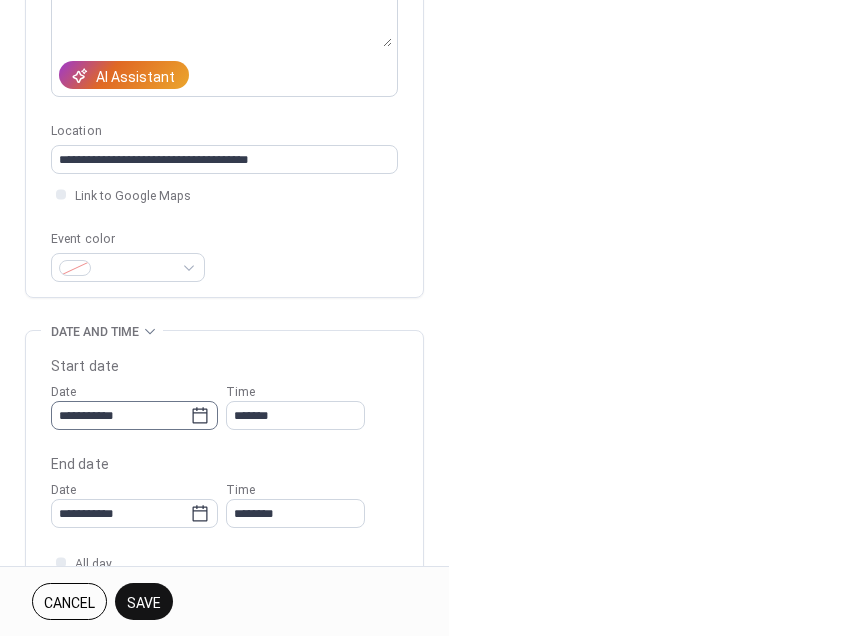 type on "**********" 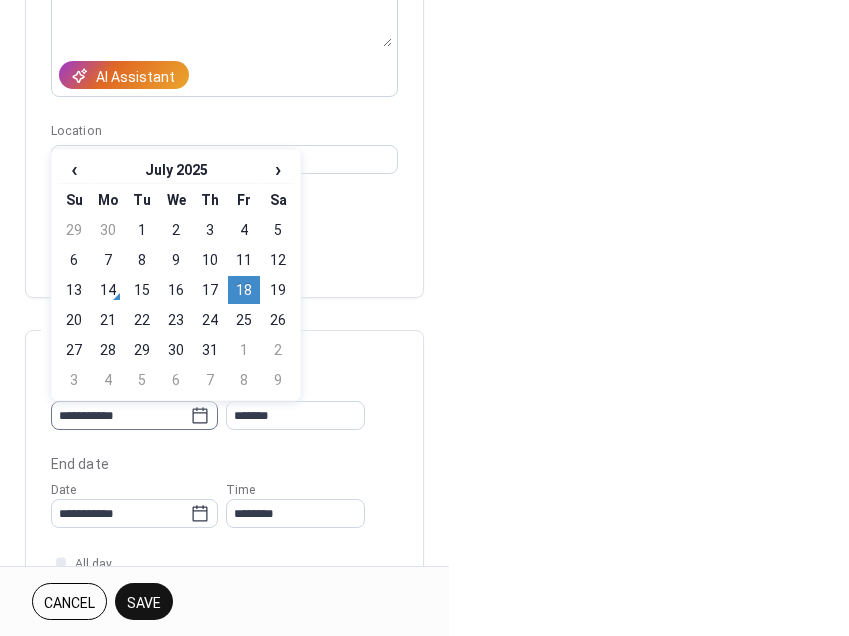 click 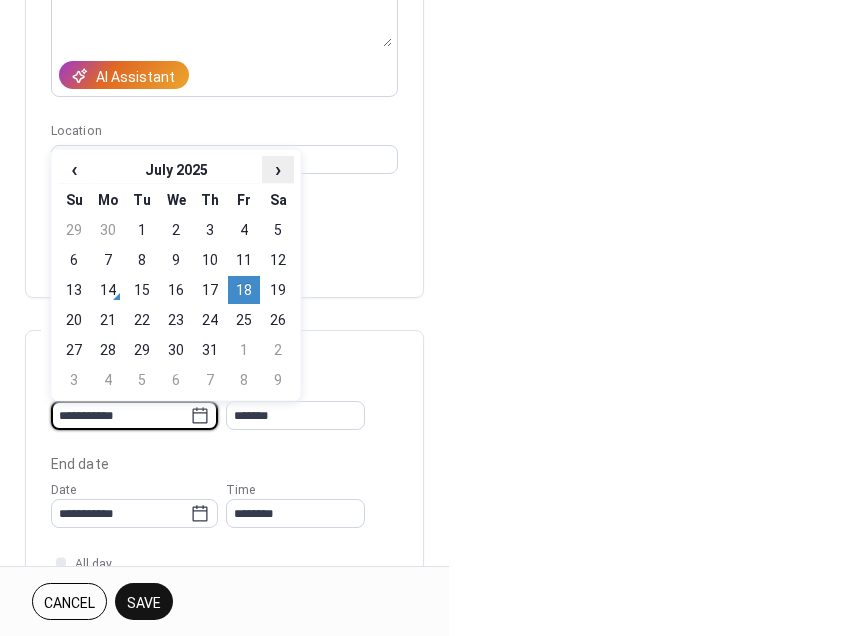 click on "›" at bounding box center [278, 169] 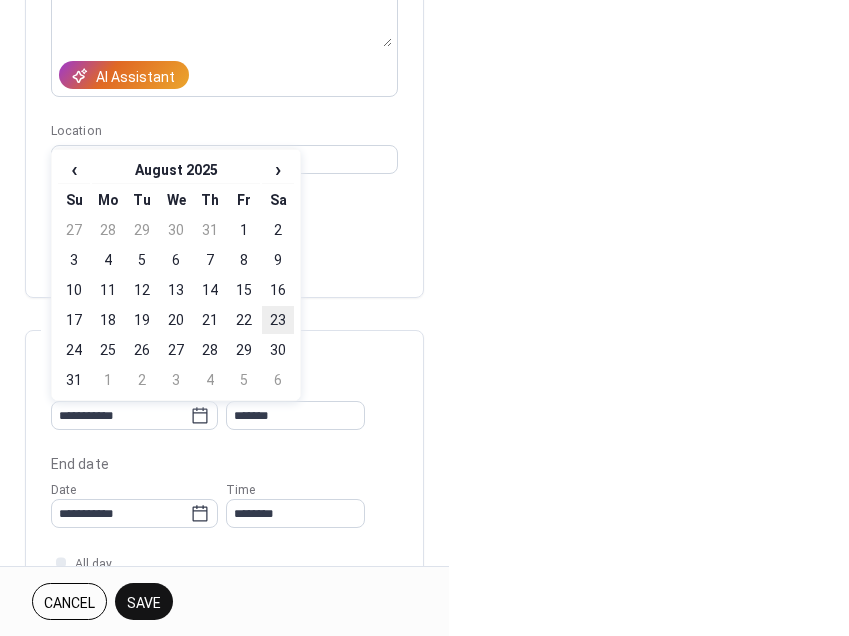 click on "23" at bounding box center (278, 320) 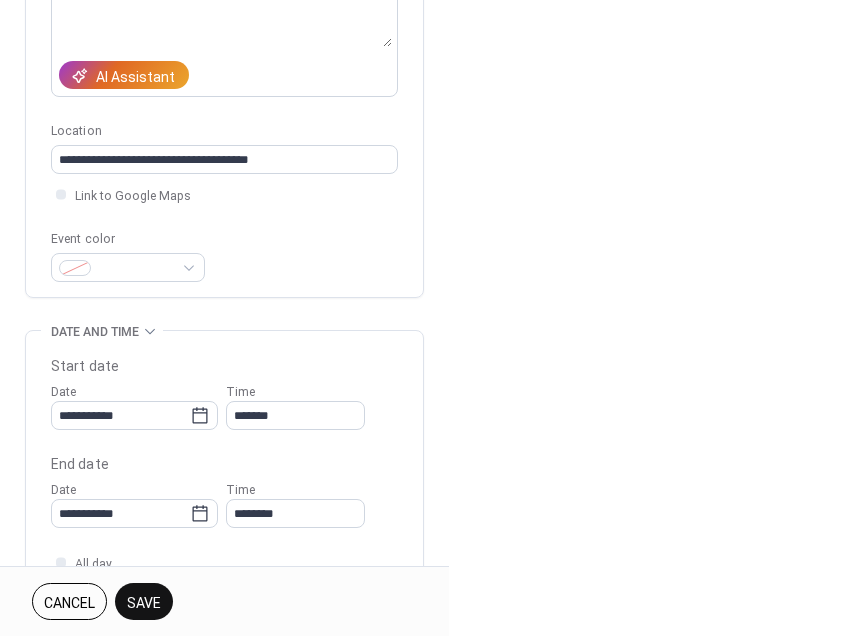 click on "Save" at bounding box center (144, 603) 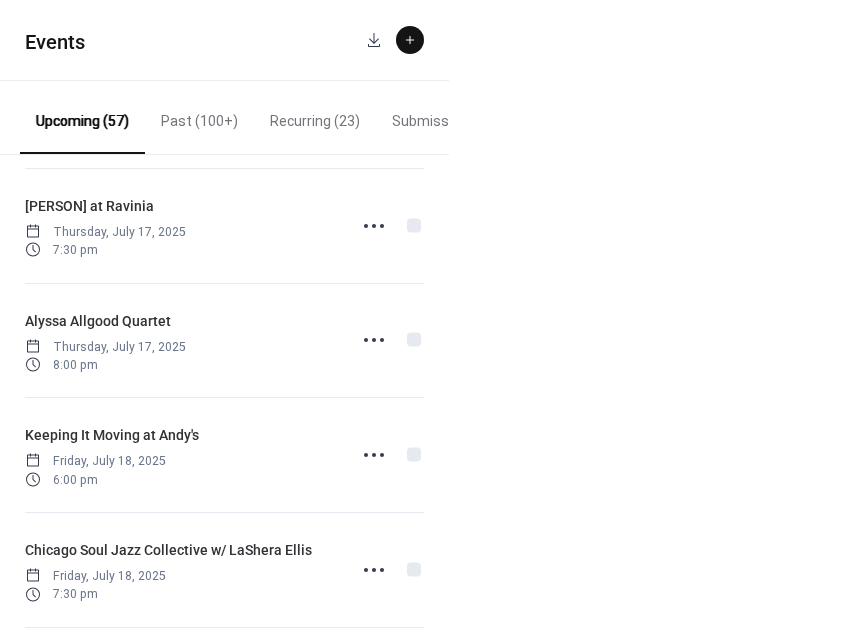 scroll, scrollTop: 658, scrollLeft: 0, axis: vertical 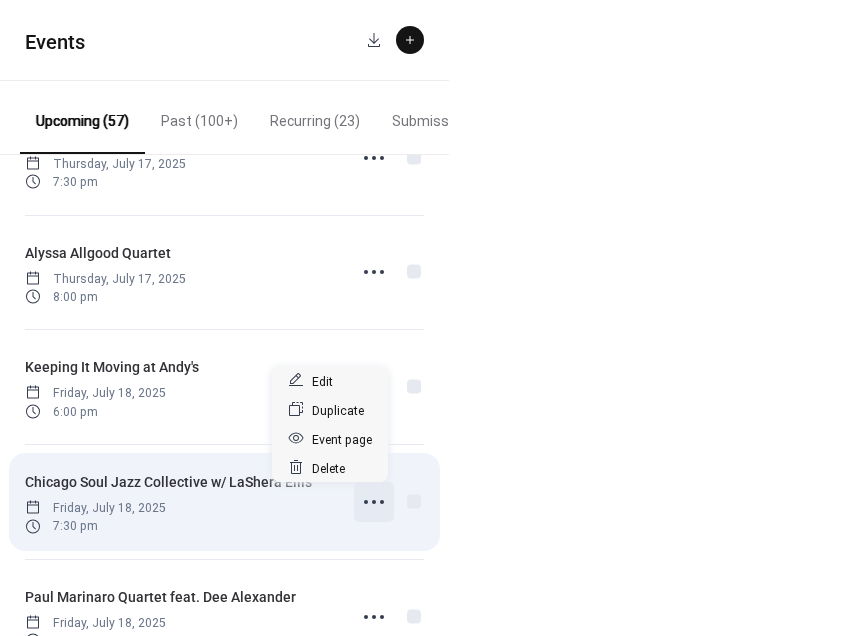 click 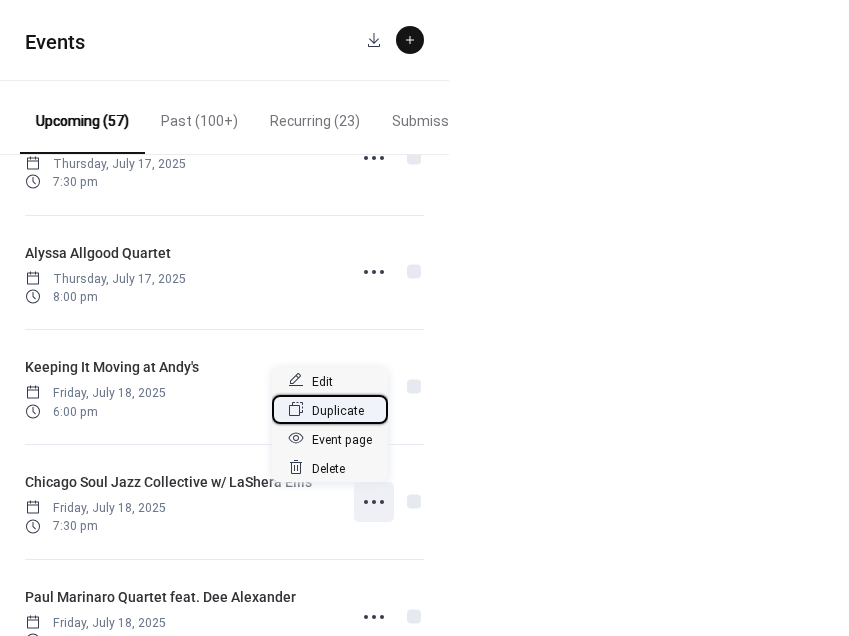 click on "Duplicate" at bounding box center [338, 410] 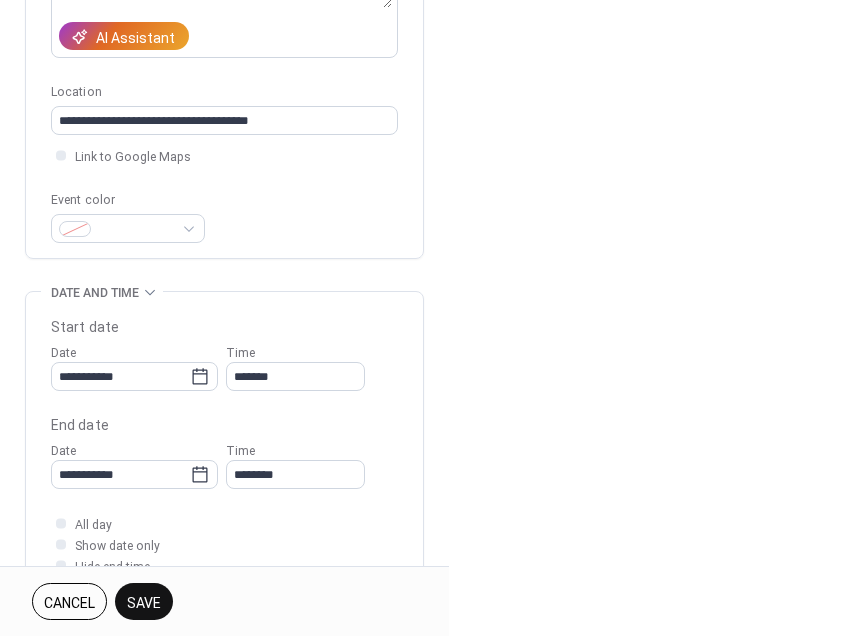 scroll, scrollTop: 382, scrollLeft: 0, axis: vertical 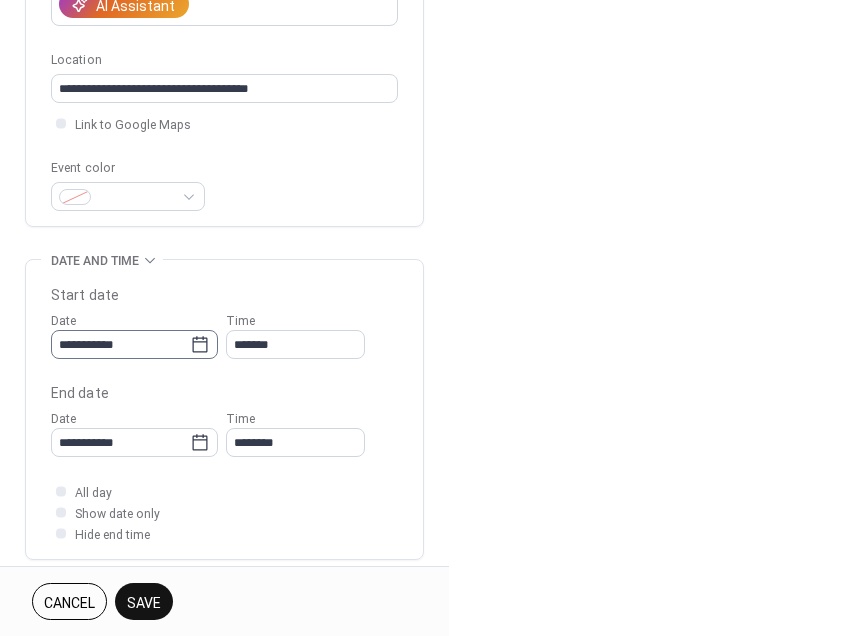 type on "**********" 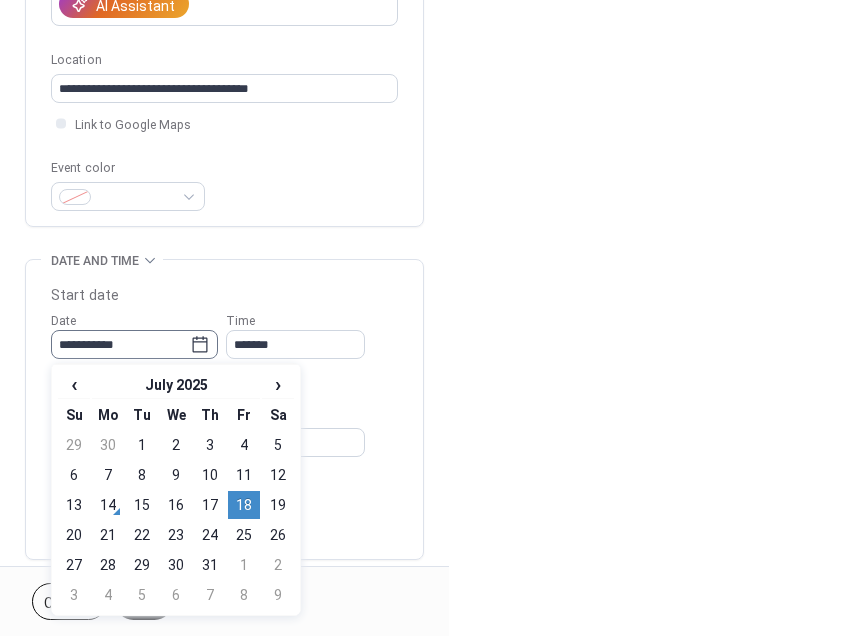 click 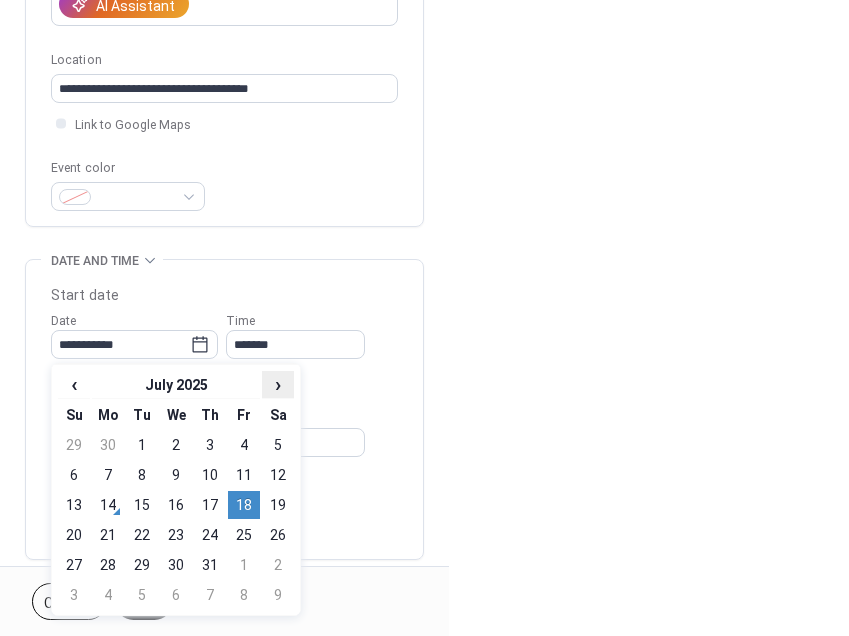 click on "›" at bounding box center [278, 384] 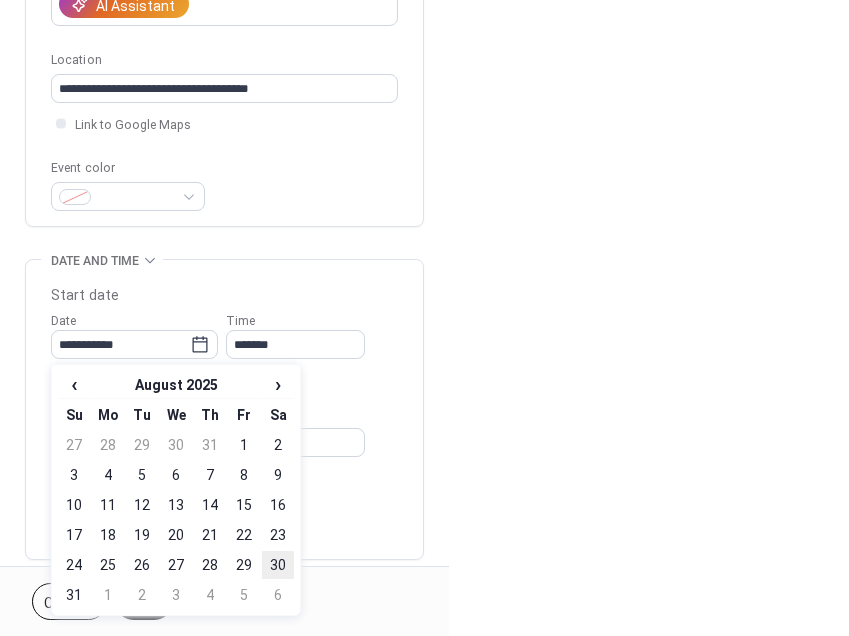 click on "30" at bounding box center [278, 565] 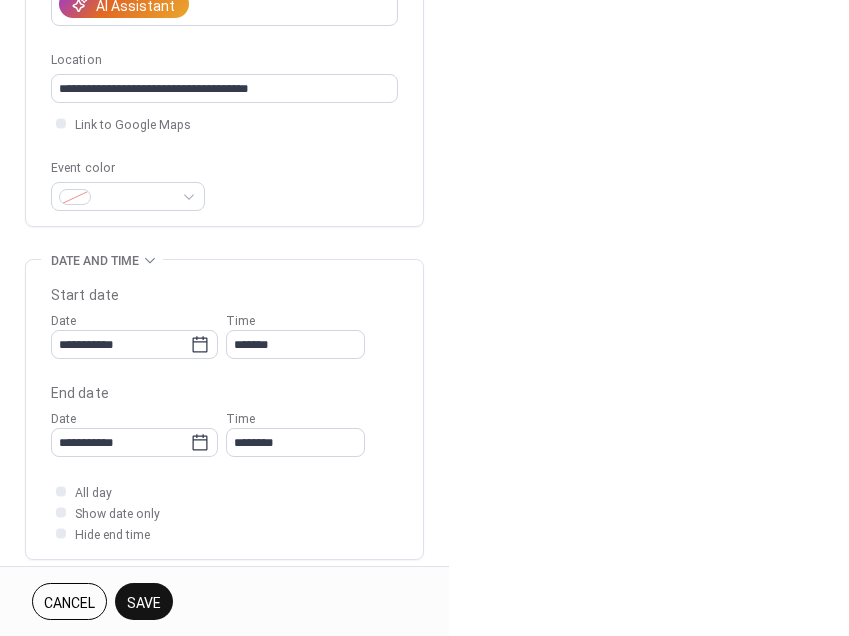 click on "Save" at bounding box center (144, 603) 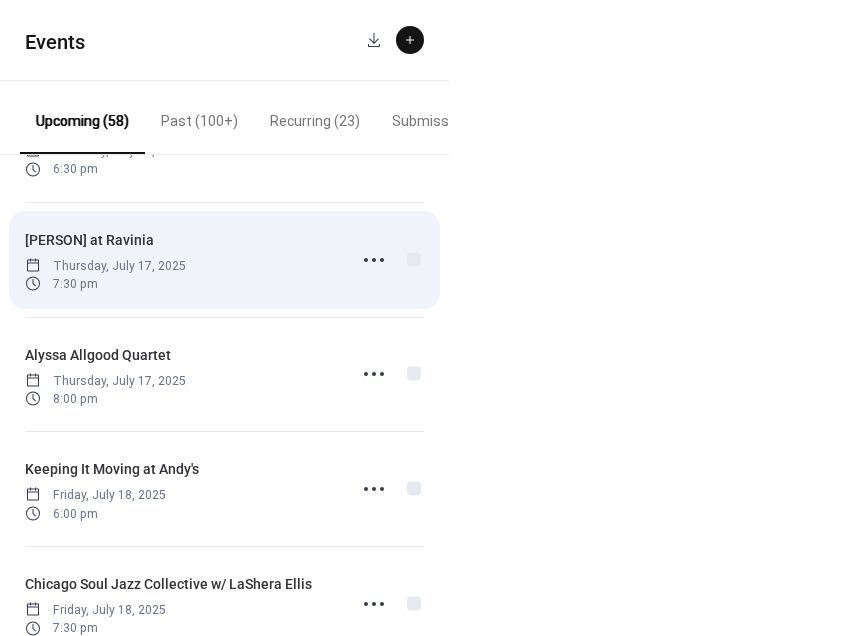 scroll, scrollTop: 682, scrollLeft: 0, axis: vertical 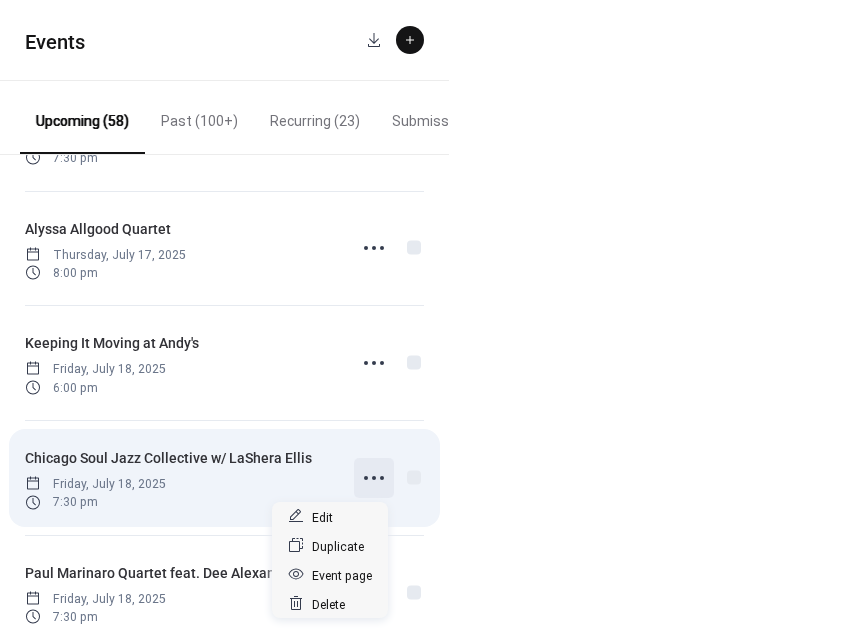 click 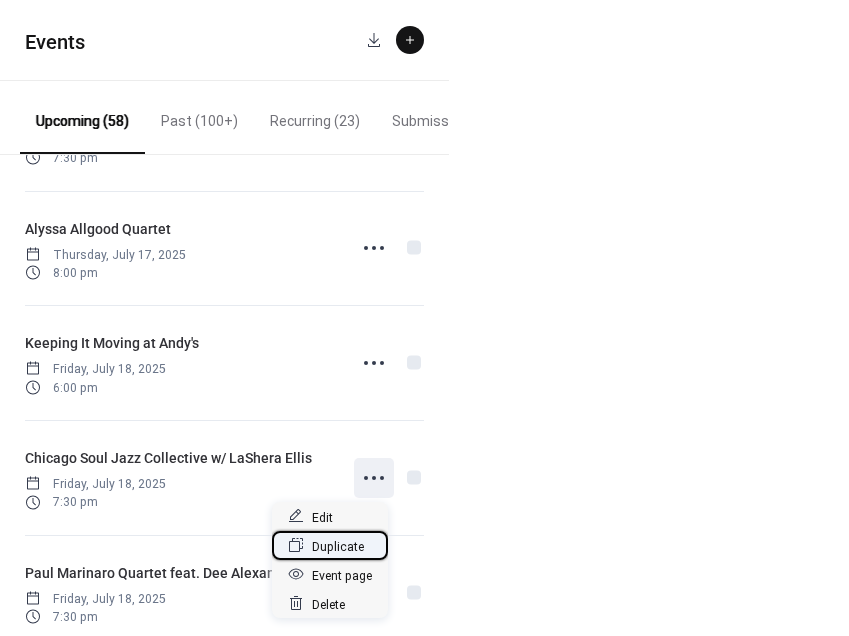 click on "Duplicate" at bounding box center (338, 546) 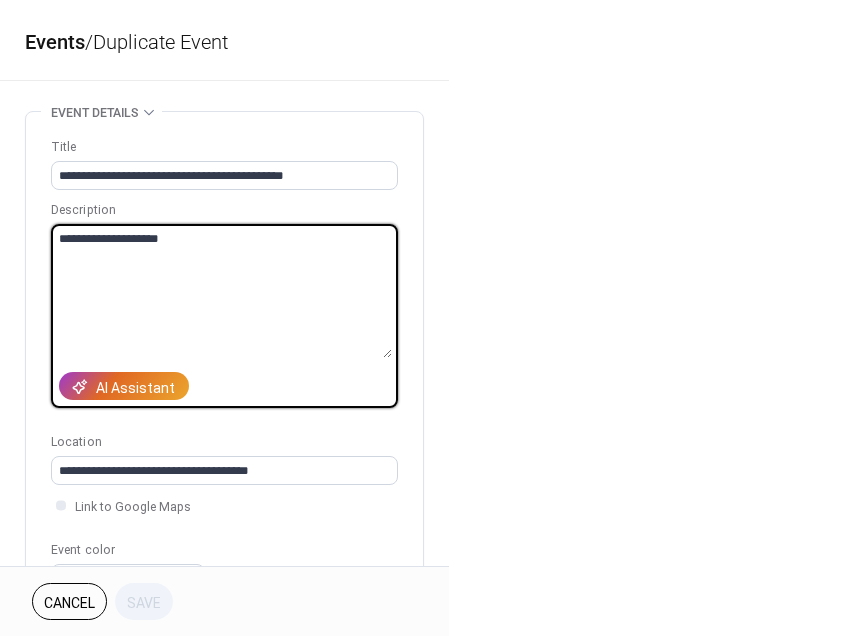 click on "**********" at bounding box center (221, 291) 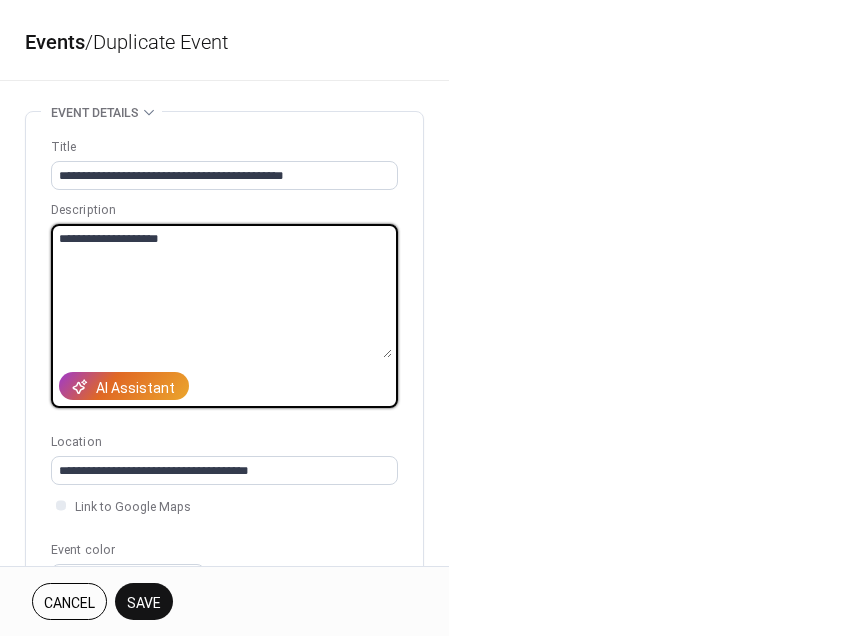 click on "**********" at bounding box center (221, 291) 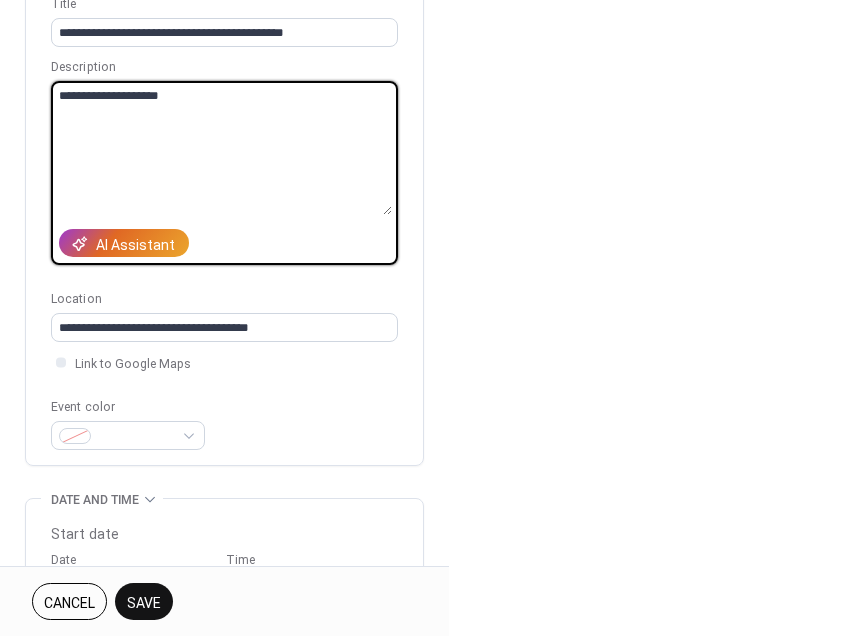 scroll, scrollTop: 282, scrollLeft: 0, axis: vertical 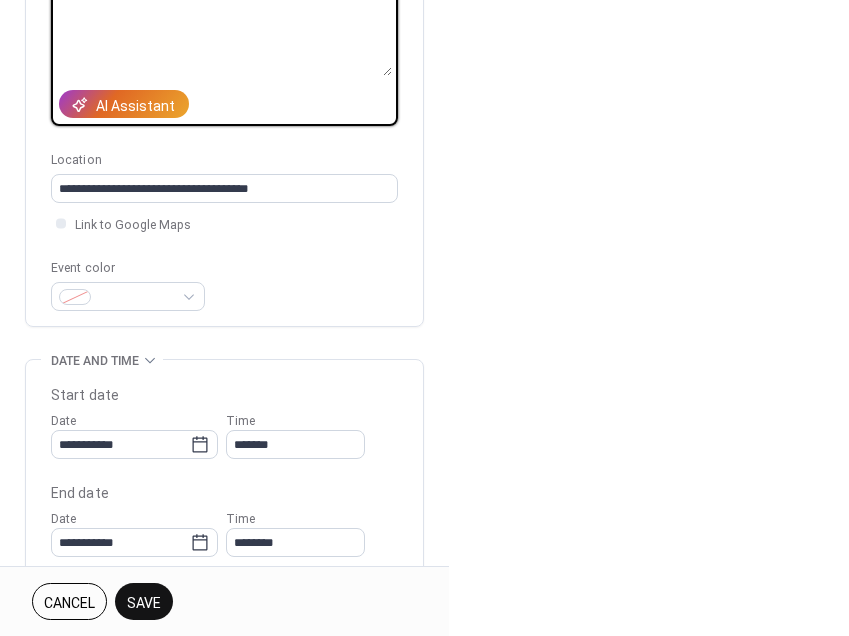 type on "**********" 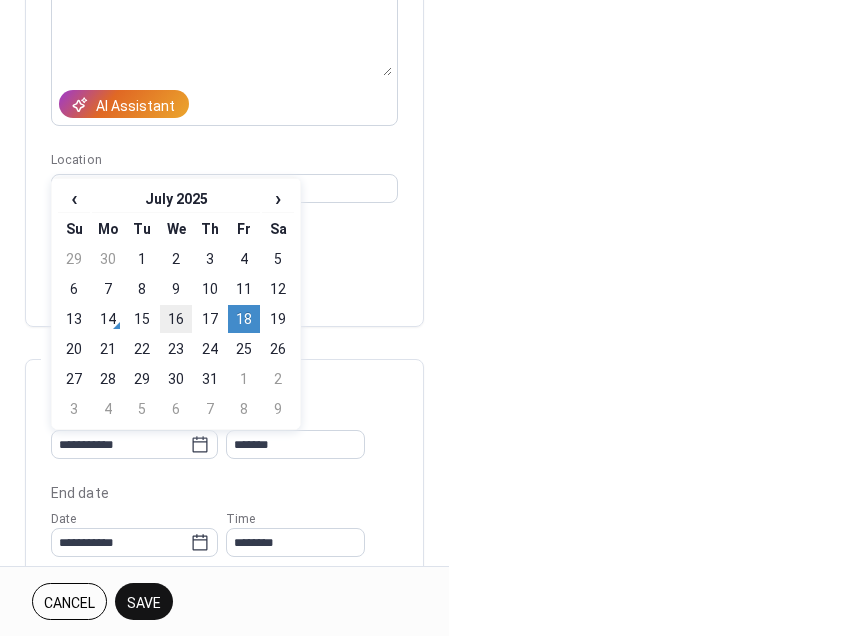 click on "16" at bounding box center [176, 319] 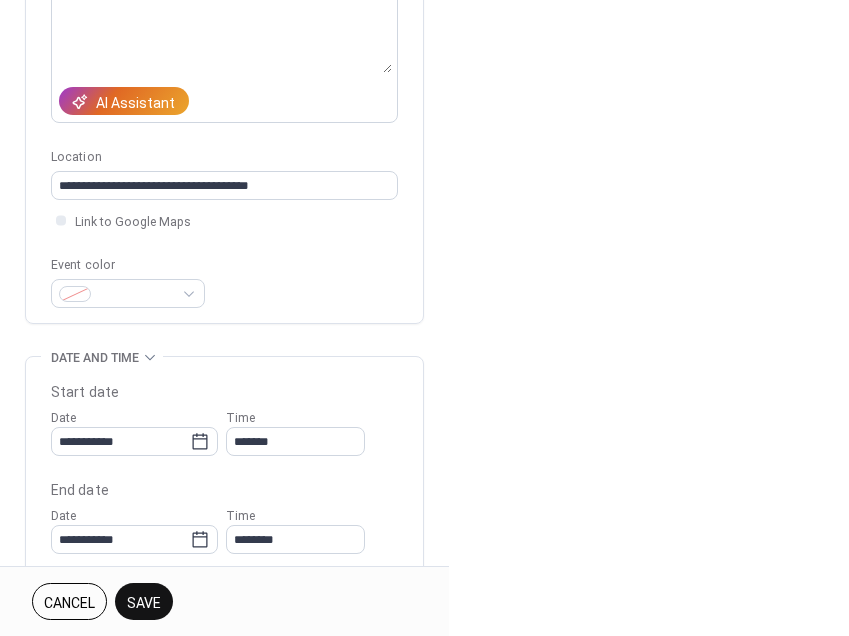 scroll, scrollTop: 367, scrollLeft: 0, axis: vertical 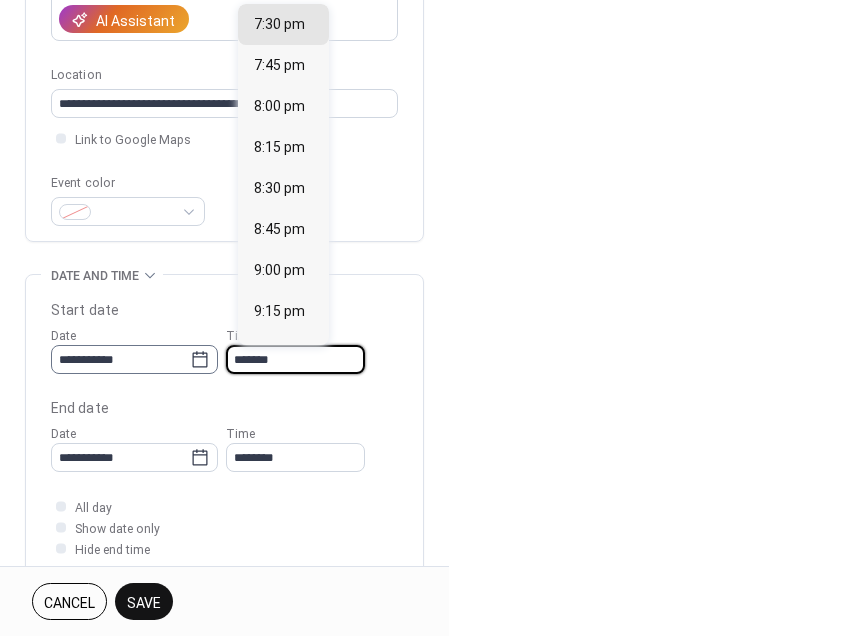 drag, startPoint x: 289, startPoint y: 359, endPoint x: 193, endPoint y: 360, distance: 96.00521 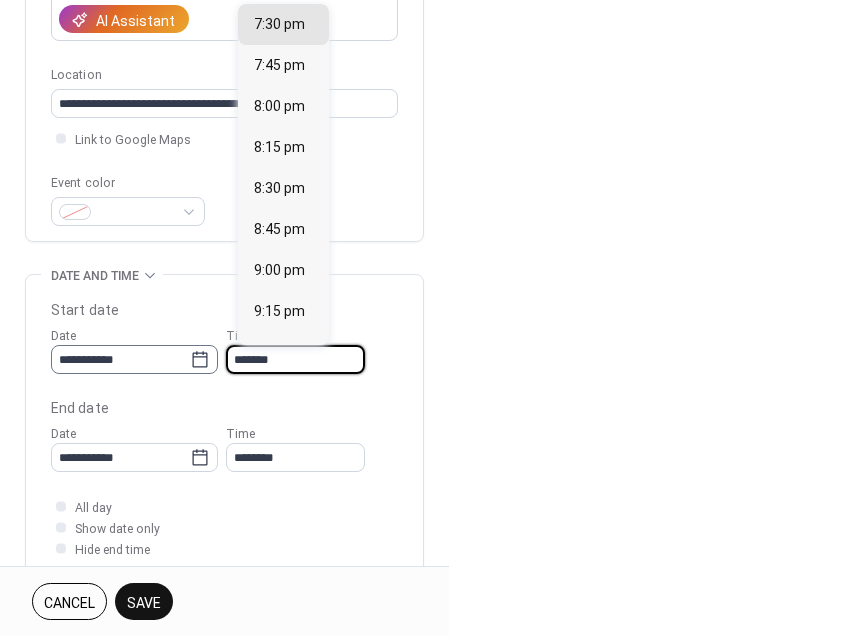 click on "**********" at bounding box center (224, 349) 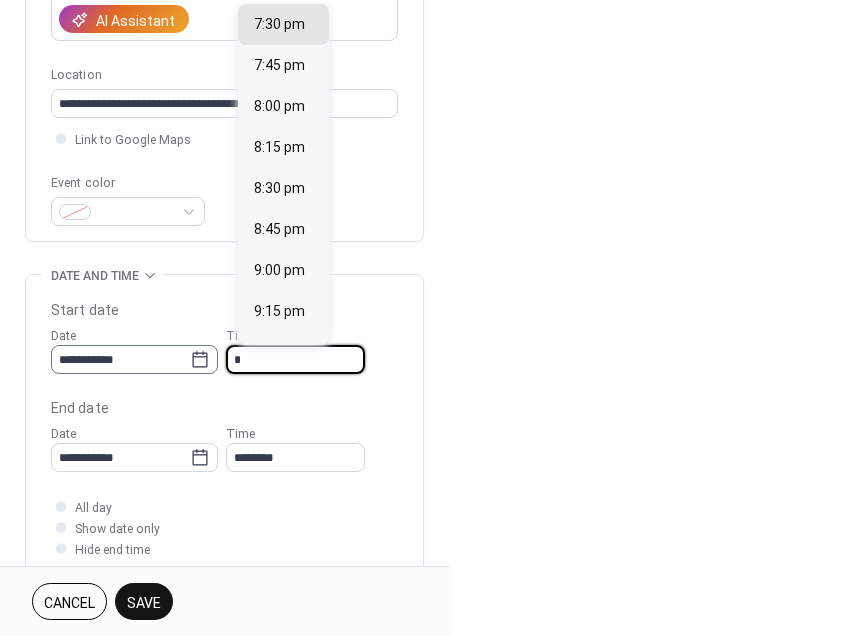 scroll, scrollTop: 984, scrollLeft: 0, axis: vertical 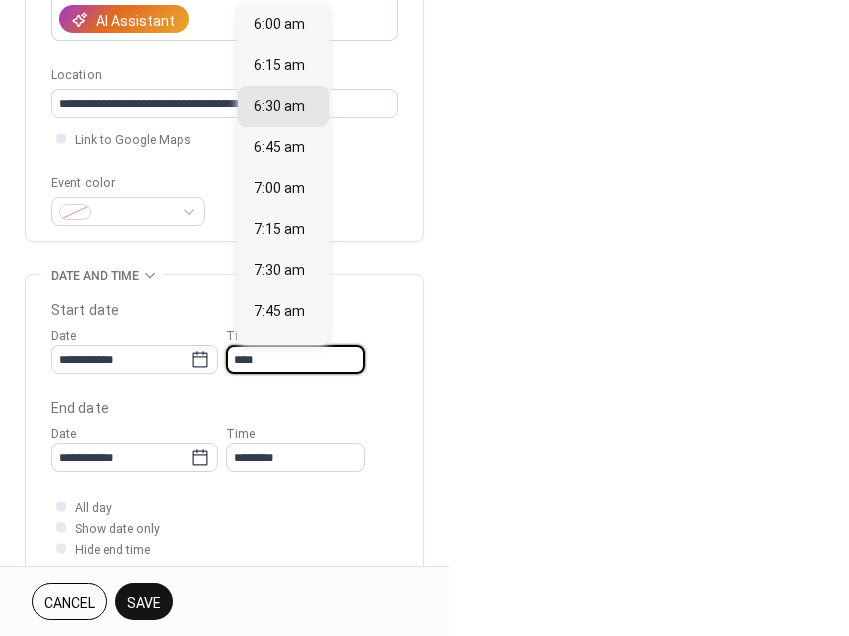 type on "*******" 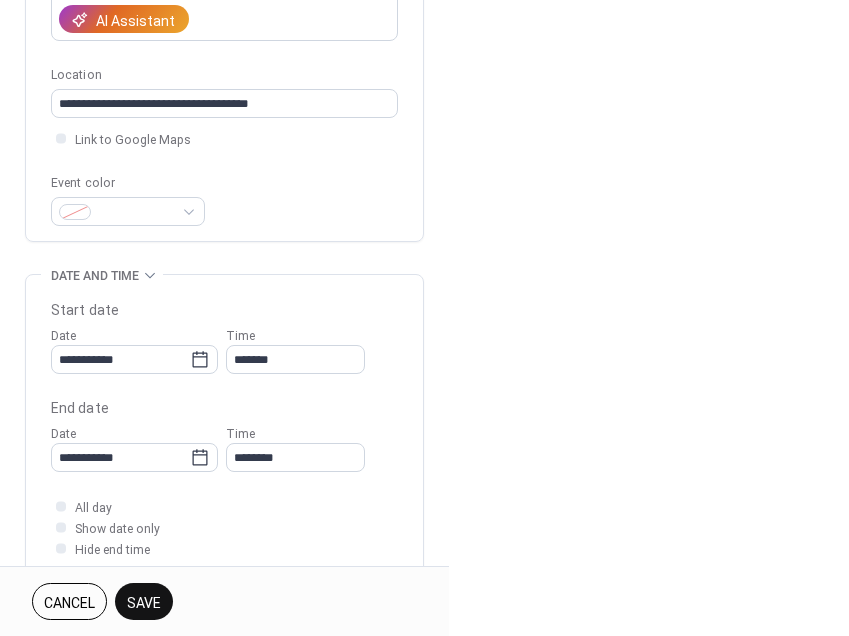 type on "********" 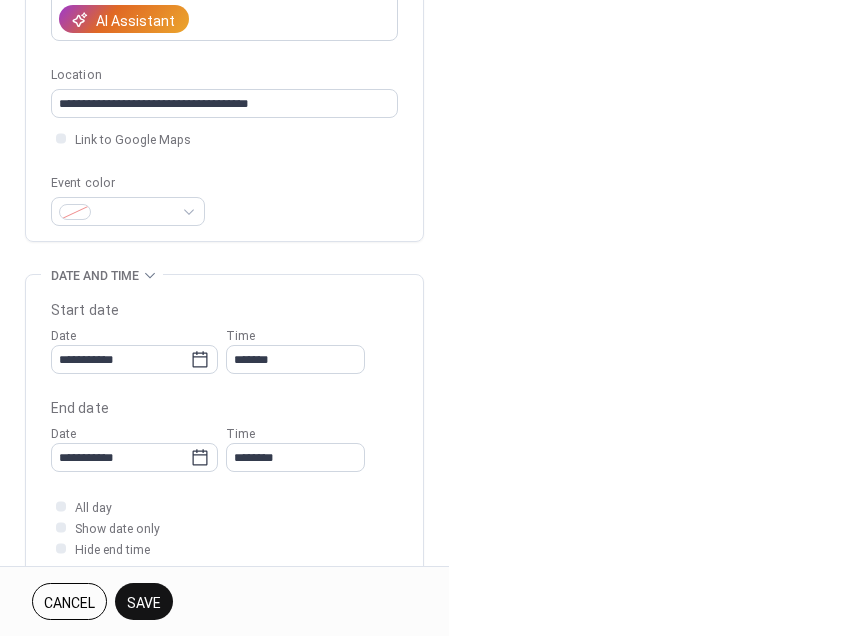 click on "**********" at bounding box center [224, 429] 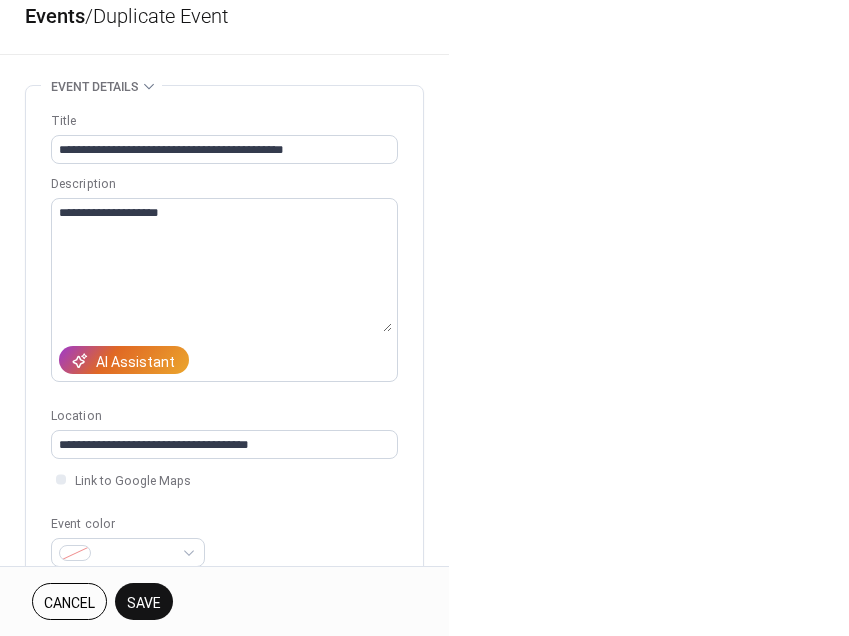 scroll, scrollTop: 0, scrollLeft: 0, axis: both 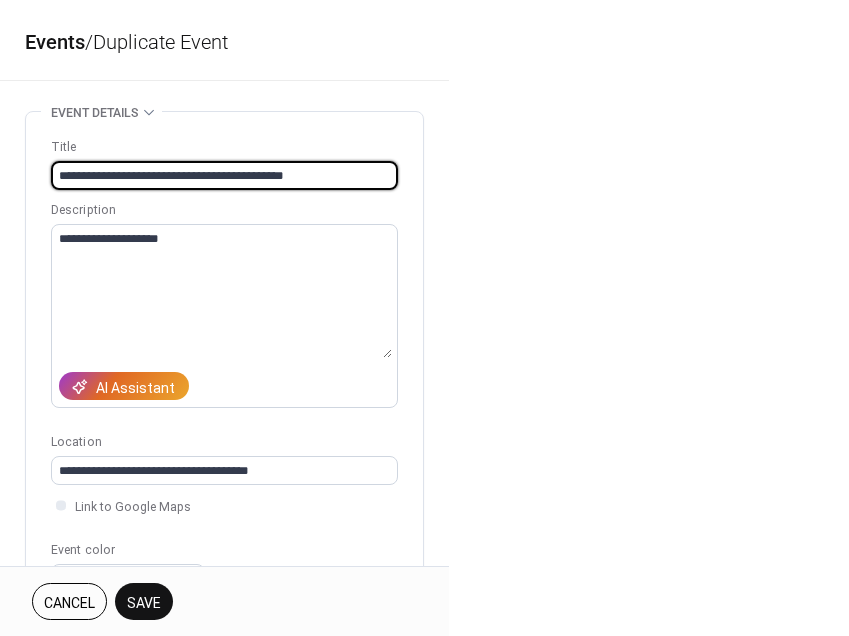 drag, startPoint x: 307, startPoint y: 174, endPoint x: -47, endPoint y: 178, distance: 354.02258 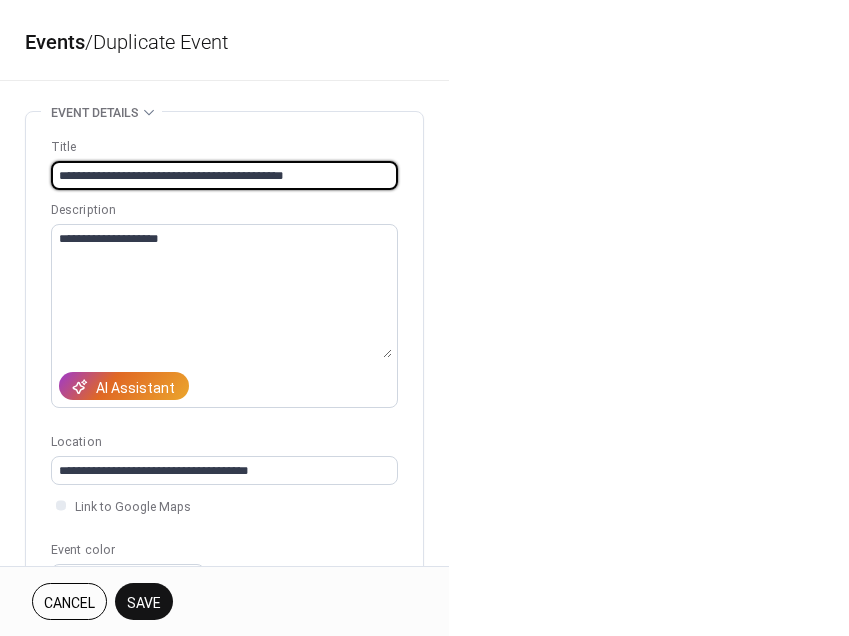 click on "**********" at bounding box center [424, 318] 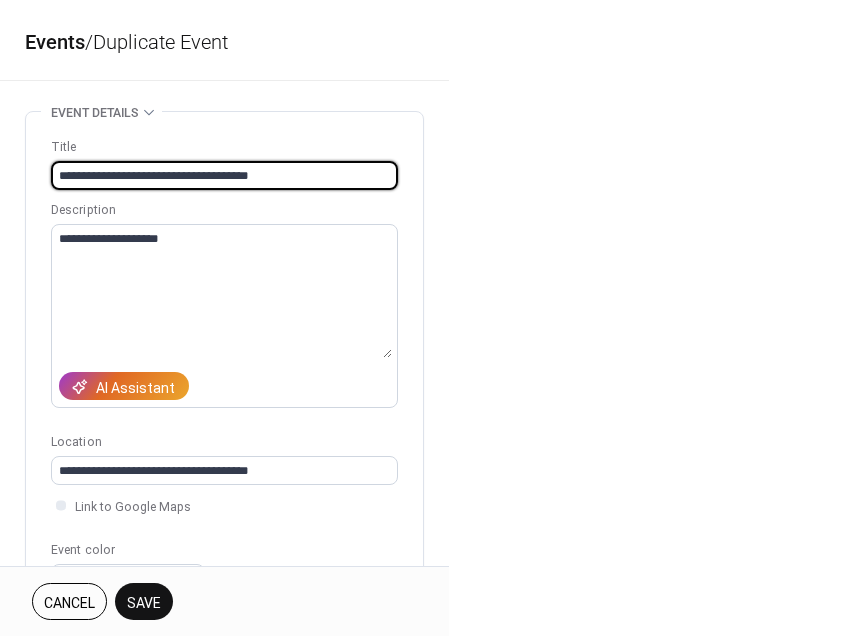 type on "**********" 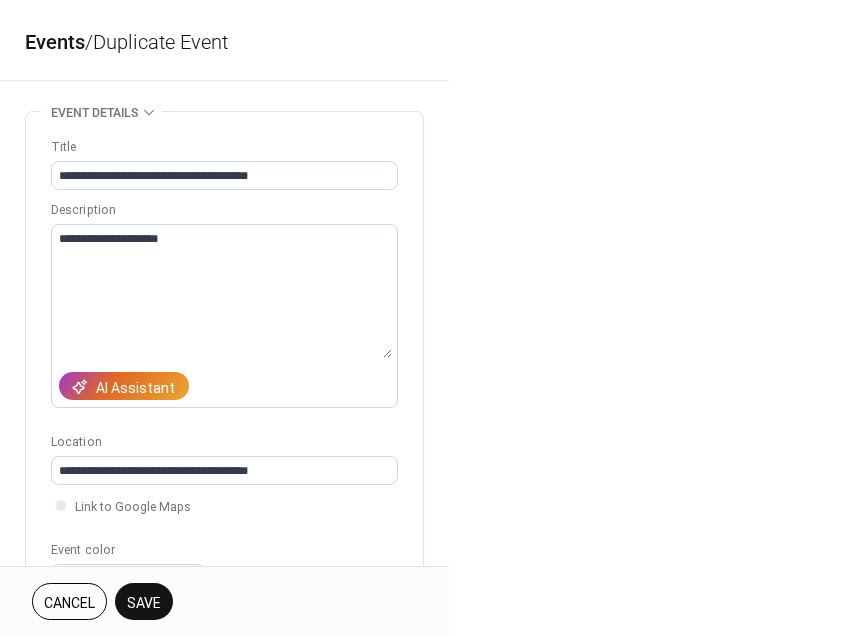 click on "Save" at bounding box center (144, 603) 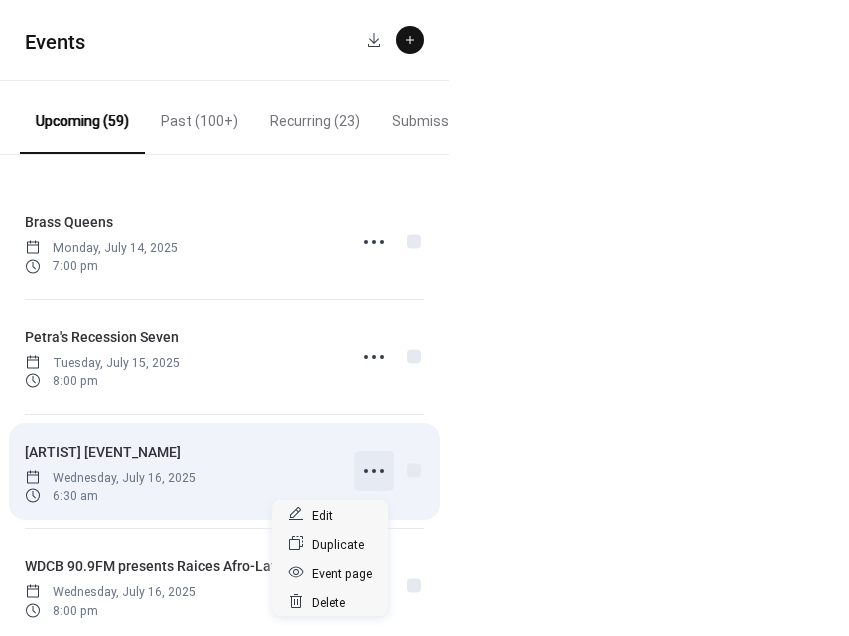 click 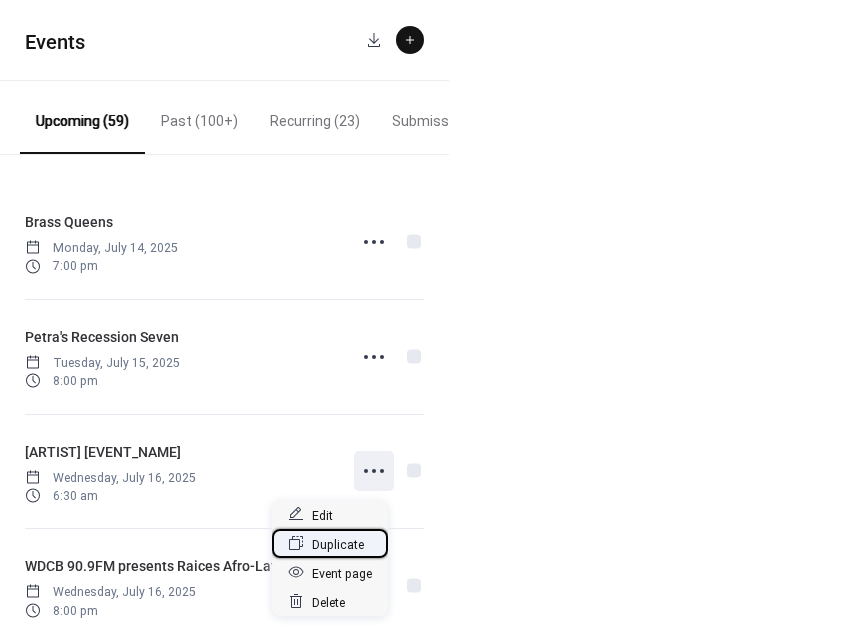 click on "Duplicate" at bounding box center (338, 544) 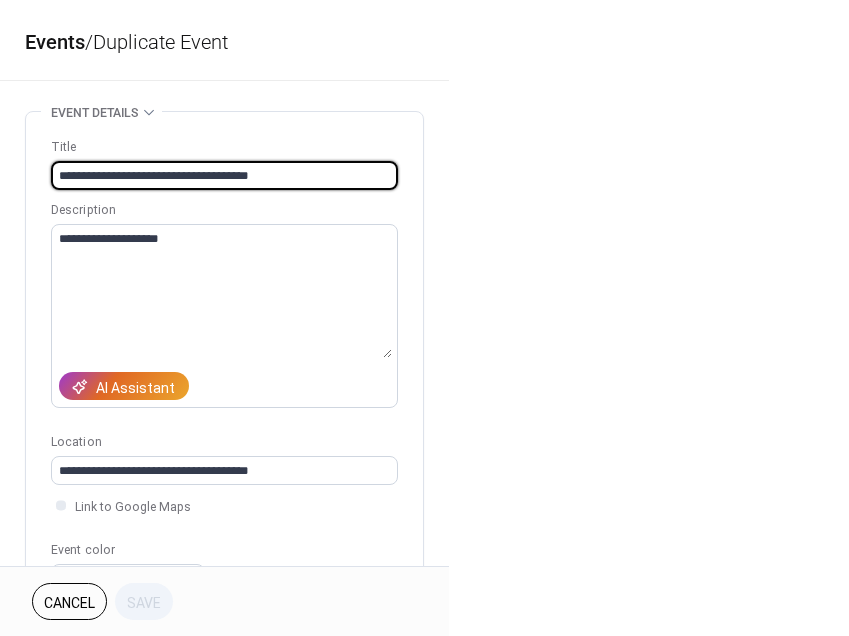 drag, startPoint x: 200, startPoint y: 178, endPoint x: 48, endPoint y: 168, distance: 152.3286 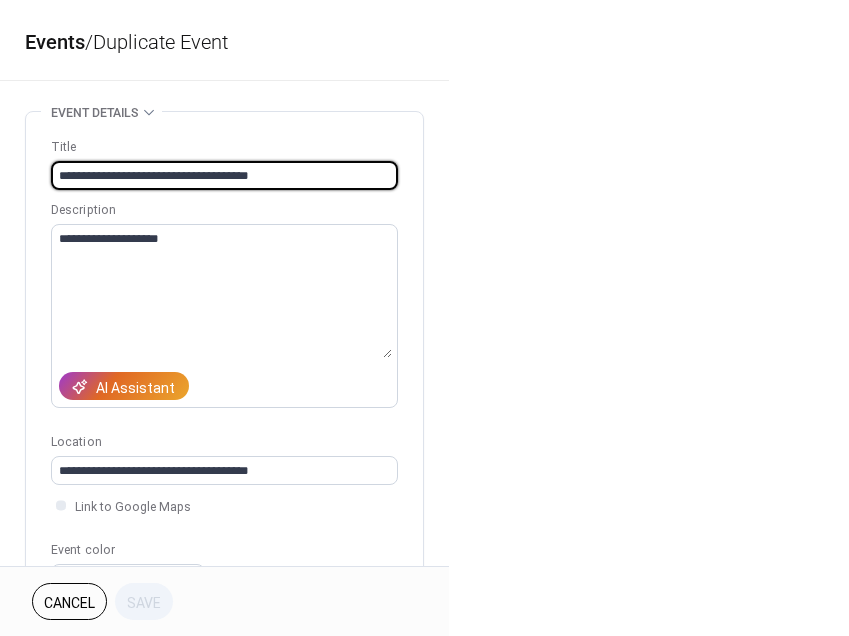 click on "**********" at bounding box center (224, 360) 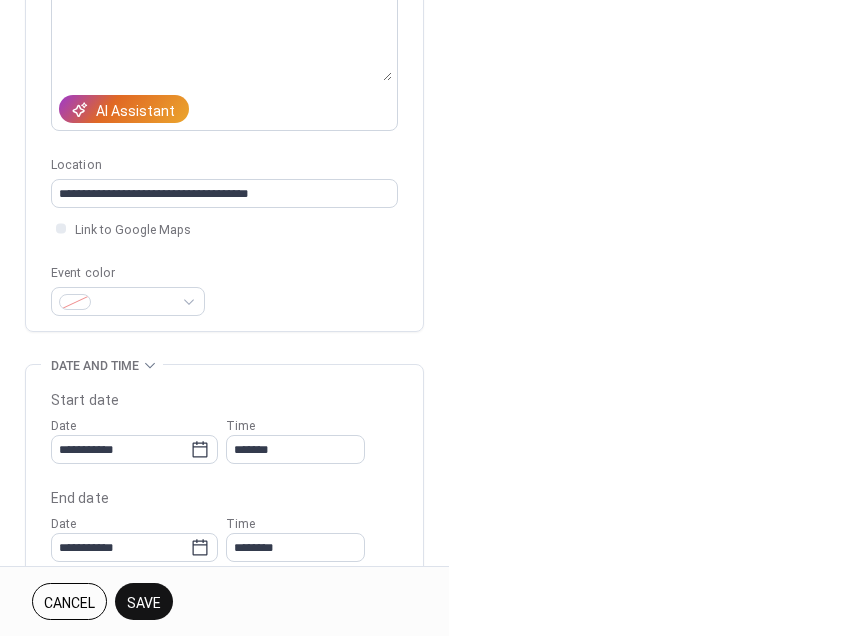 scroll, scrollTop: 281, scrollLeft: 0, axis: vertical 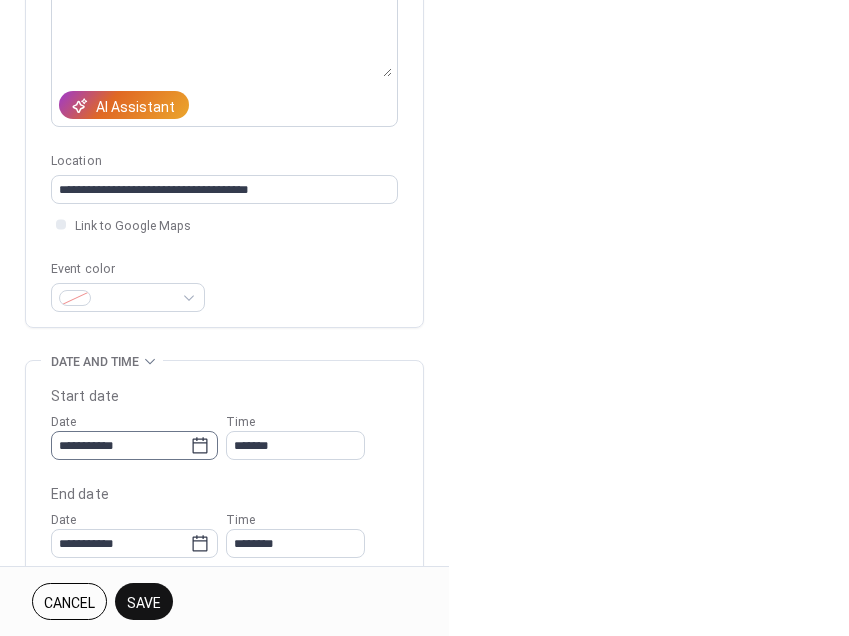 type on "**********" 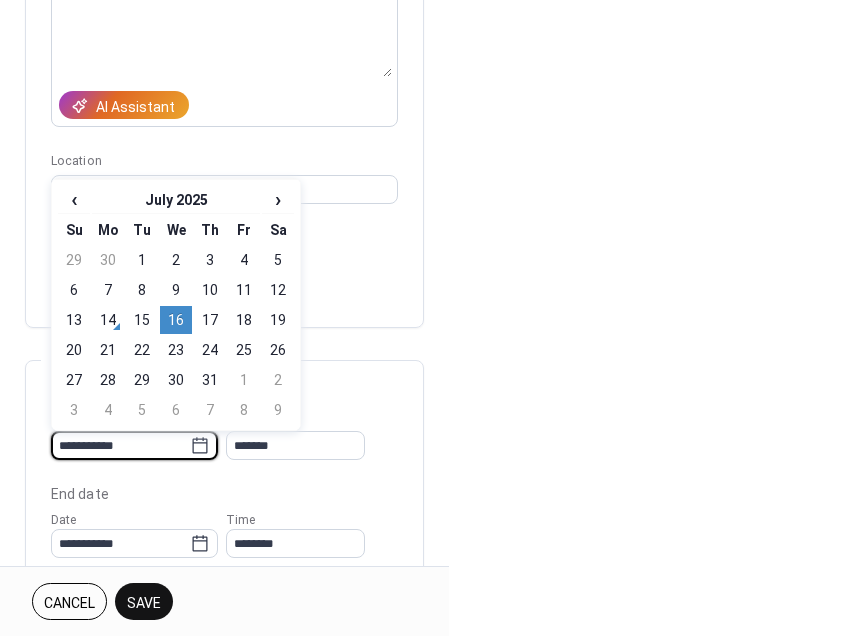 click on "**********" at bounding box center [134, 445] 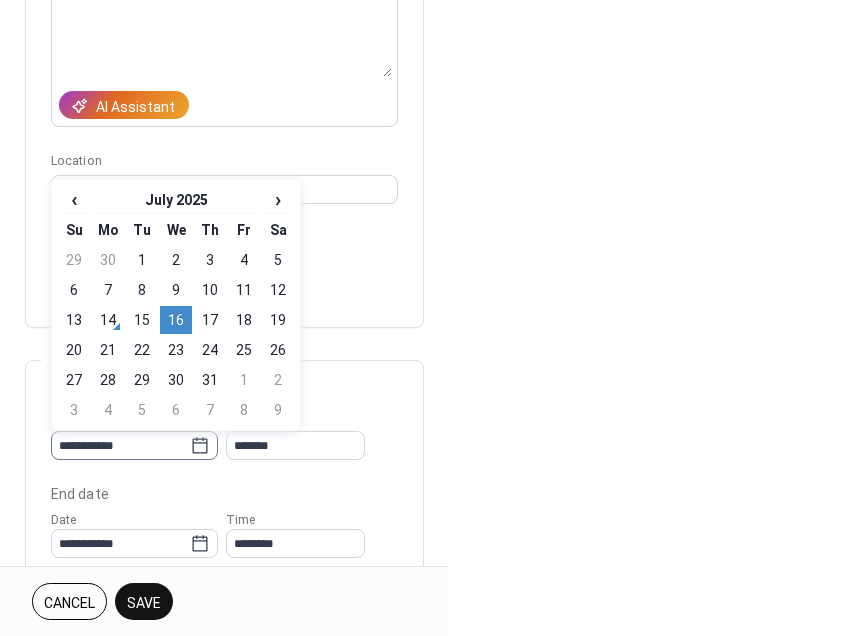 click 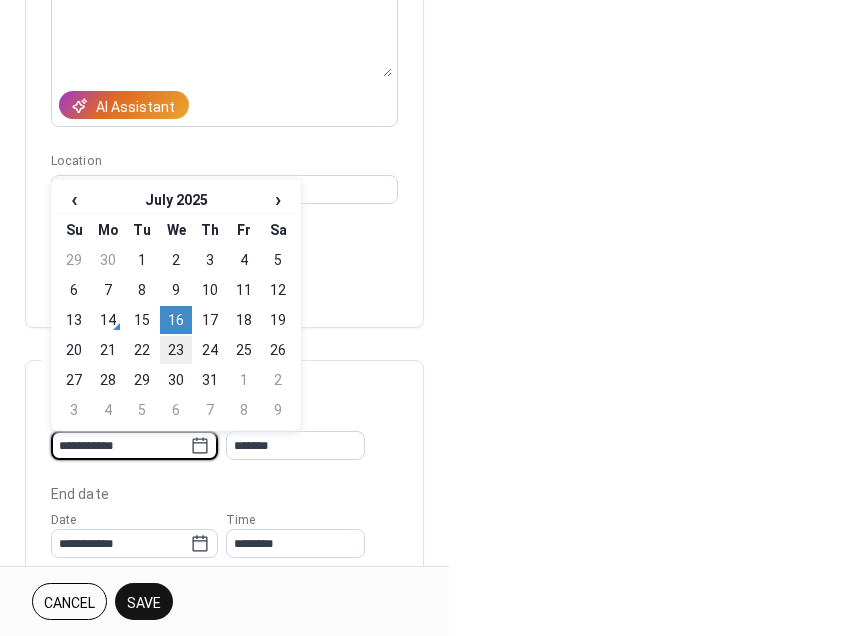 click on "23" at bounding box center (176, 350) 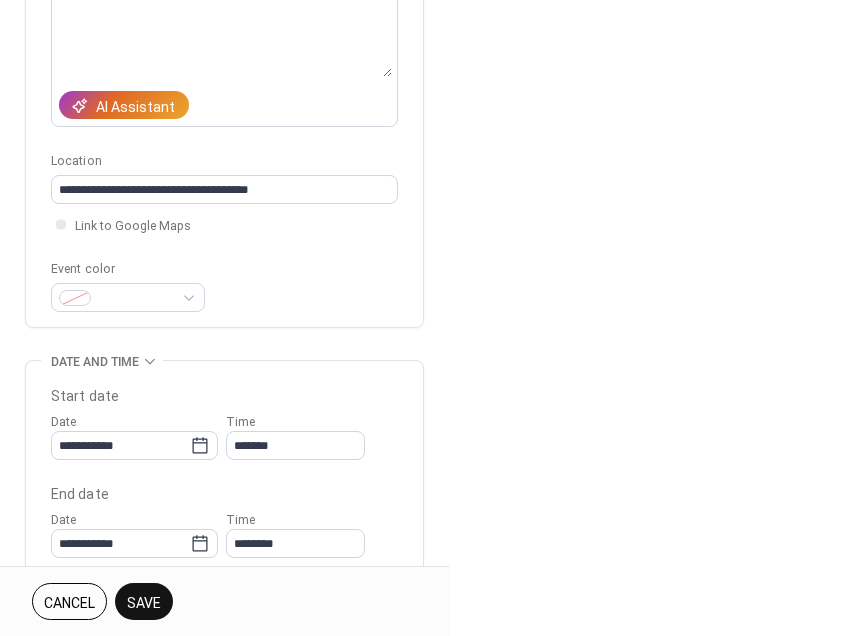 click on "Save" at bounding box center (144, 603) 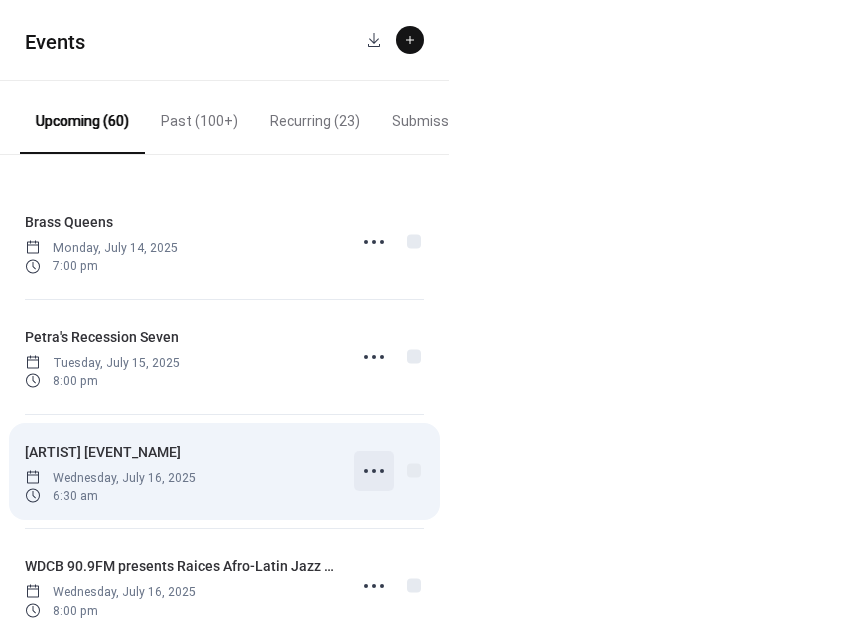 click 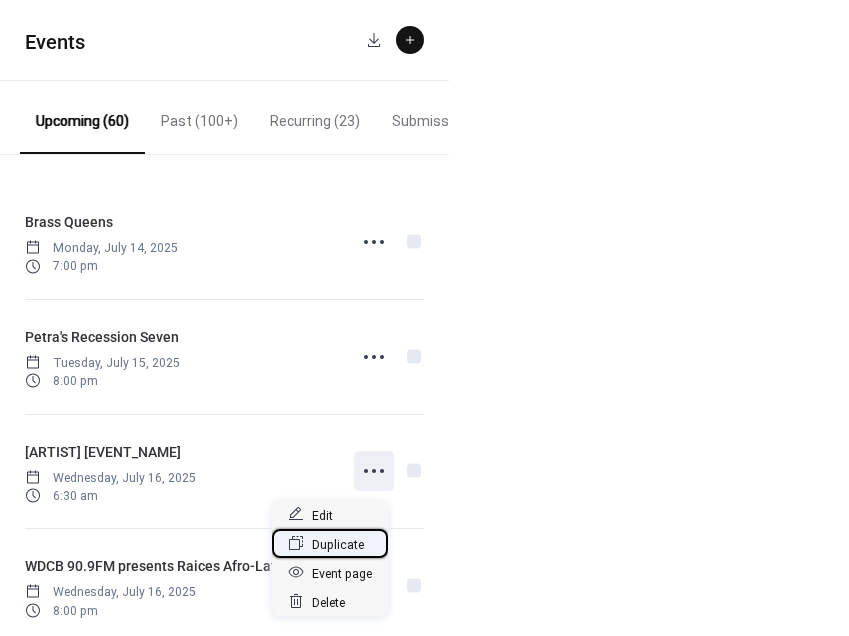 click on "Duplicate" at bounding box center (338, 544) 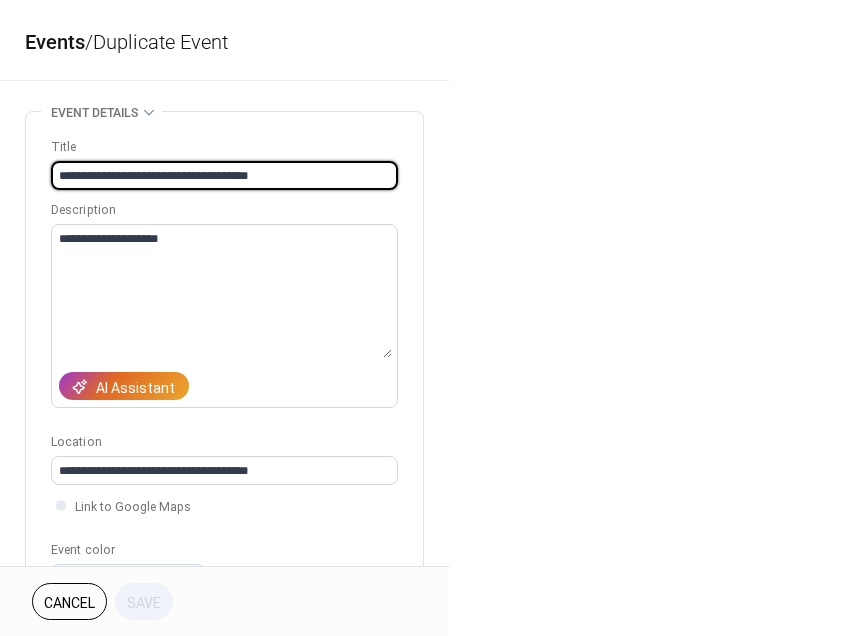 drag, startPoint x: 199, startPoint y: 172, endPoint x: 23, endPoint y: 167, distance: 176.07101 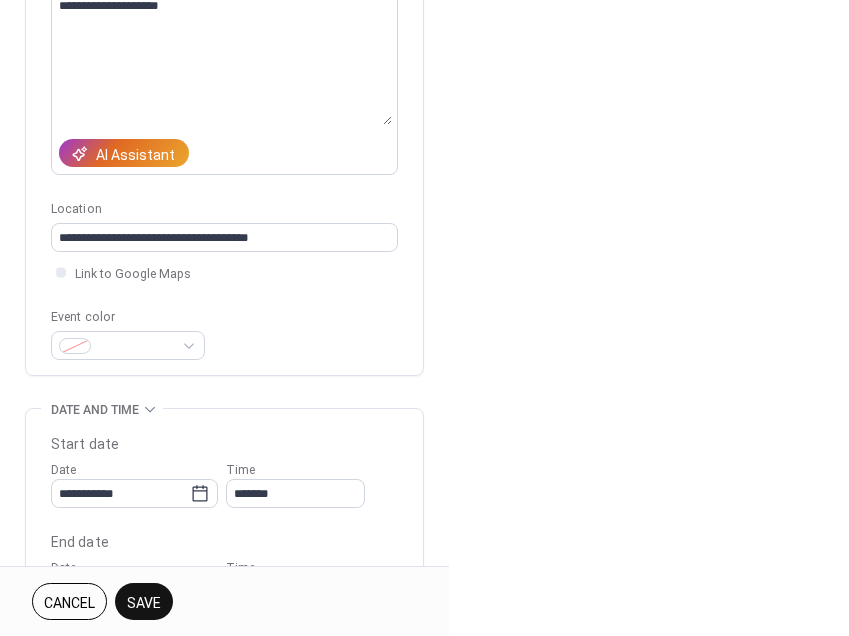 scroll, scrollTop: 341, scrollLeft: 0, axis: vertical 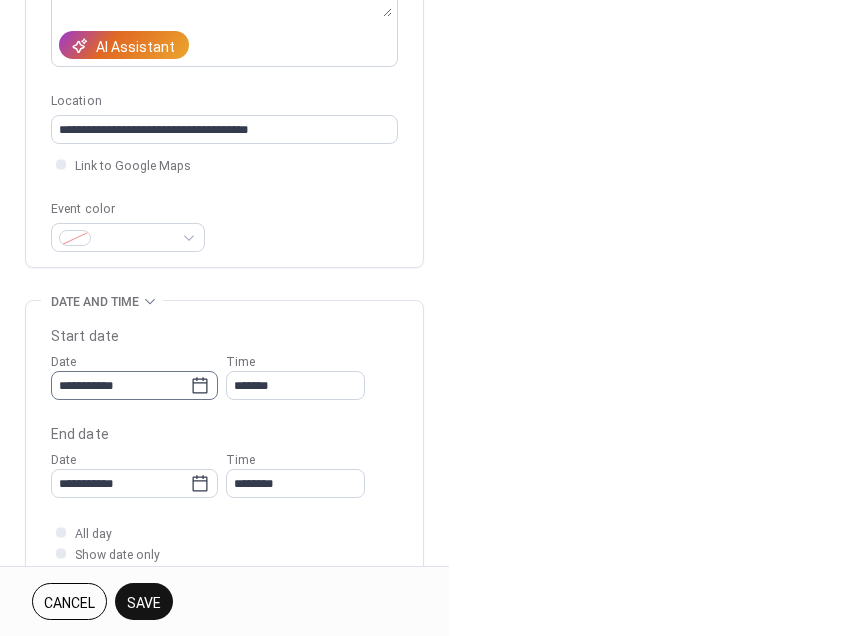 type on "**********" 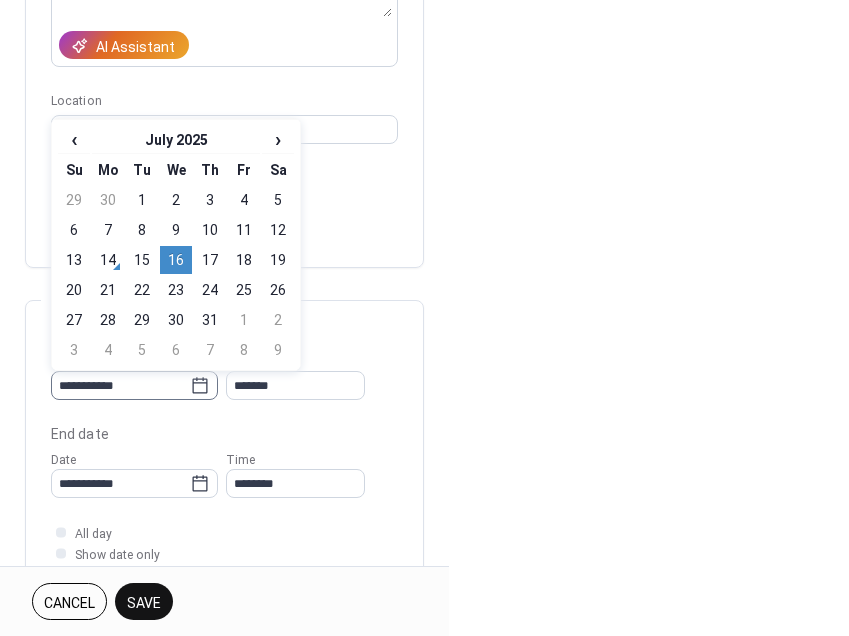 click 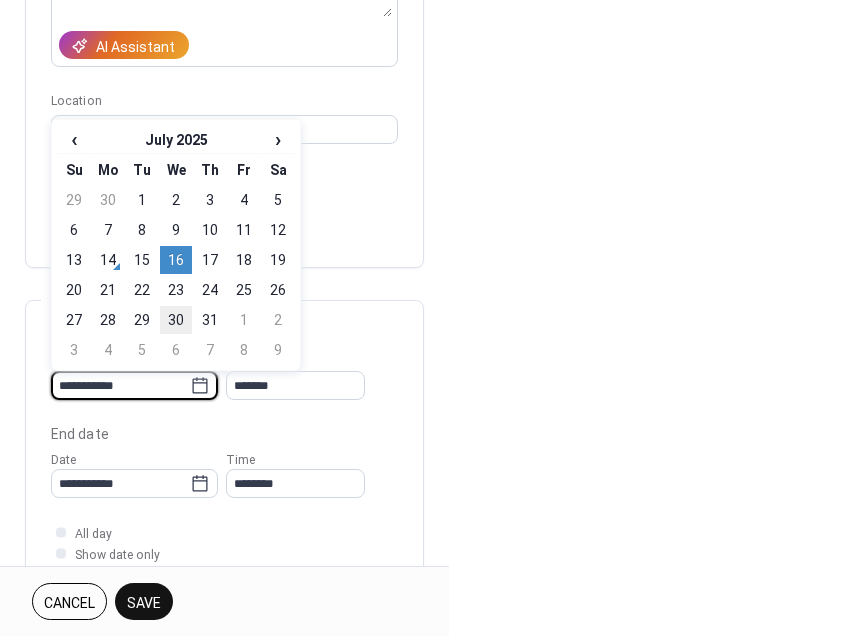 click on "30" at bounding box center [176, 320] 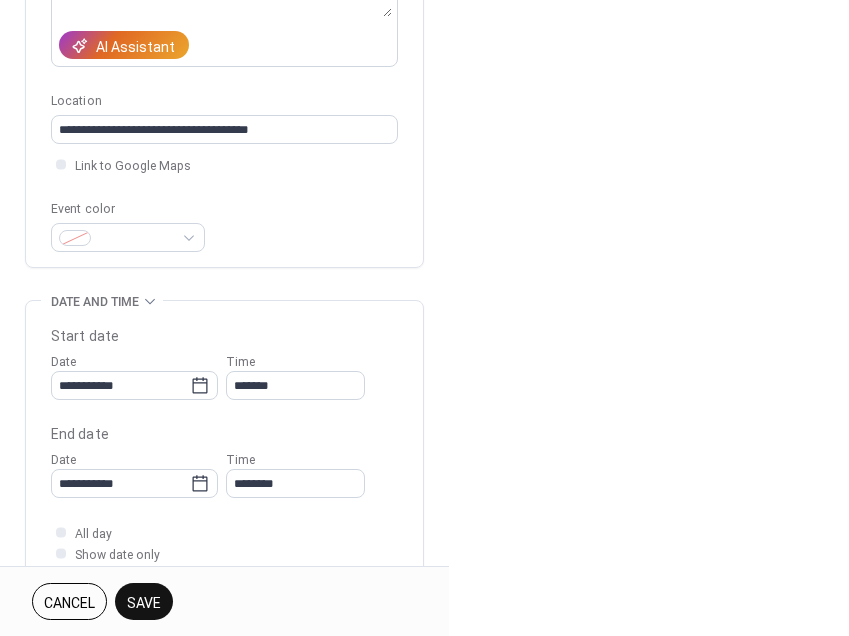click on "Save" at bounding box center (144, 603) 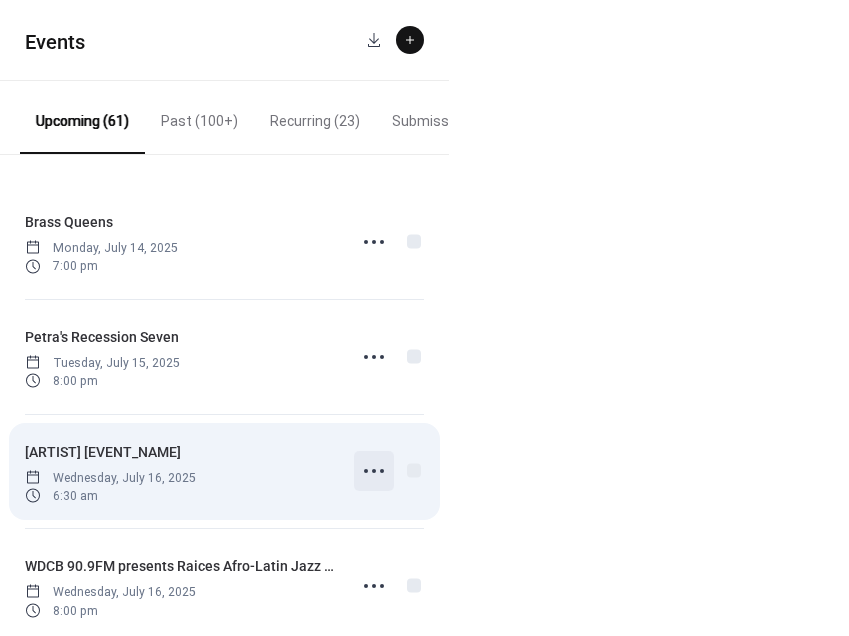 click 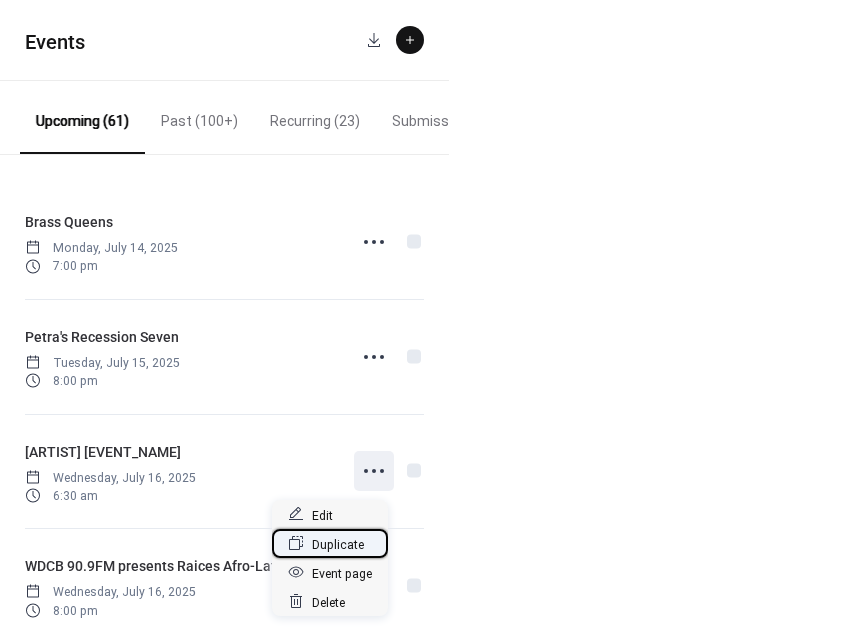 click on "Duplicate" at bounding box center (338, 544) 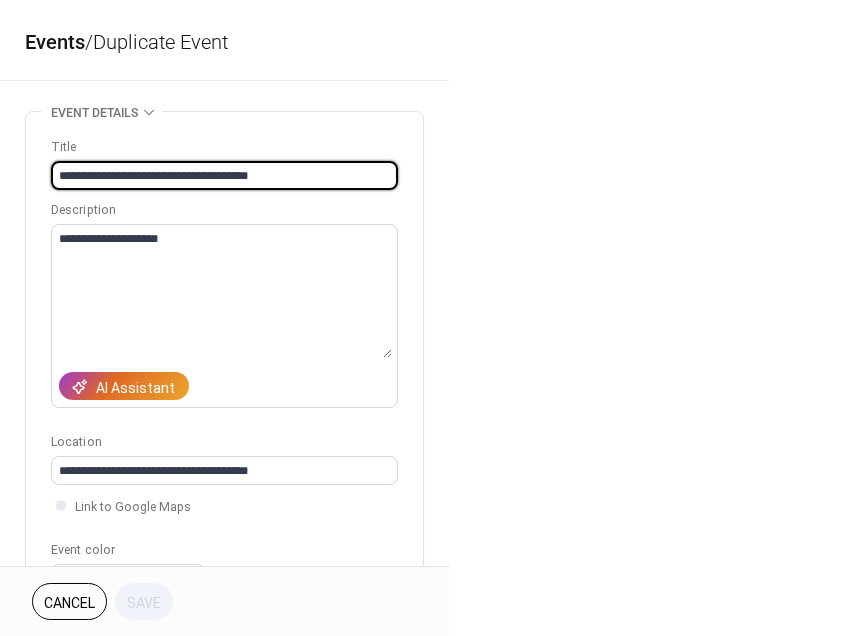 drag, startPoint x: 200, startPoint y: 176, endPoint x: 3, endPoint y: 176, distance: 197 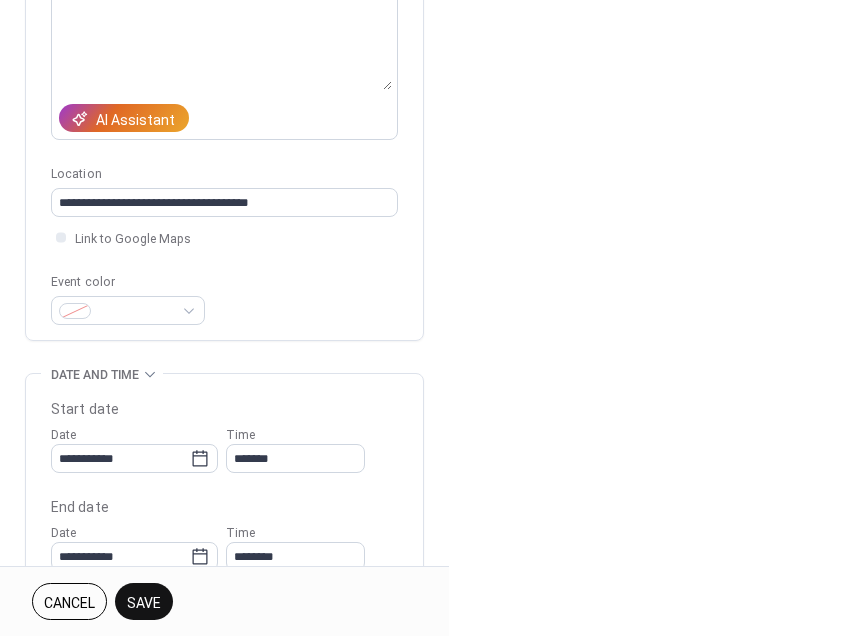 scroll, scrollTop: 390, scrollLeft: 0, axis: vertical 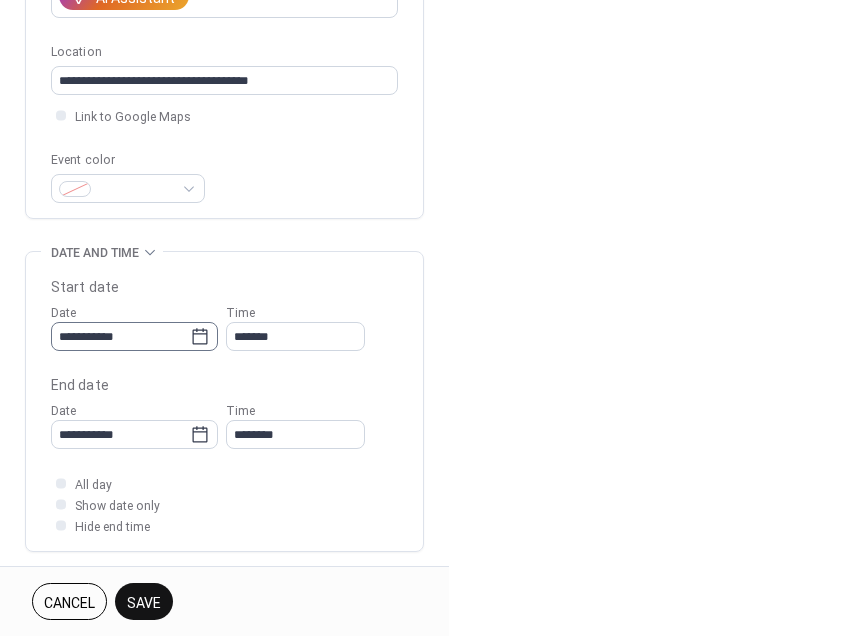 type on "**********" 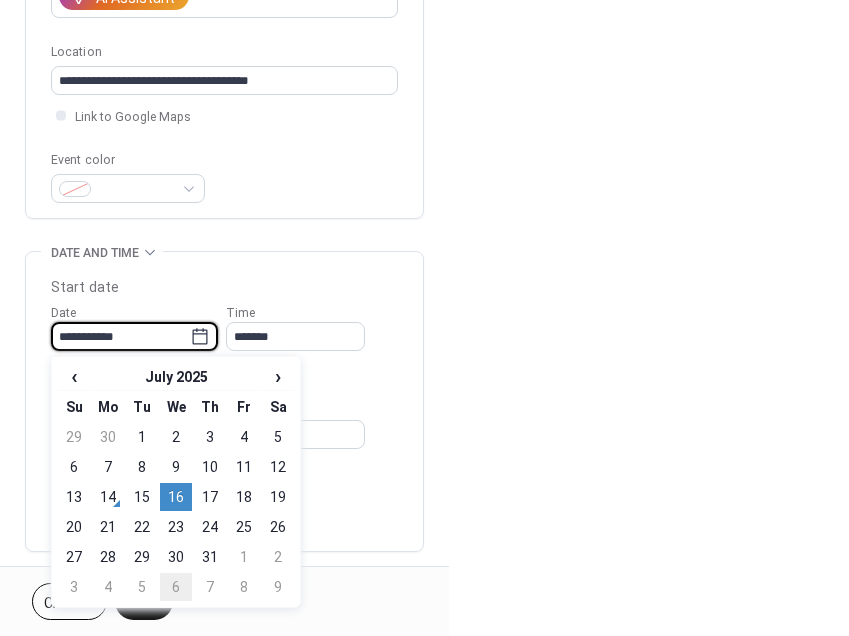 click on "6" at bounding box center [176, 587] 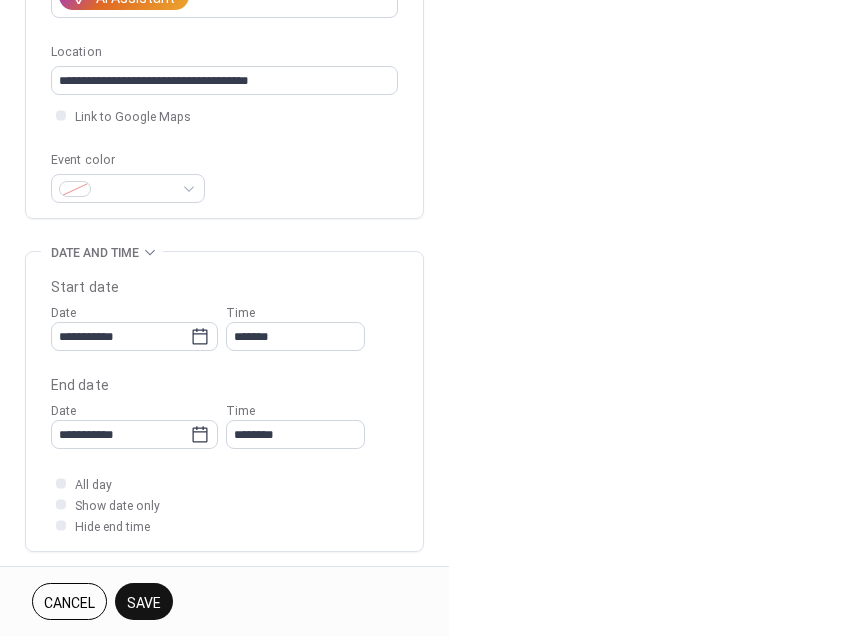 click on "Save" at bounding box center (144, 603) 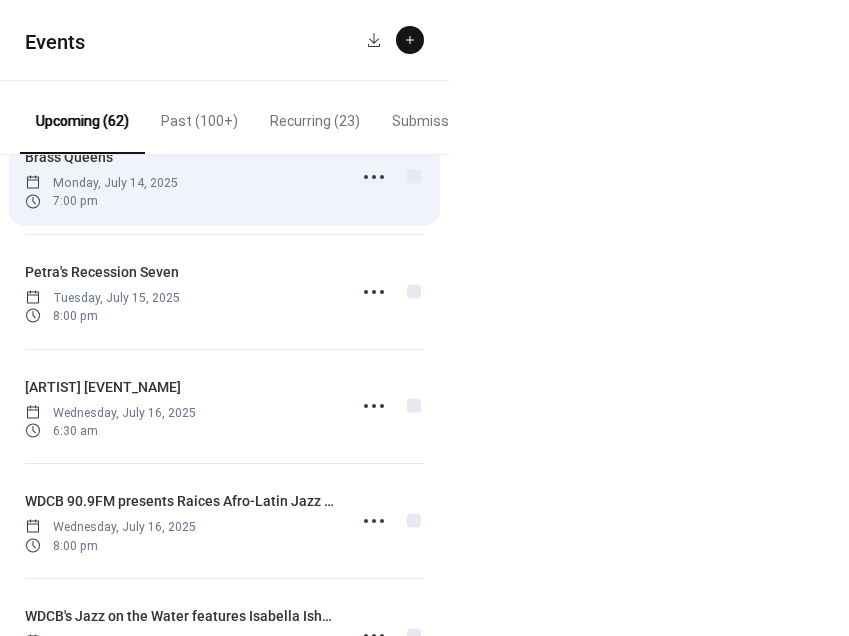scroll, scrollTop: 136, scrollLeft: 0, axis: vertical 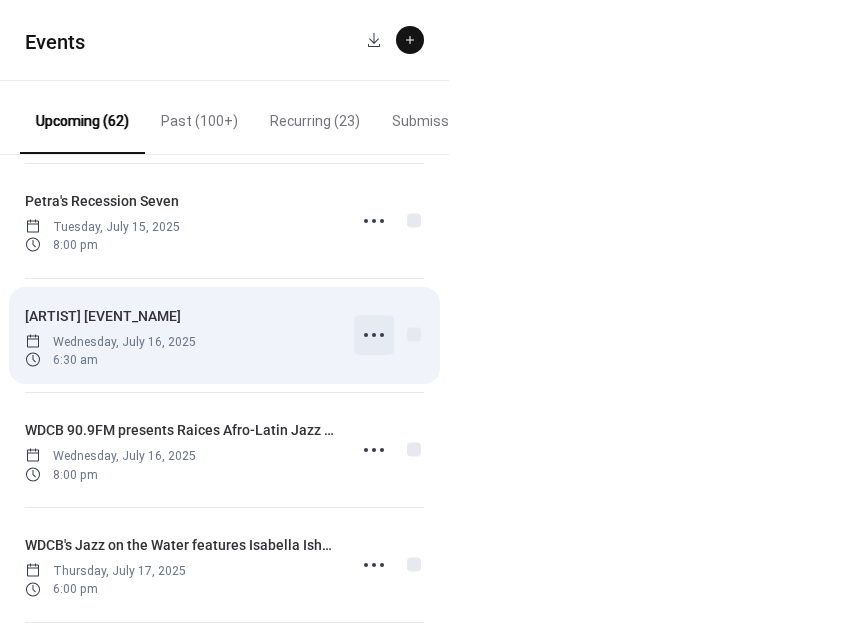 click 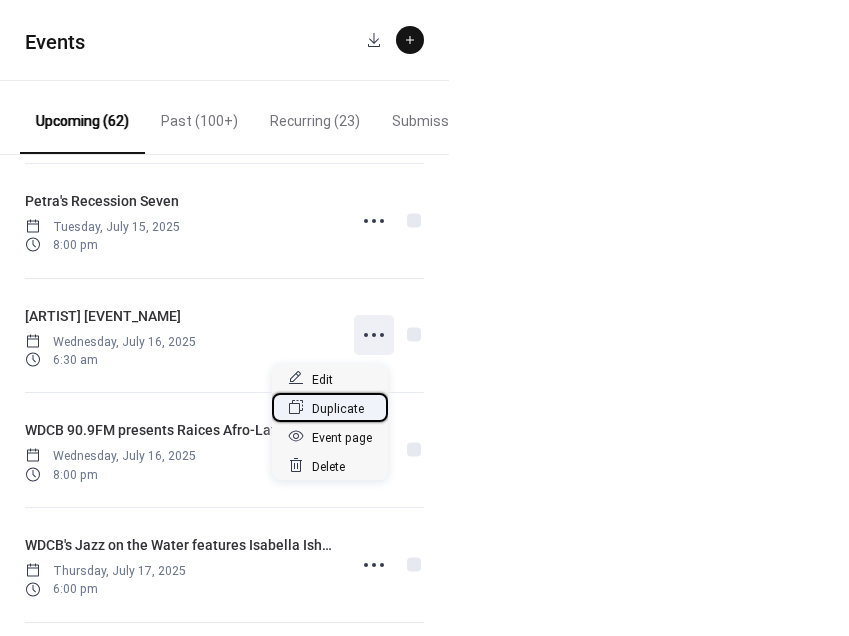 click on "Duplicate" at bounding box center [338, 408] 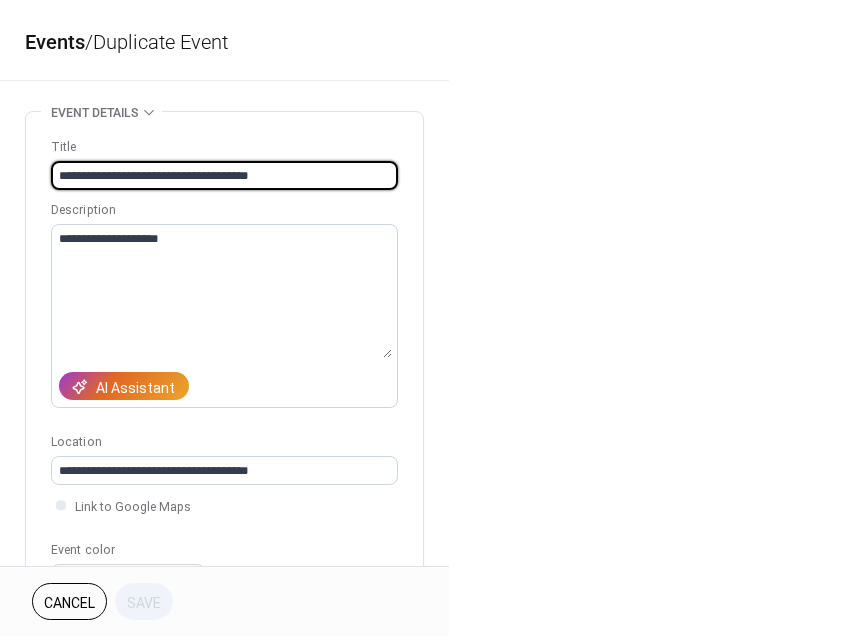 drag, startPoint x: 199, startPoint y: 175, endPoint x: -44, endPoint y: 177, distance: 243.00822 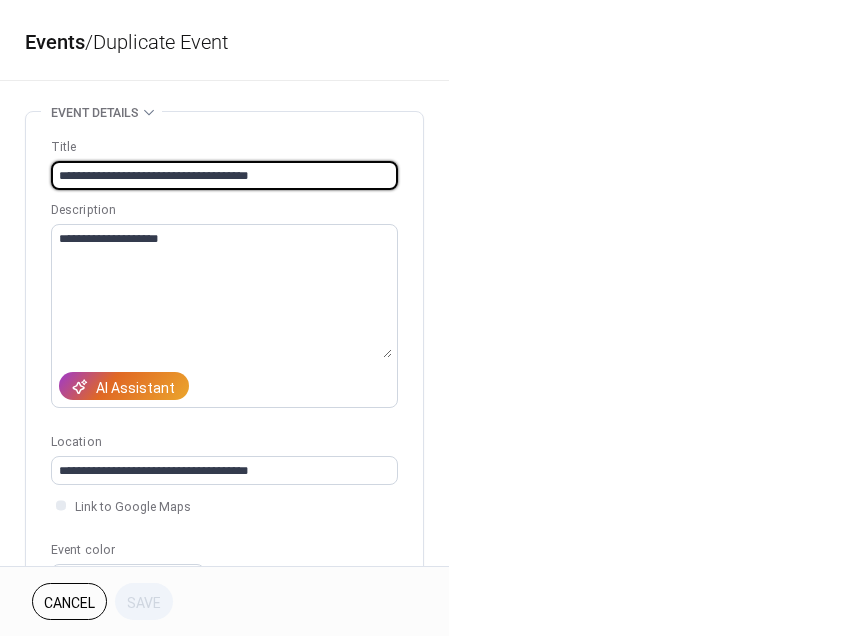 paste on "**********" 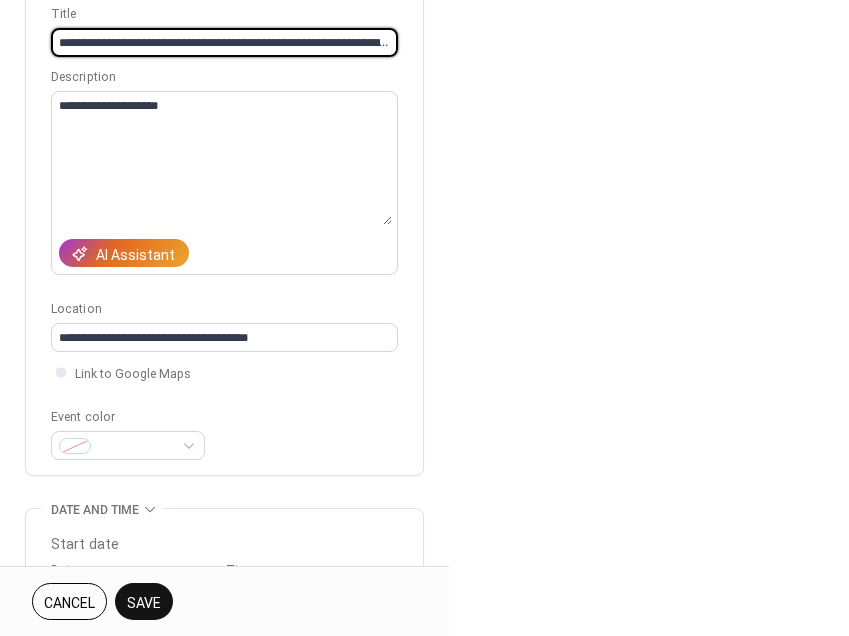 scroll, scrollTop: 497, scrollLeft: 0, axis: vertical 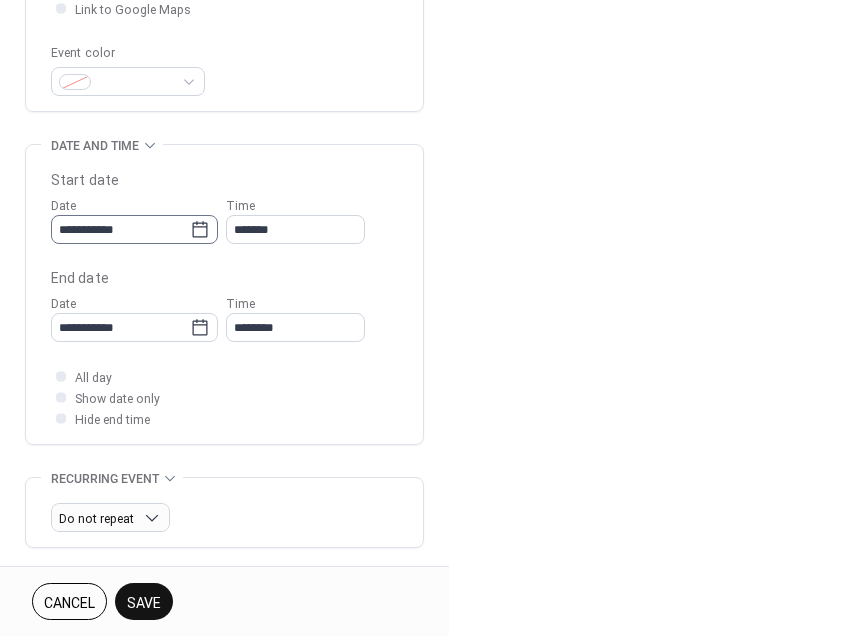 type on "**********" 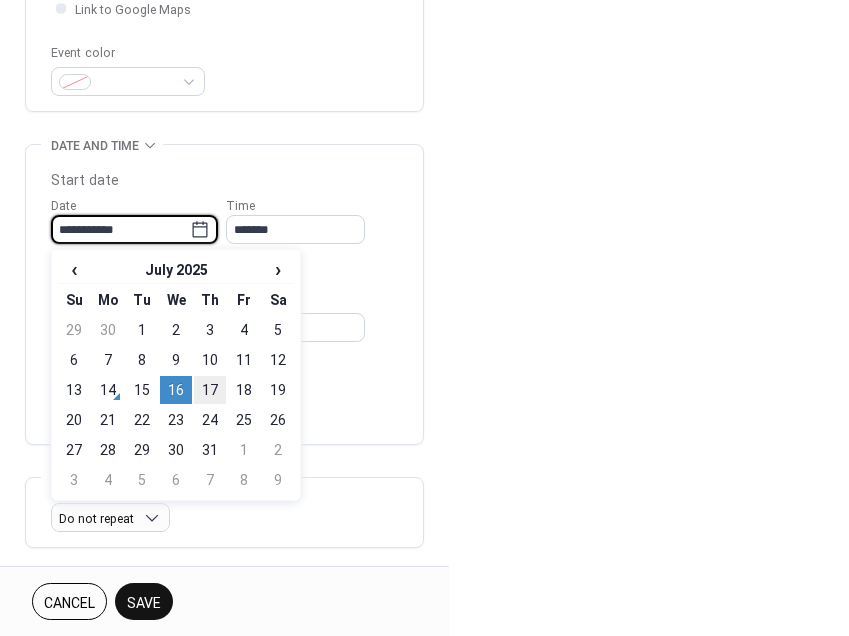 click on "17" at bounding box center [210, 390] 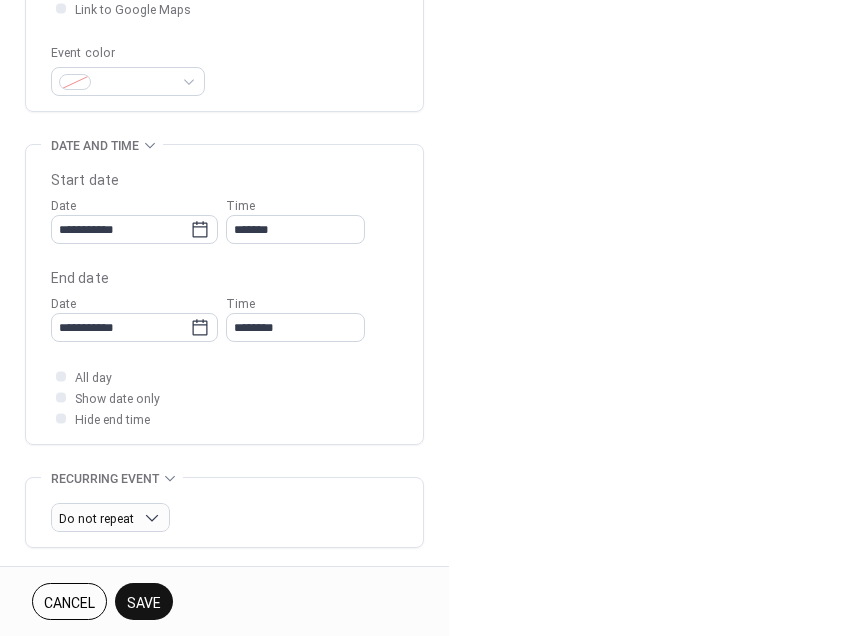click on "Save" at bounding box center [144, 603] 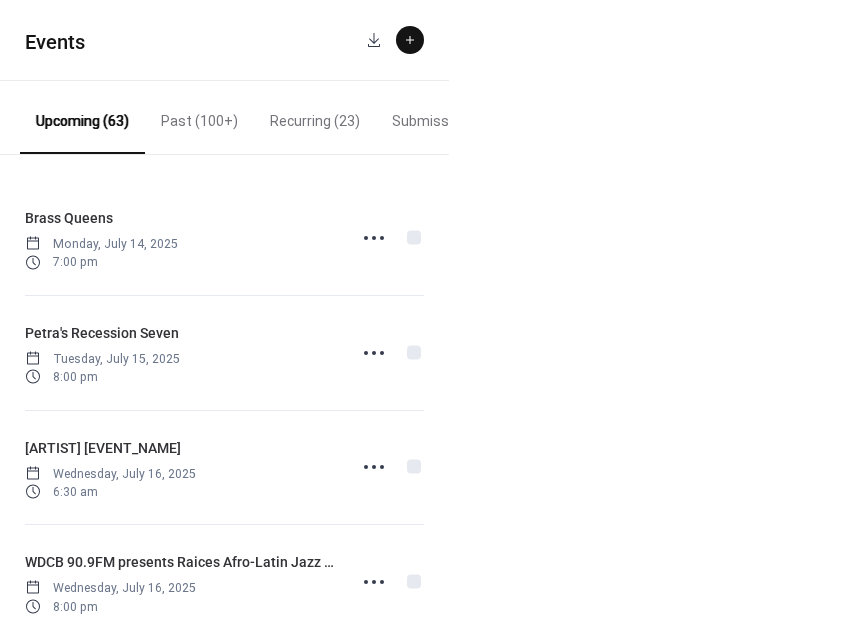 scroll, scrollTop: 18, scrollLeft: 0, axis: vertical 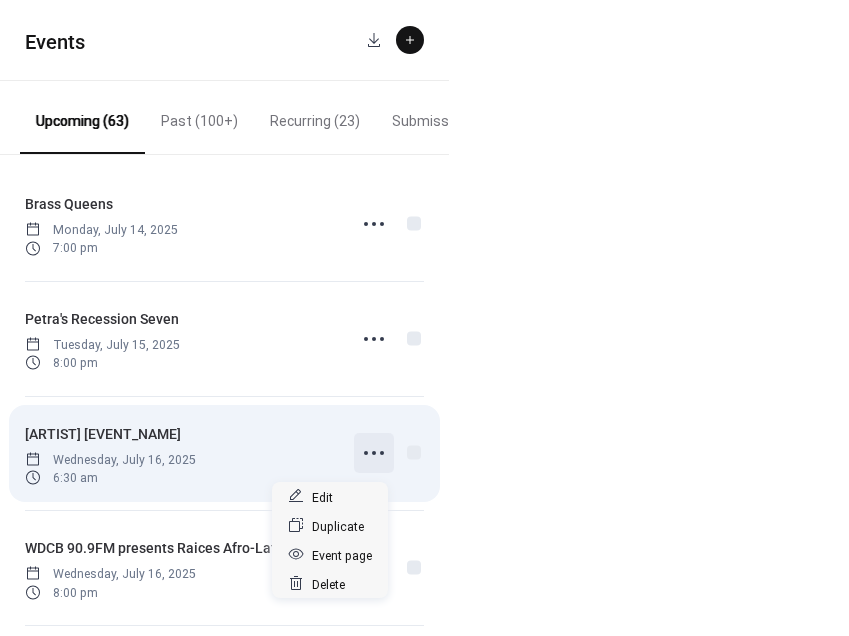 click 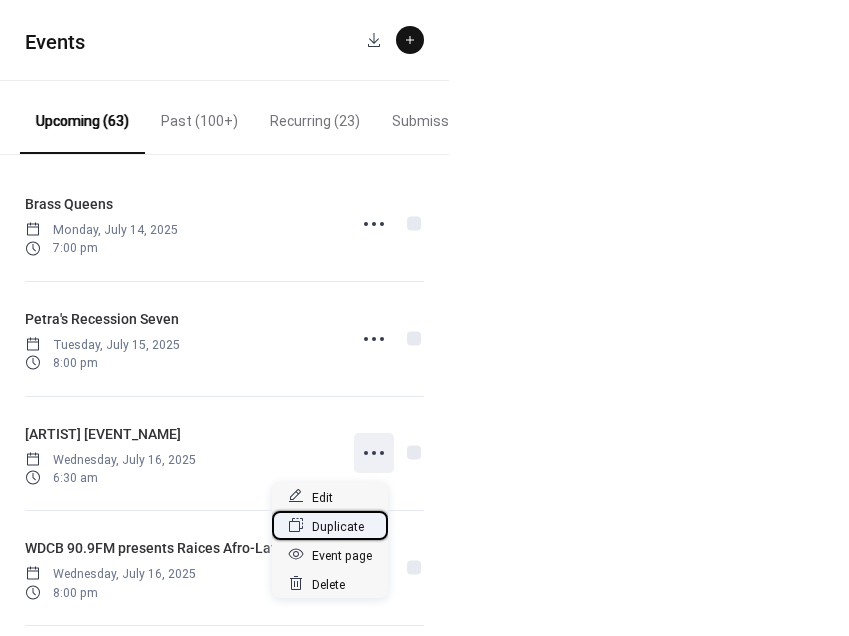 click on "Duplicate" at bounding box center [338, 526] 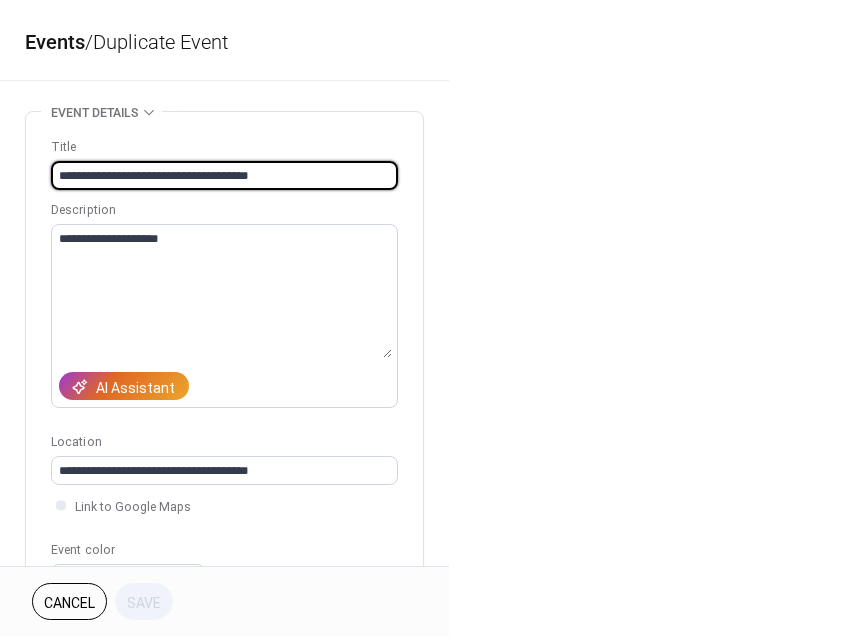 drag, startPoint x: 201, startPoint y: 176, endPoint x: -30, endPoint y: 164, distance: 231.31148 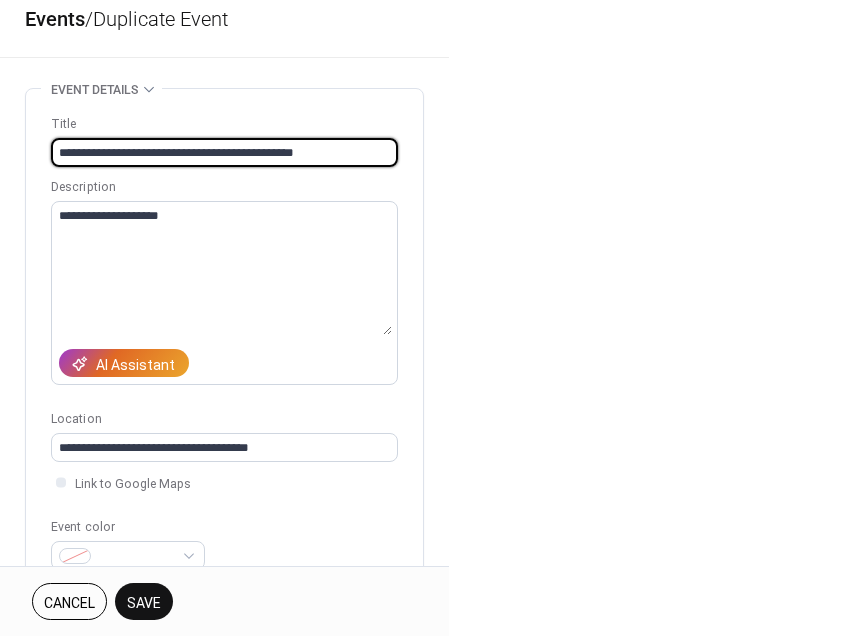 scroll, scrollTop: 57, scrollLeft: 0, axis: vertical 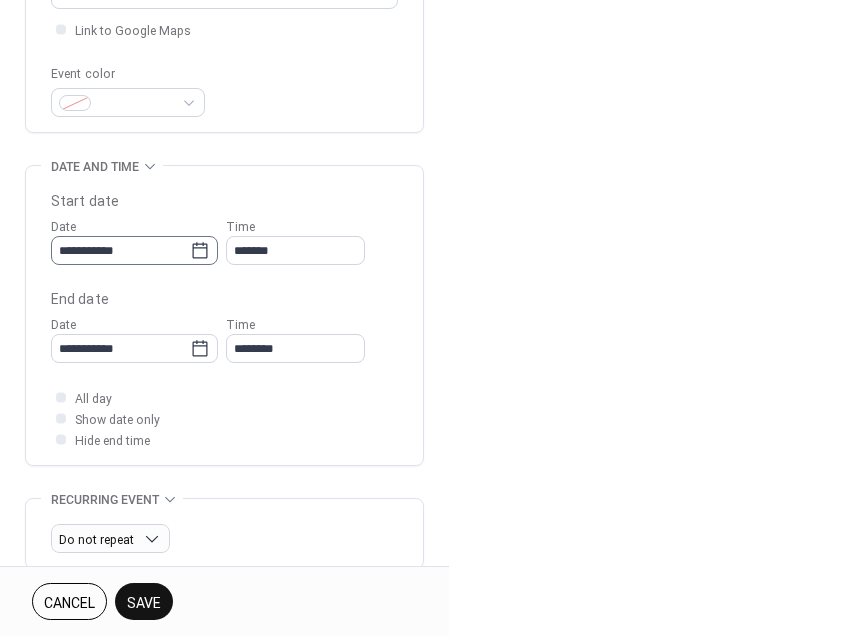 type on "**********" 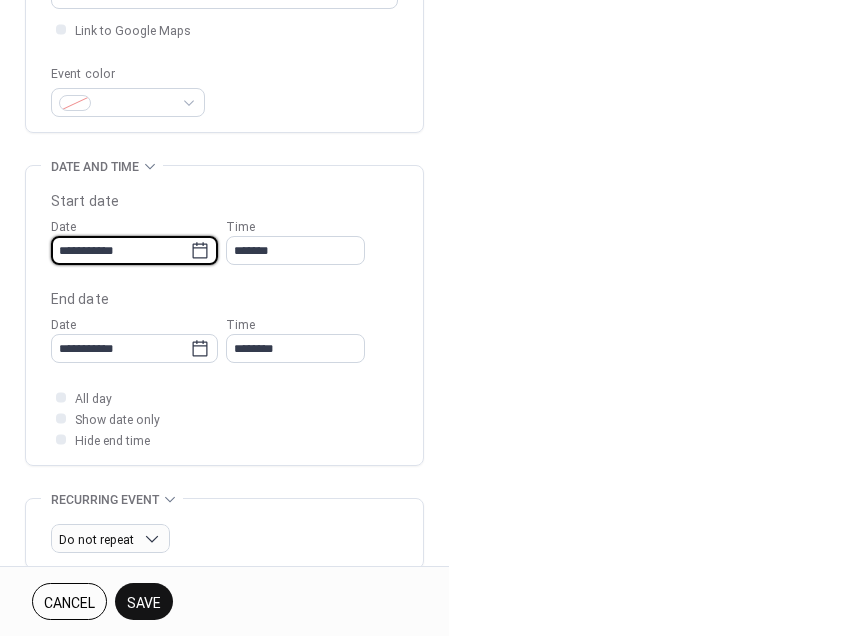 click on "**********" at bounding box center [120, 250] 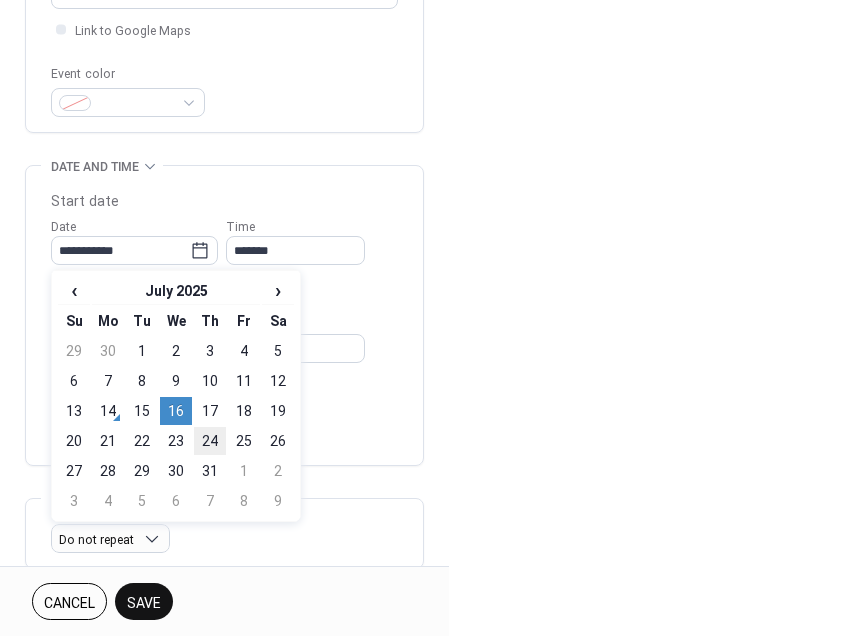 click on "24" at bounding box center [210, 441] 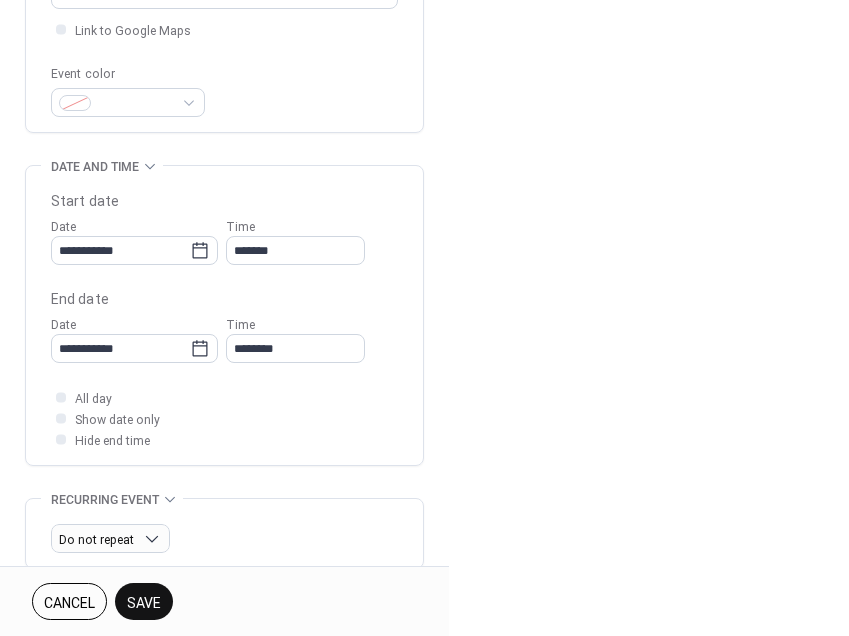 click on "Save" at bounding box center [144, 603] 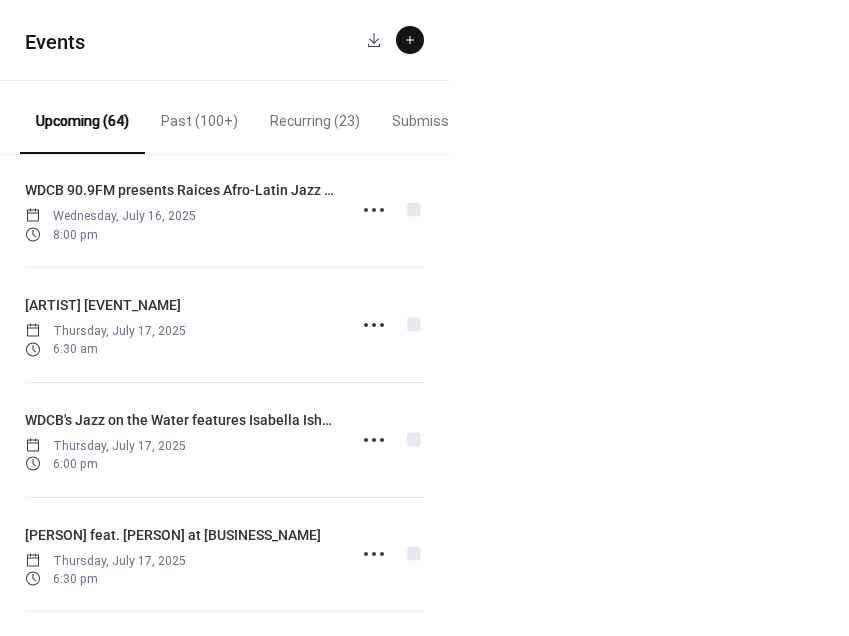 scroll, scrollTop: 428, scrollLeft: 0, axis: vertical 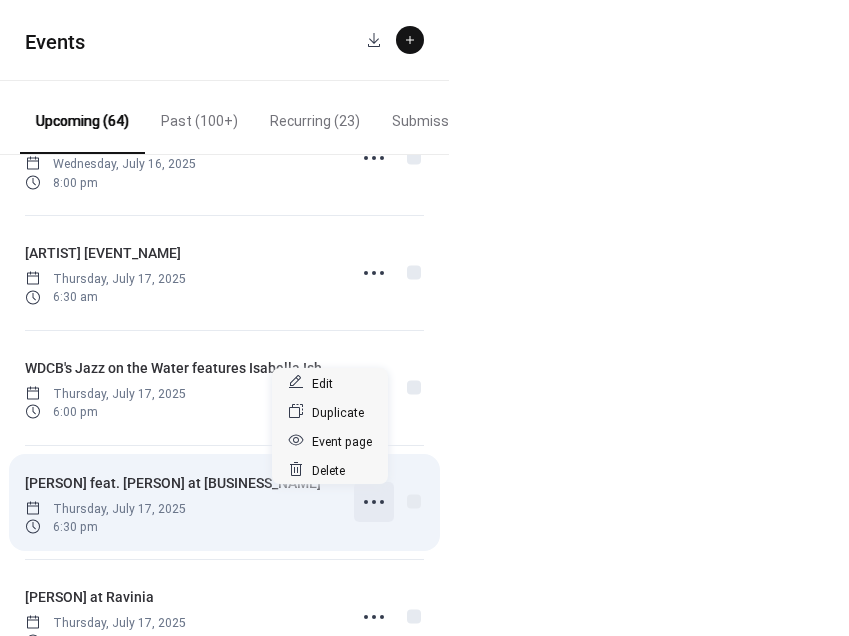 click 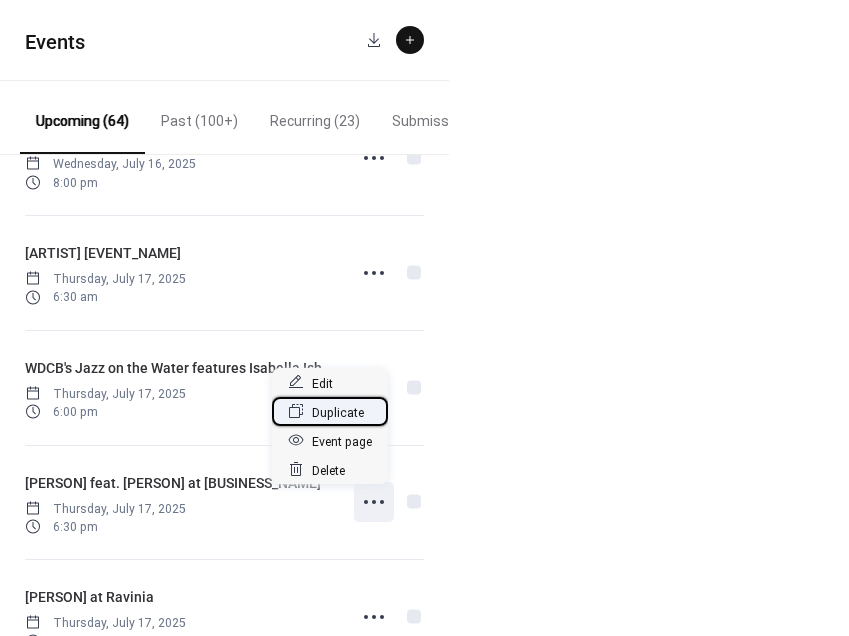 click on "Duplicate" at bounding box center [338, 412] 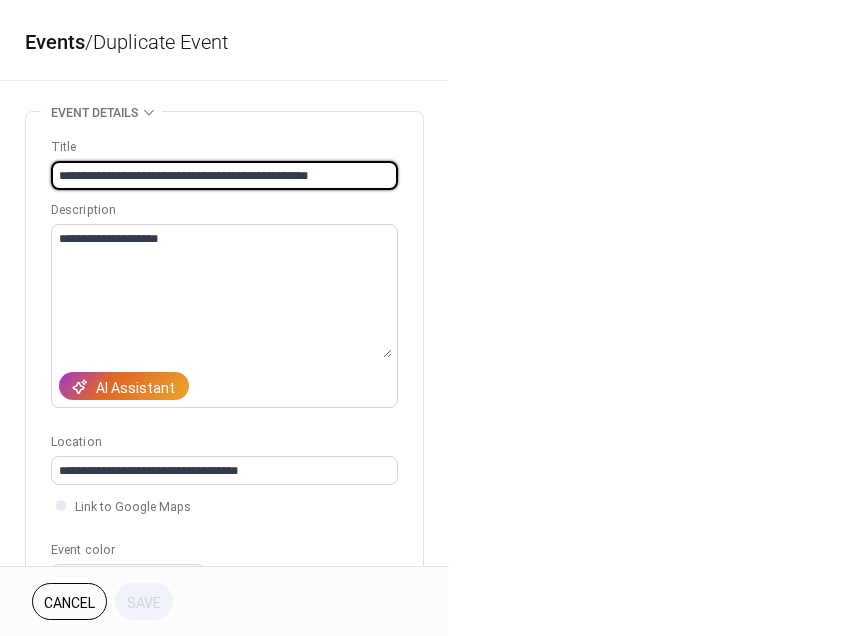 drag, startPoint x: 279, startPoint y: 175, endPoint x: 11, endPoint y: 151, distance: 269.07248 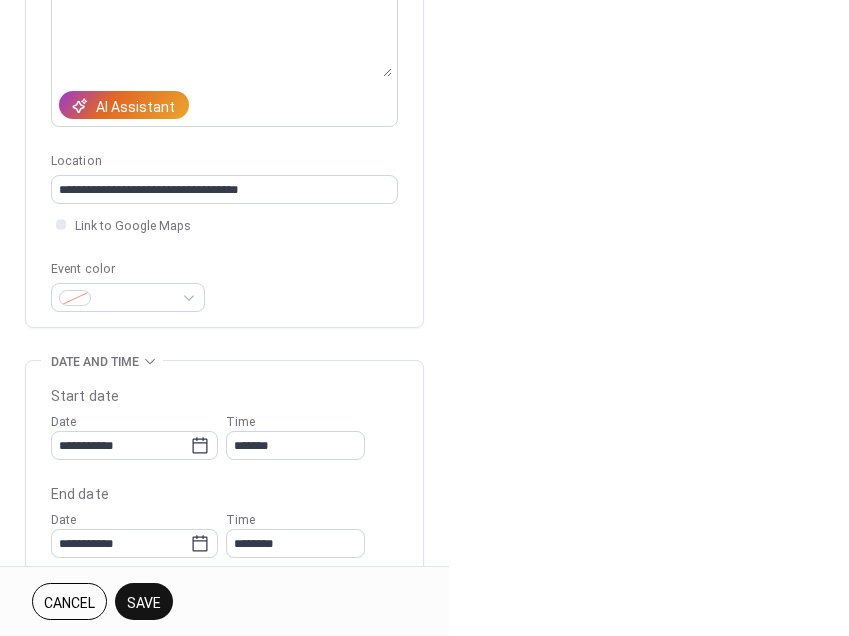 scroll, scrollTop: 297, scrollLeft: 0, axis: vertical 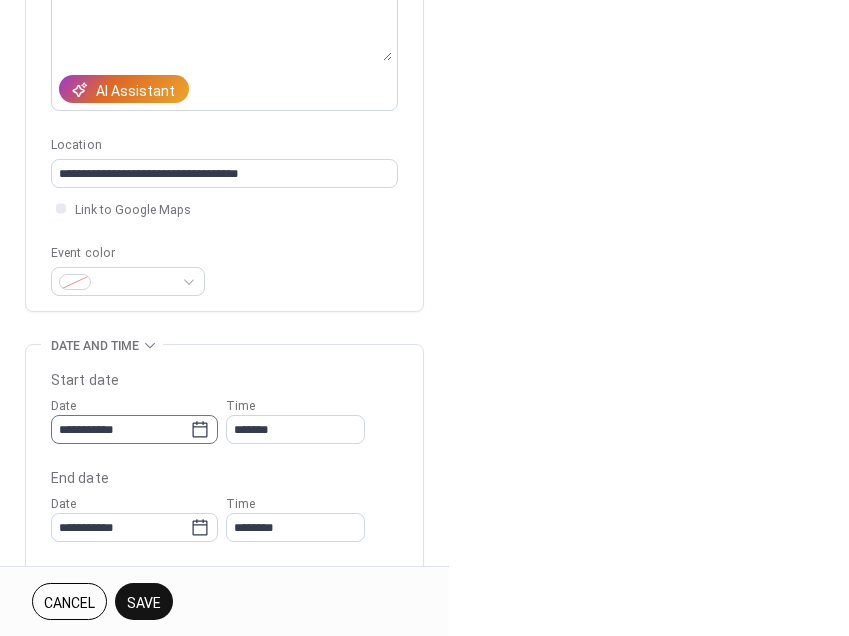 type on "**********" 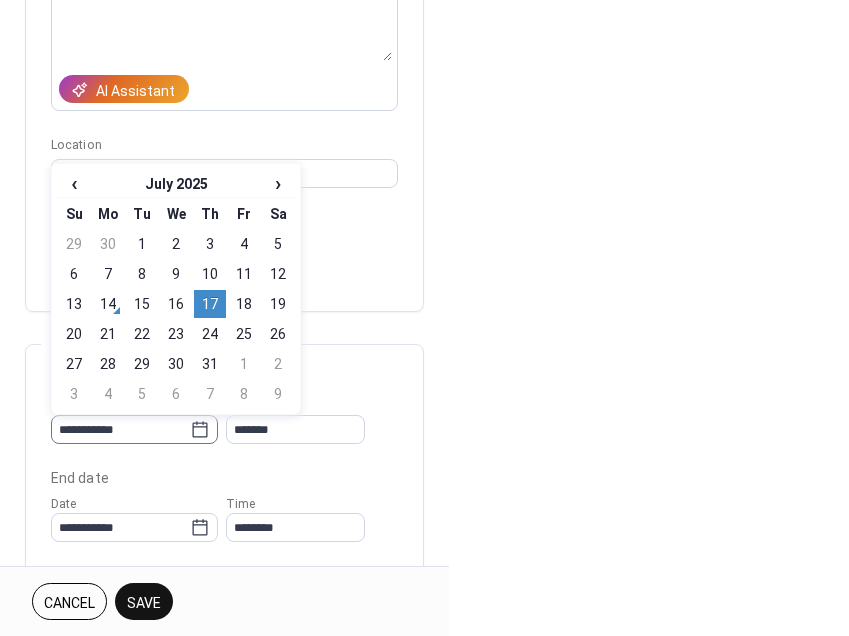 click 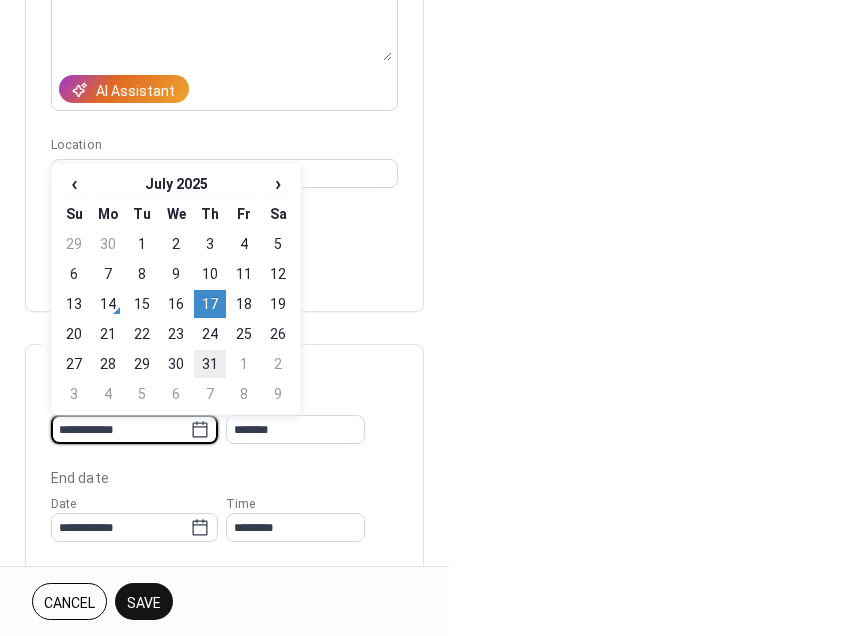 click on "31" at bounding box center [210, 364] 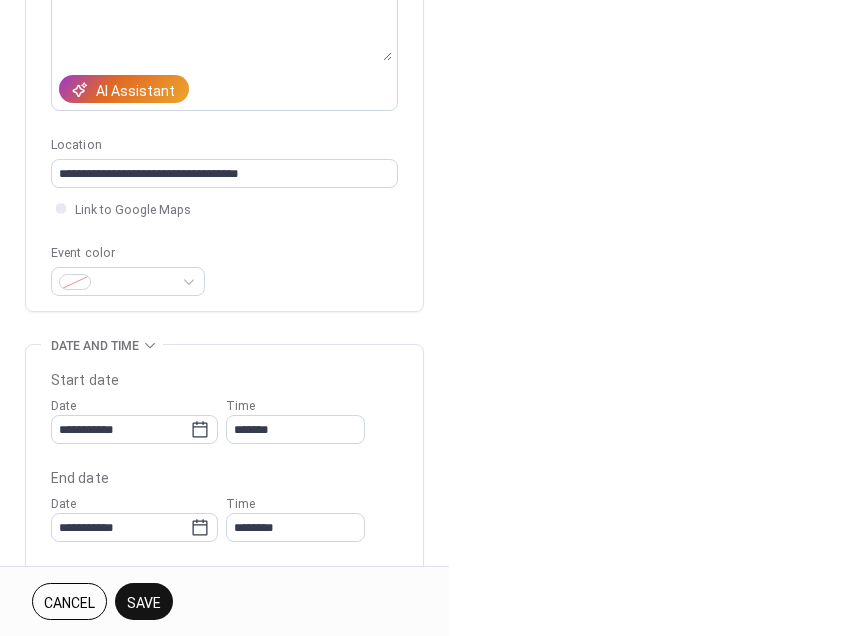type on "**********" 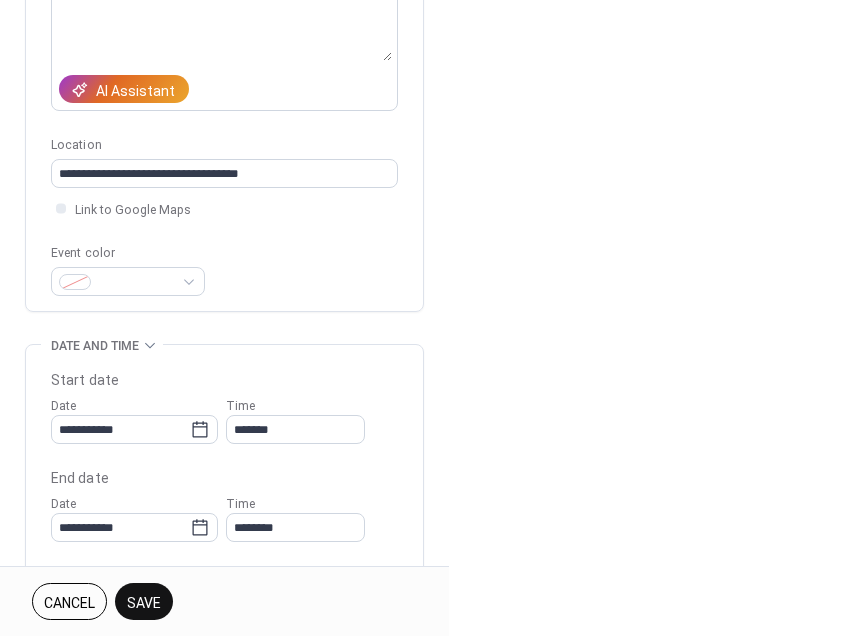 type on "**********" 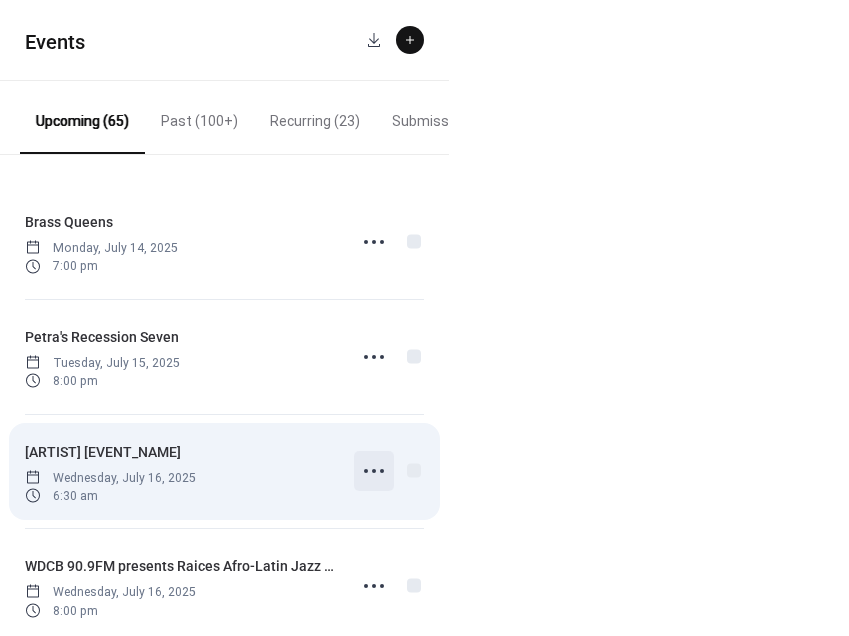 click 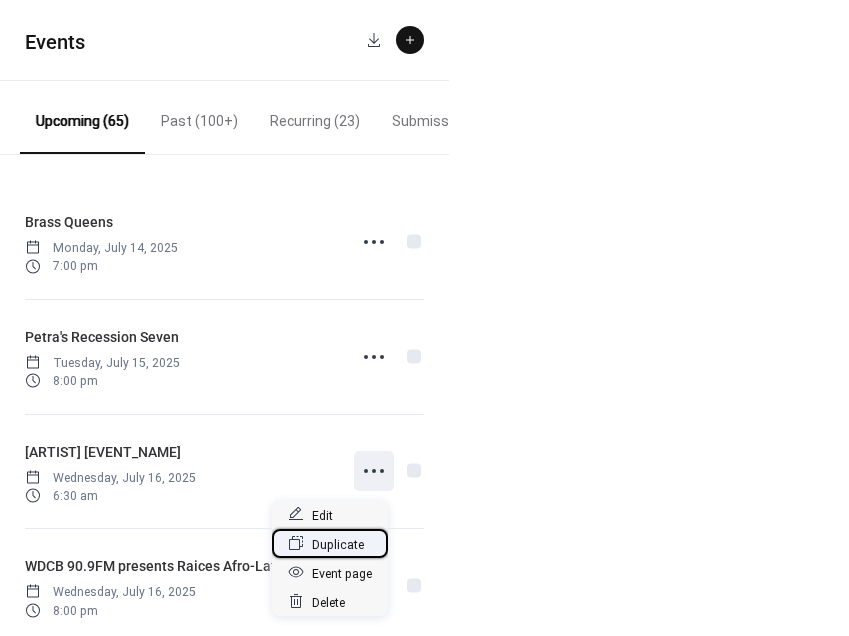 click on "Duplicate" at bounding box center [338, 544] 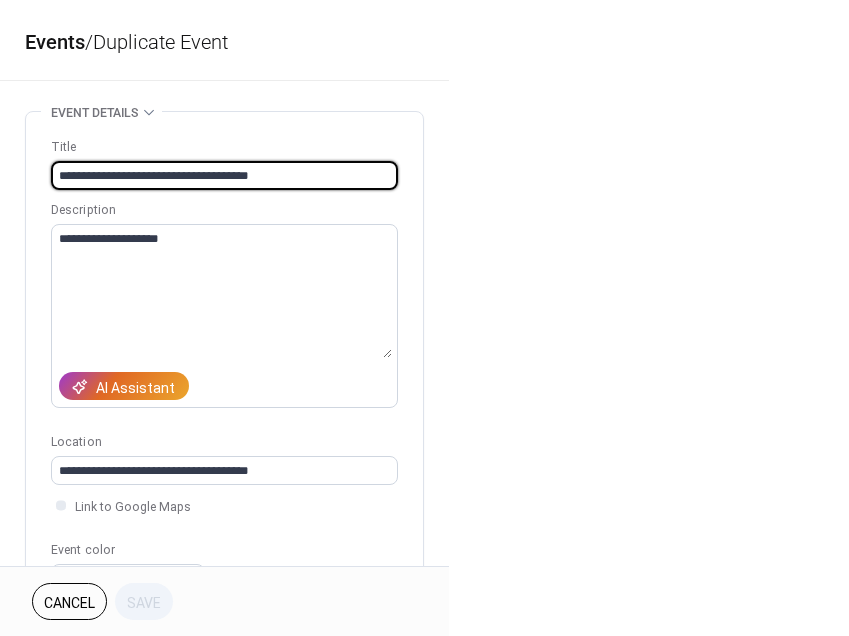 drag, startPoint x: 199, startPoint y: 175, endPoint x: -14, endPoint y: 174, distance: 213.00235 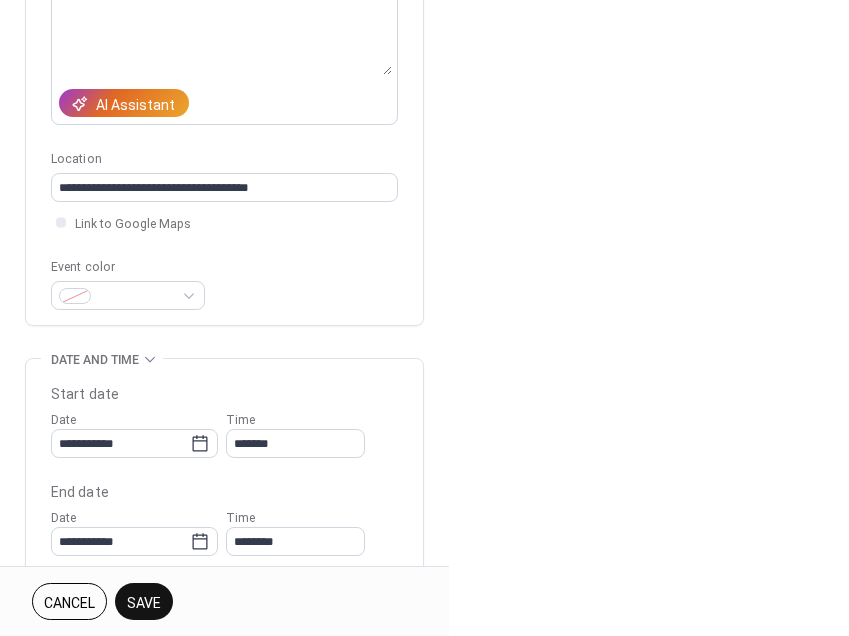 scroll, scrollTop: 371, scrollLeft: 0, axis: vertical 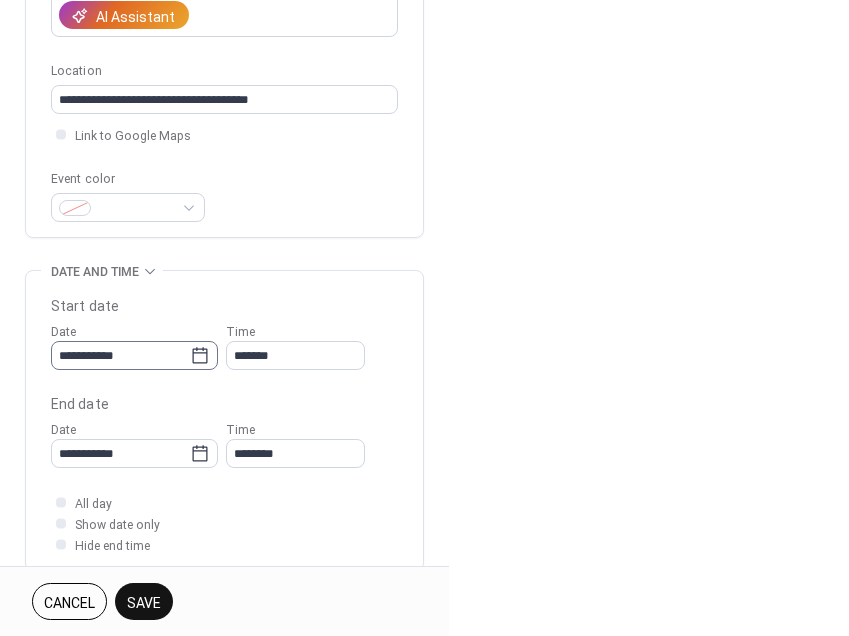type on "**********" 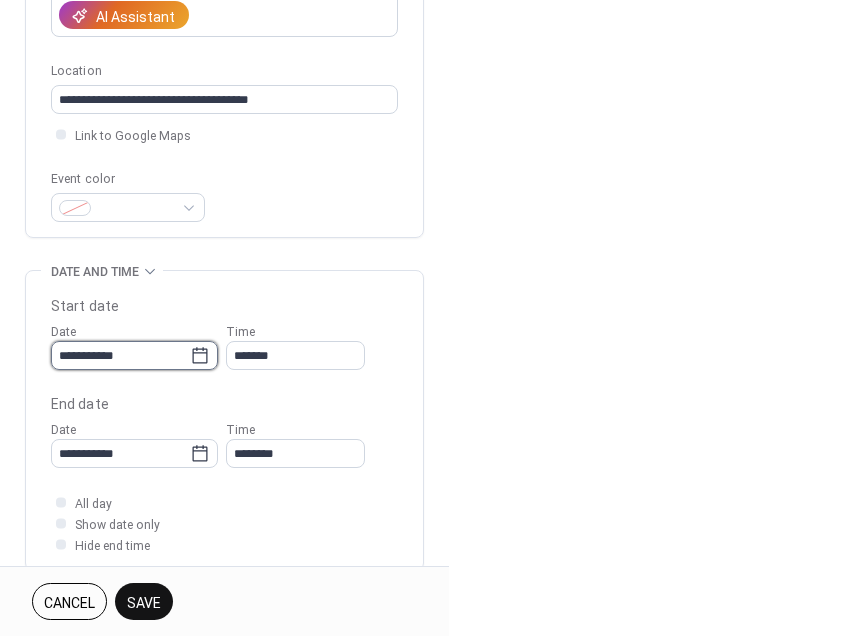 click on "**********" at bounding box center [120, 355] 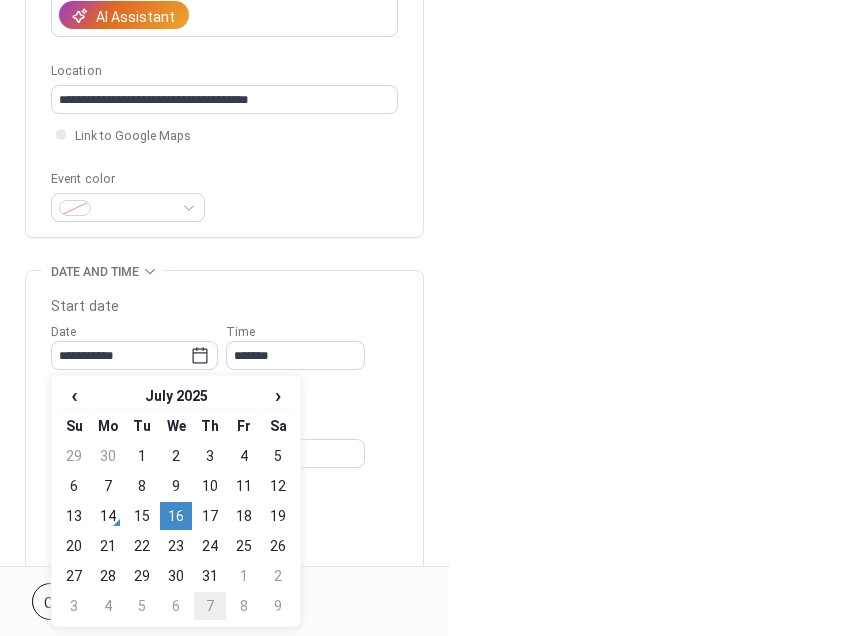 click on "7" at bounding box center (210, 606) 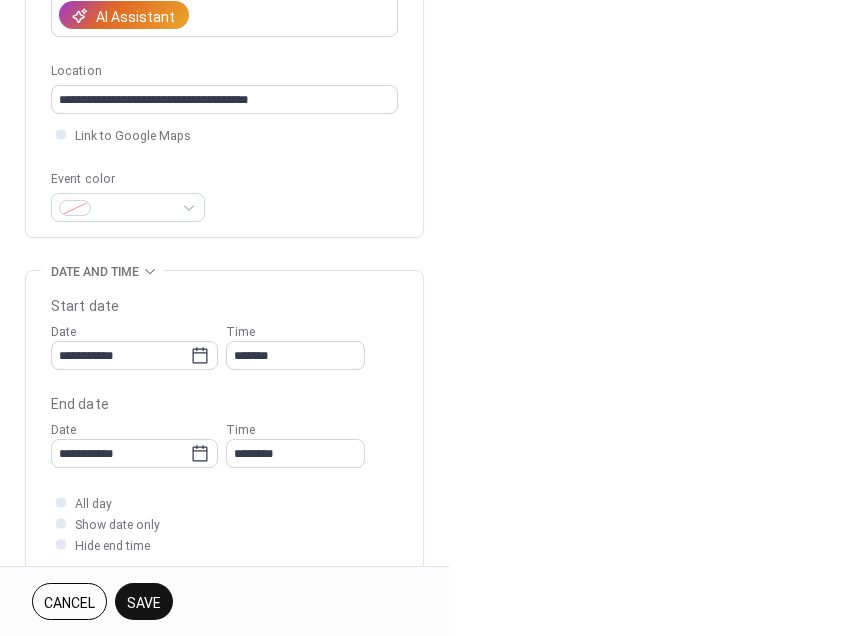 click on "Save" at bounding box center [144, 603] 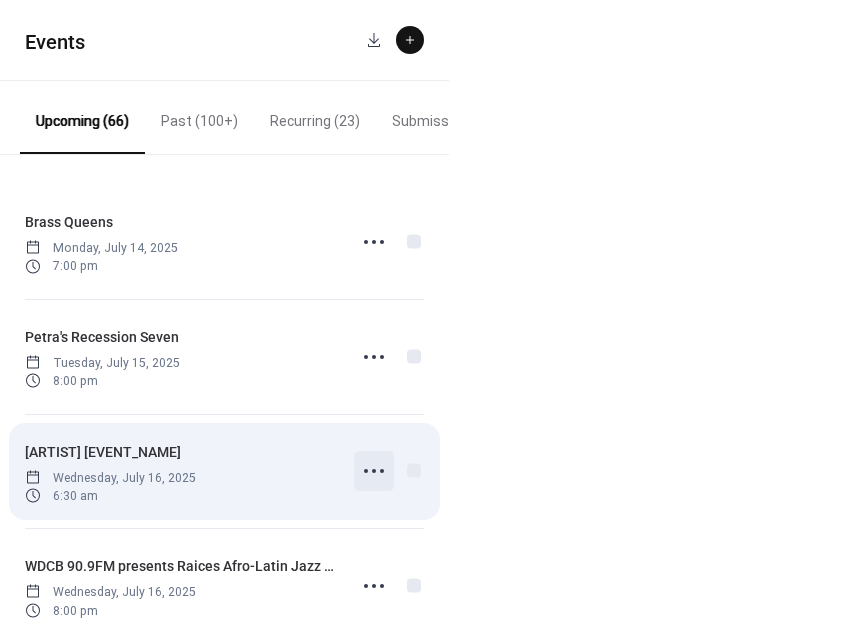 click 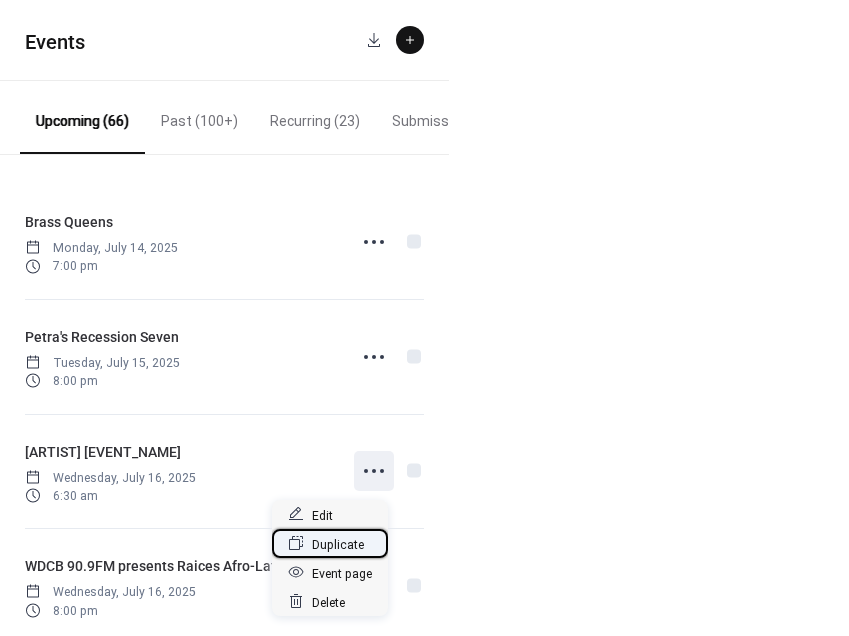 click on "Duplicate" at bounding box center (338, 544) 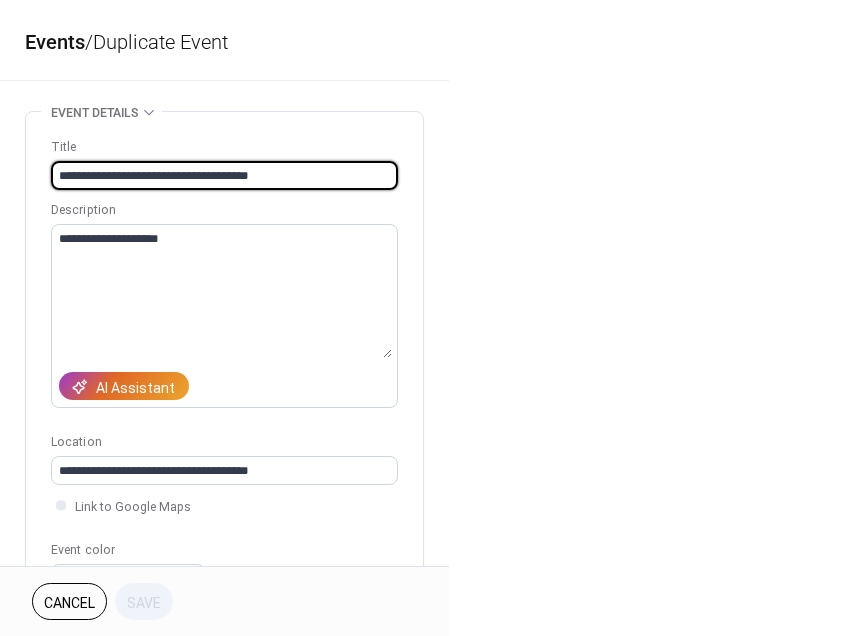 drag, startPoint x: 200, startPoint y: 174, endPoint x: 2, endPoint y: 152, distance: 199.21848 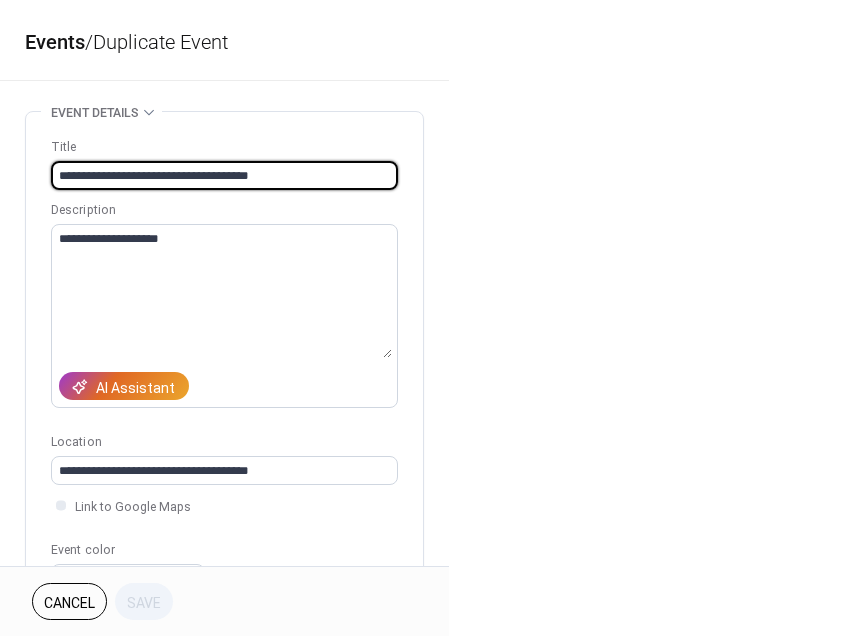 click on "**********" at bounding box center [224, 764] 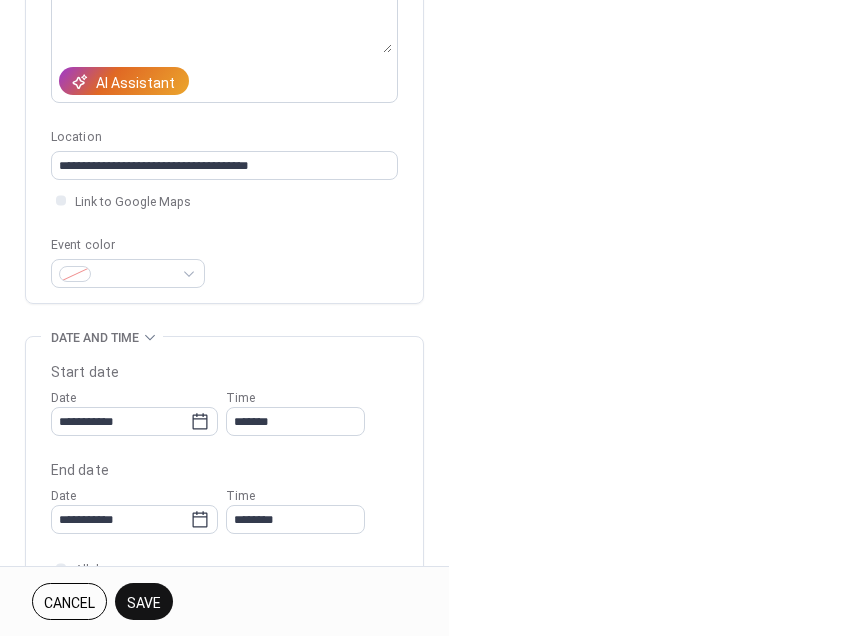 scroll, scrollTop: 366, scrollLeft: 0, axis: vertical 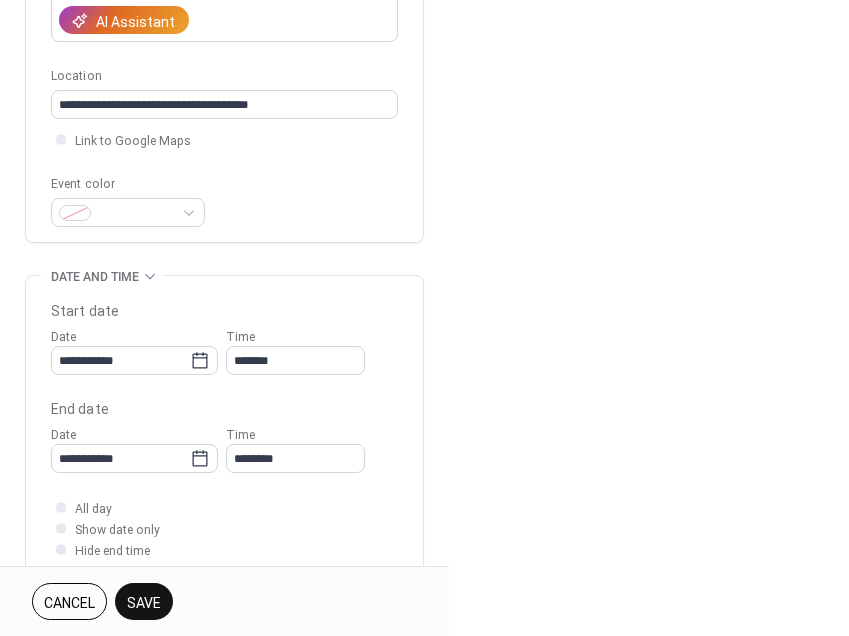 type on "**********" 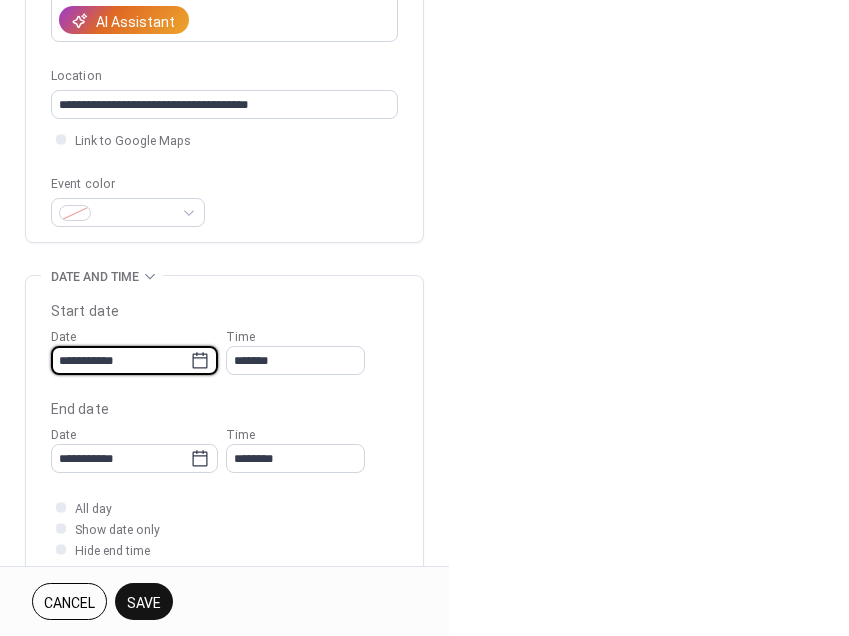 click on "**********" at bounding box center [120, 360] 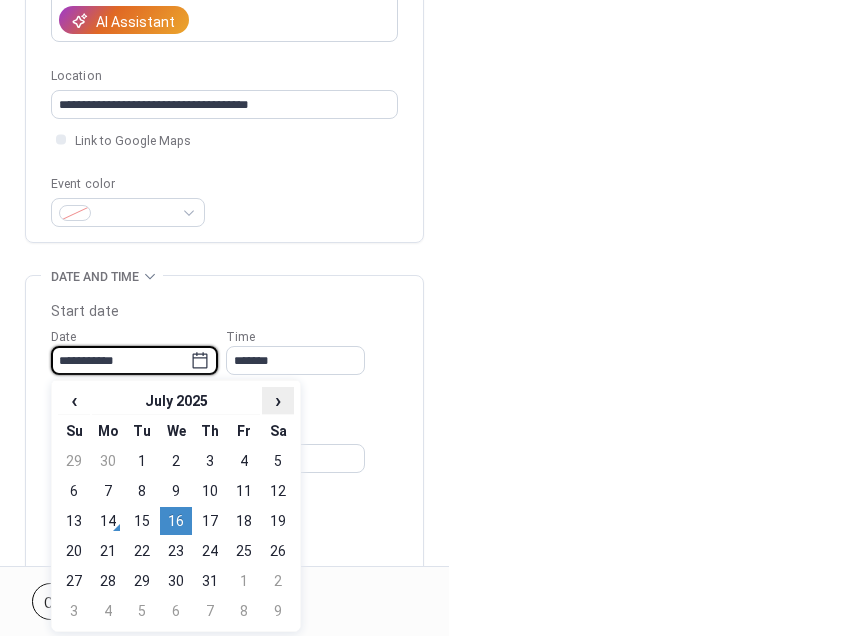 click on "›" at bounding box center [278, 400] 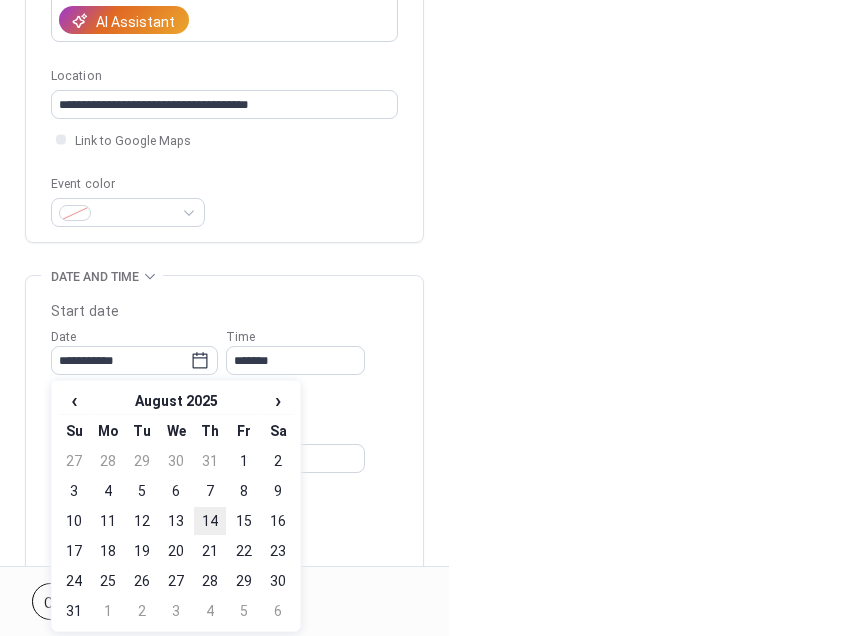 click on "14" at bounding box center [210, 521] 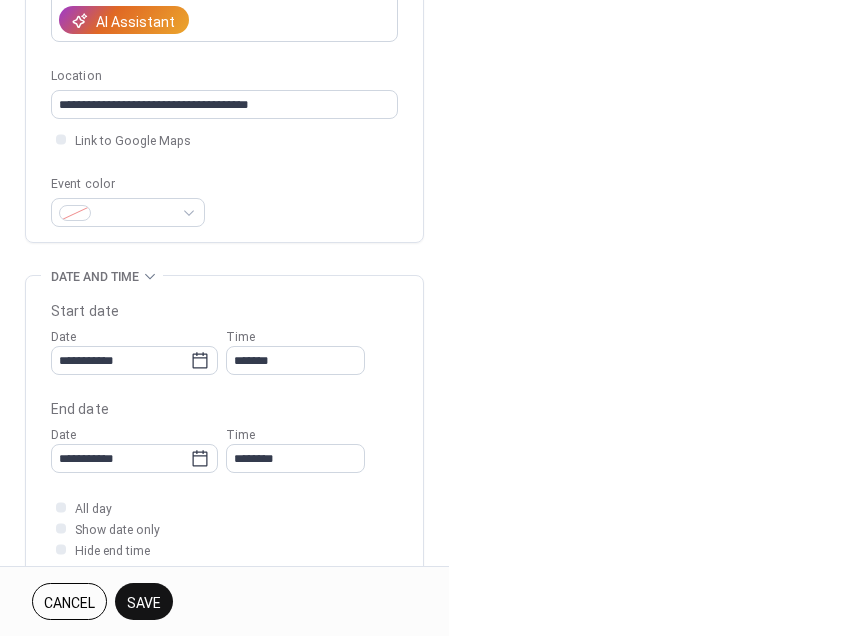 type on "**********" 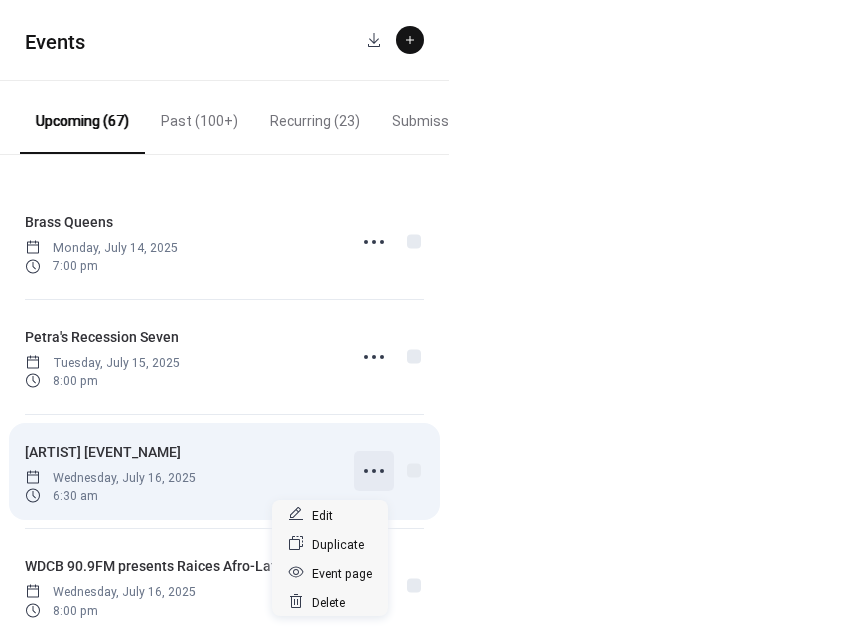 click 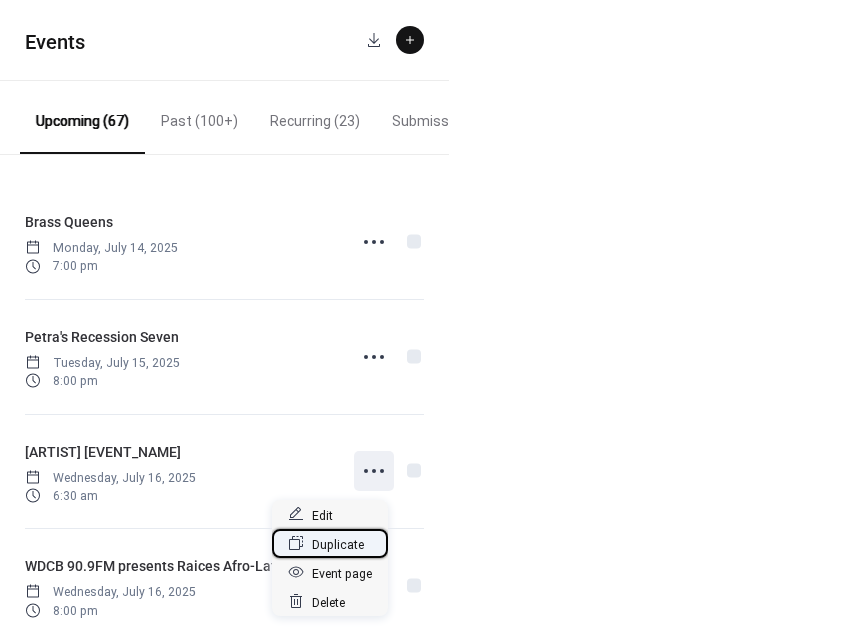click on "Duplicate" at bounding box center [338, 544] 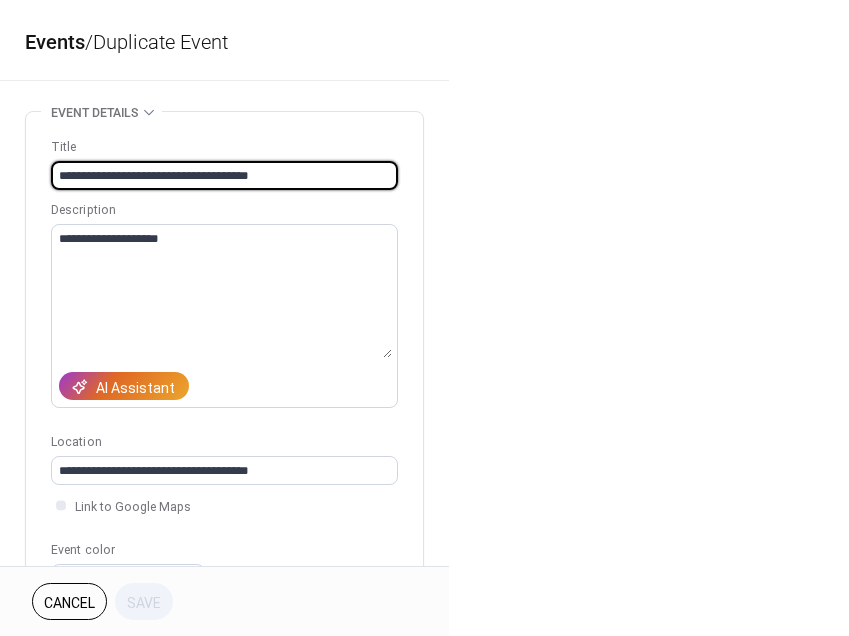 drag, startPoint x: 197, startPoint y: 175, endPoint x: -14, endPoint y: 172, distance: 211.02133 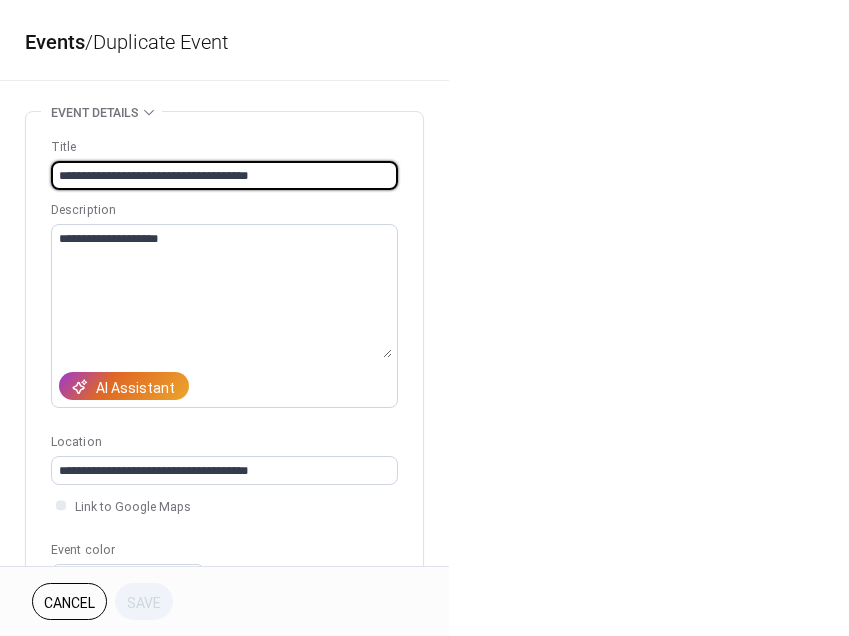 click on "**********" at bounding box center [424, 318] 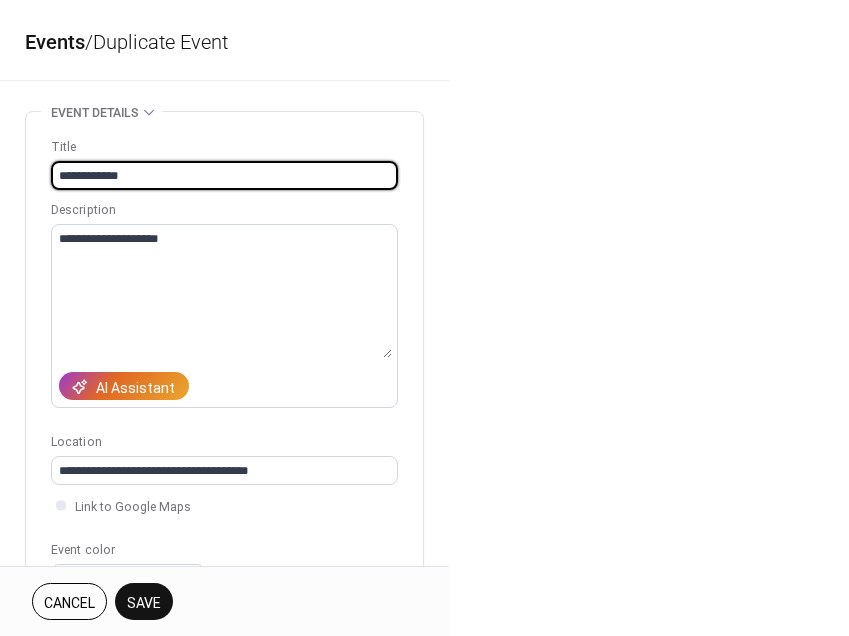 paste on "**********" 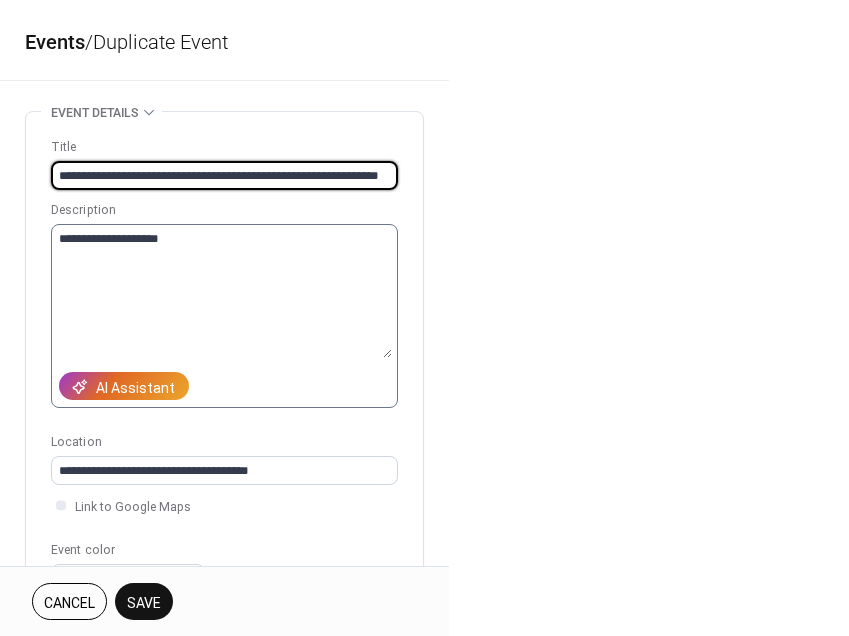 type on "**********" 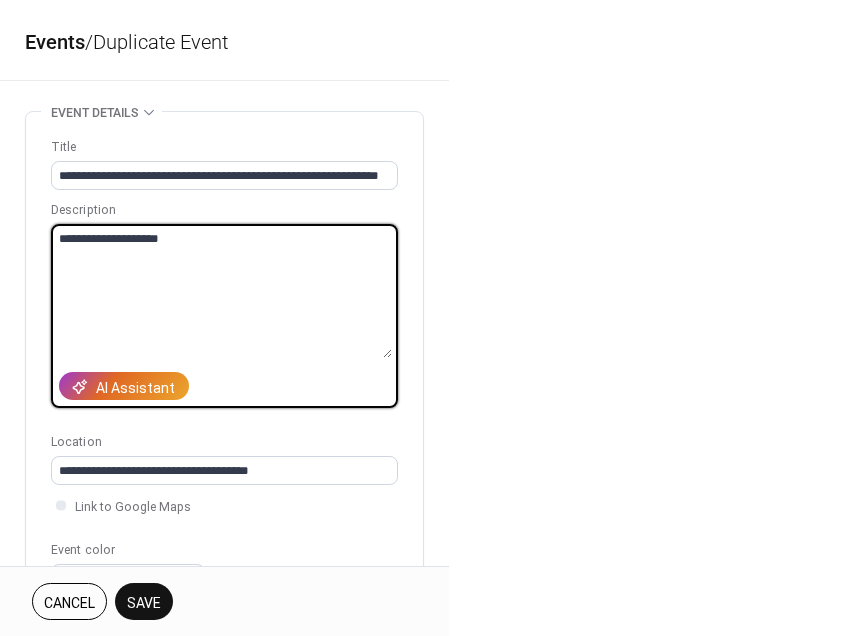 click on "**********" at bounding box center (221, 291) 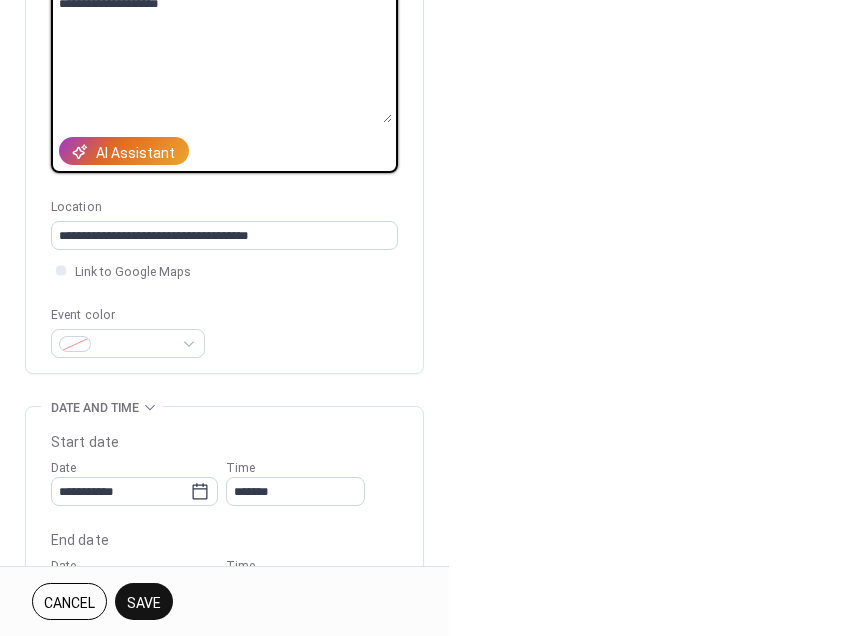 scroll, scrollTop: 362, scrollLeft: 0, axis: vertical 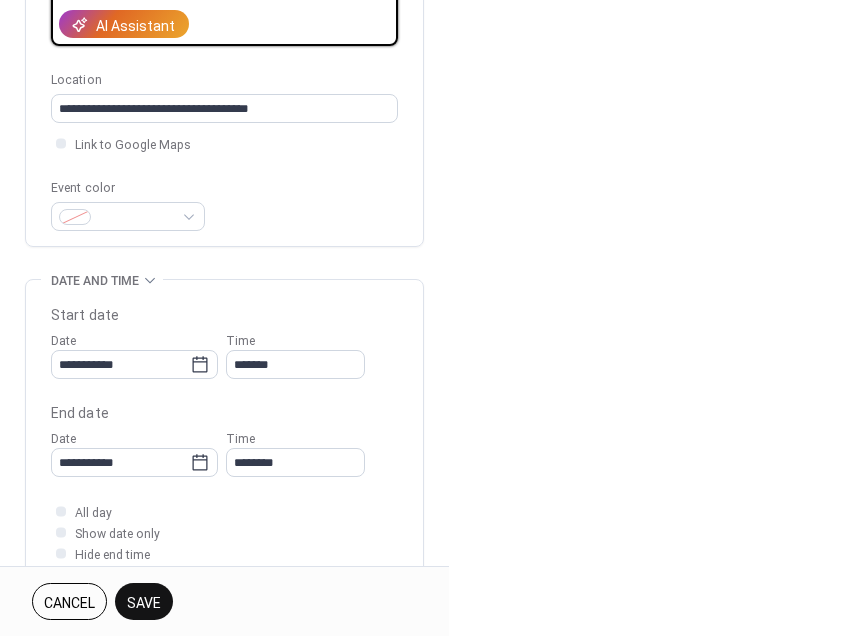 type on "**********" 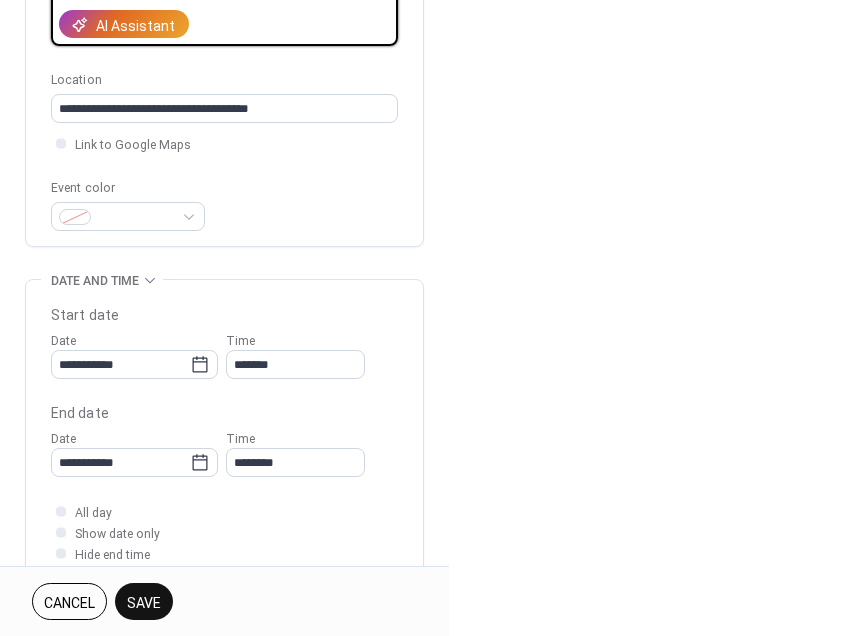 click on "**********" at bounding box center [120, 364] 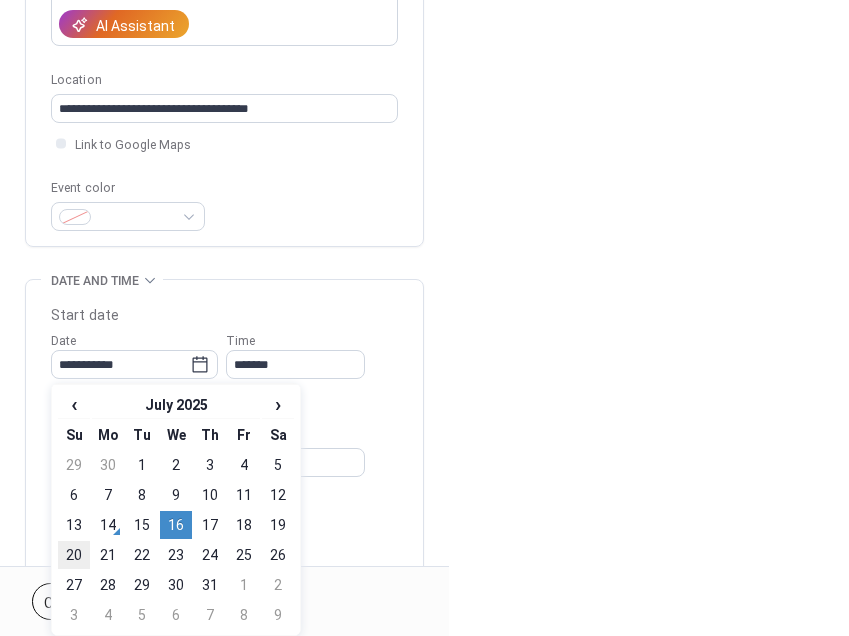 click on "20" at bounding box center (74, 555) 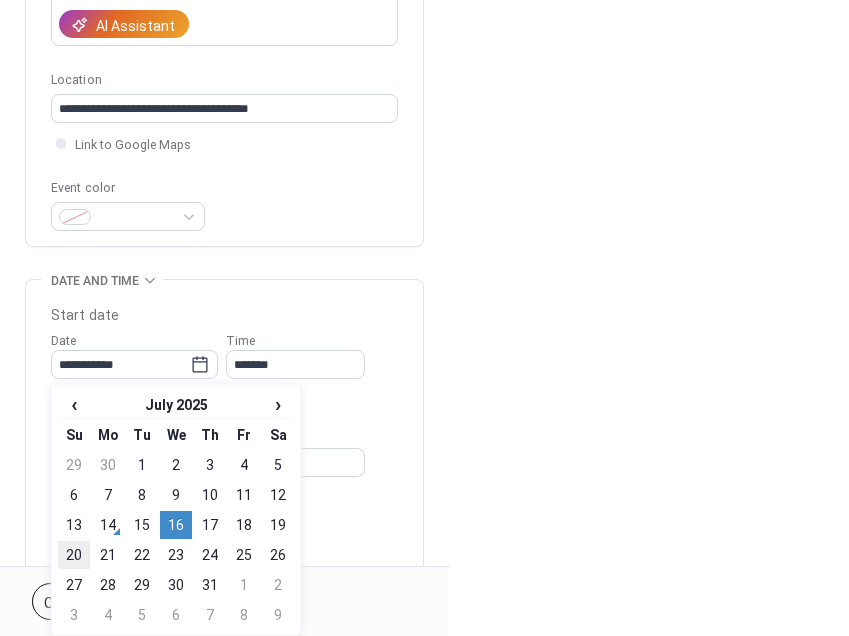 type on "**********" 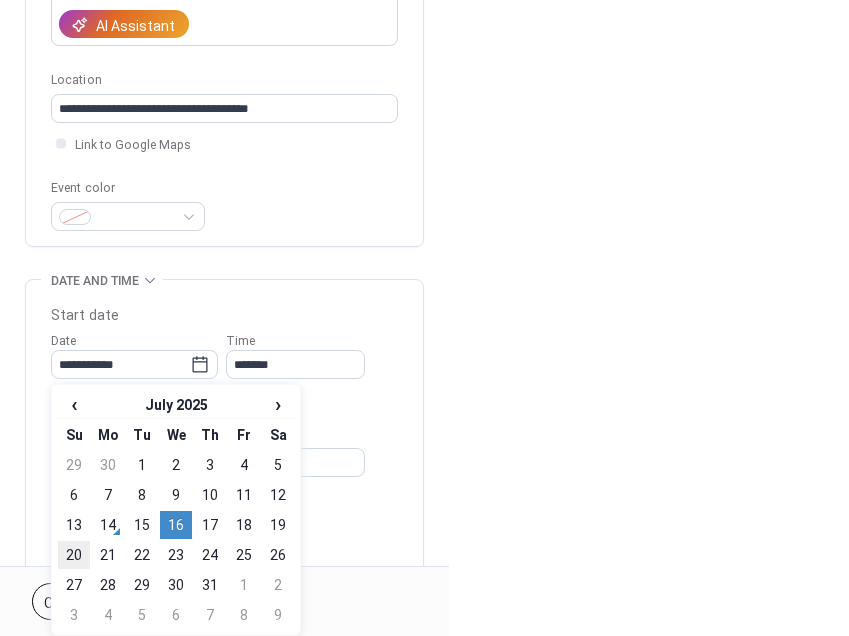 type on "**********" 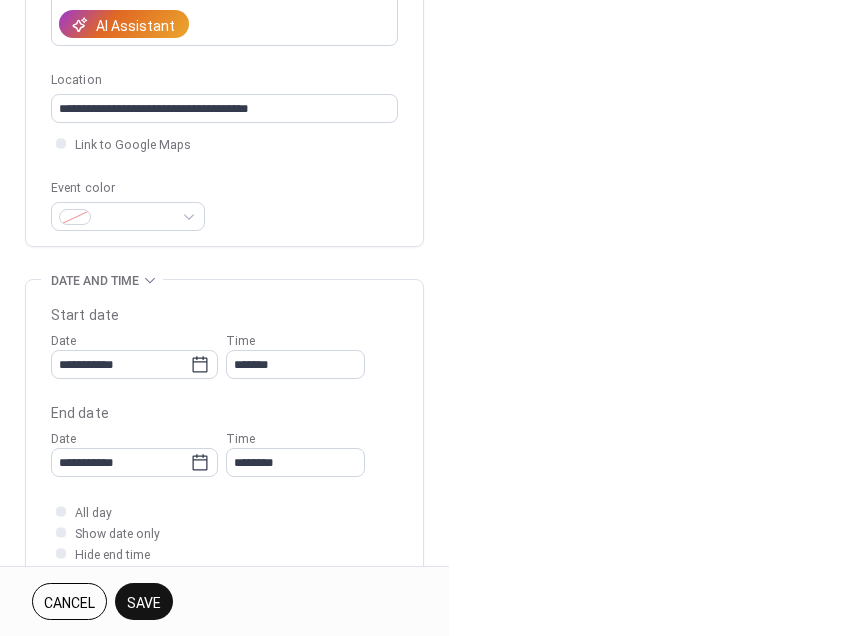 click on "Save" at bounding box center (144, 603) 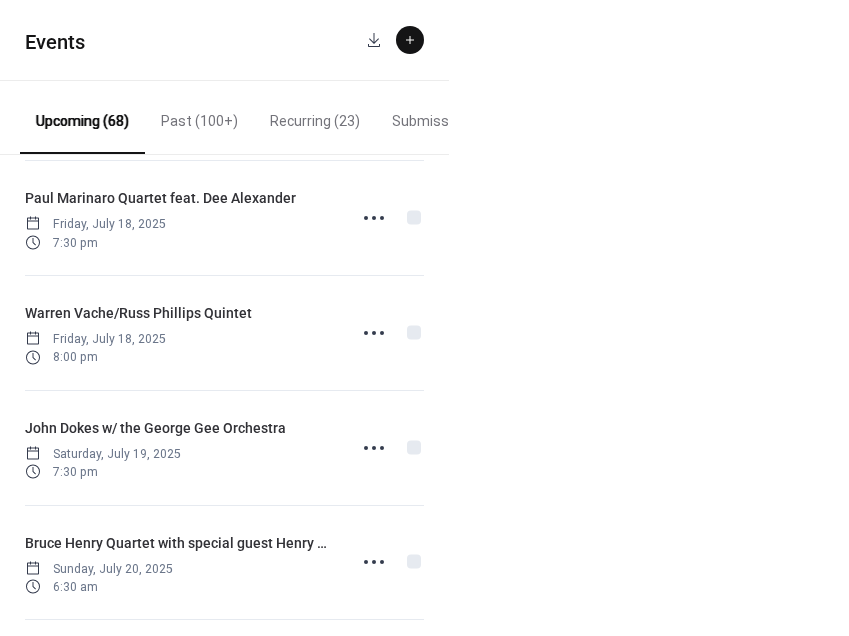 scroll, scrollTop: 1327, scrollLeft: 0, axis: vertical 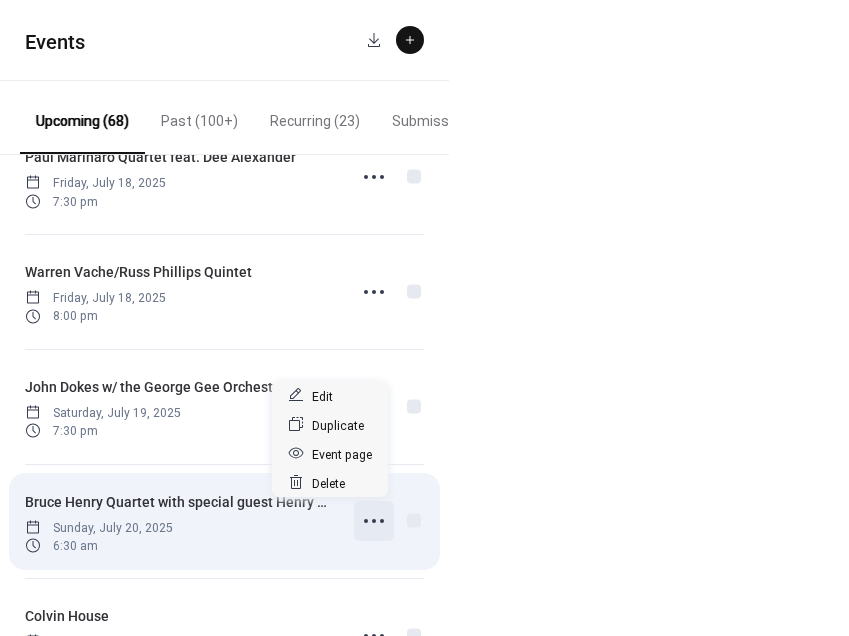 click 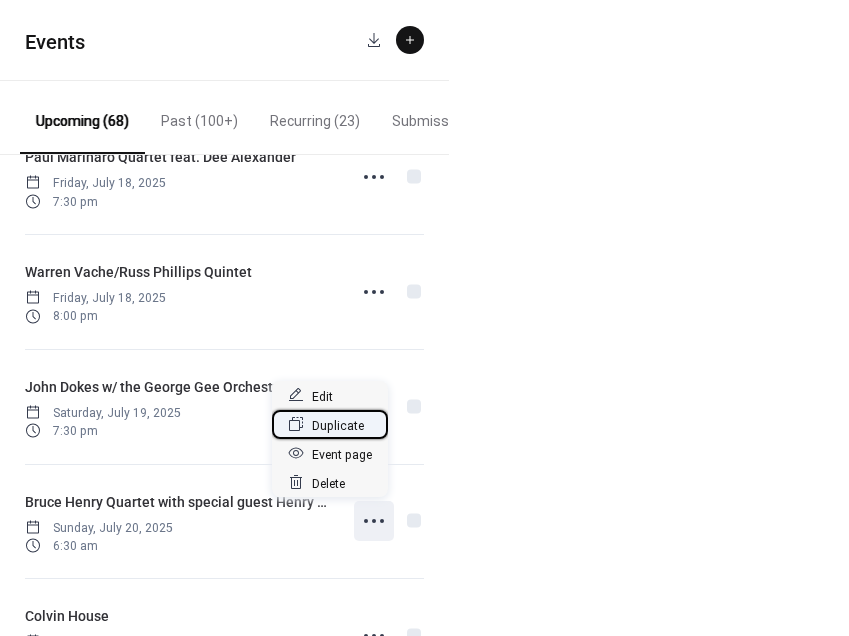 click on "Duplicate" at bounding box center [338, 425] 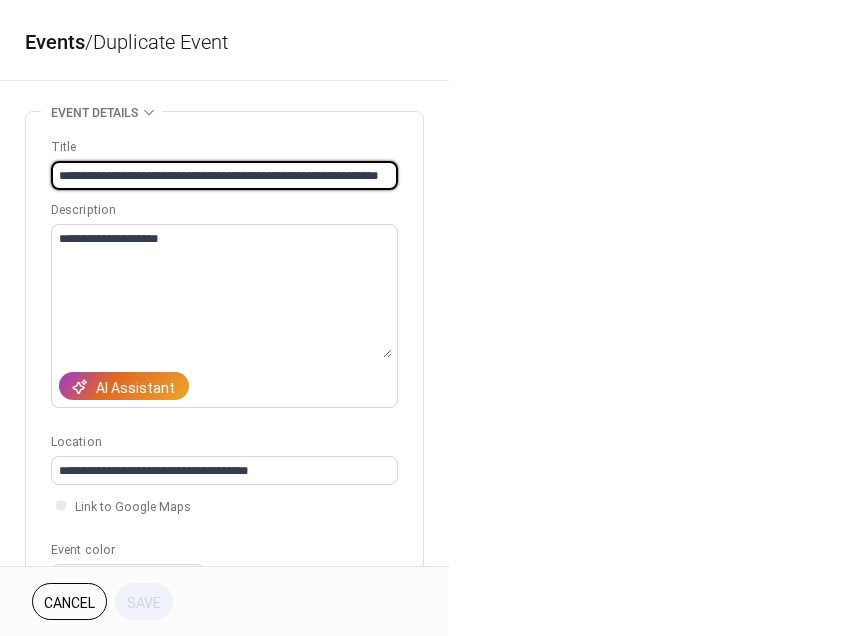 scroll, scrollTop: 0, scrollLeft: 34, axis: horizontal 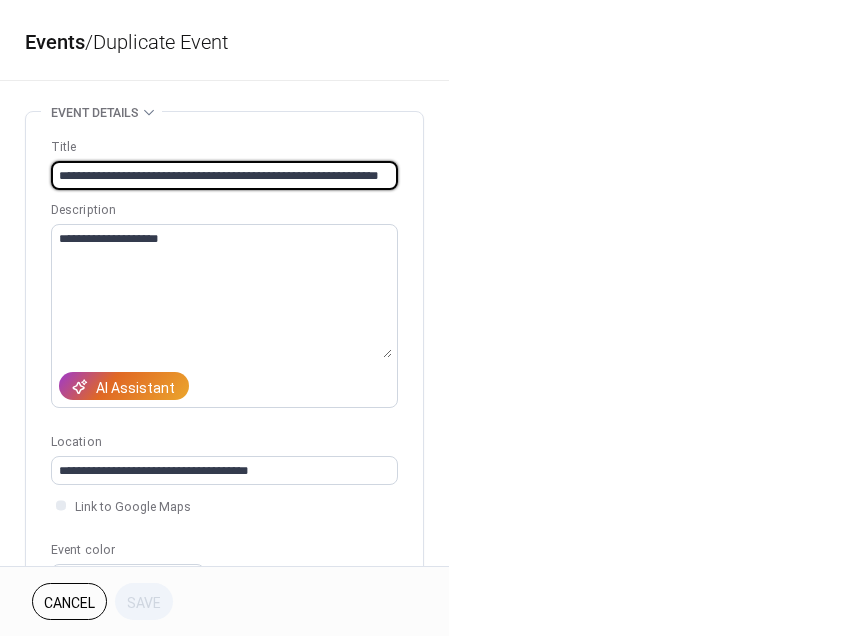 drag, startPoint x: 319, startPoint y: 176, endPoint x: 8, endPoint y: 167, distance: 311.1302 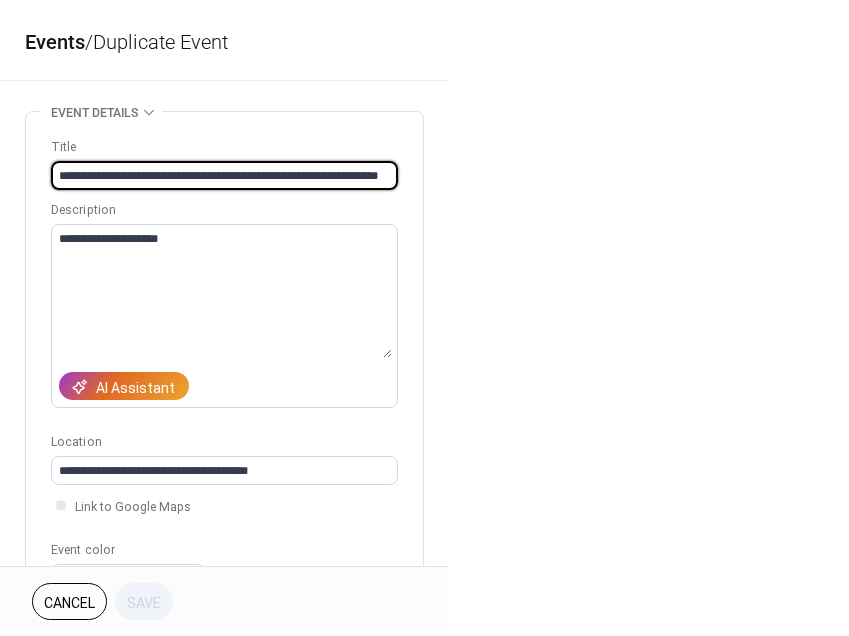 paste on "**********" 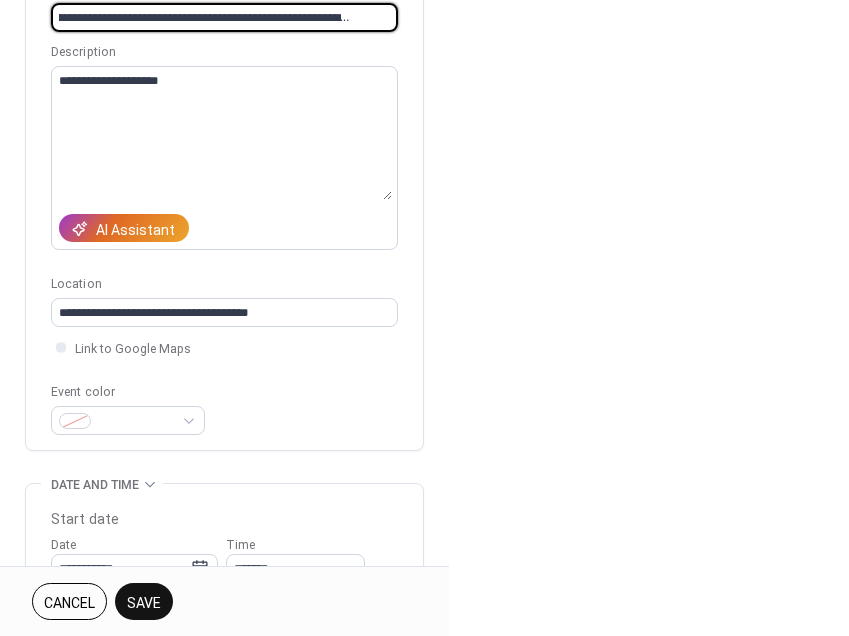 scroll, scrollTop: 333, scrollLeft: 0, axis: vertical 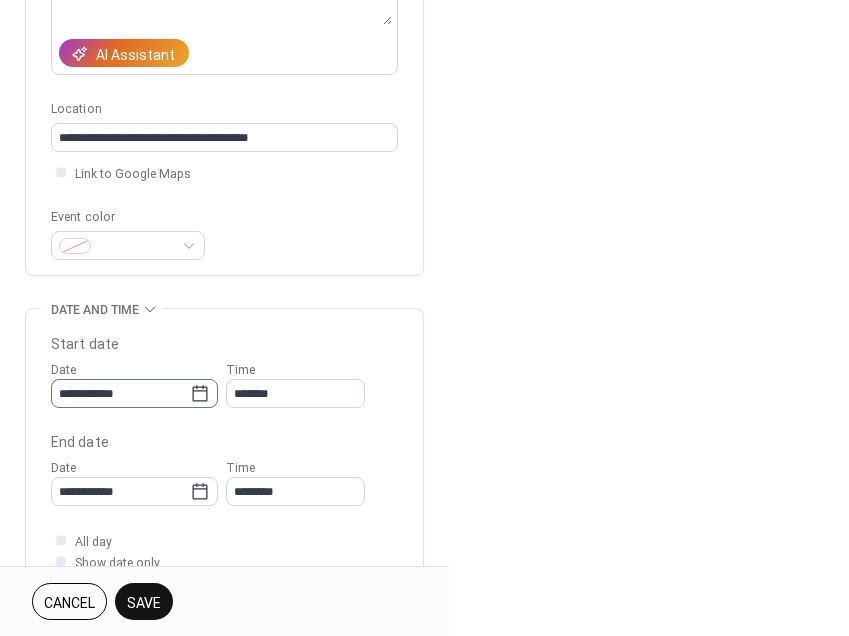 type on "**********" 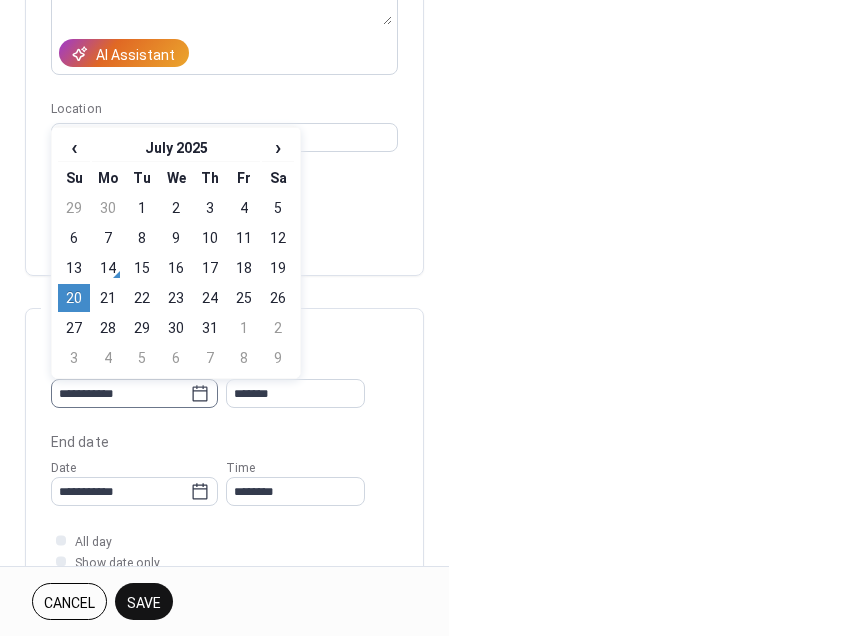 click on "**********" at bounding box center [134, 393] 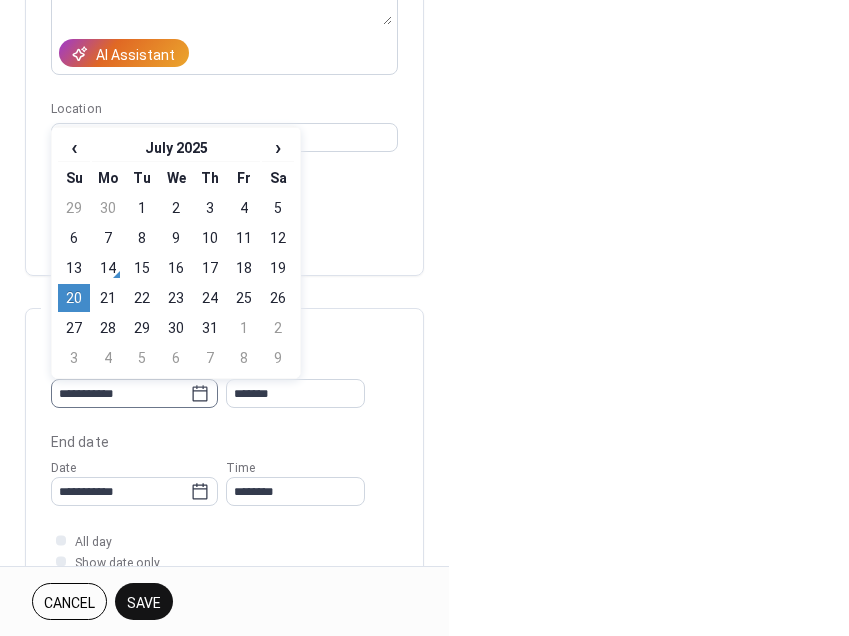 click on "**********" at bounding box center (120, 393) 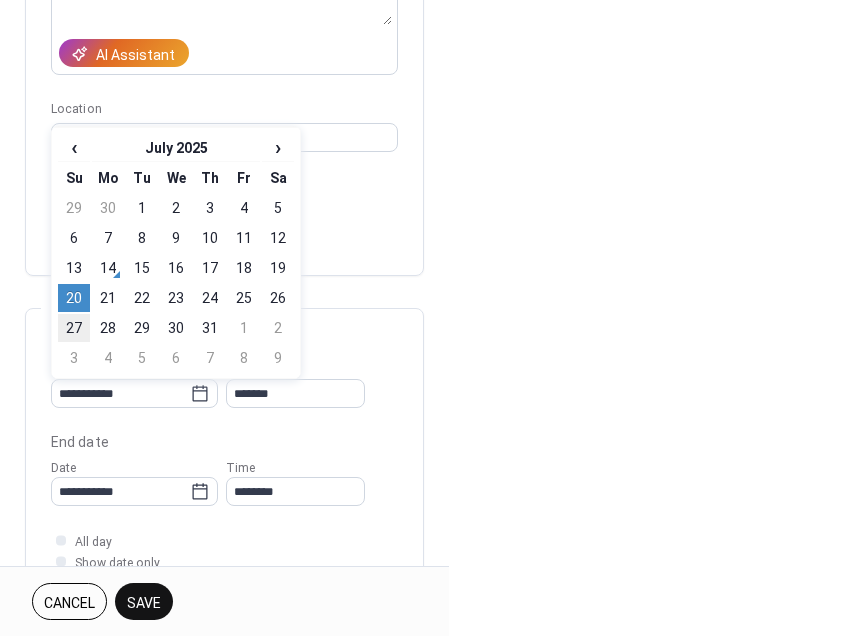click on "27" at bounding box center (74, 328) 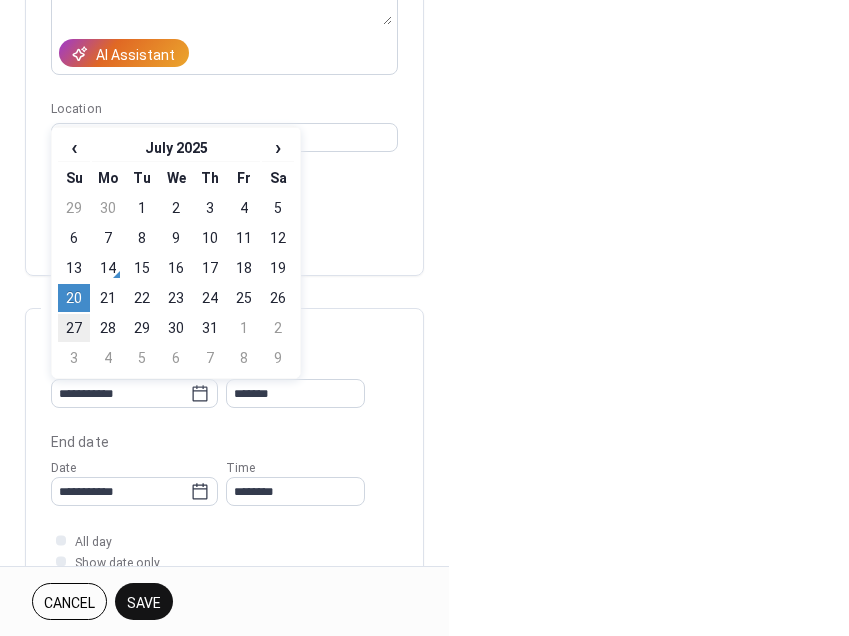 type on "**********" 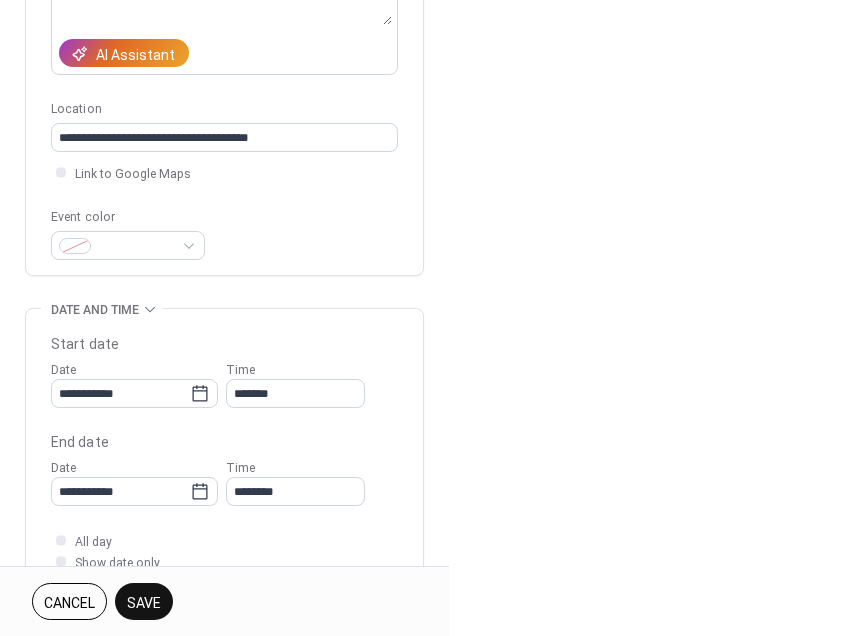 click on "Save" at bounding box center [144, 603] 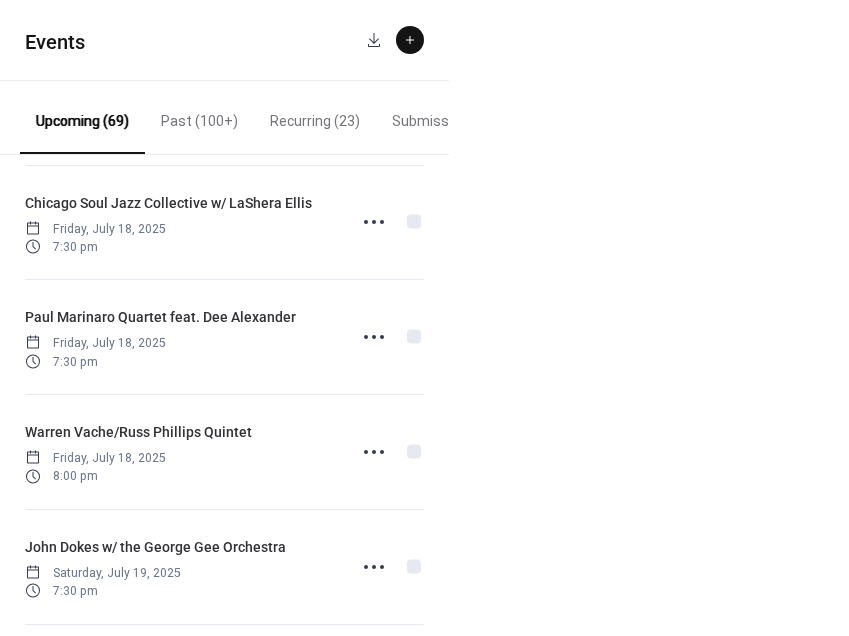scroll, scrollTop: 1334, scrollLeft: 0, axis: vertical 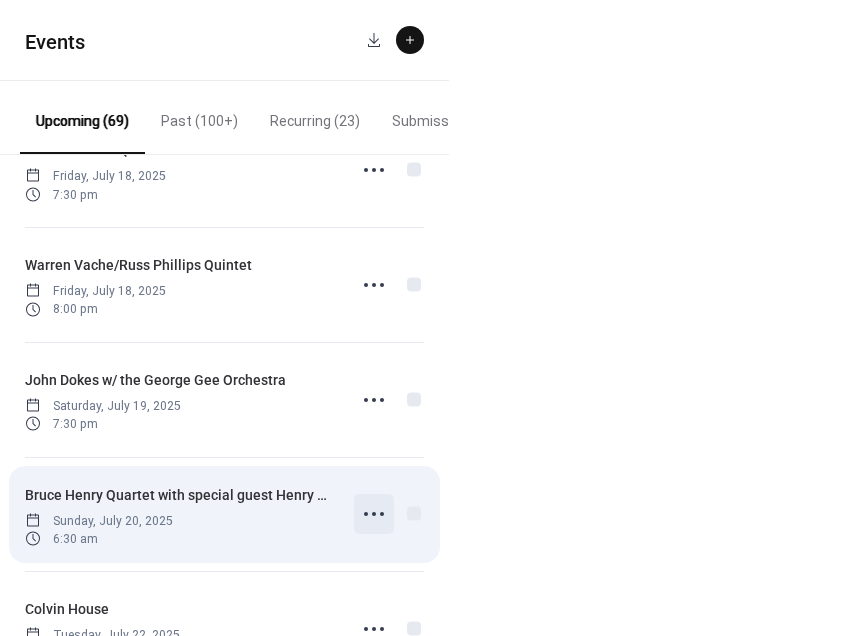 click 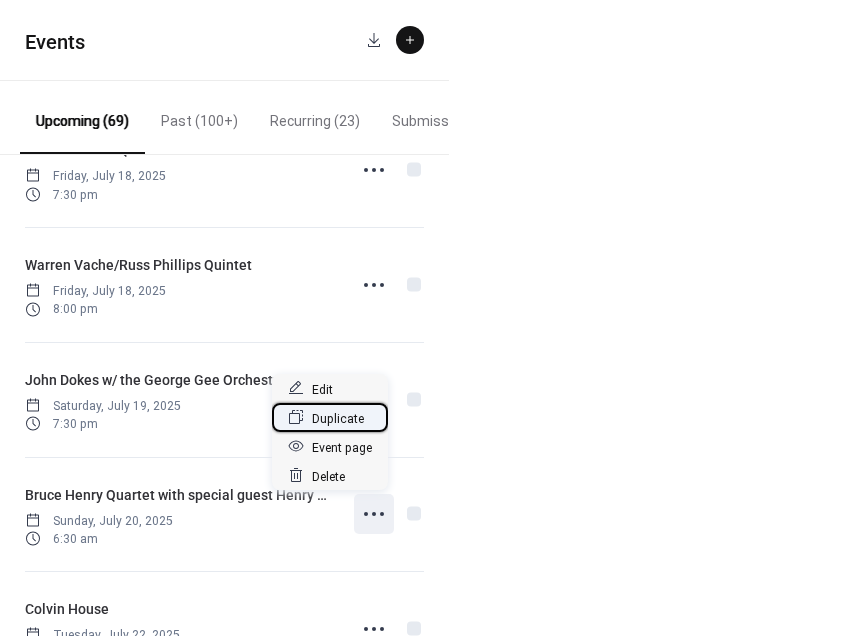 click on "Duplicate" at bounding box center (338, 418) 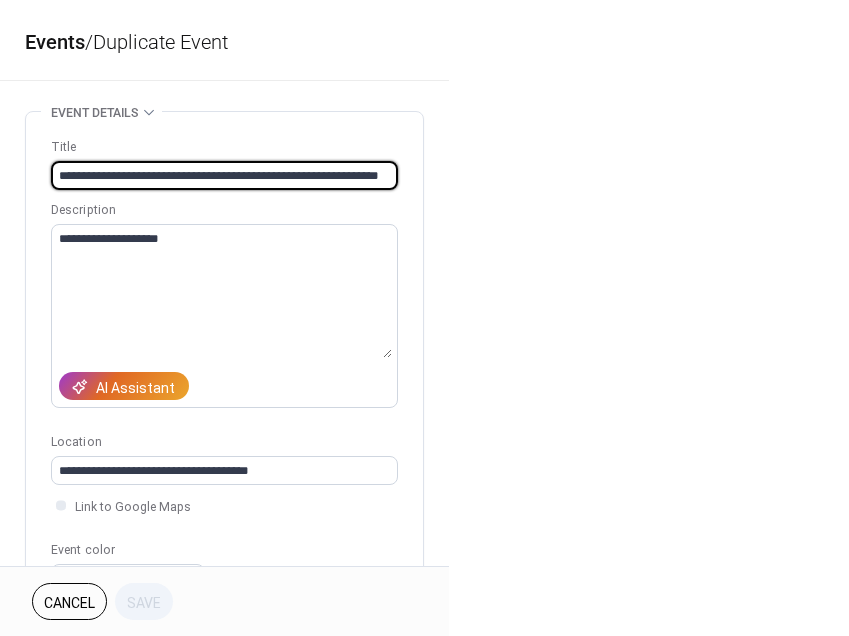 scroll, scrollTop: 0, scrollLeft: 34, axis: horizontal 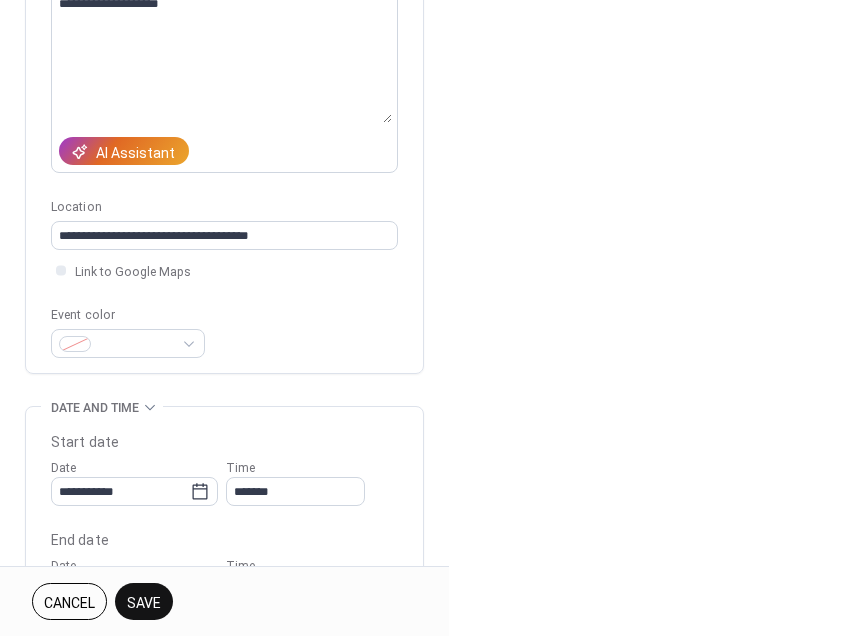 type on "**********" 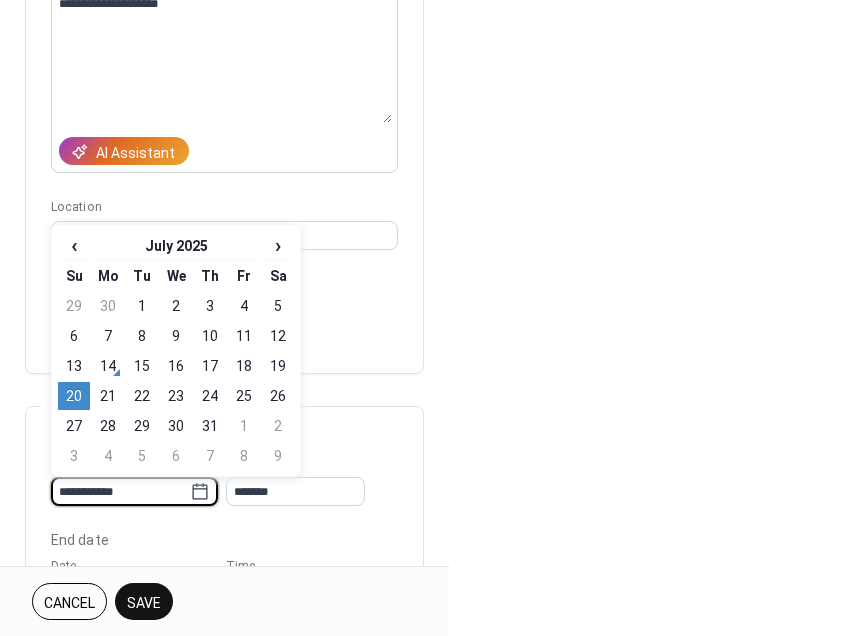 click on "**********" at bounding box center (120, 491) 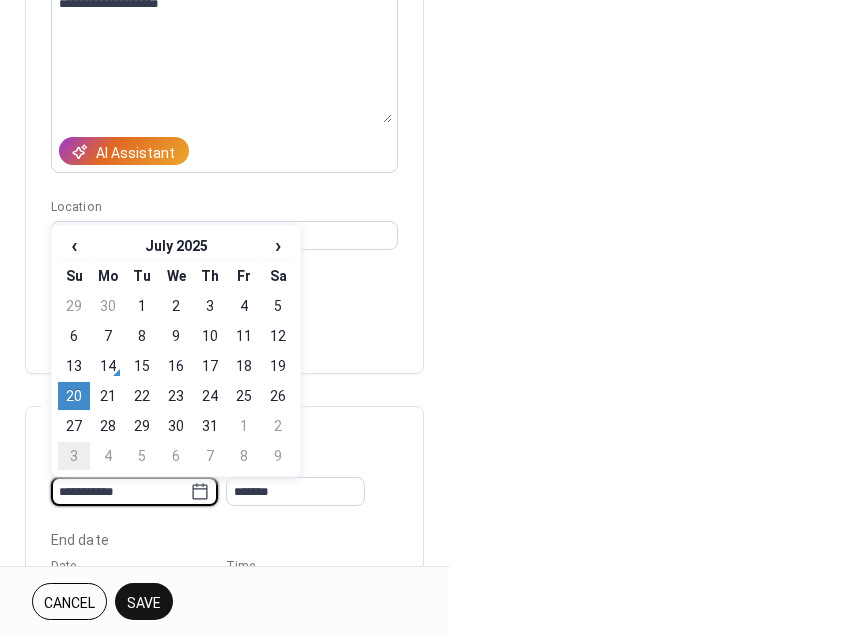 click on "3" at bounding box center (74, 456) 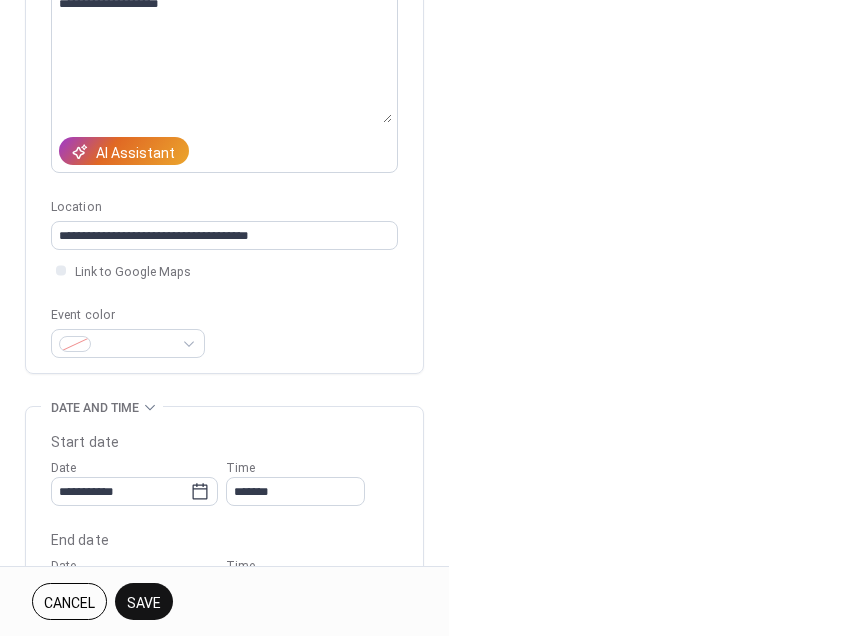 type on "**********" 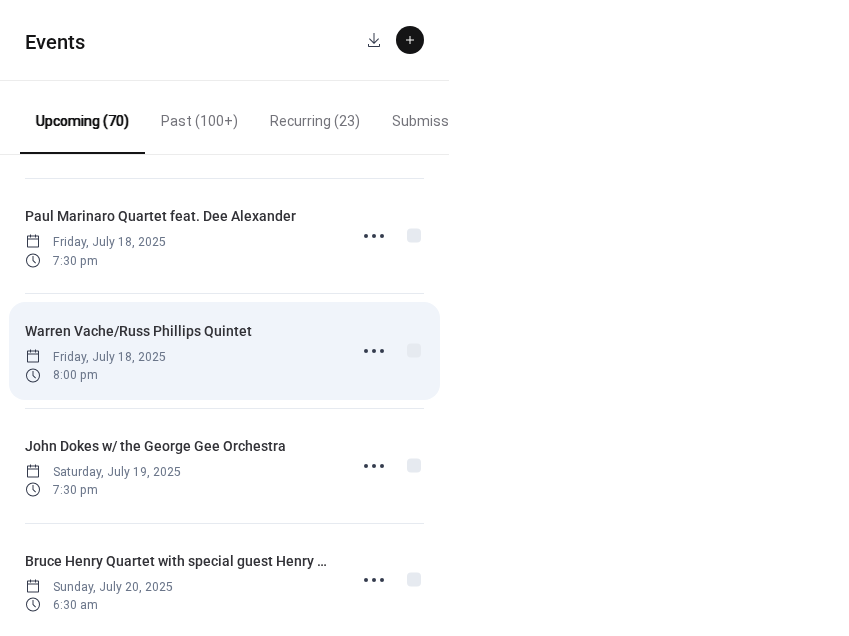 scroll, scrollTop: 1340, scrollLeft: 0, axis: vertical 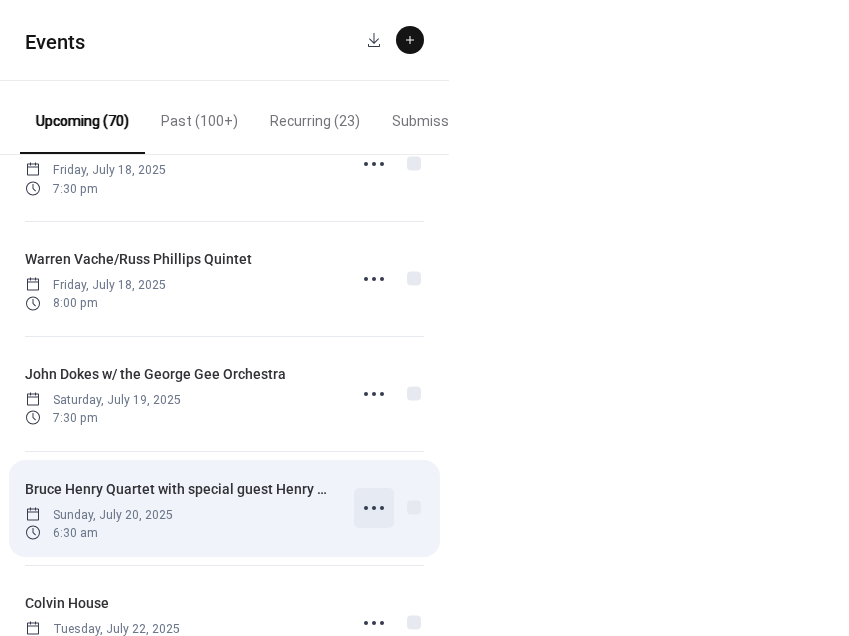 click 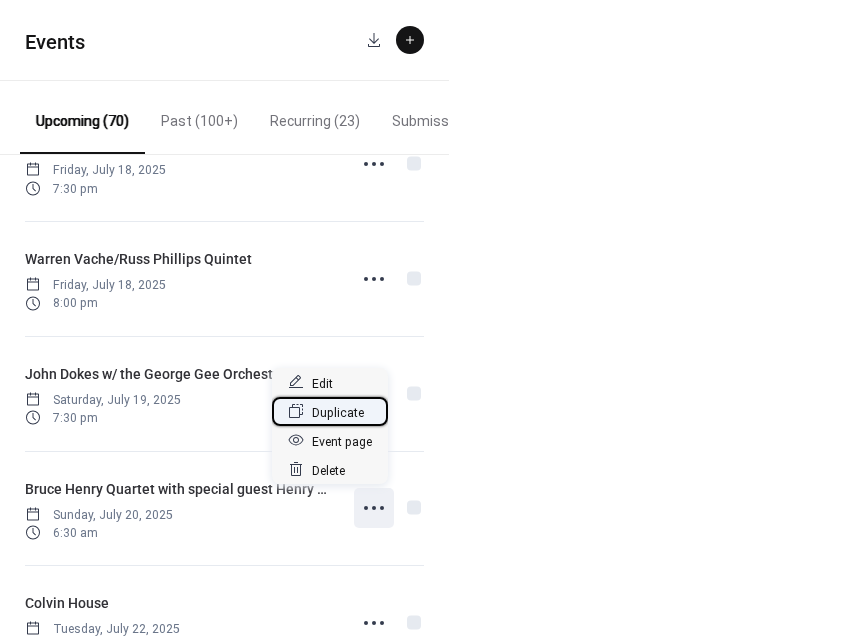 click on "Duplicate" at bounding box center [338, 412] 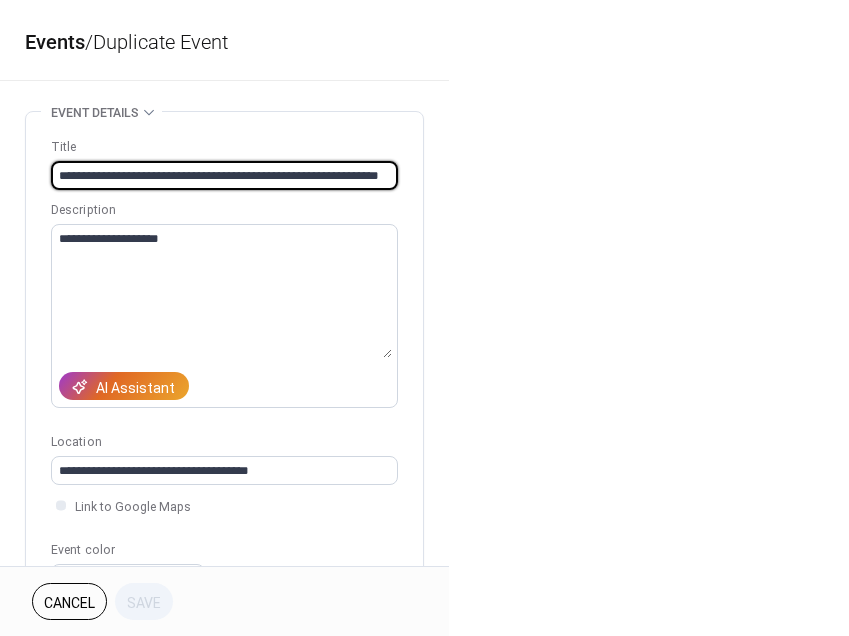 scroll, scrollTop: 0, scrollLeft: 34, axis: horizontal 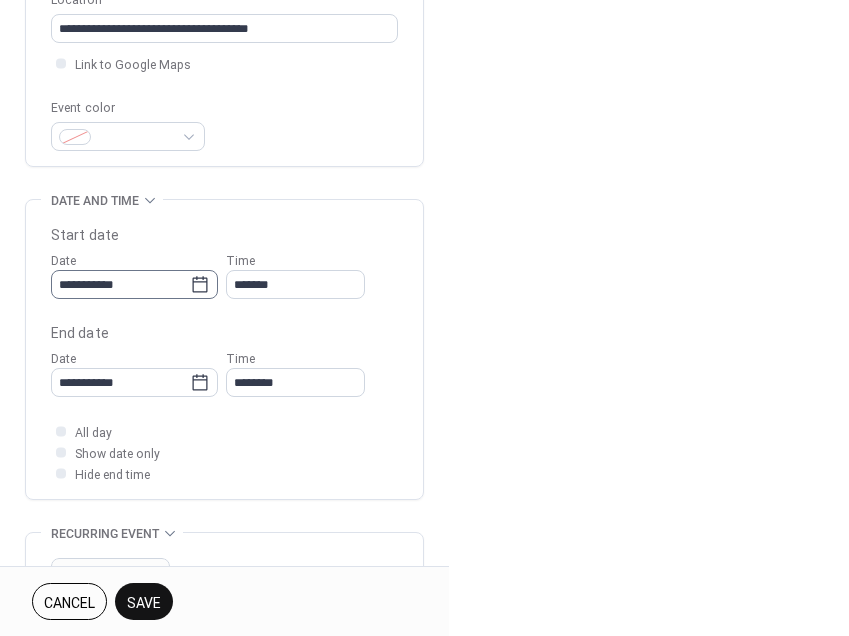 type on "**********" 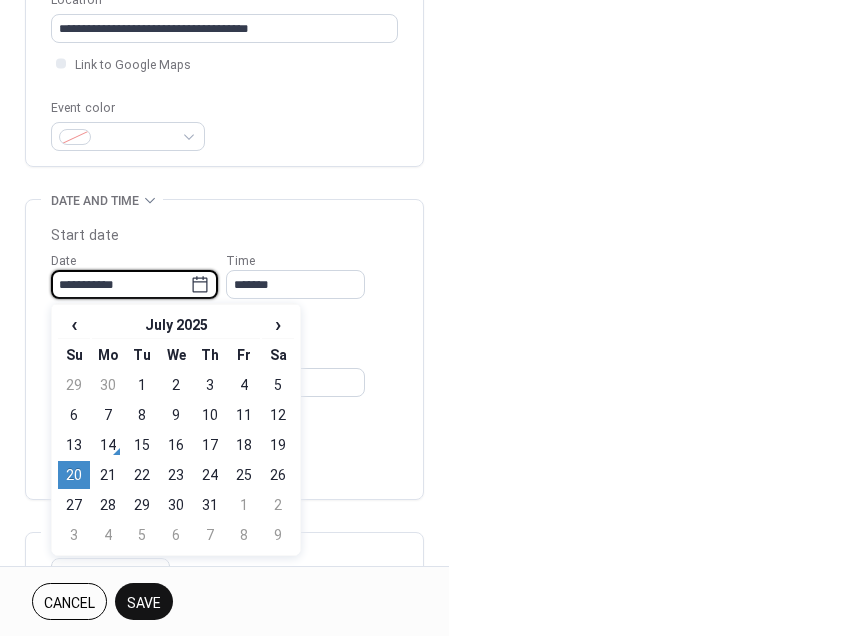 click on "**********" at bounding box center [120, 284] 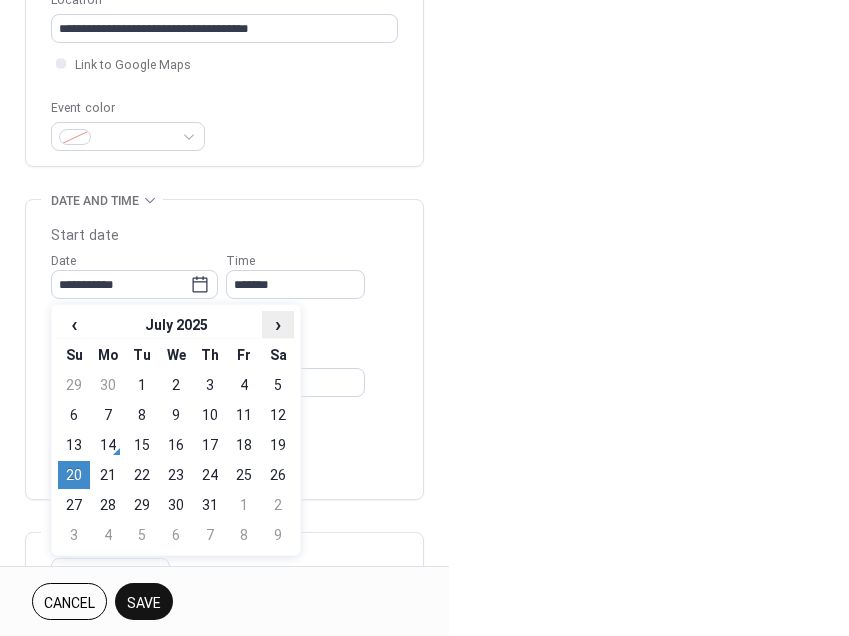 click on "›" at bounding box center [278, 324] 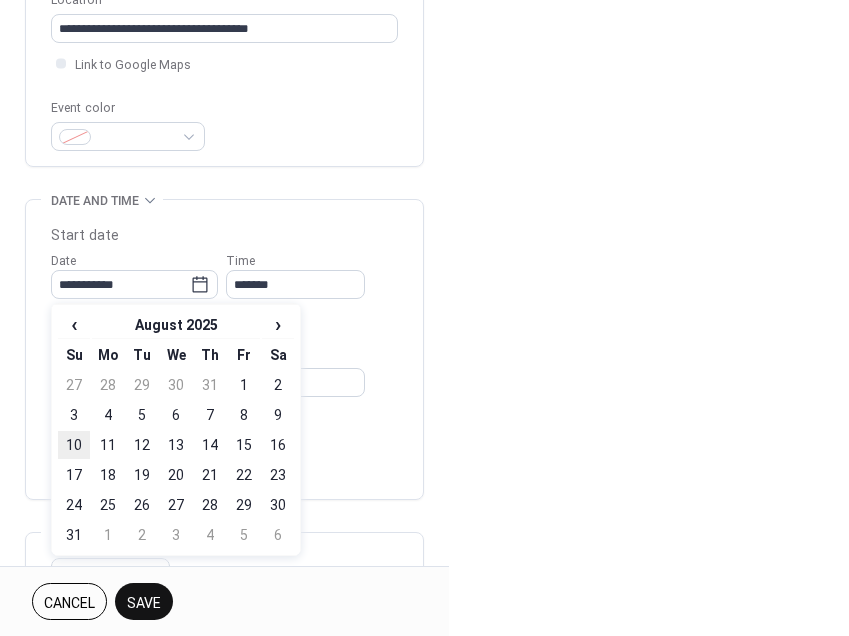 click on "10" at bounding box center (74, 445) 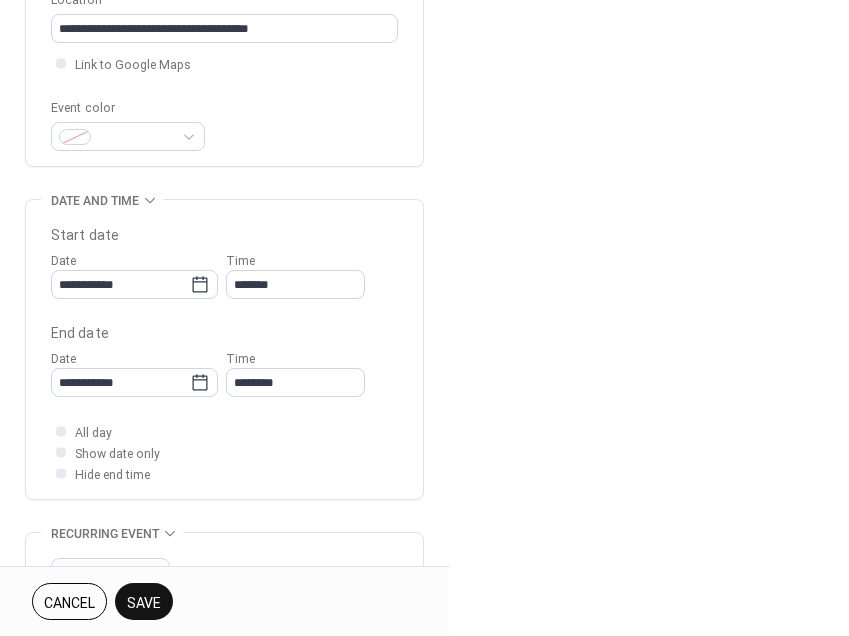 click on "Save" at bounding box center (144, 603) 